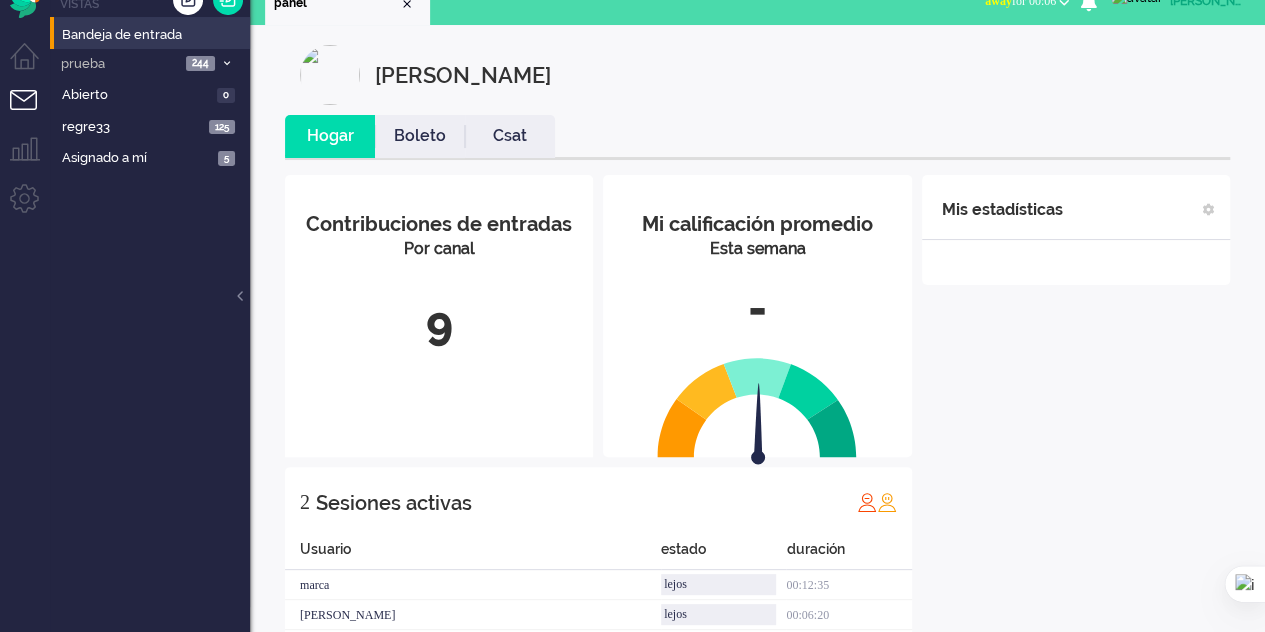 scroll, scrollTop: 0, scrollLeft: 0, axis: both 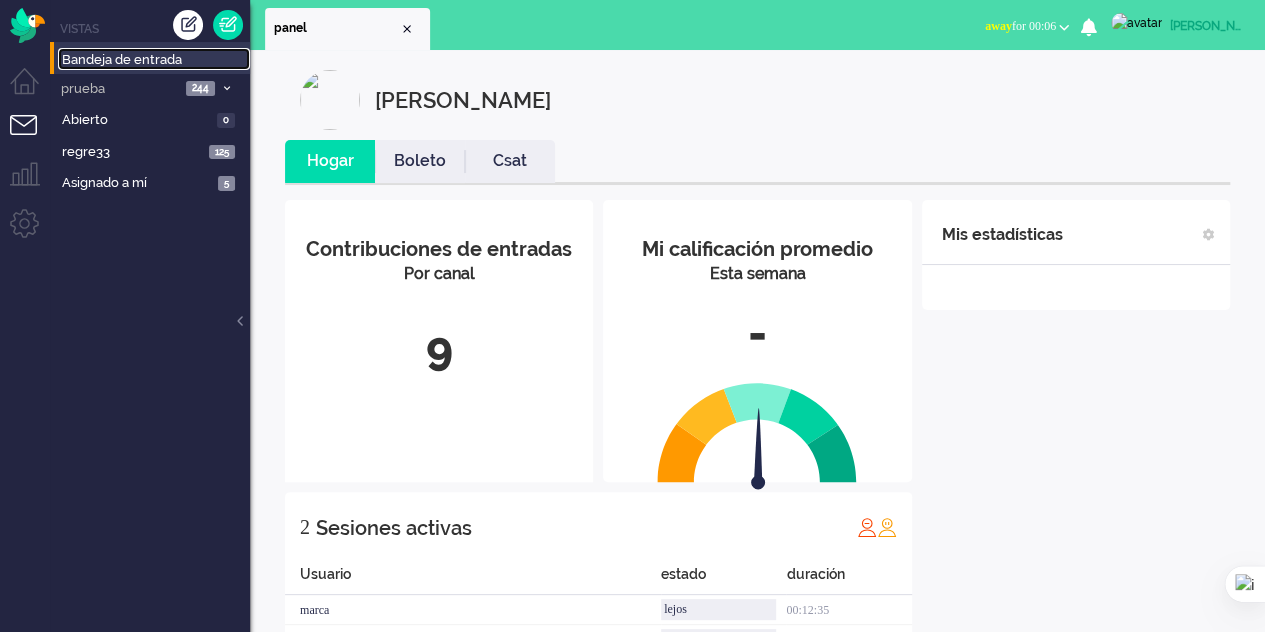 click on "Bandeja de entrada" at bounding box center [122, 59] 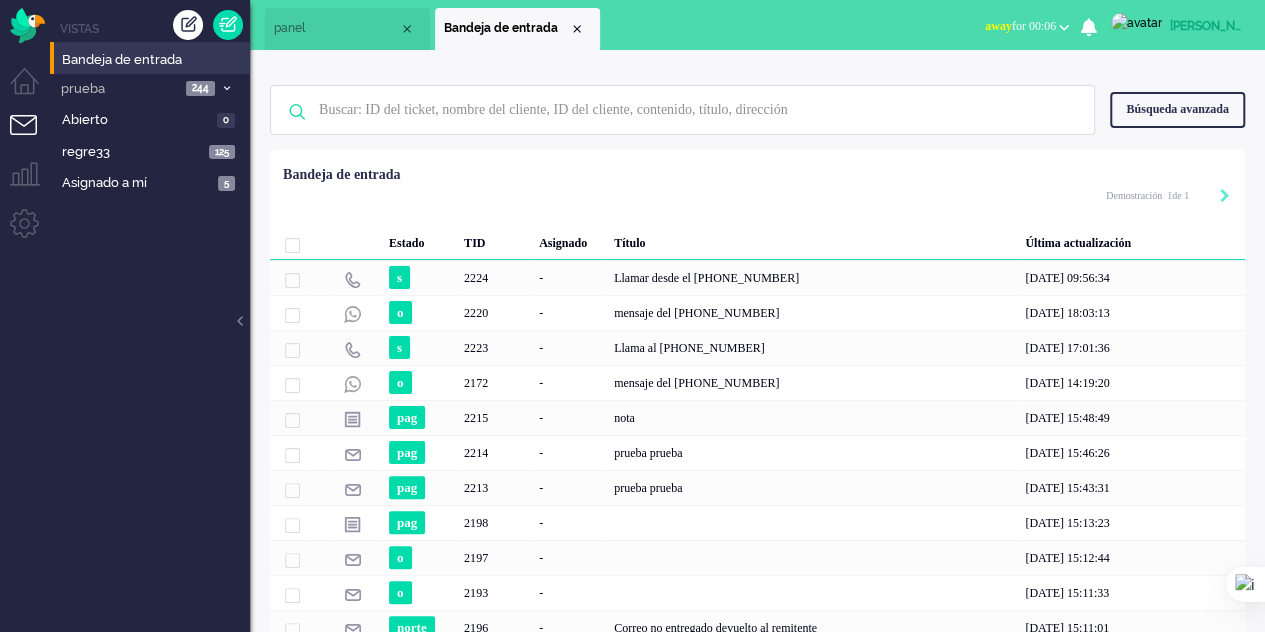 click on "prueba prueba" at bounding box center (648, 488) 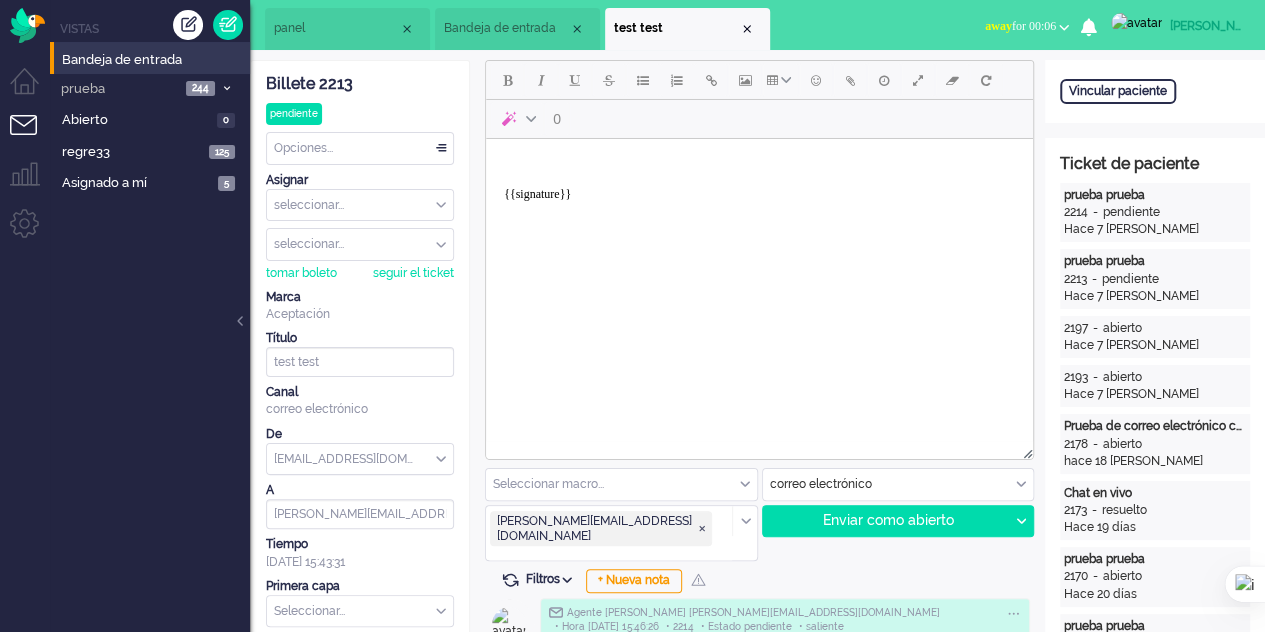 scroll, scrollTop: 0, scrollLeft: 0, axis: both 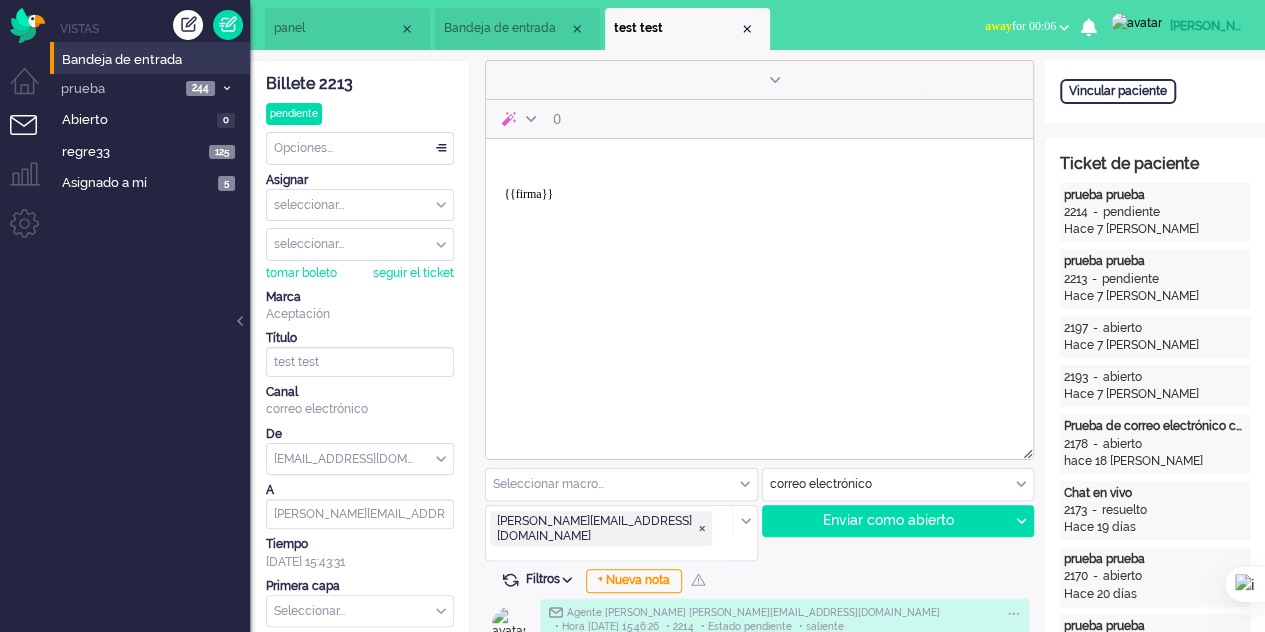 click on "{{firma}}" at bounding box center (759, 187) 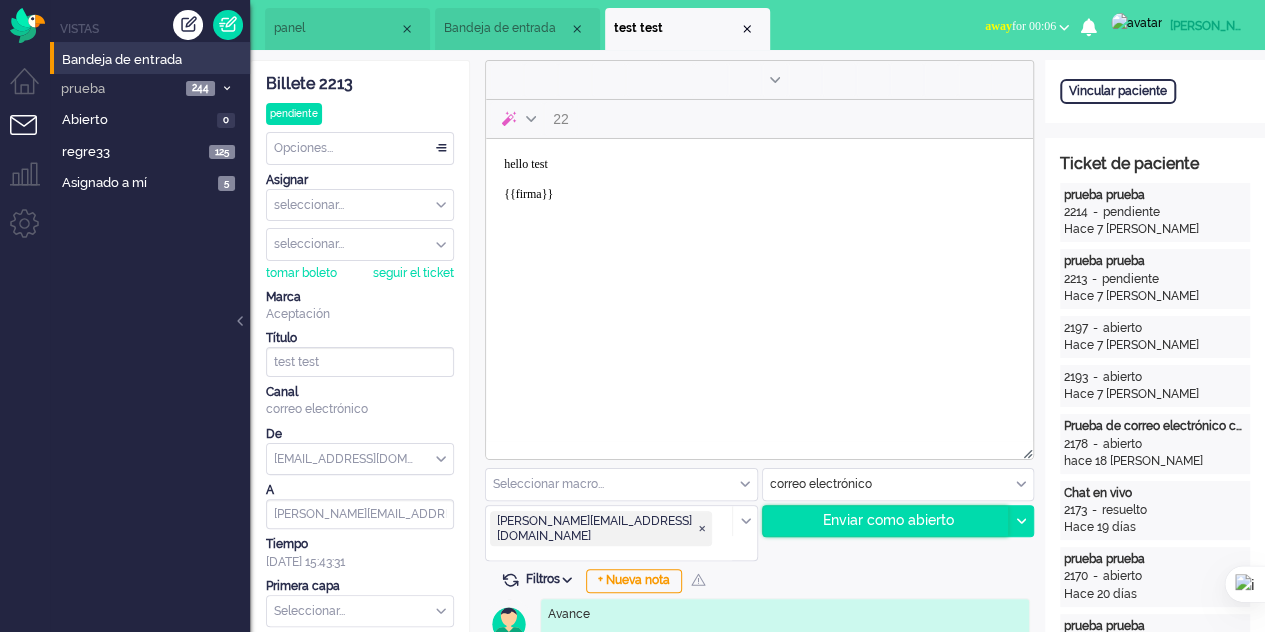 click on "Enviar como abierto" at bounding box center [888, 520] 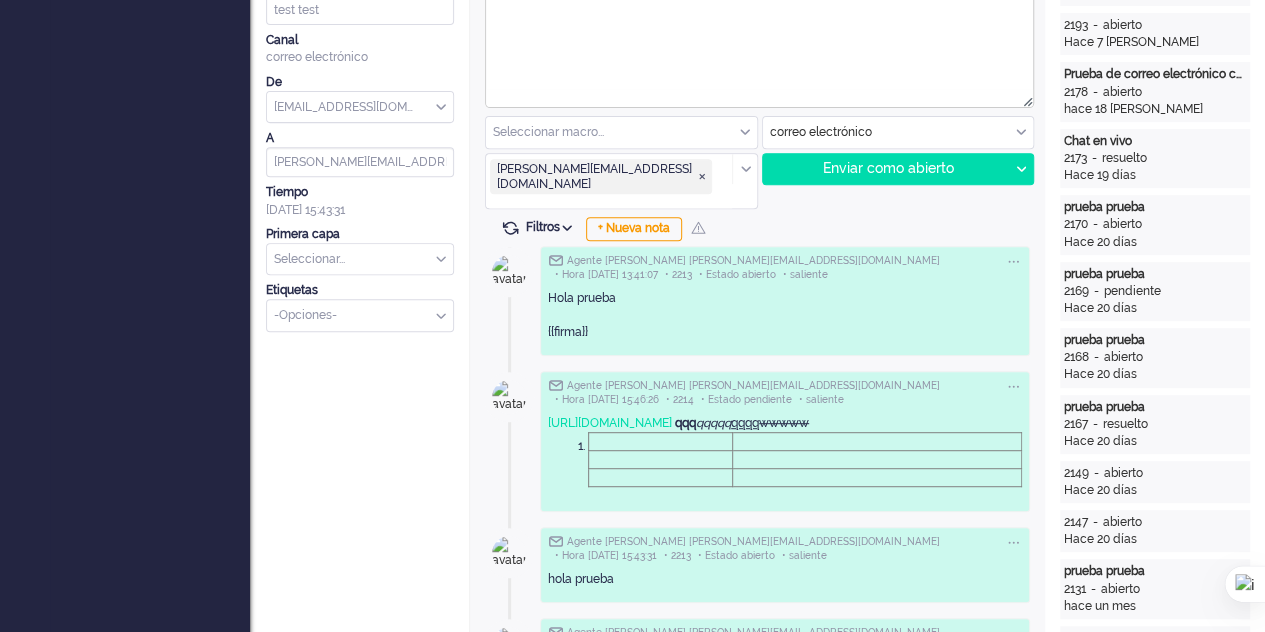 scroll, scrollTop: 0, scrollLeft: 0, axis: both 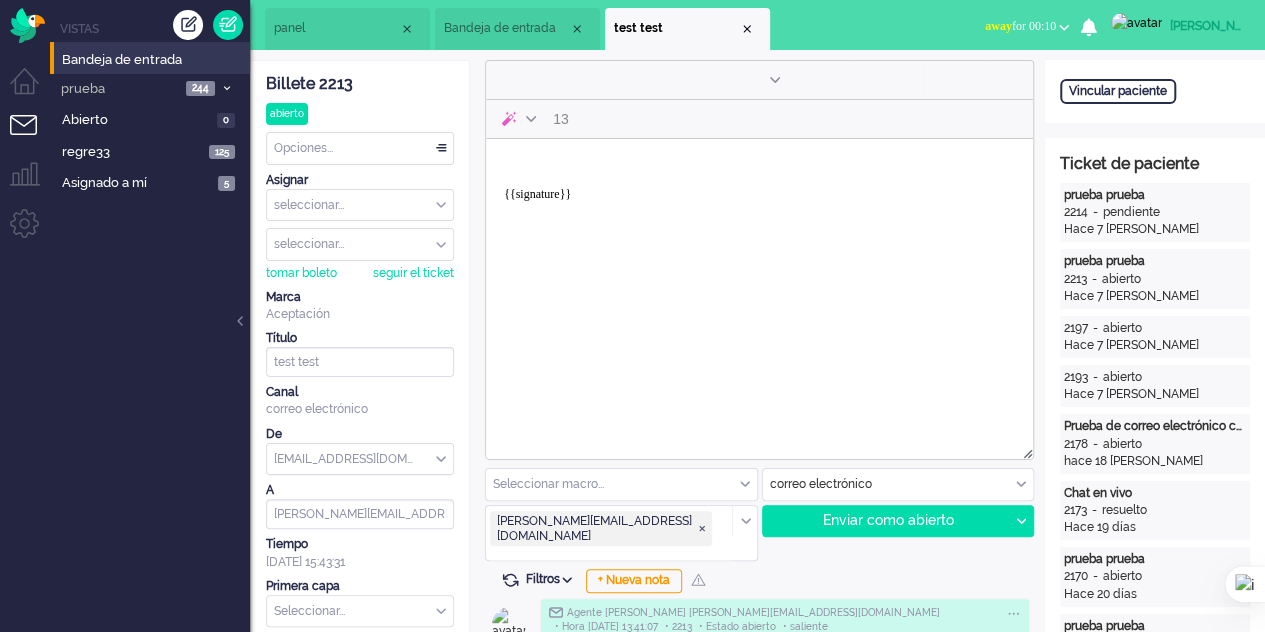 click on "{{signature}}" at bounding box center (759, 187) 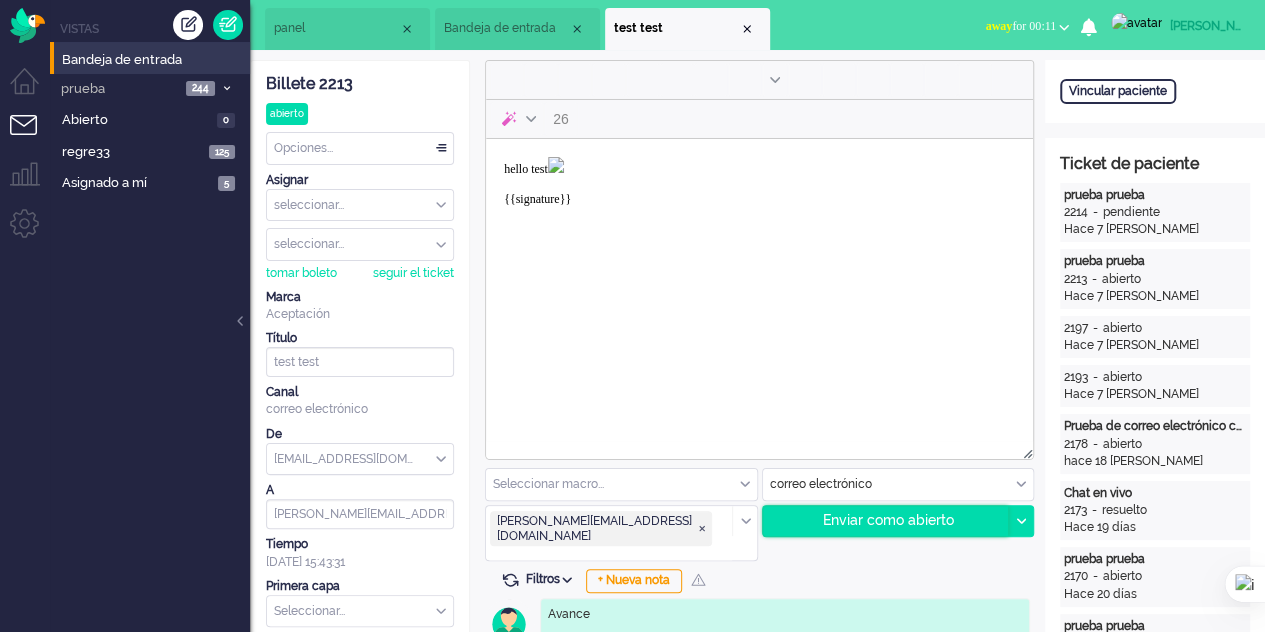 click on "Enviar como abierto" at bounding box center (888, 520) 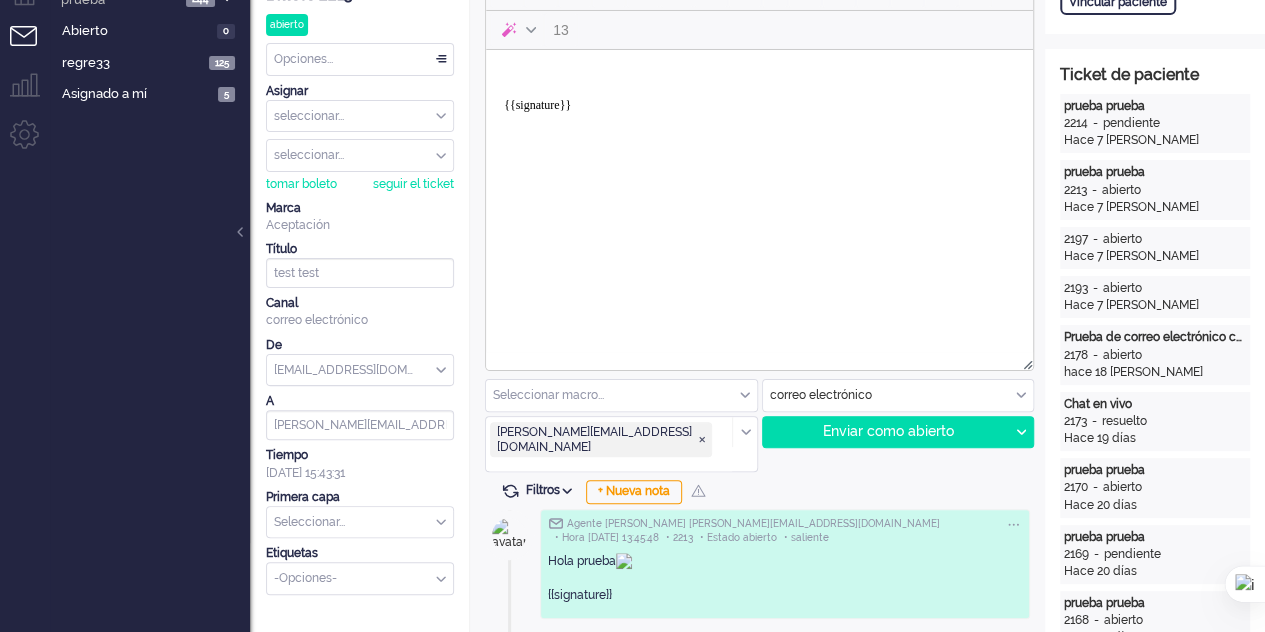 scroll, scrollTop: 0, scrollLeft: 0, axis: both 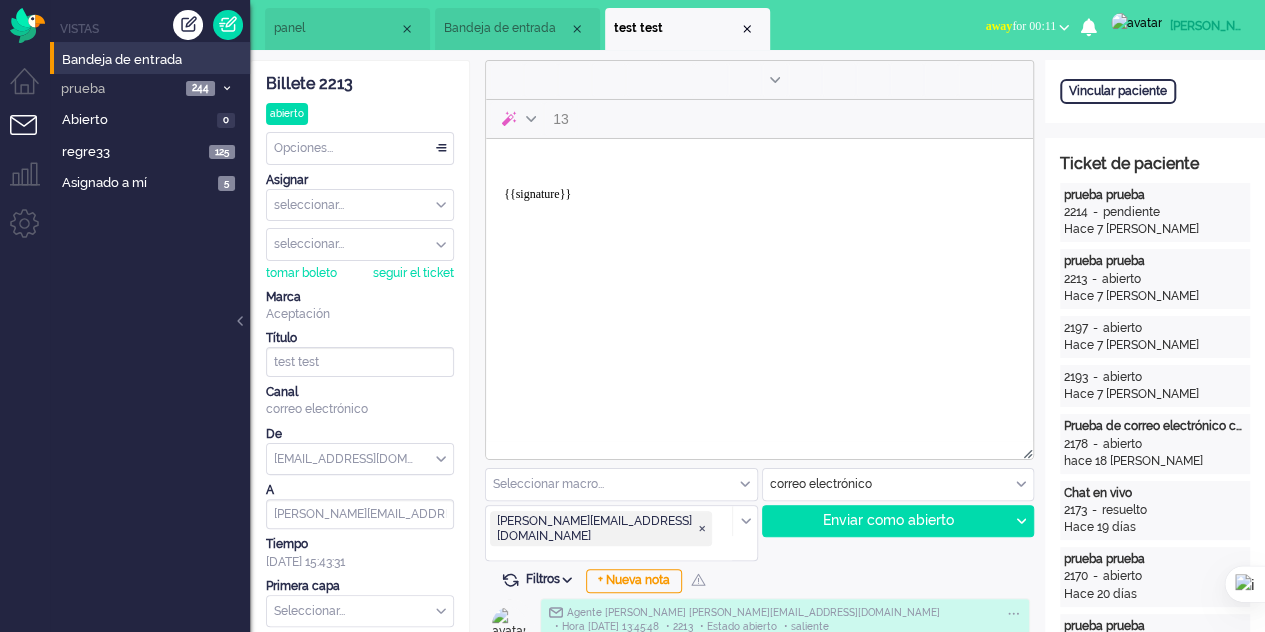 click on "{{signature}}" at bounding box center [759, 187] 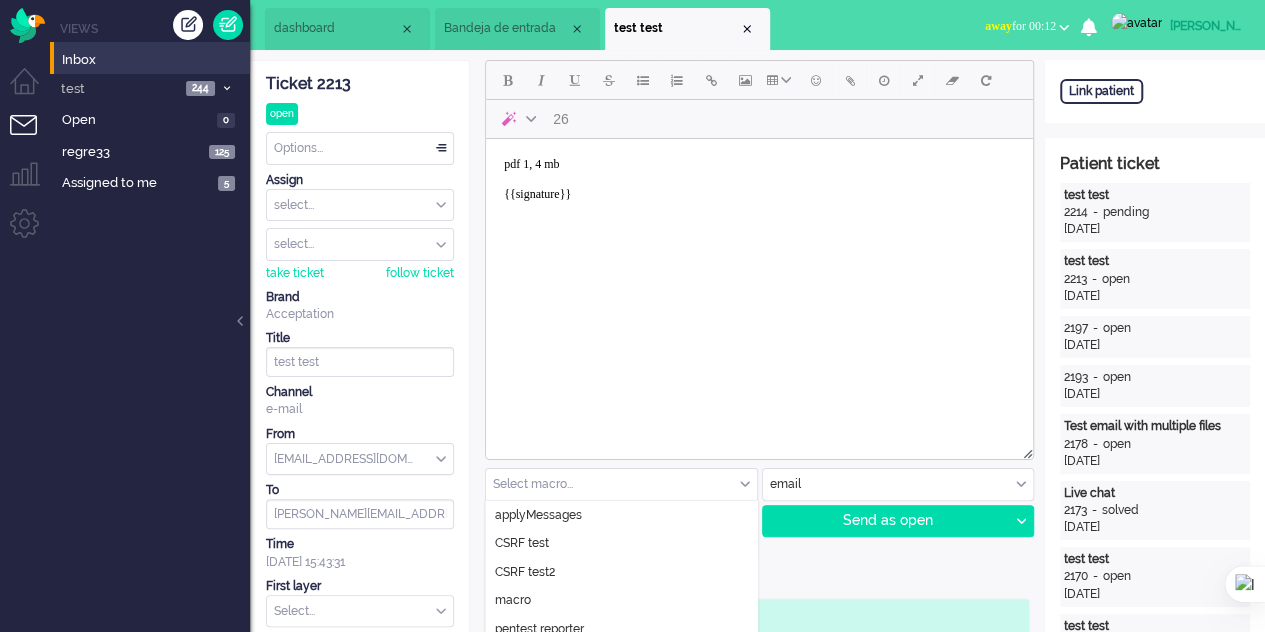 click on "Select macro..." at bounding box center [621, 484] 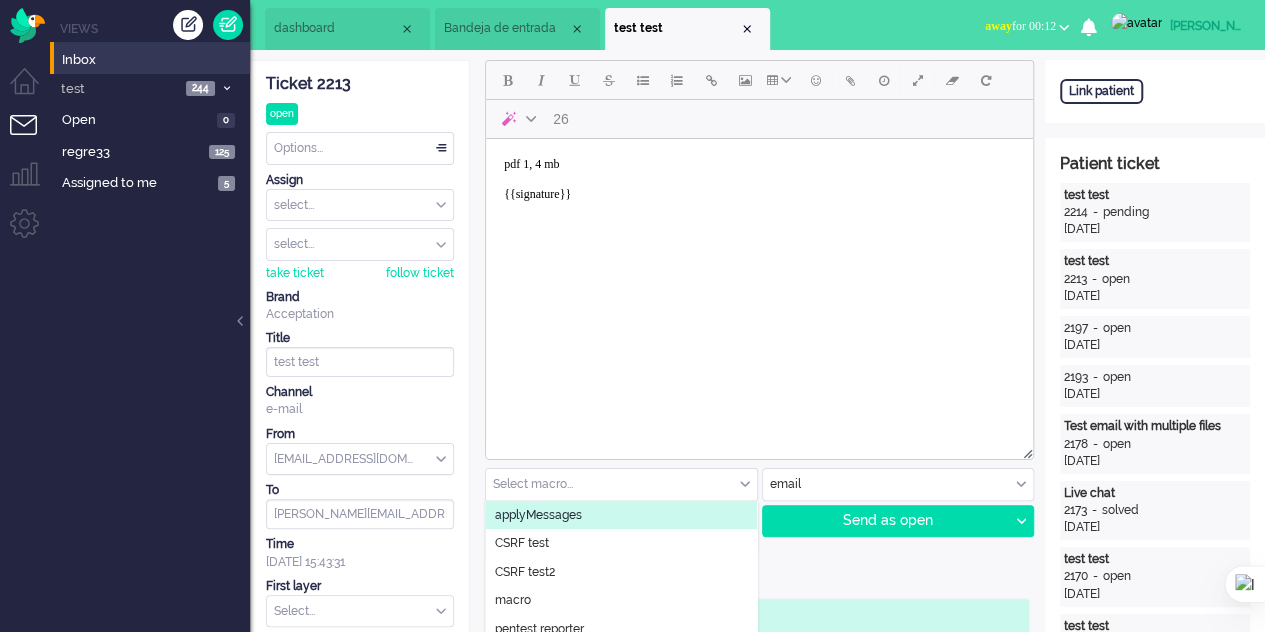 click on "pdf 1, 4 mb {{signature}}" at bounding box center [759, 187] 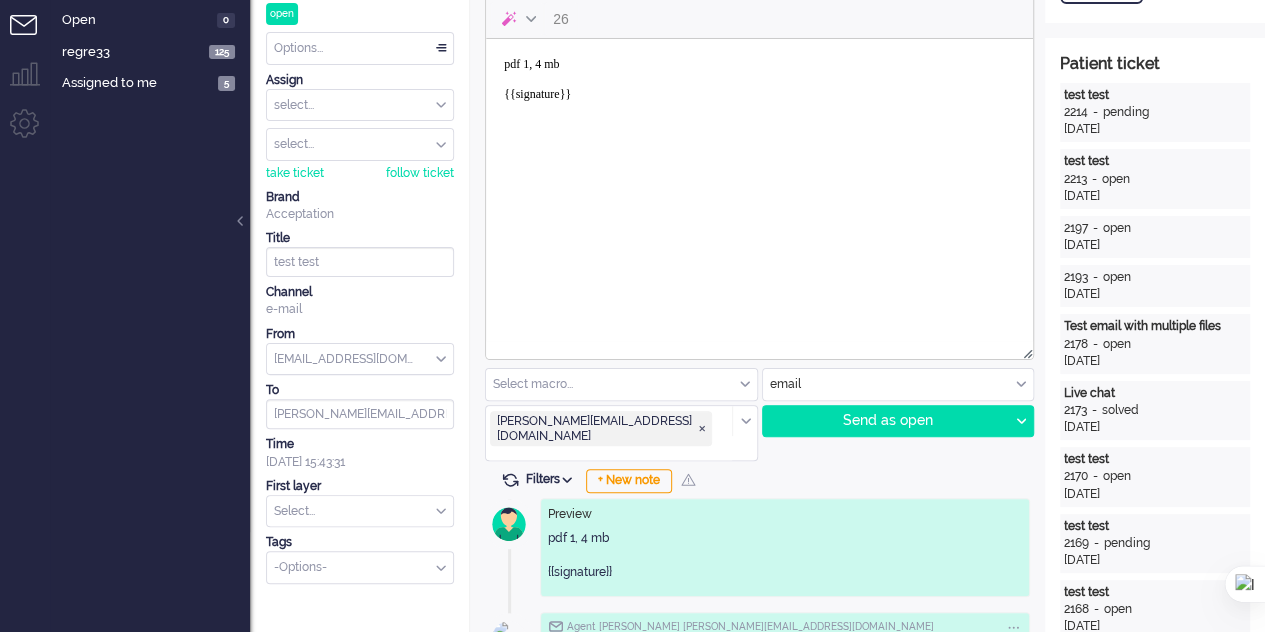 scroll, scrollTop: 0, scrollLeft: 0, axis: both 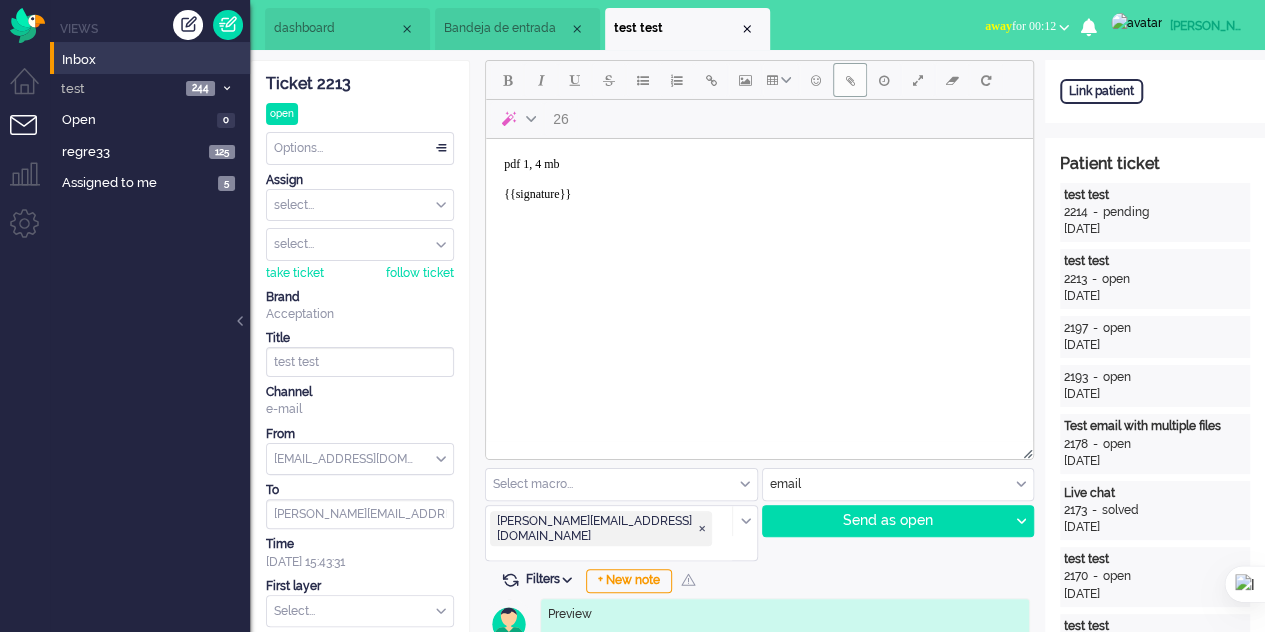 click at bounding box center (850, 80) 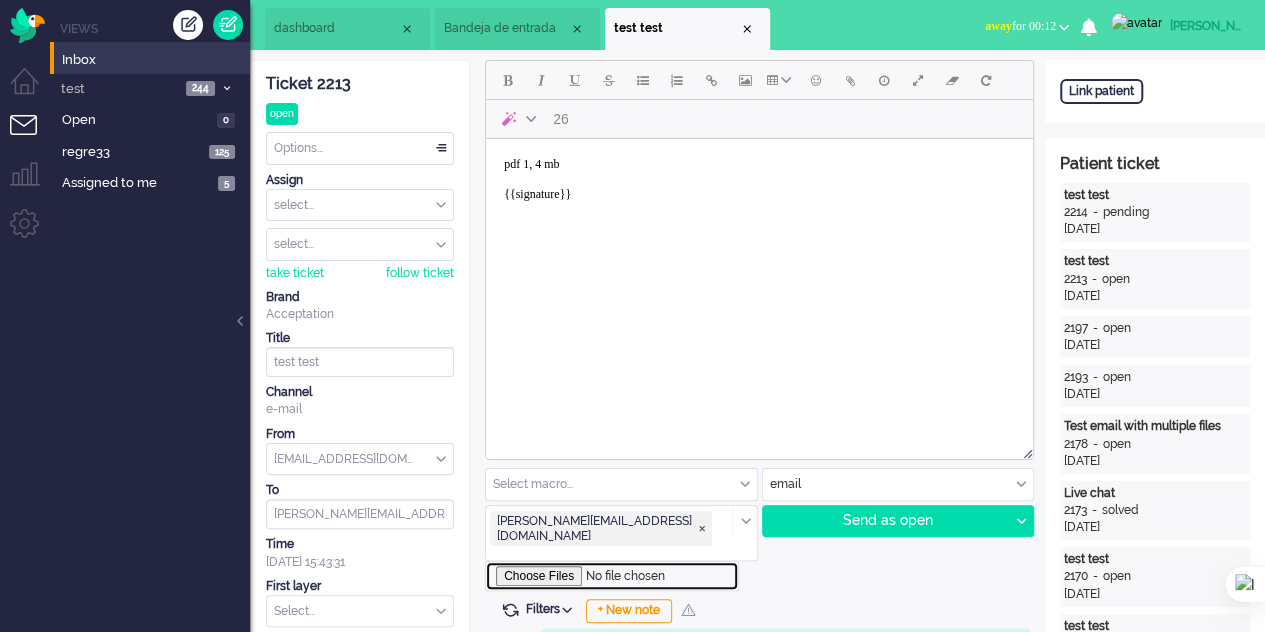 click at bounding box center (612, 576) 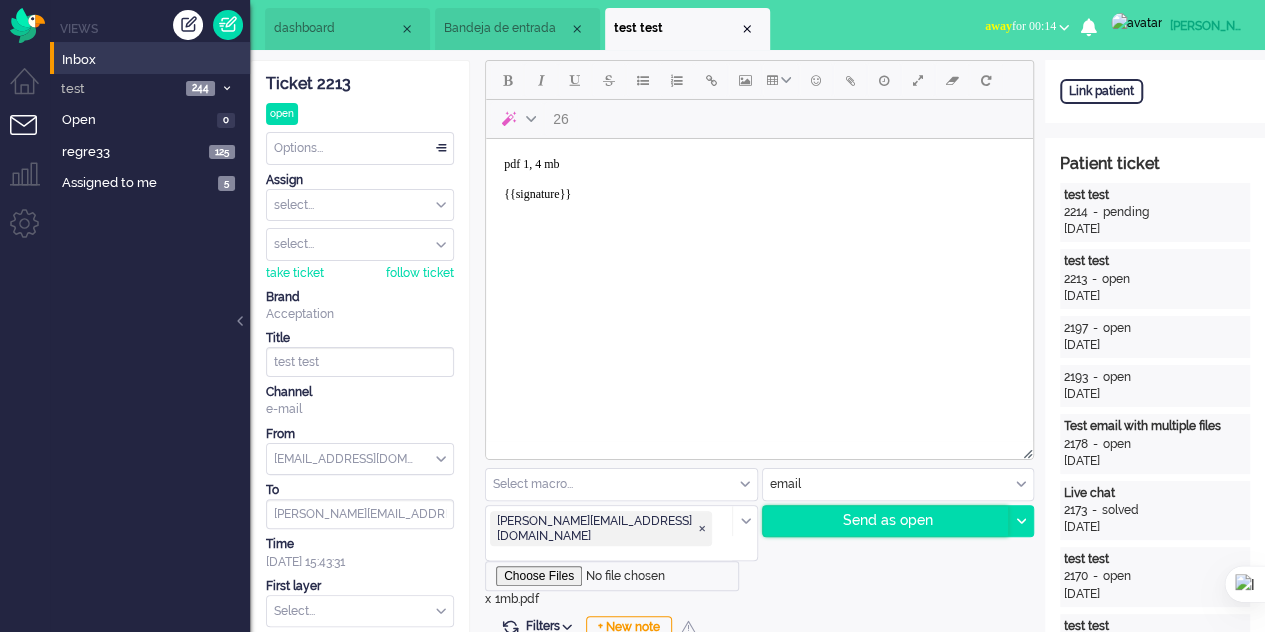 click on "Send as open" at bounding box center (886, 521) 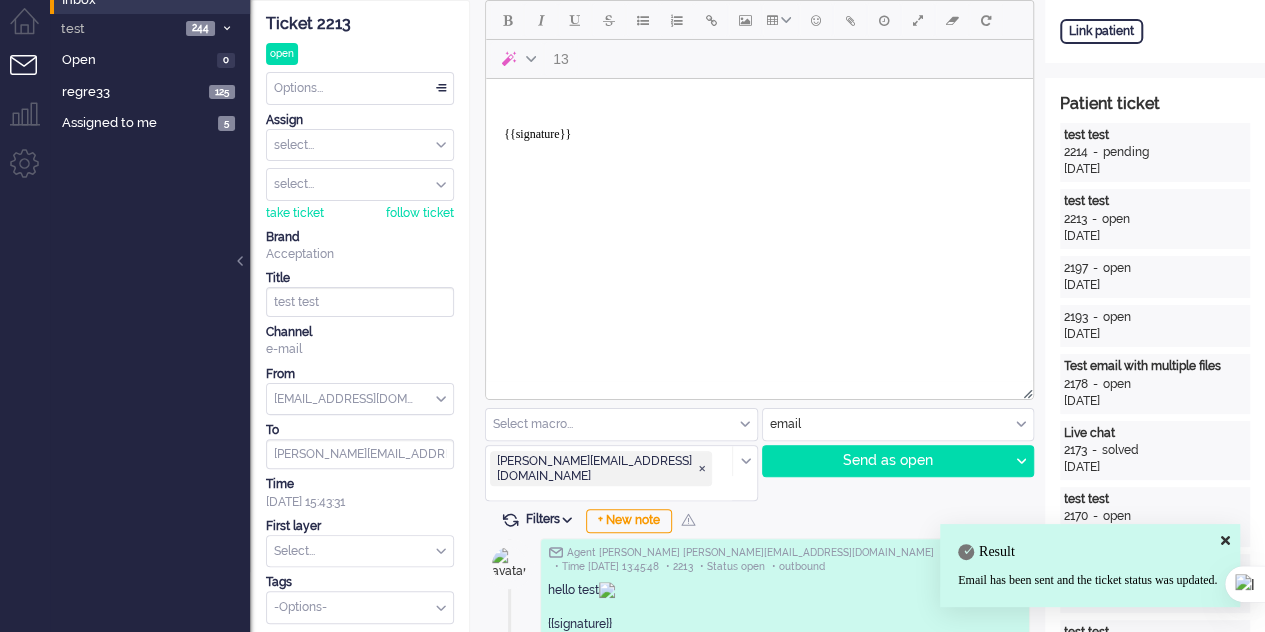 scroll, scrollTop: 0, scrollLeft: 0, axis: both 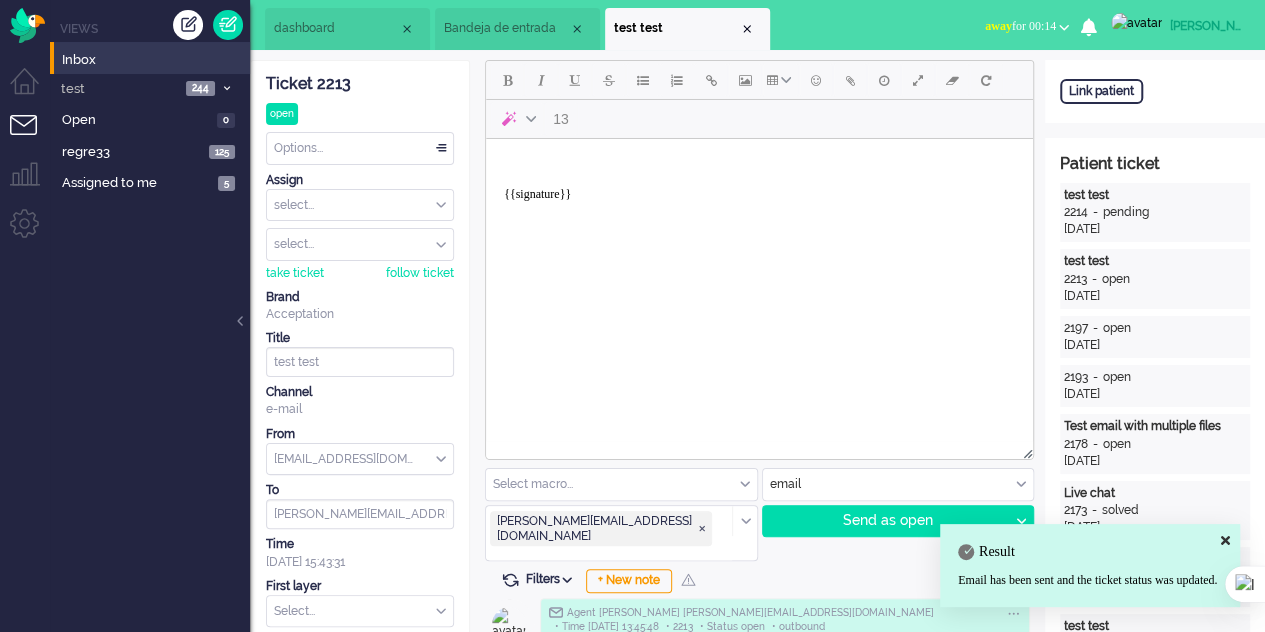 click on "{{signature}}" at bounding box center (759, 187) 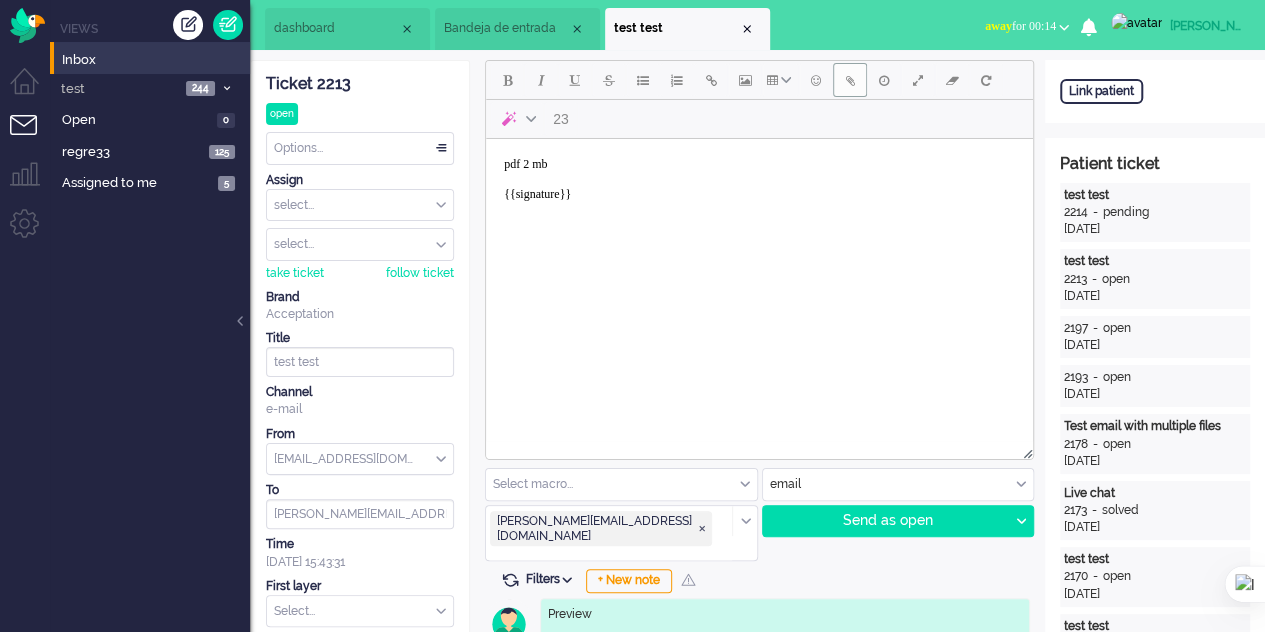 click at bounding box center [850, 80] 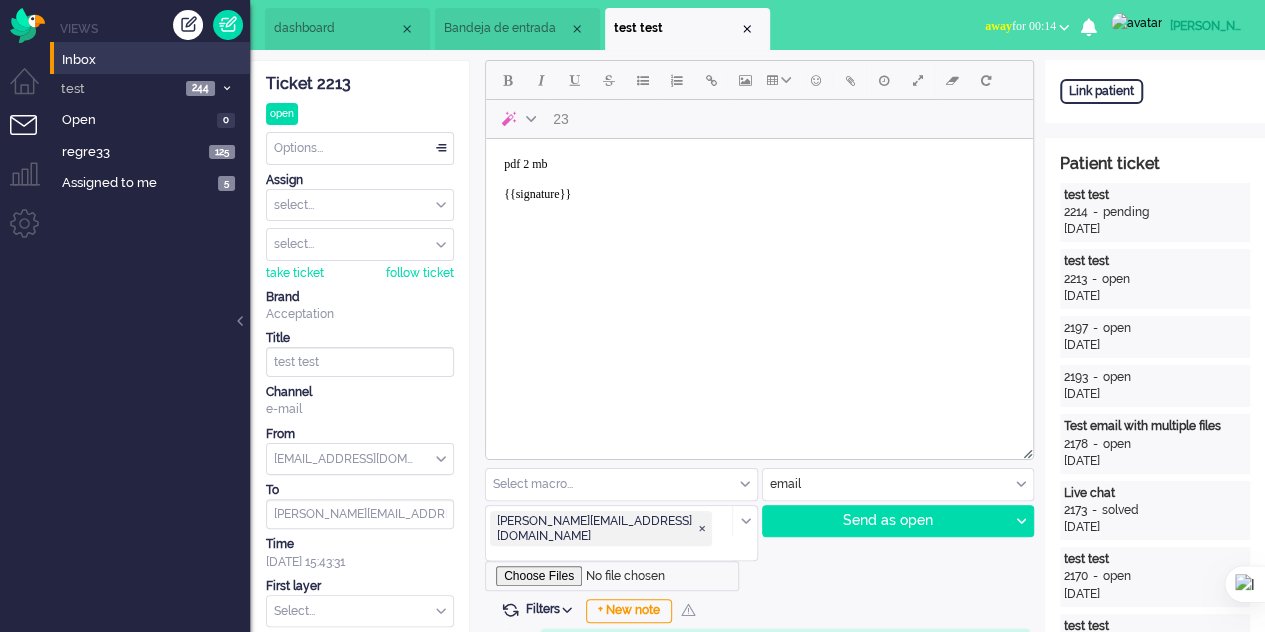 click on "pdf 2 mb {{signature}}" at bounding box center (759, 187) 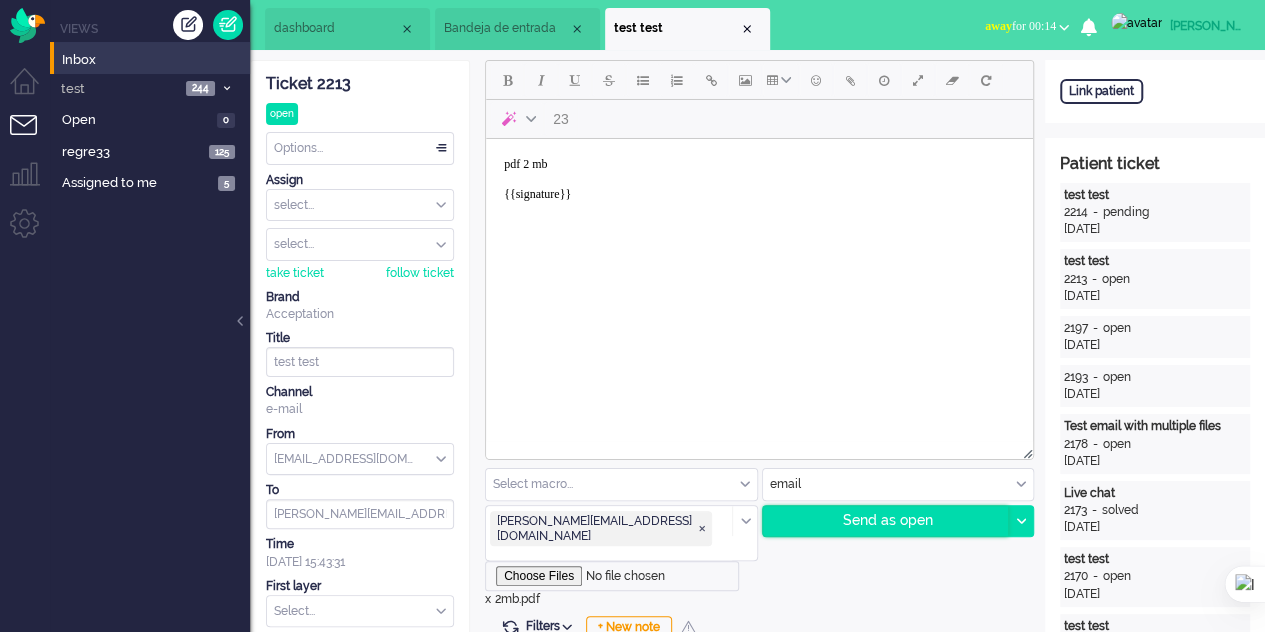 click on "Send as open" at bounding box center (886, 521) 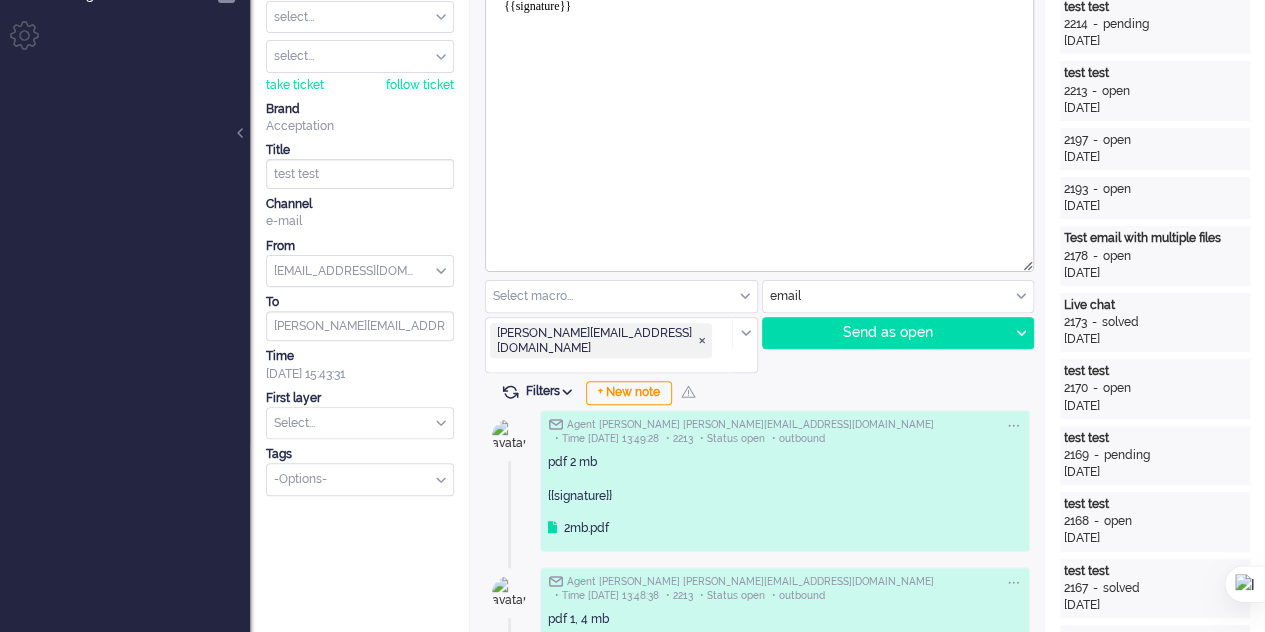 scroll, scrollTop: 0, scrollLeft: 0, axis: both 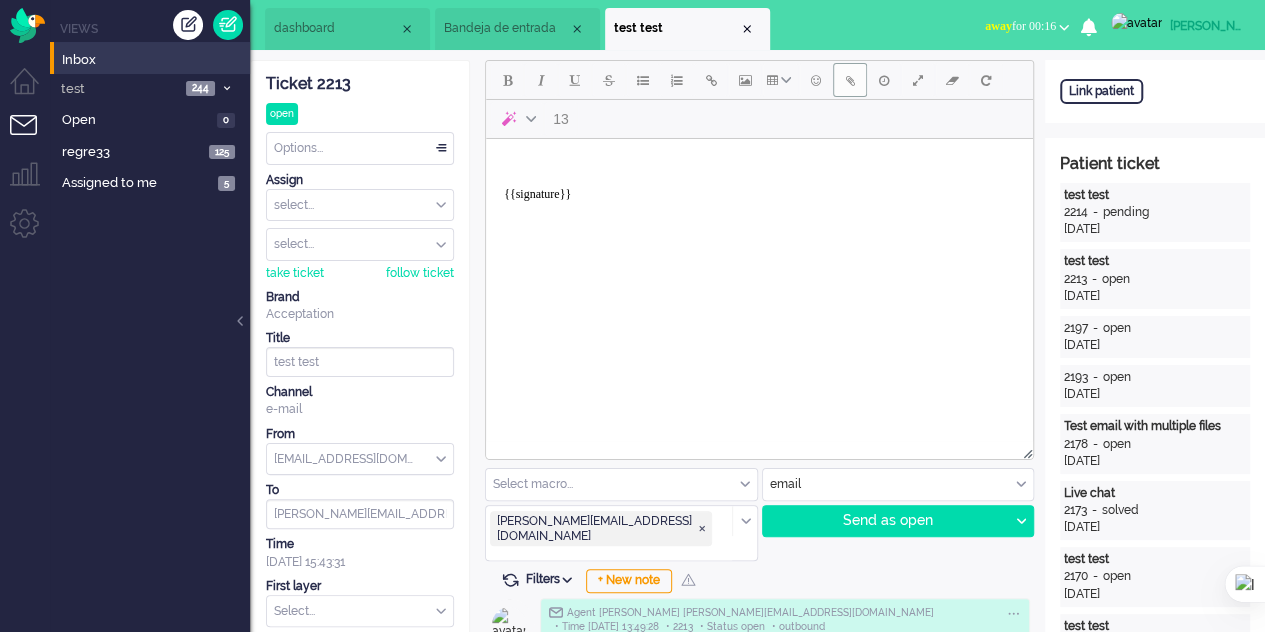 click at bounding box center [850, 80] 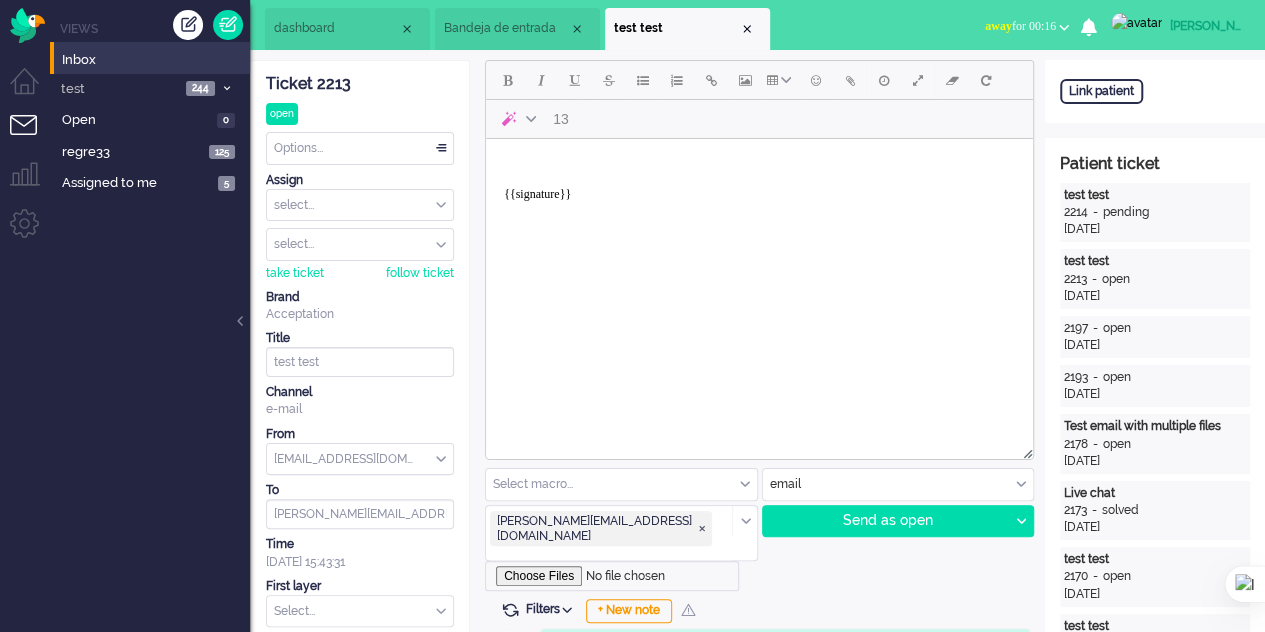 click on "{{signature}}" at bounding box center [759, 187] 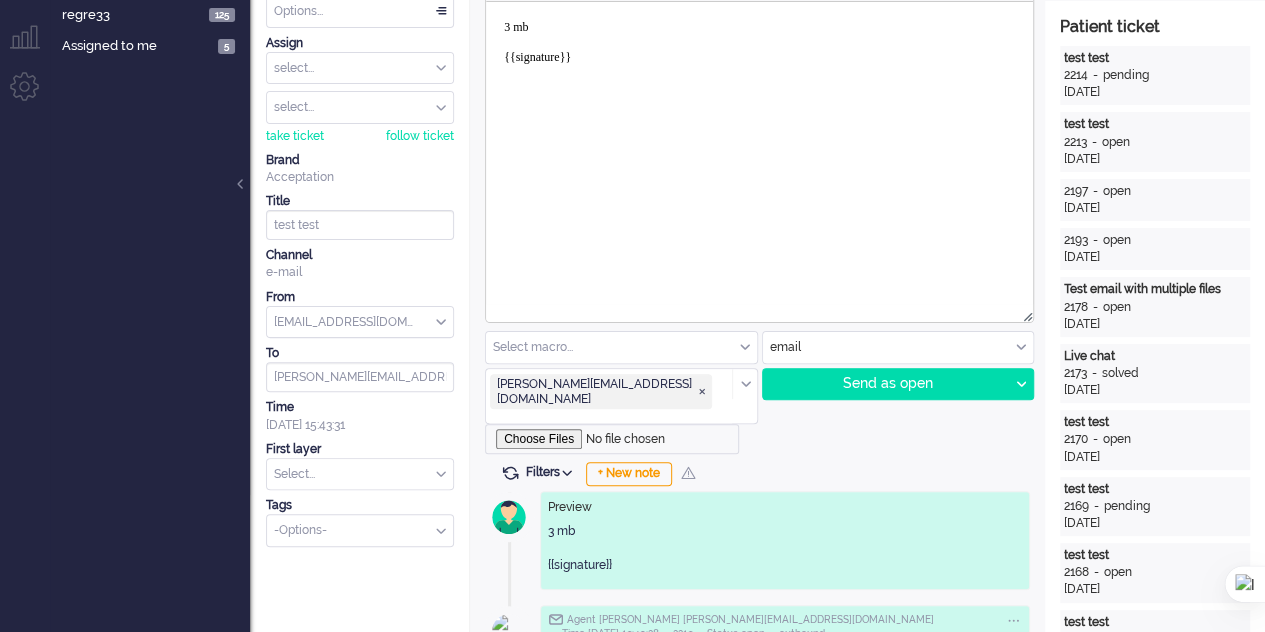 scroll, scrollTop: 300, scrollLeft: 0, axis: vertical 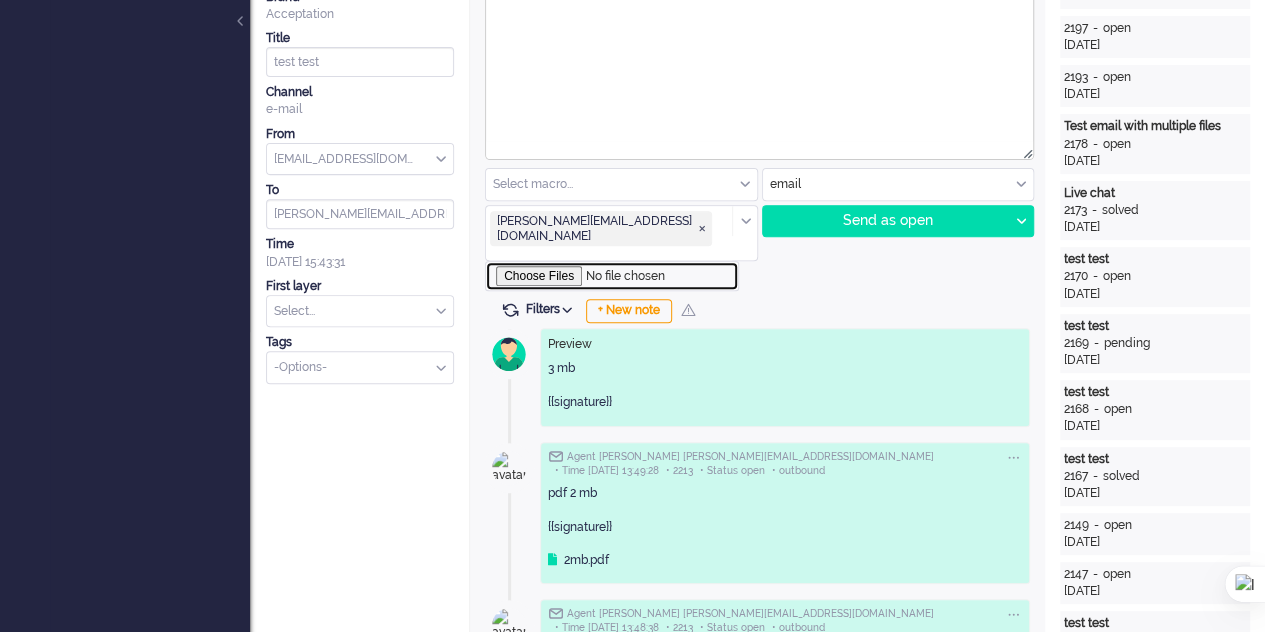 click at bounding box center [612, 276] 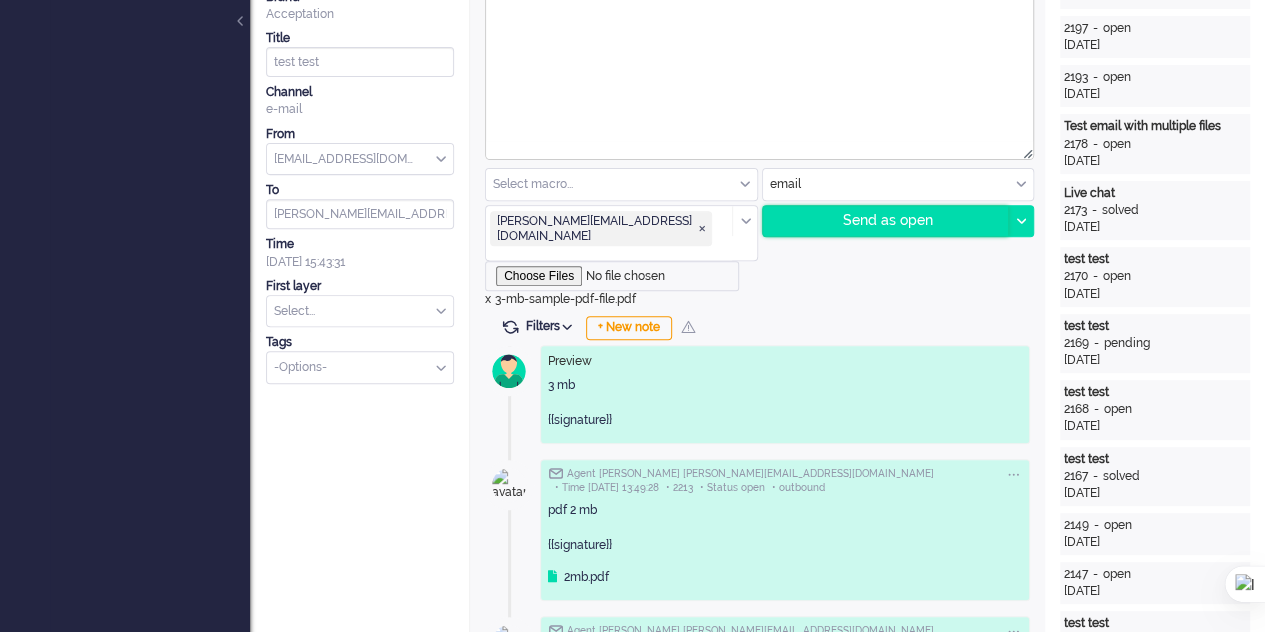 click on "Send as open" at bounding box center (886, 221) 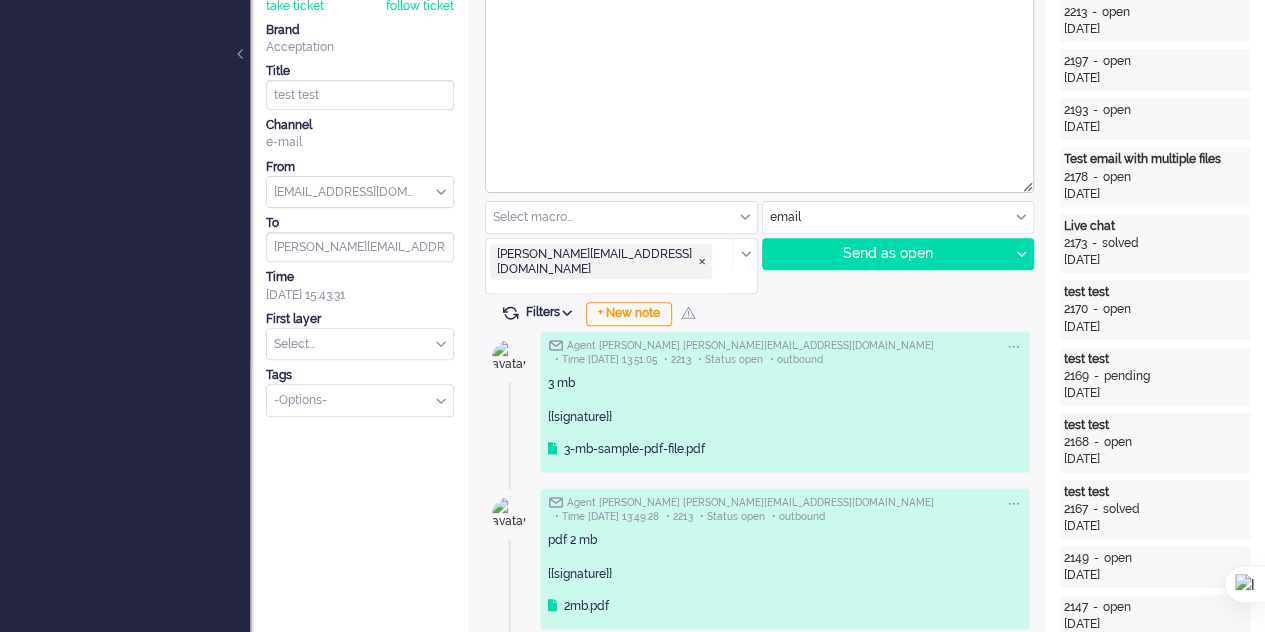 scroll, scrollTop: 0, scrollLeft: 0, axis: both 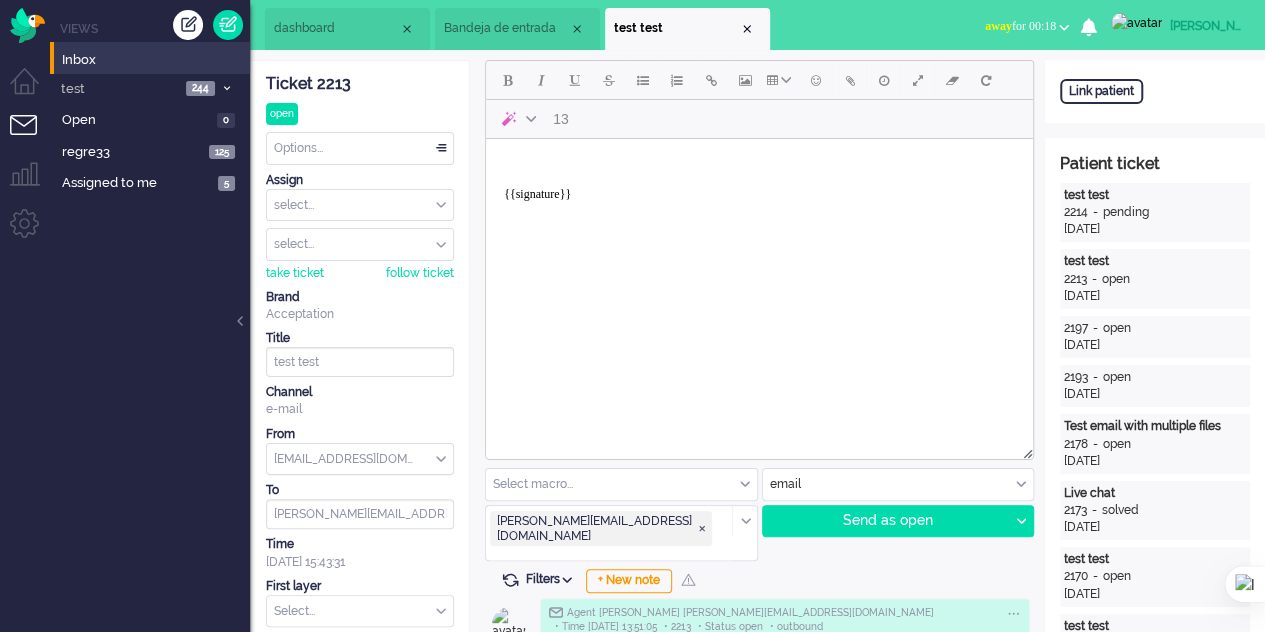 click on "{{signature}}" at bounding box center (759, 187) 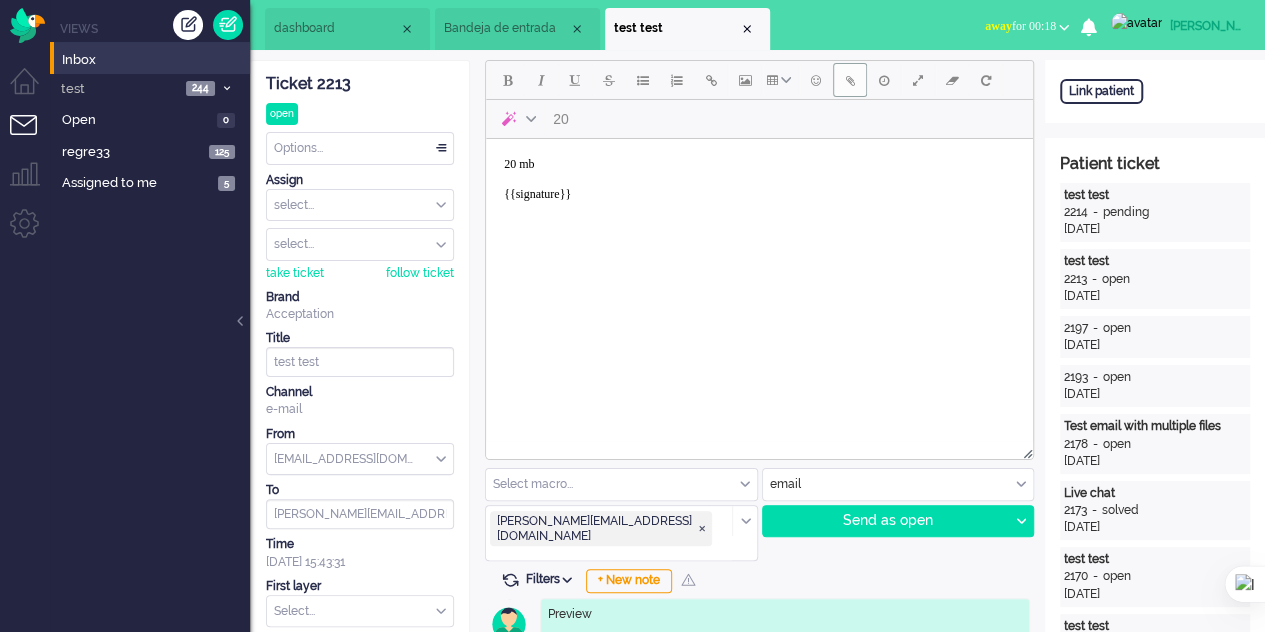 click at bounding box center [850, 80] 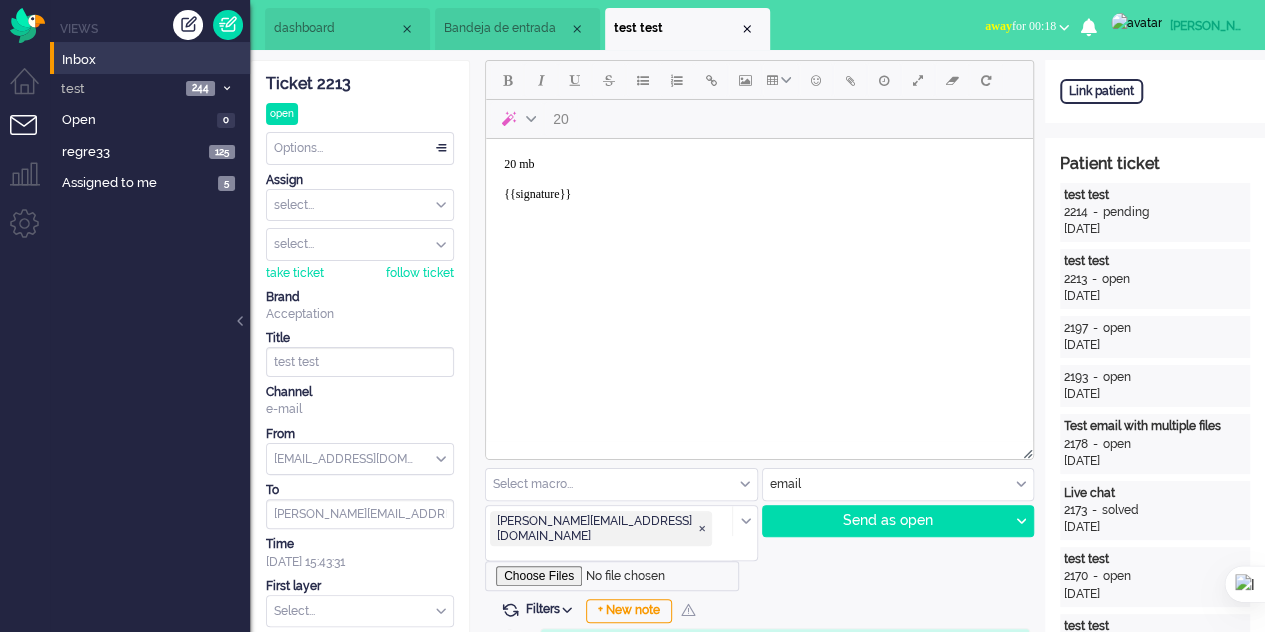scroll, scrollTop: 200, scrollLeft: 0, axis: vertical 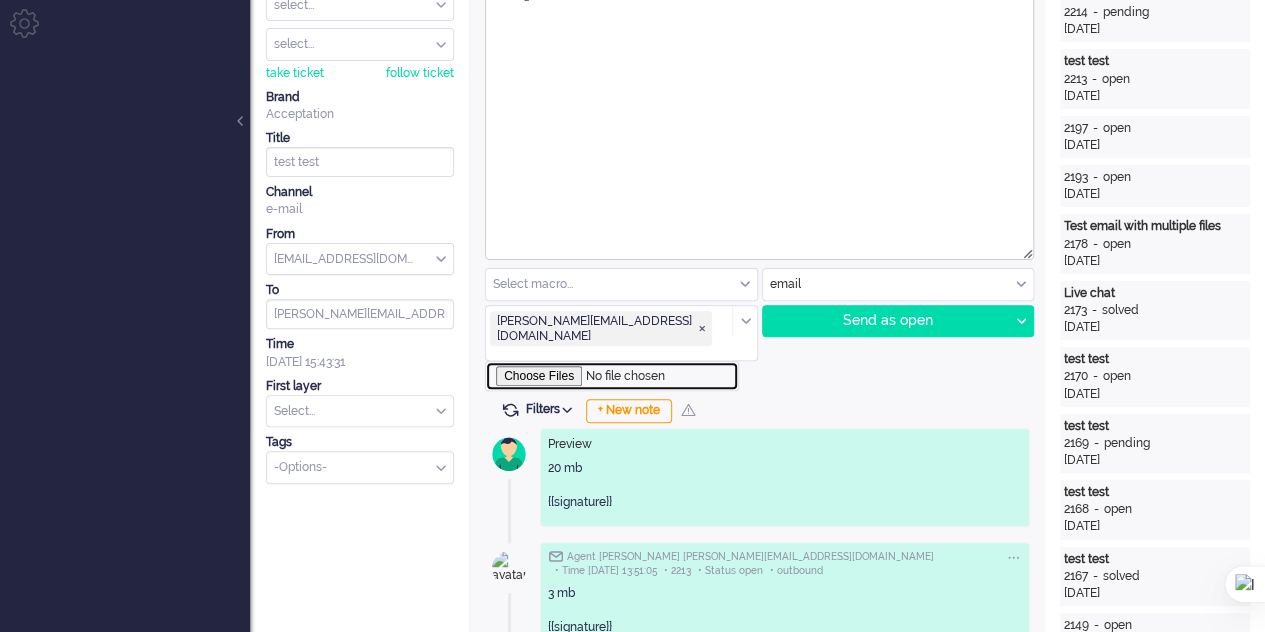 click at bounding box center [612, 376] 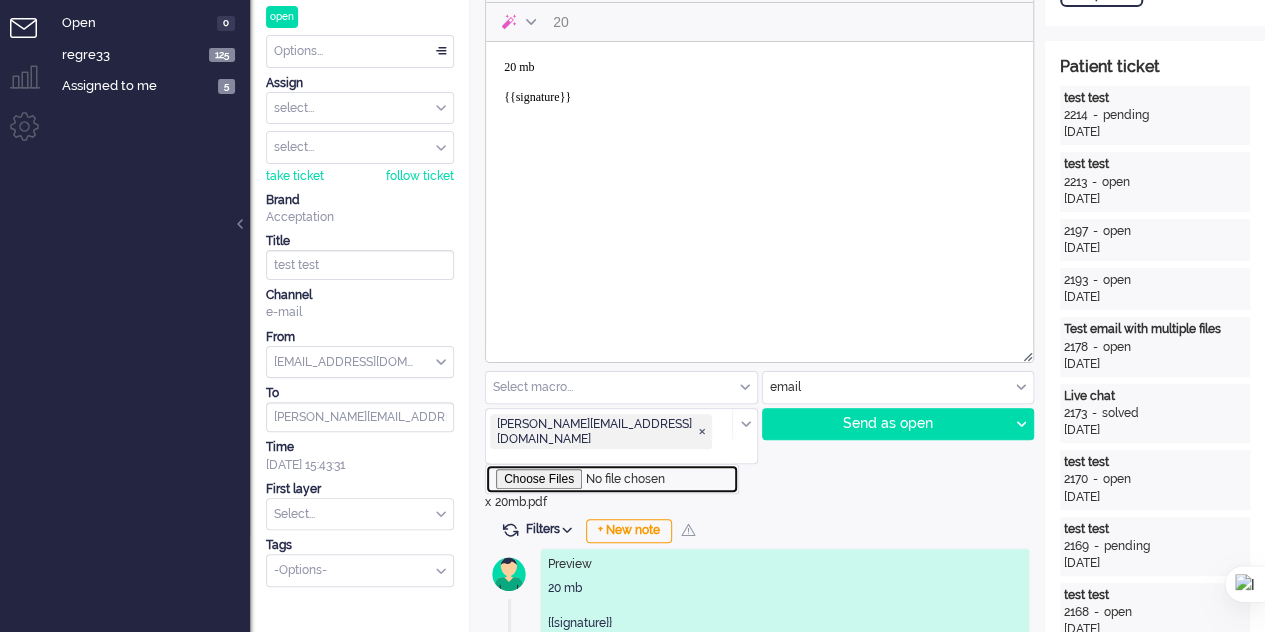 scroll, scrollTop: 0, scrollLeft: 0, axis: both 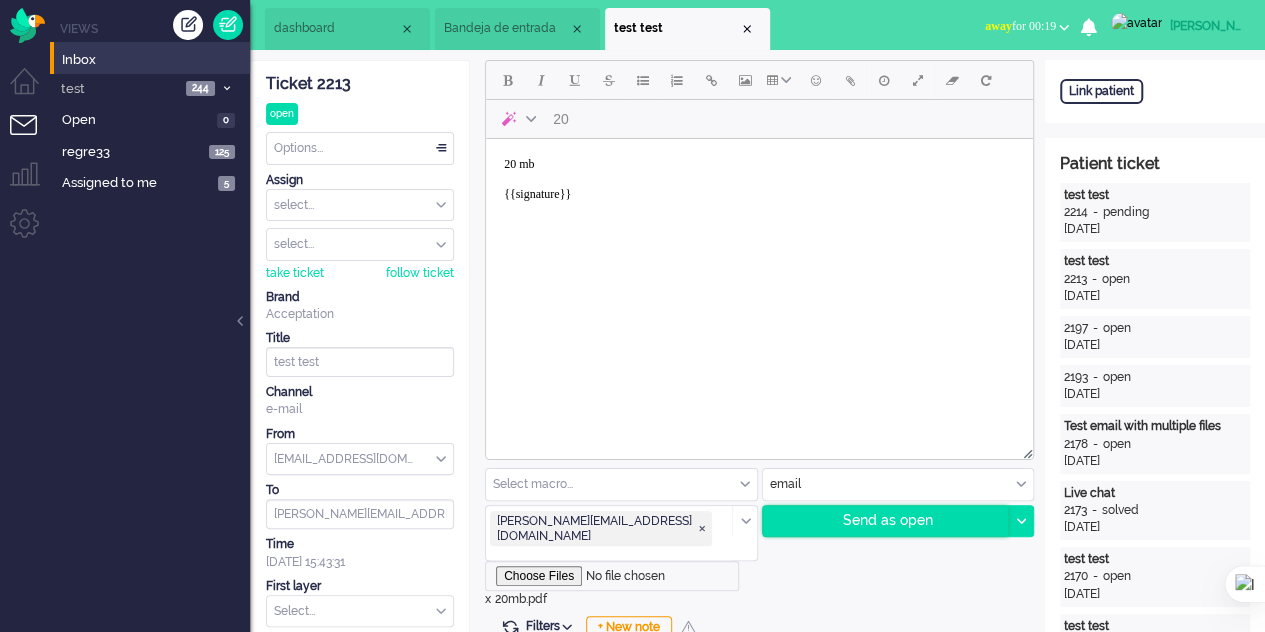 click on "Send as open" at bounding box center [886, 521] 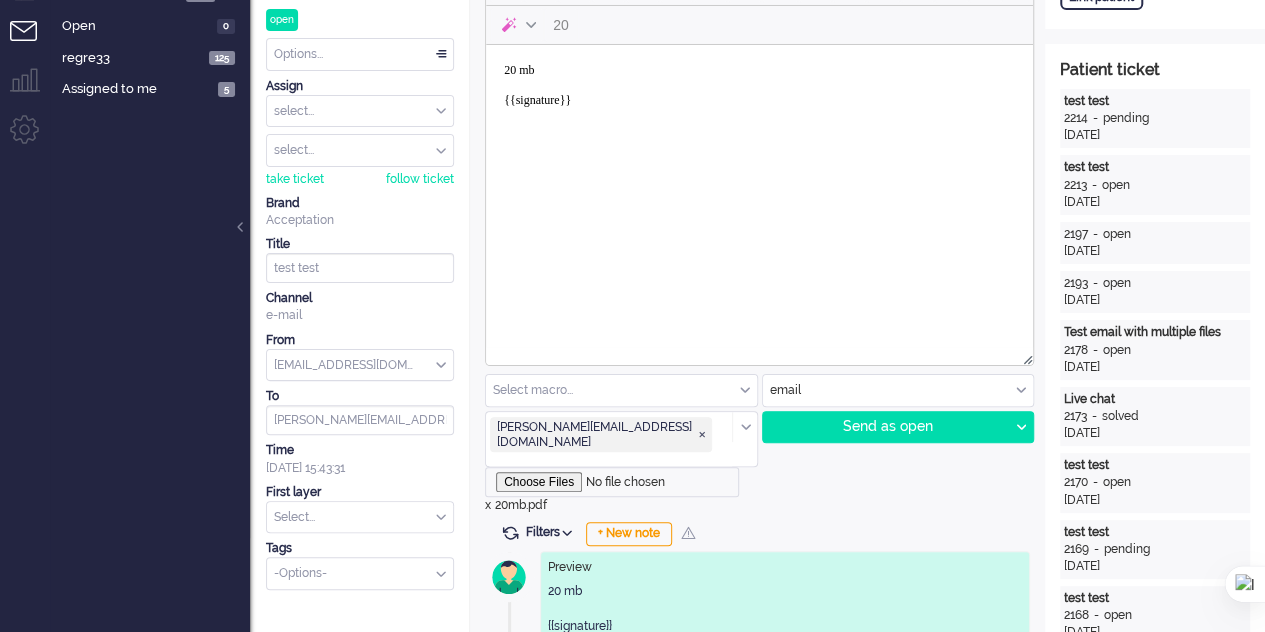 scroll, scrollTop: 200, scrollLeft: 0, axis: vertical 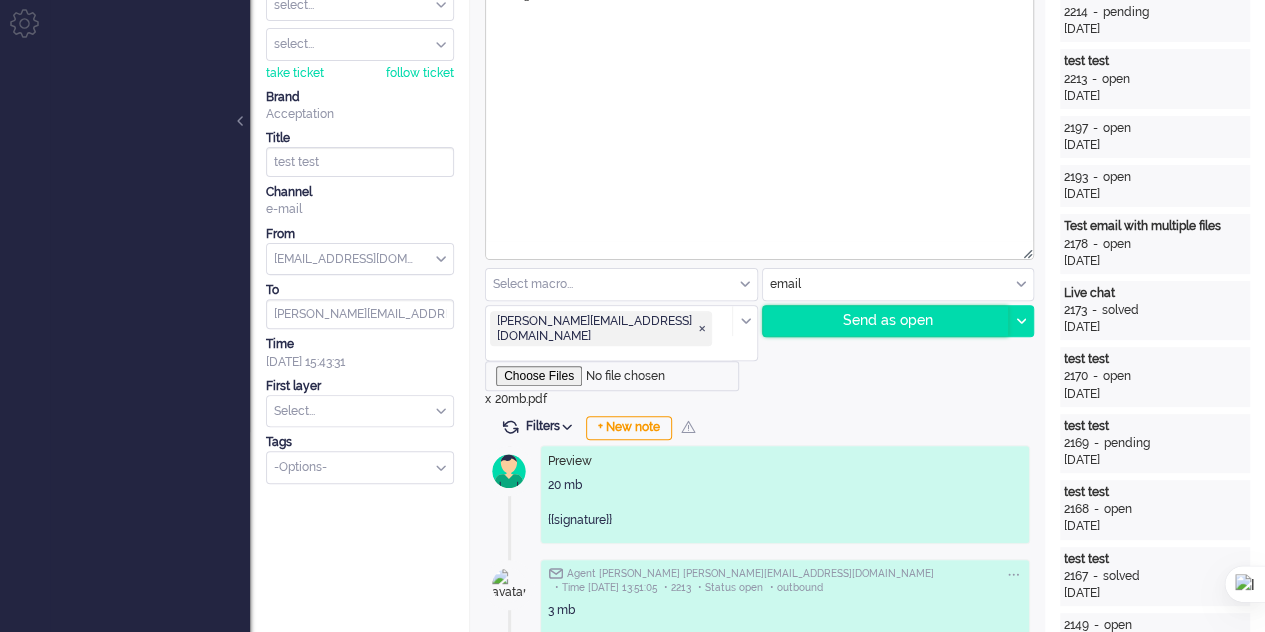 click on "Send as open" at bounding box center [886, 321] 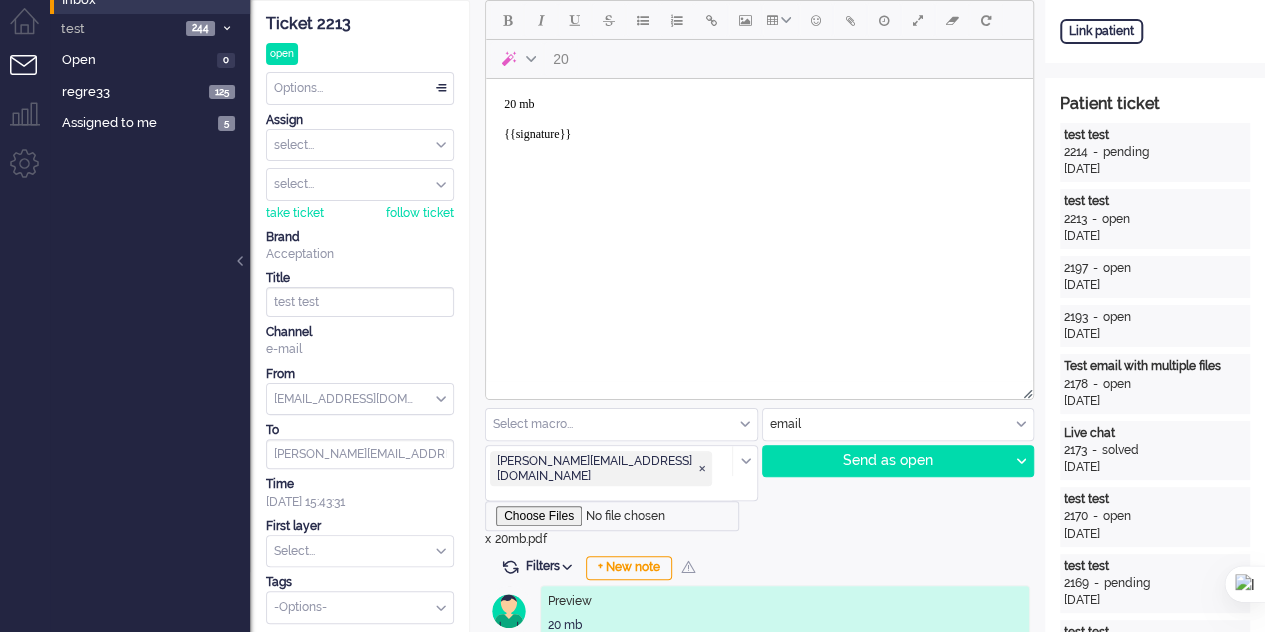 scroll, scrollTop: 0, scrollLeft: 0, axis: both 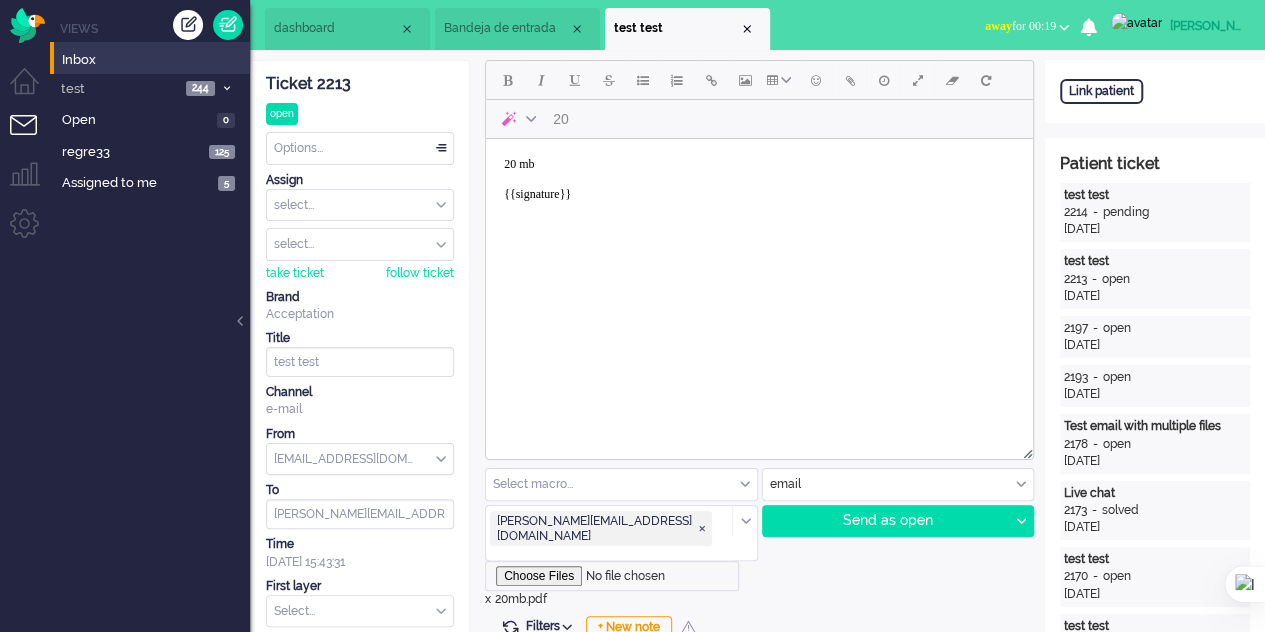 click on "20 mb {{signature}}" at bounding box center [759, 187] 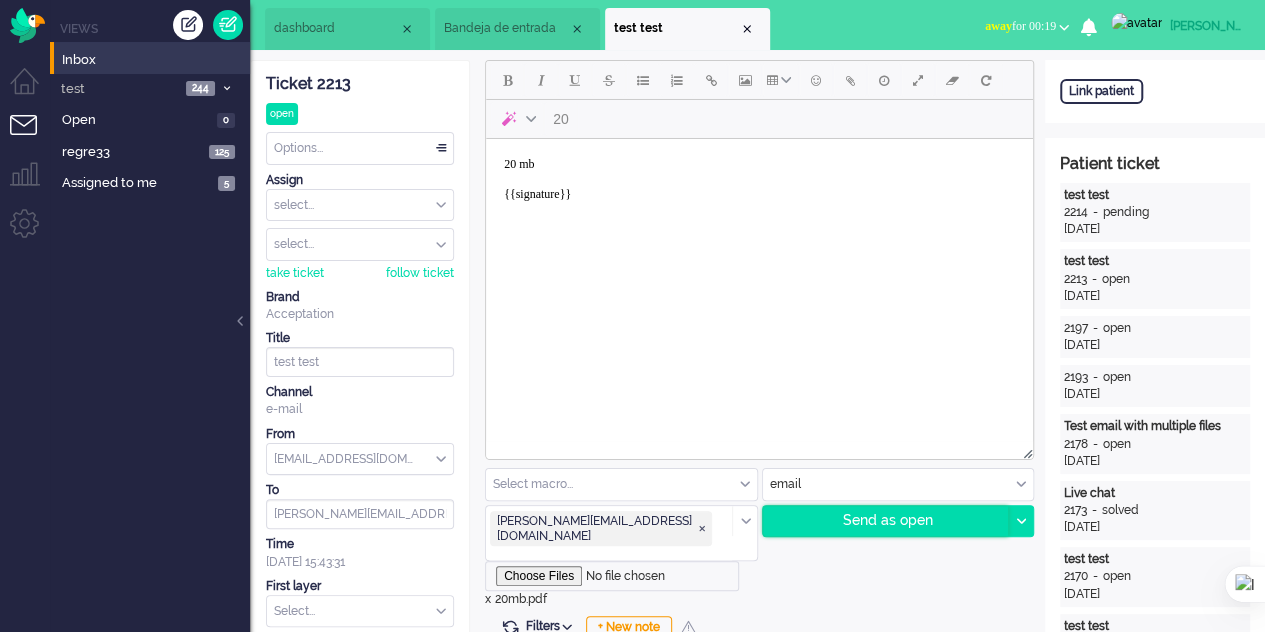 click on "Send as open" at bounding box center [886, 521] 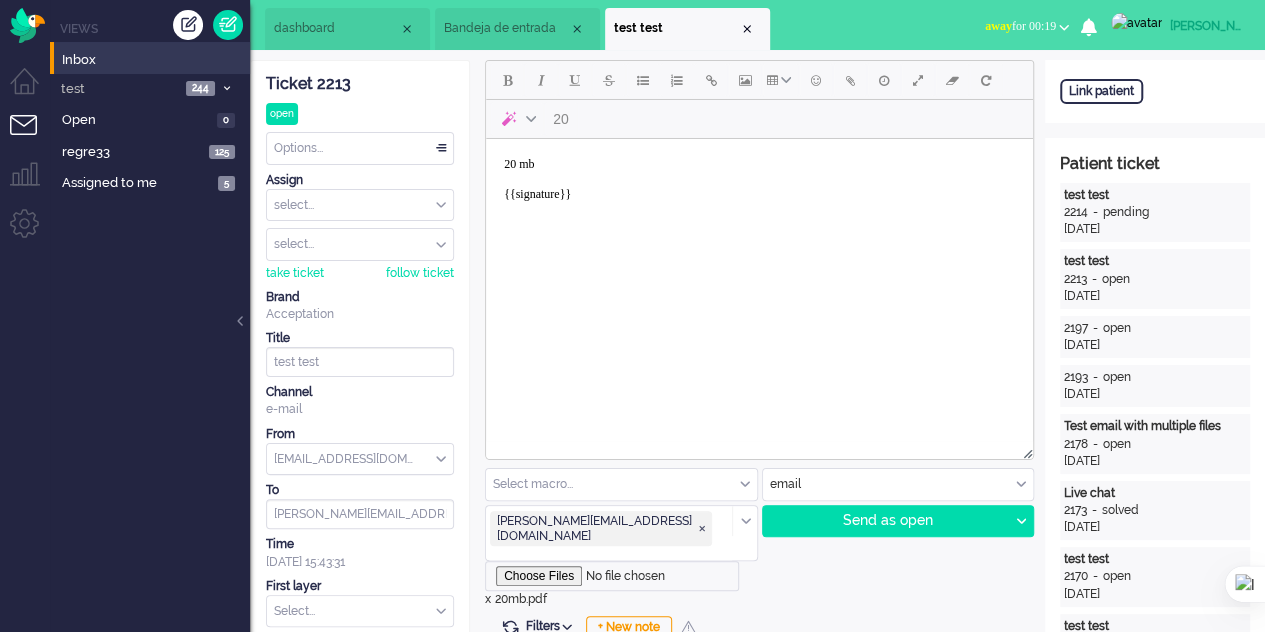 click on "Bandeja de entrada" at bounding box center (506, 28) 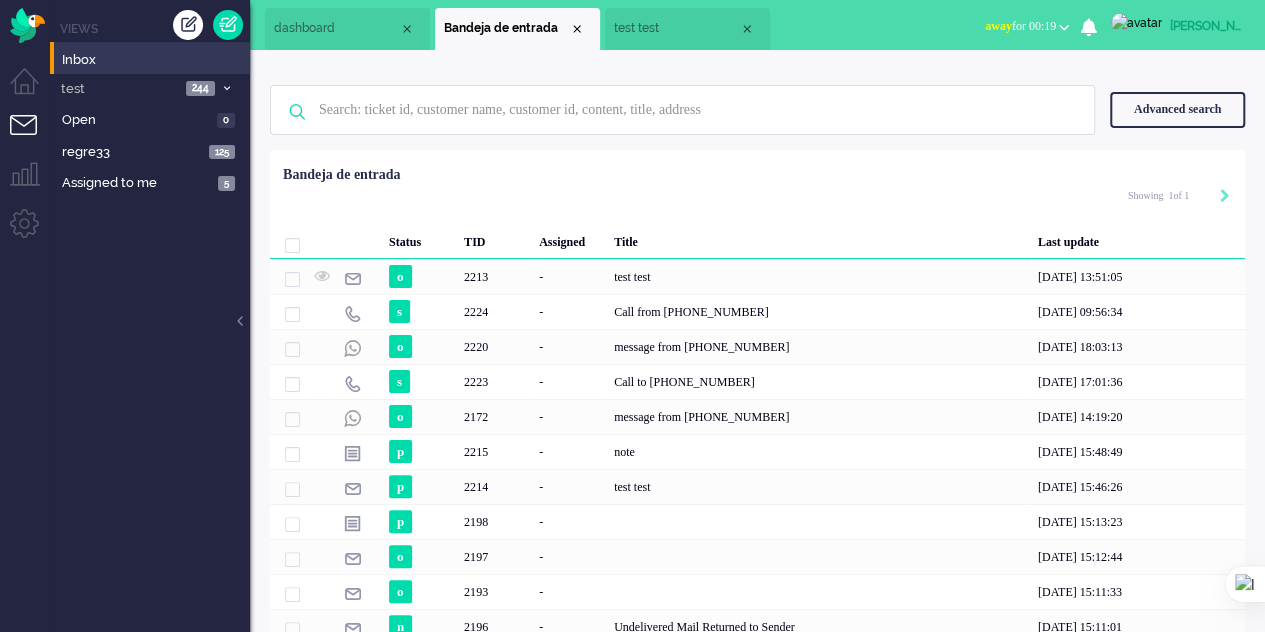 click on "test test" at bounding box center (676, 28) 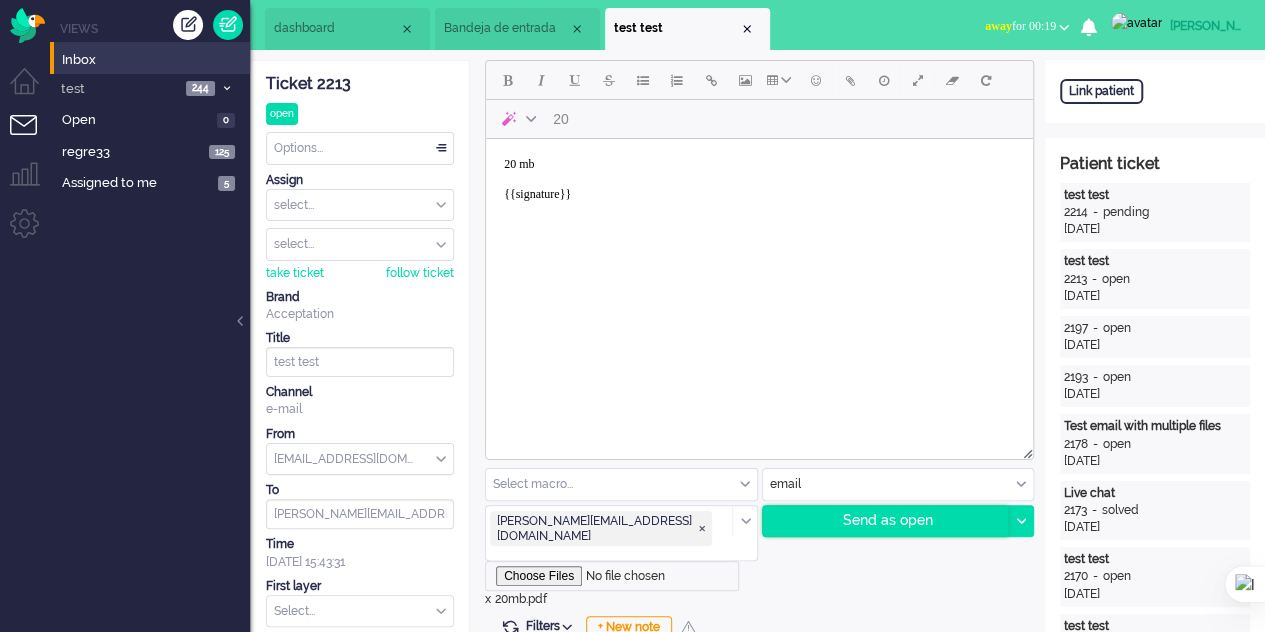 click on "Send as open" at bounding box center [886, 521] 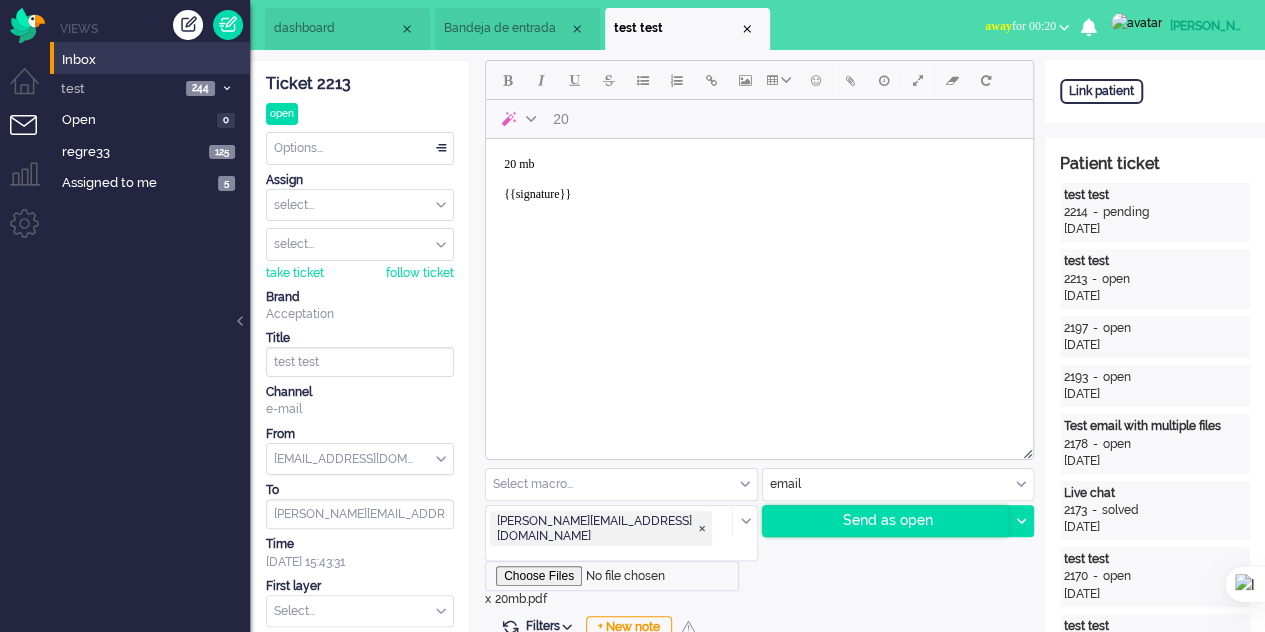 click on "Send as open" at bounding box center (886, 521) 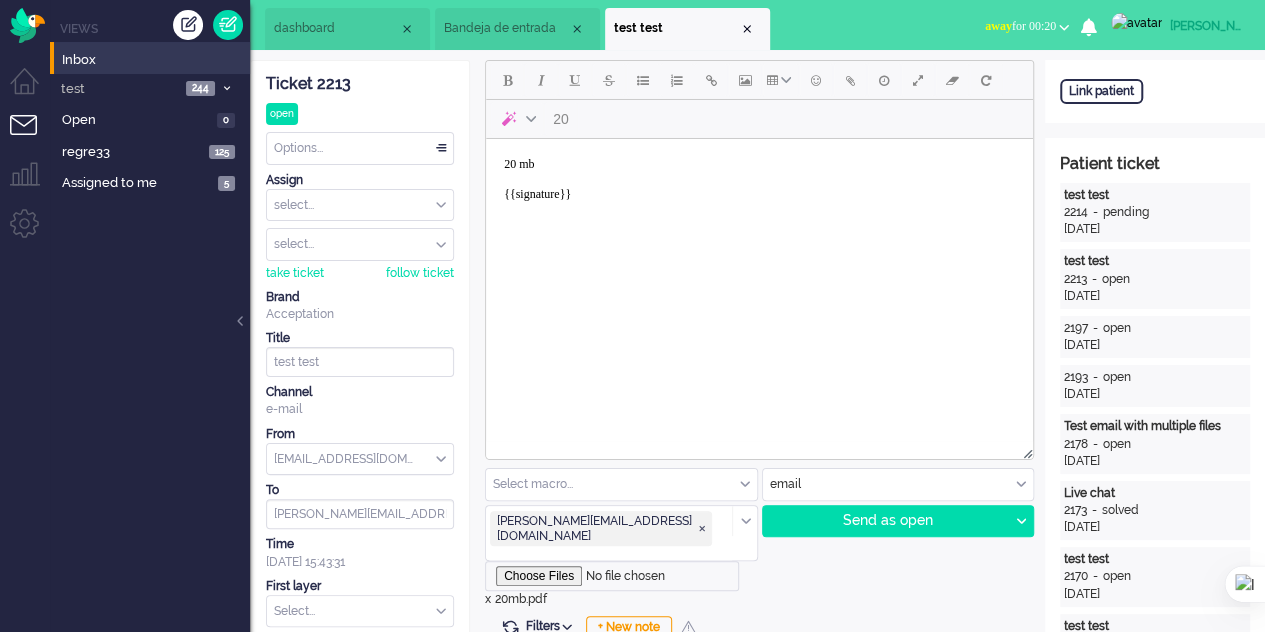 click on "dashboard" at bounding box center (336, 28) 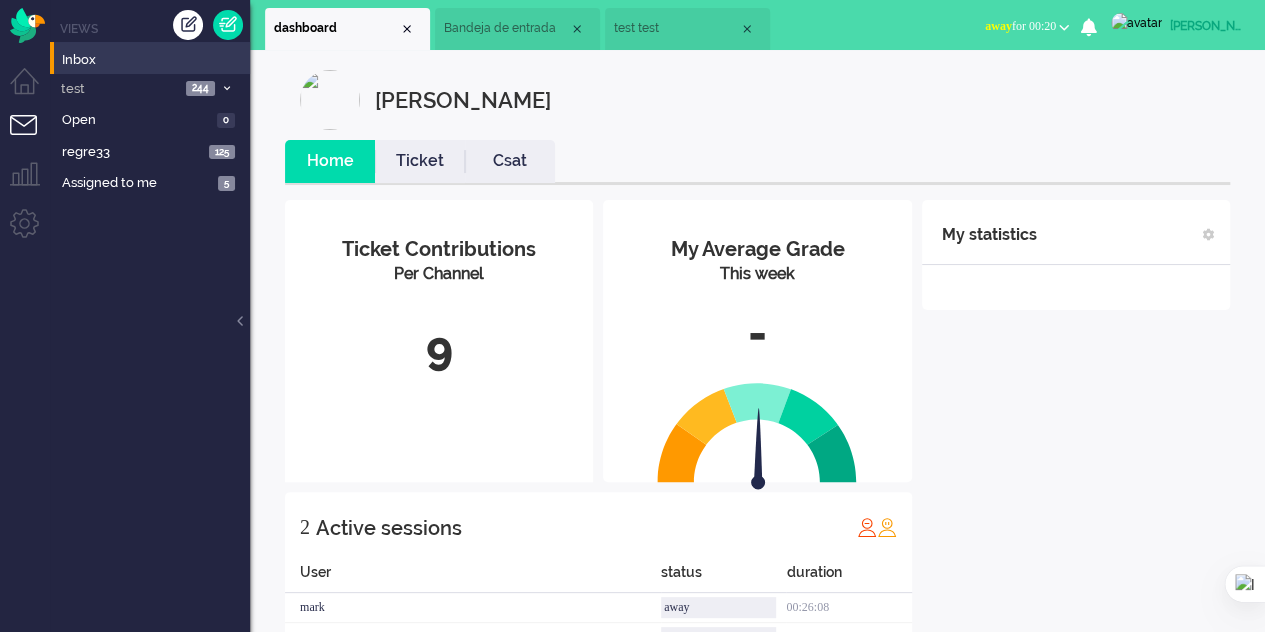 click on "Bandeja de entrada" at bounding box center [506, 28] 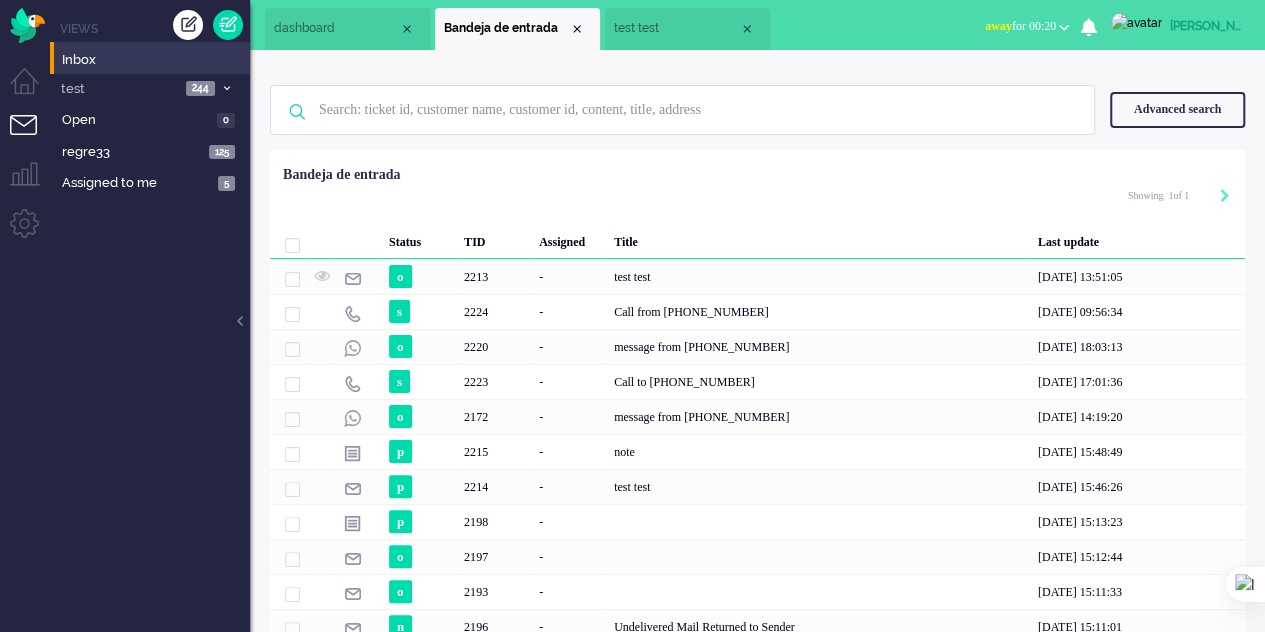 click on "test test" at bounding box center [676, 28] 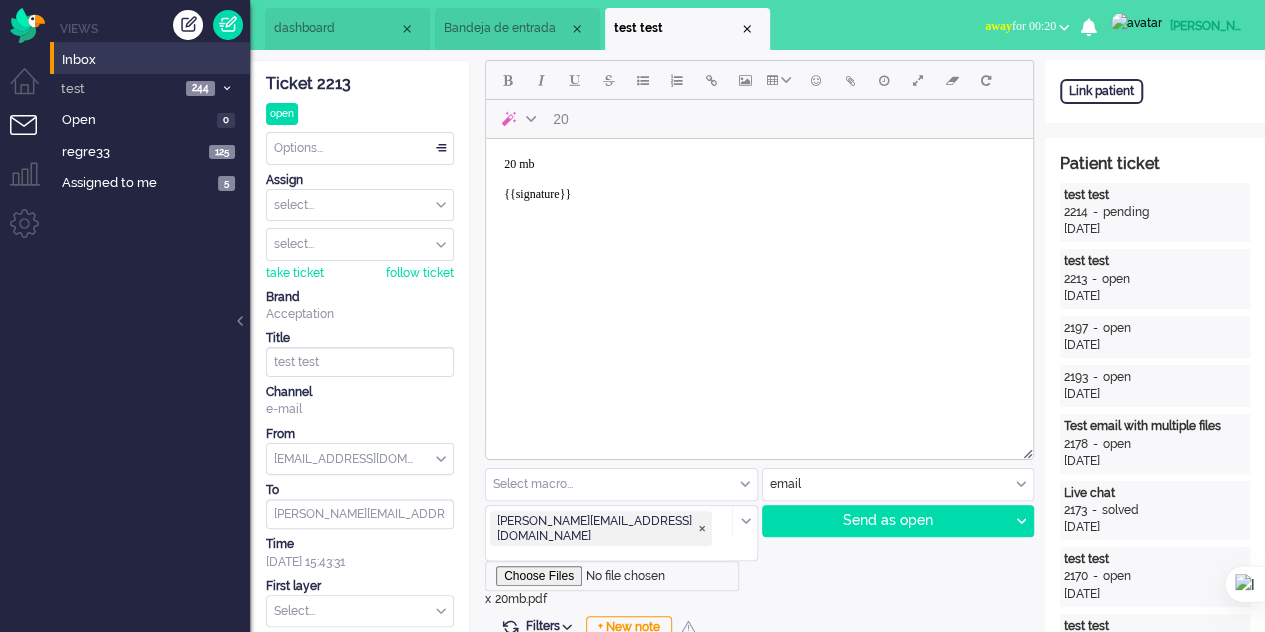 click on "20 mb {{signature}}" at bounding box center [759, 187] 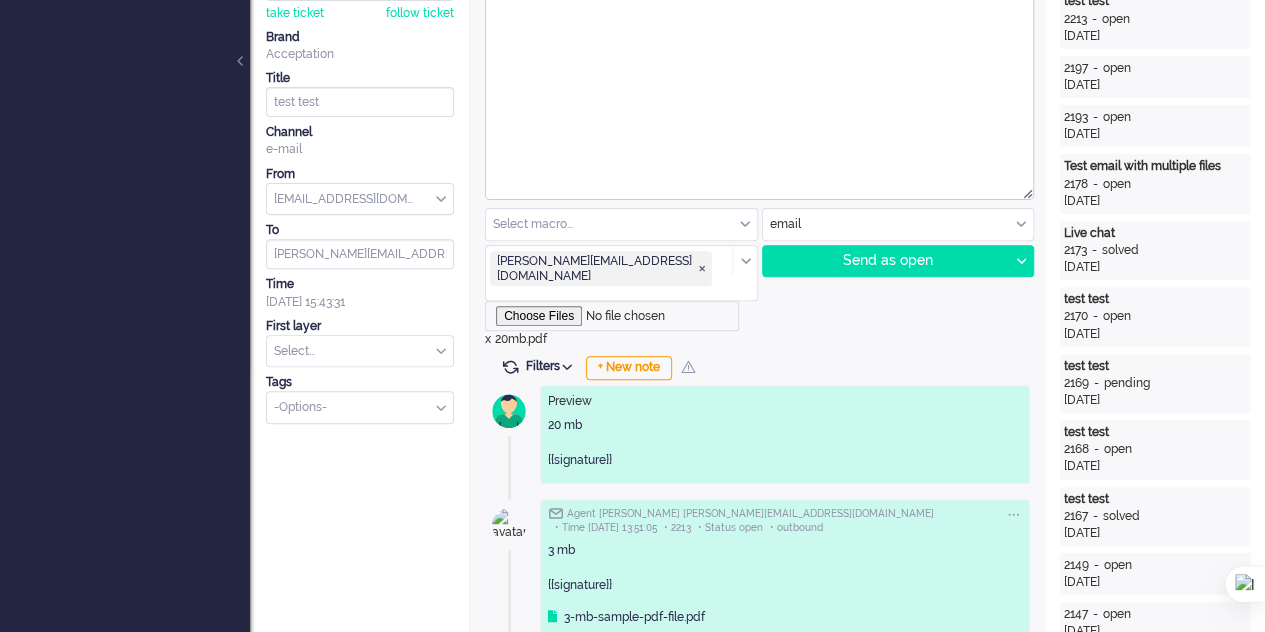 scroll, scrollTop: 300, scrollLeft: 0, axis: vertical 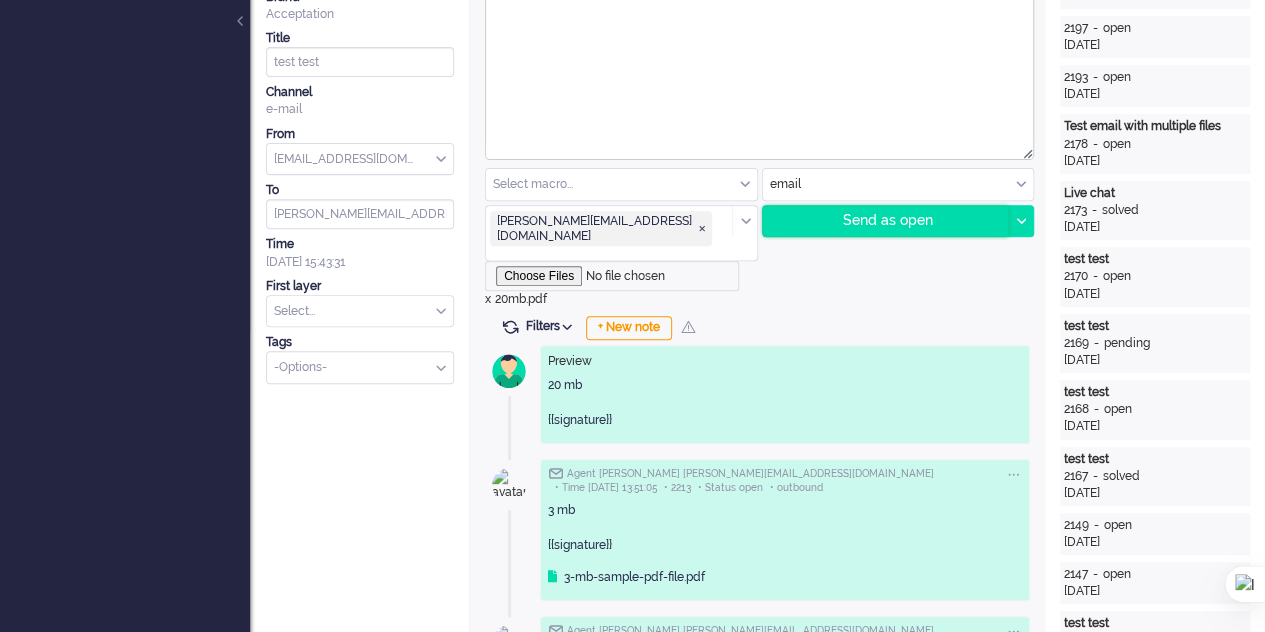 click on "Send as open" at bounding box center [886, 221] 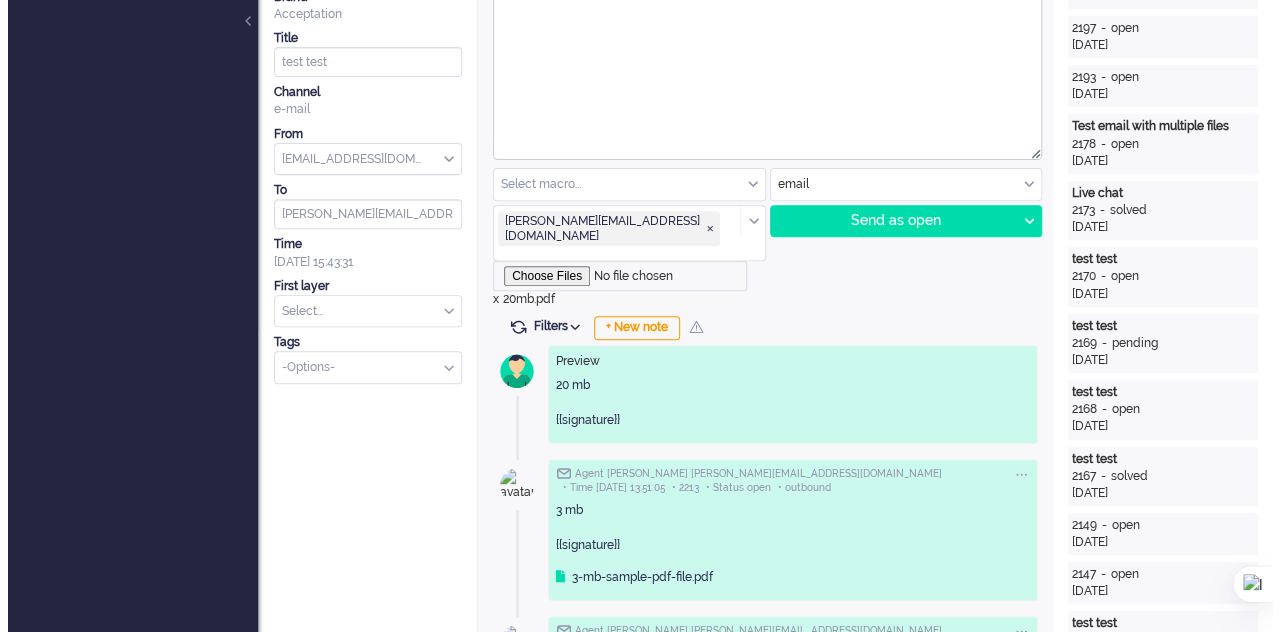 scroll, scrollTop: 0, scrollLeft: 0, axis: both 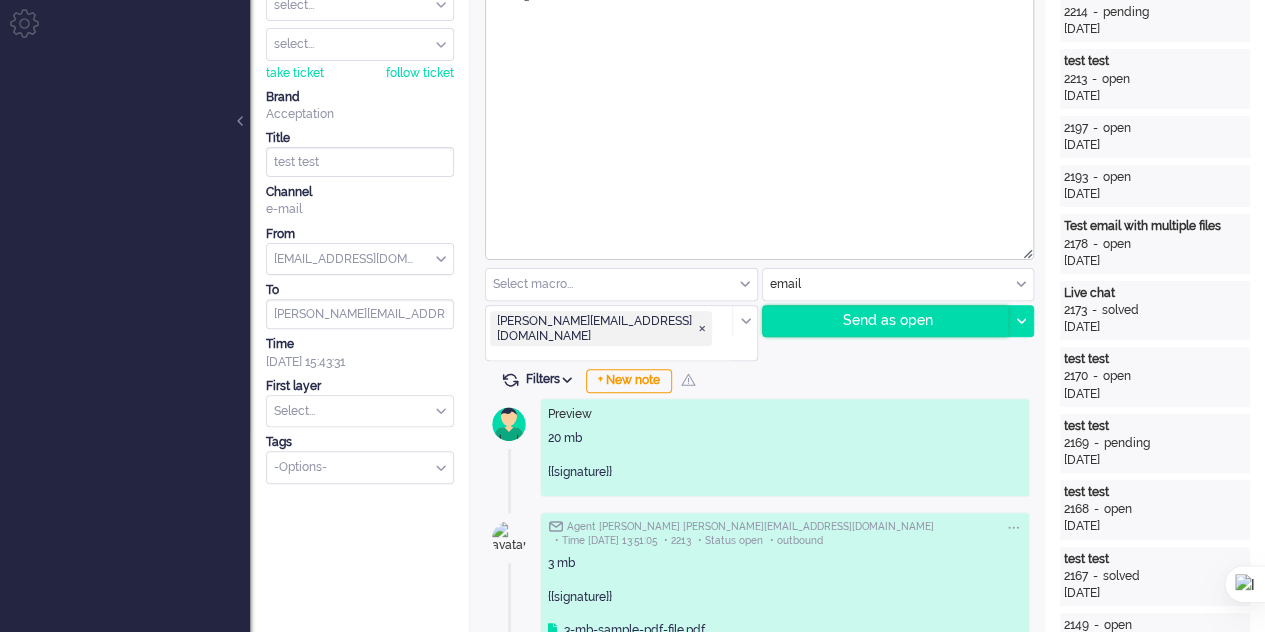 click on "Send as open" at bounding box center (886, 321) 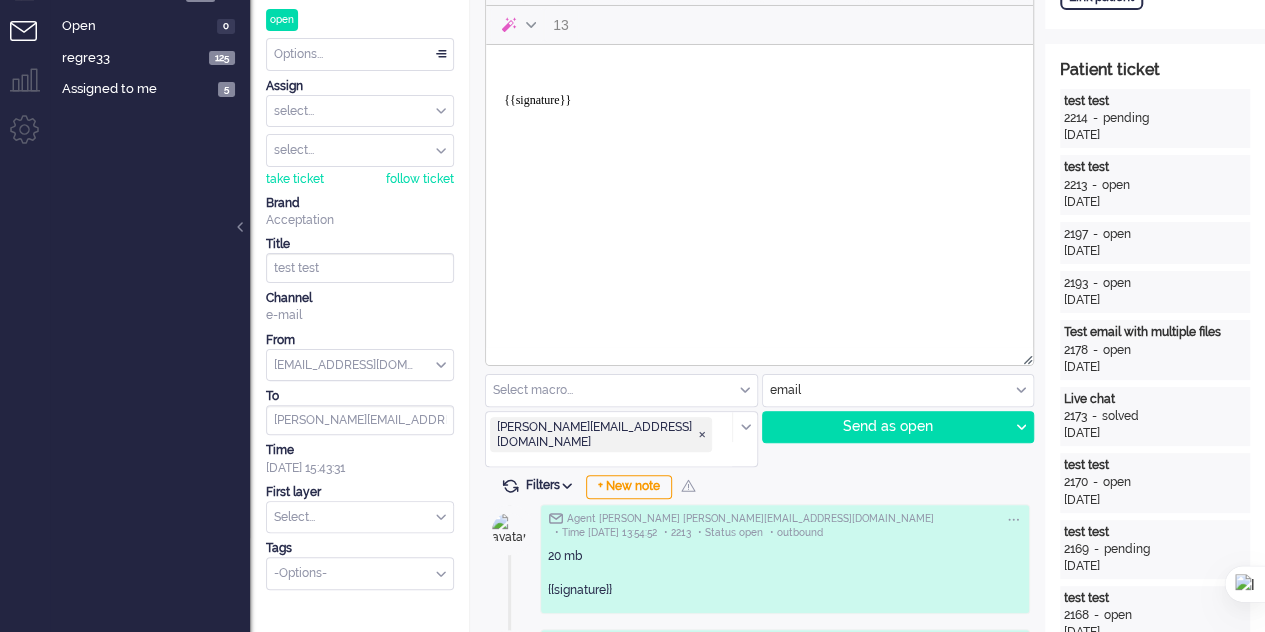 scroll, scrollTop: 0, scrollLeft: 0, axis: both 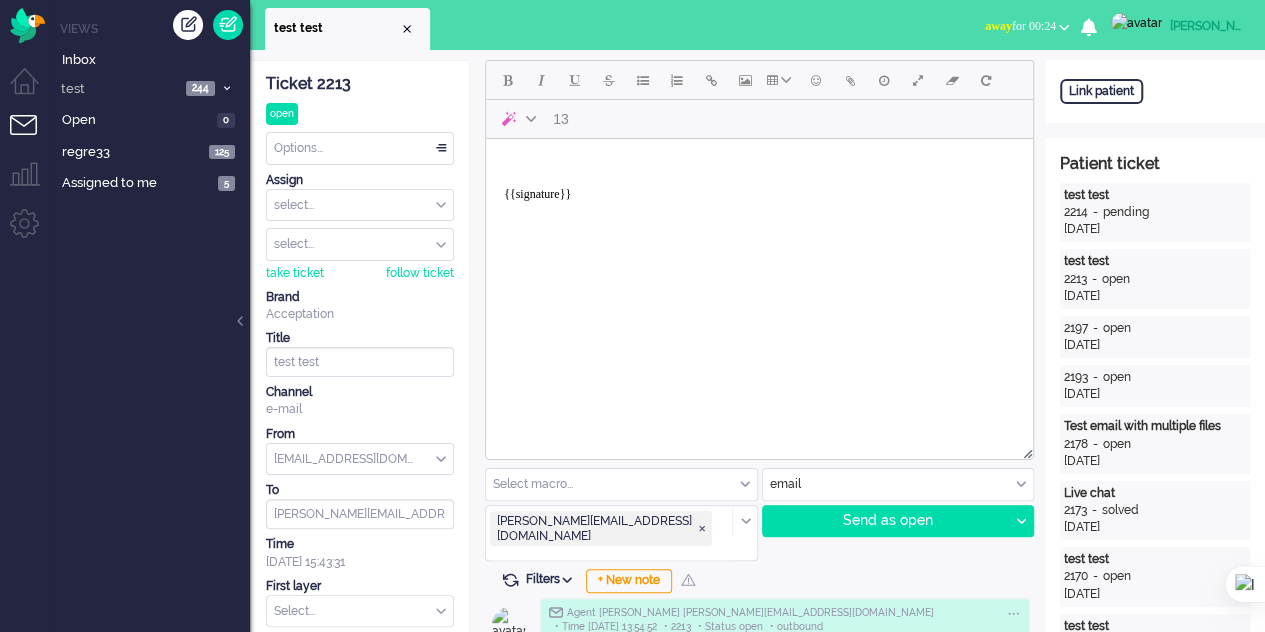 click at bounding box center [407, 29] 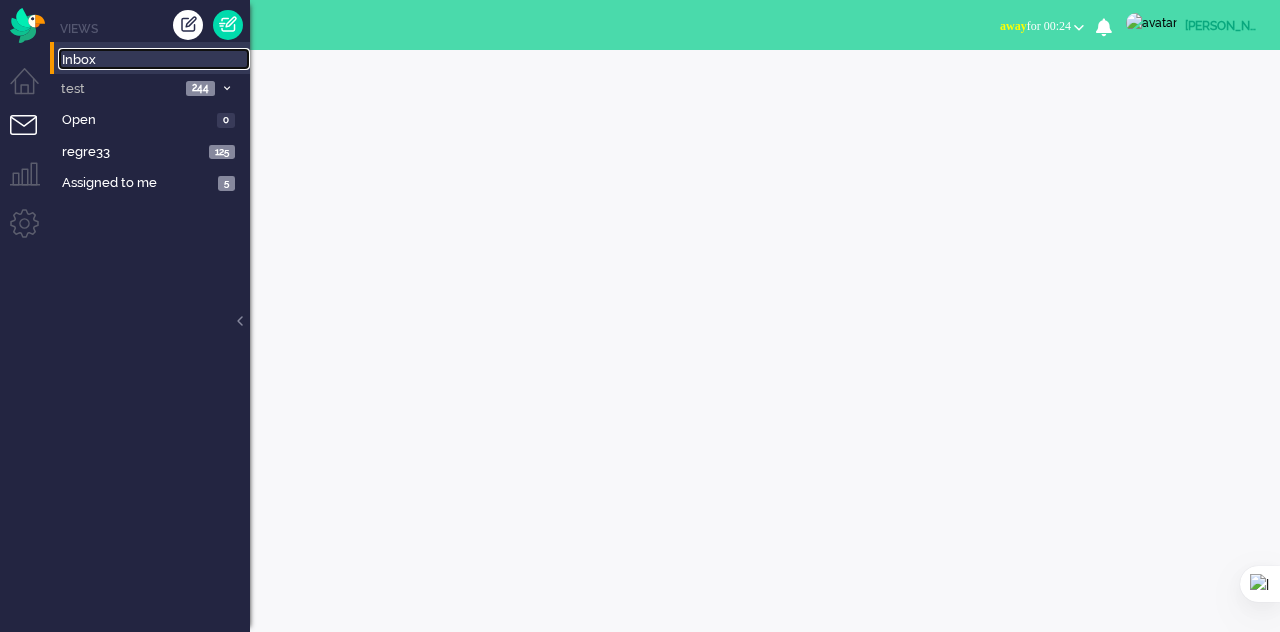 click on "Inbox" at bounding box center [154, 59] 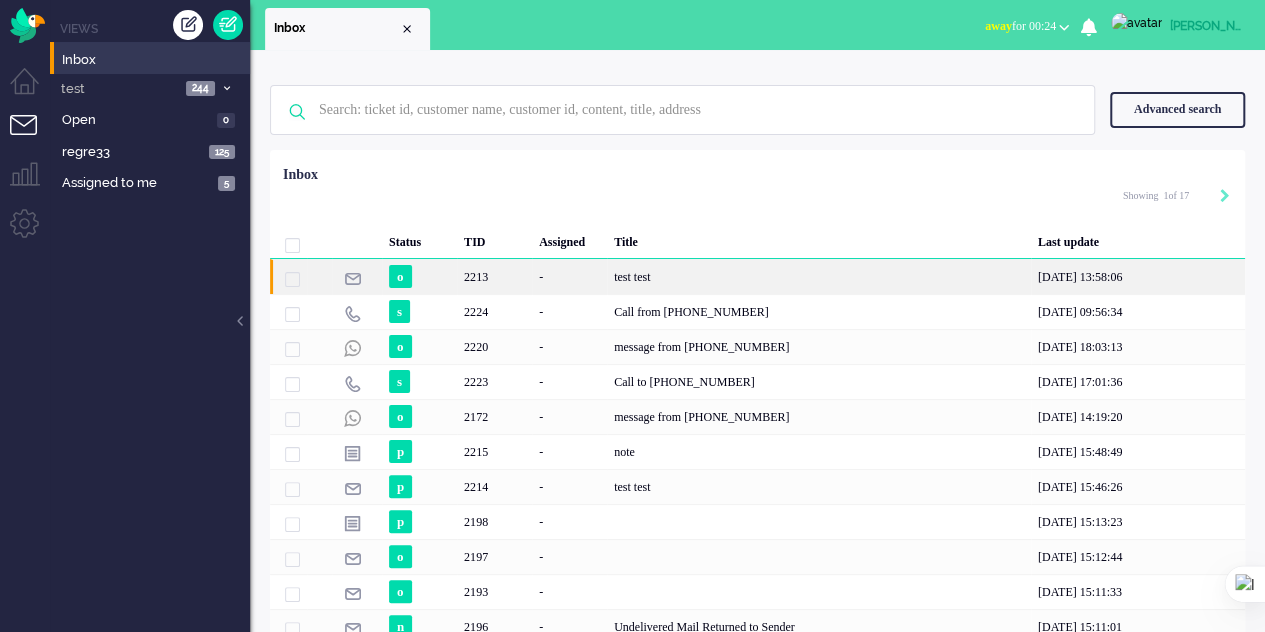 click on "test test" 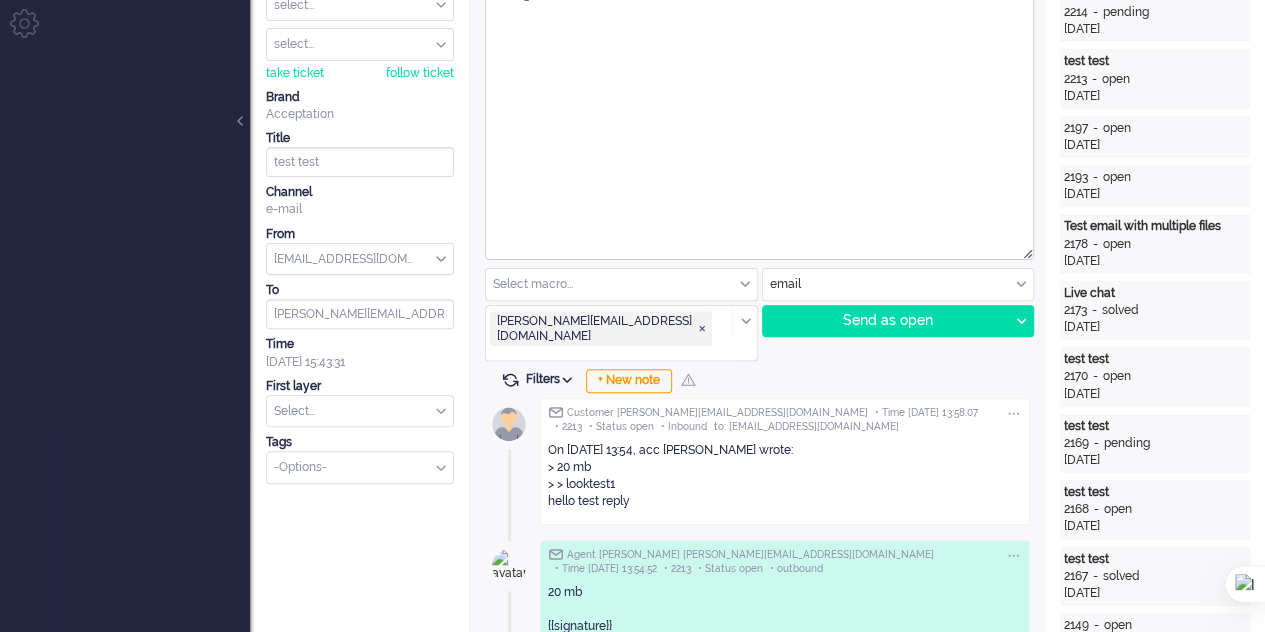 scroll, scrollTop: 0, scrollLeft: 0, axis: both 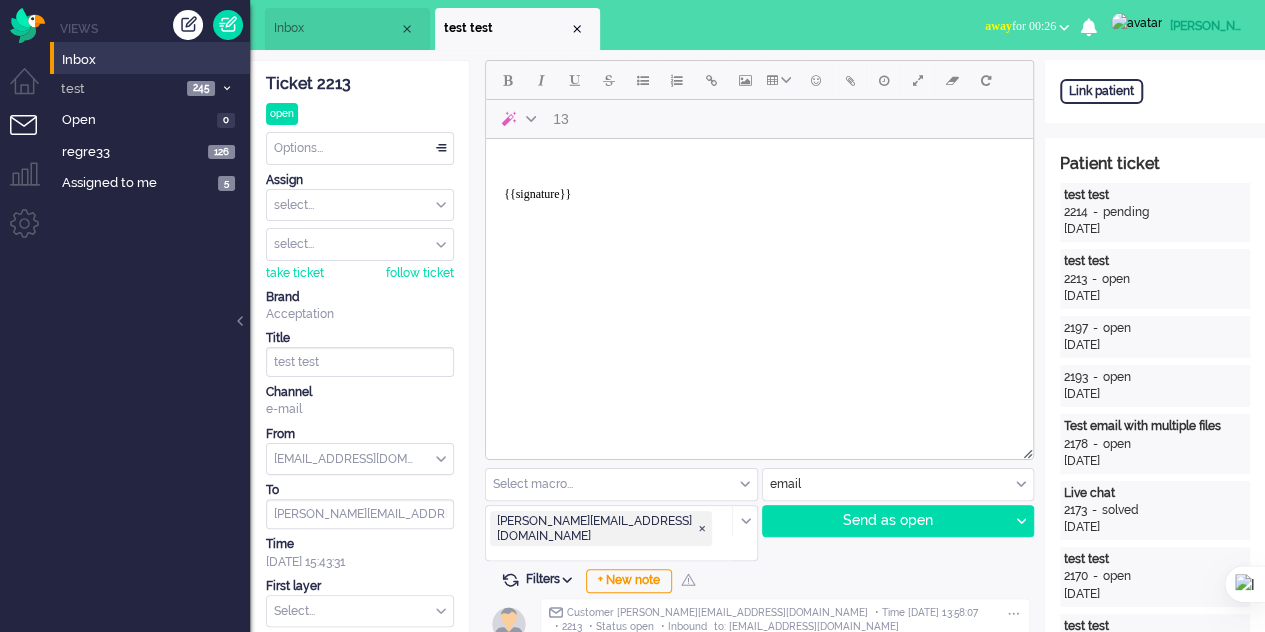 click on "Inbox" at bounding box center [336, 28] 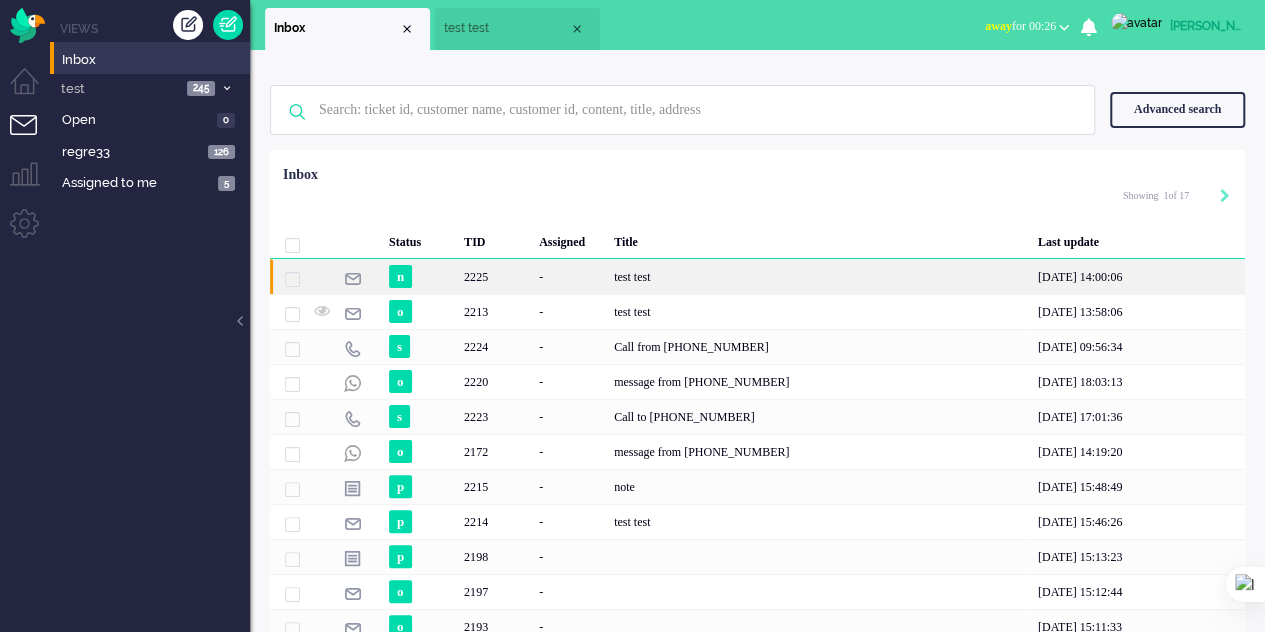 click on "2225" 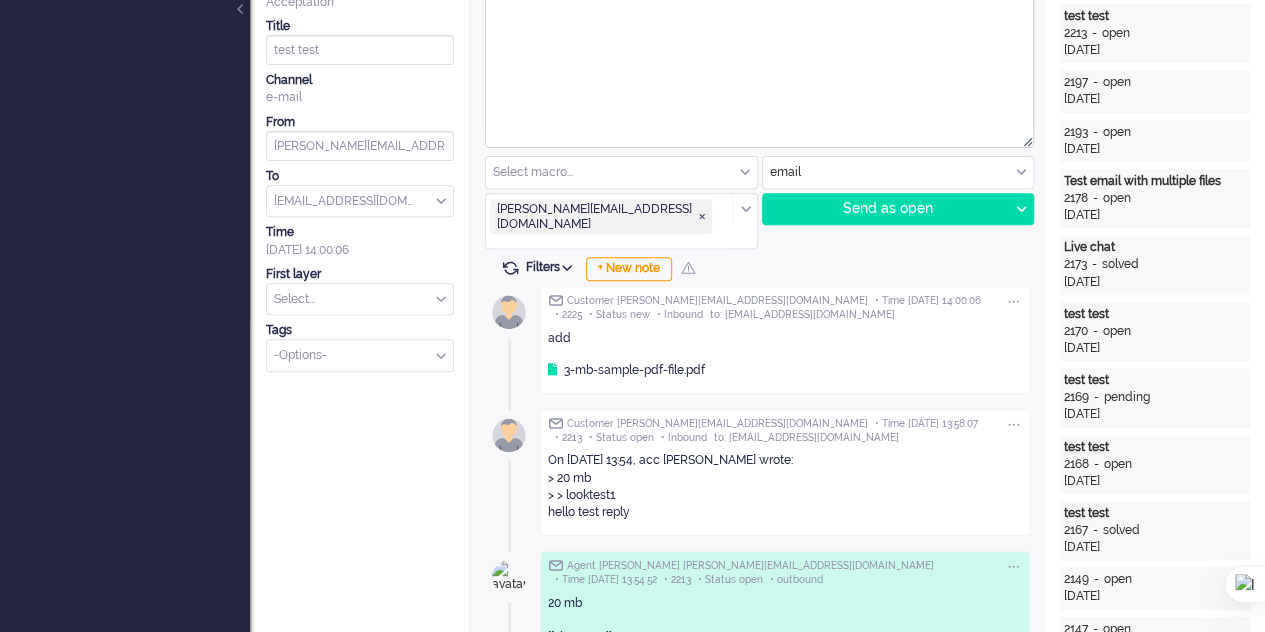 scroll, scrollTop: 400, scrollLeft: 0, axis: vertical 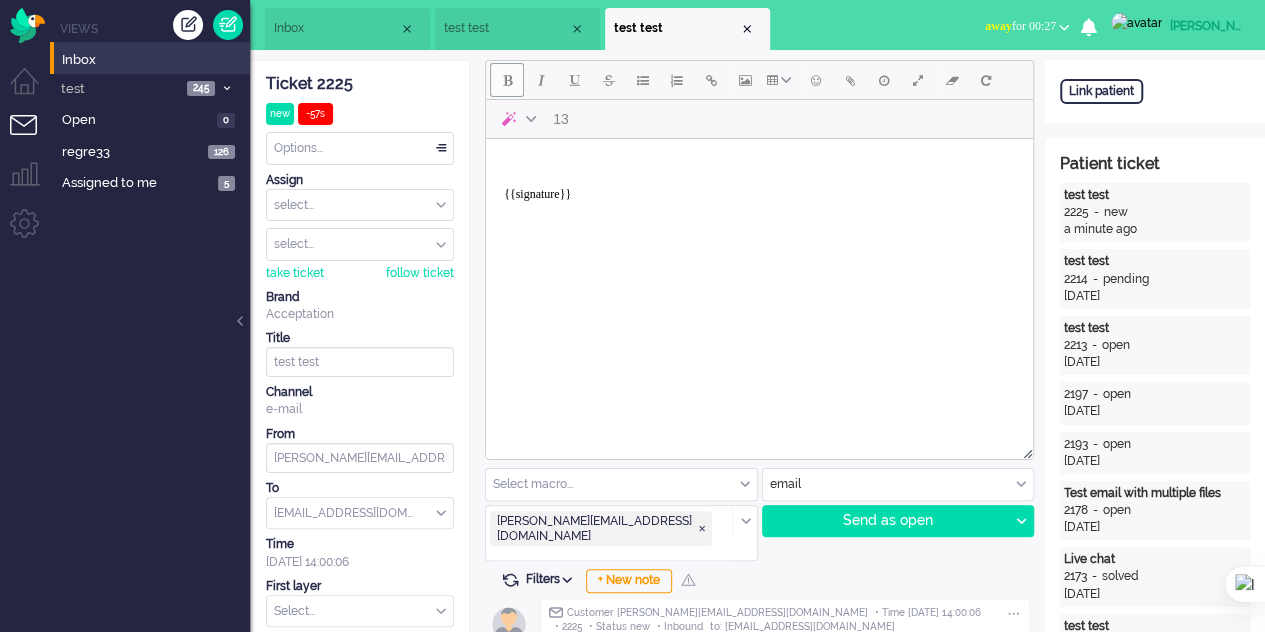 click at bounding box center [507, 80] 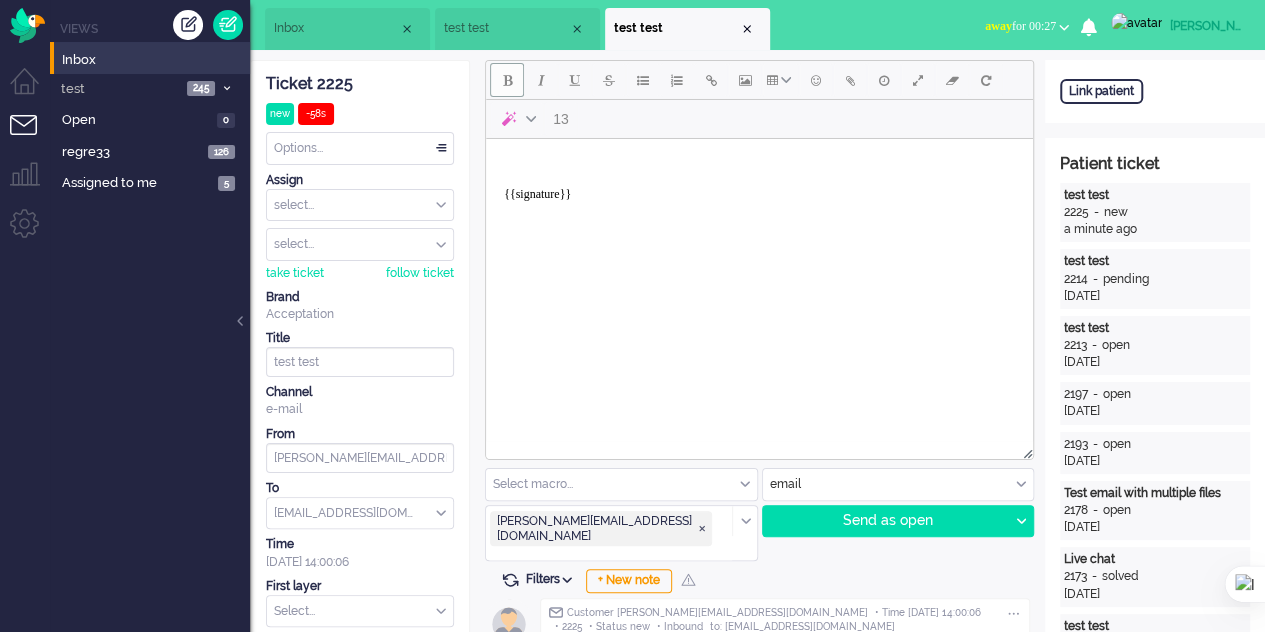 type 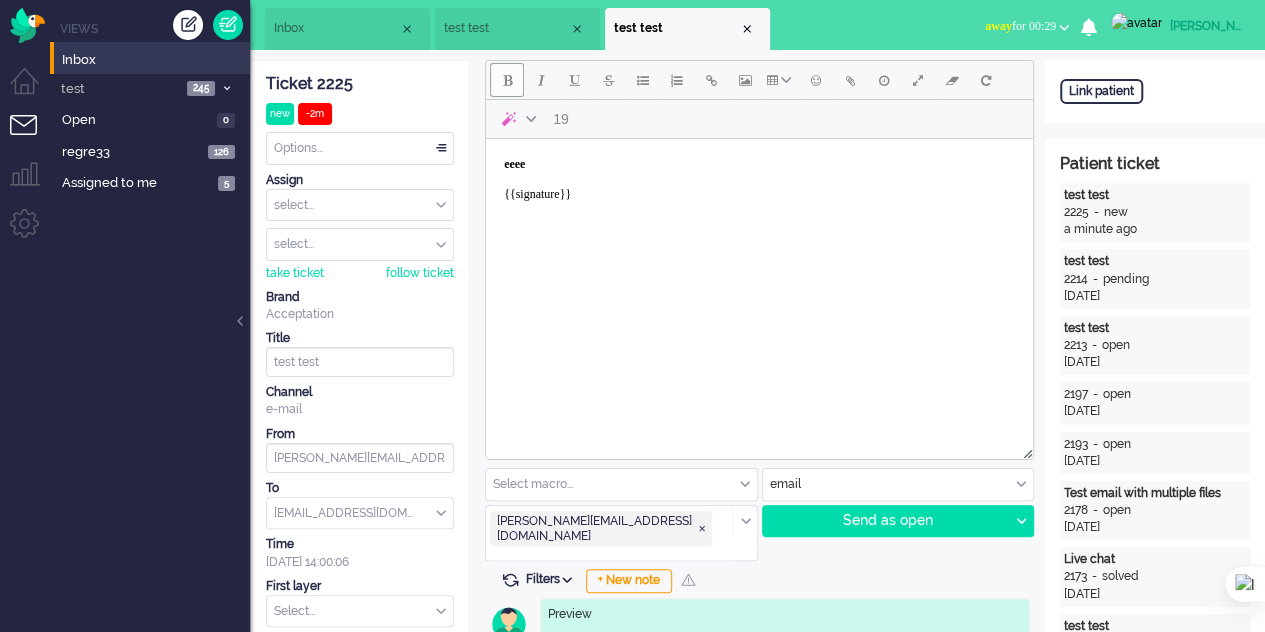 click at bounding box center [507, 80] 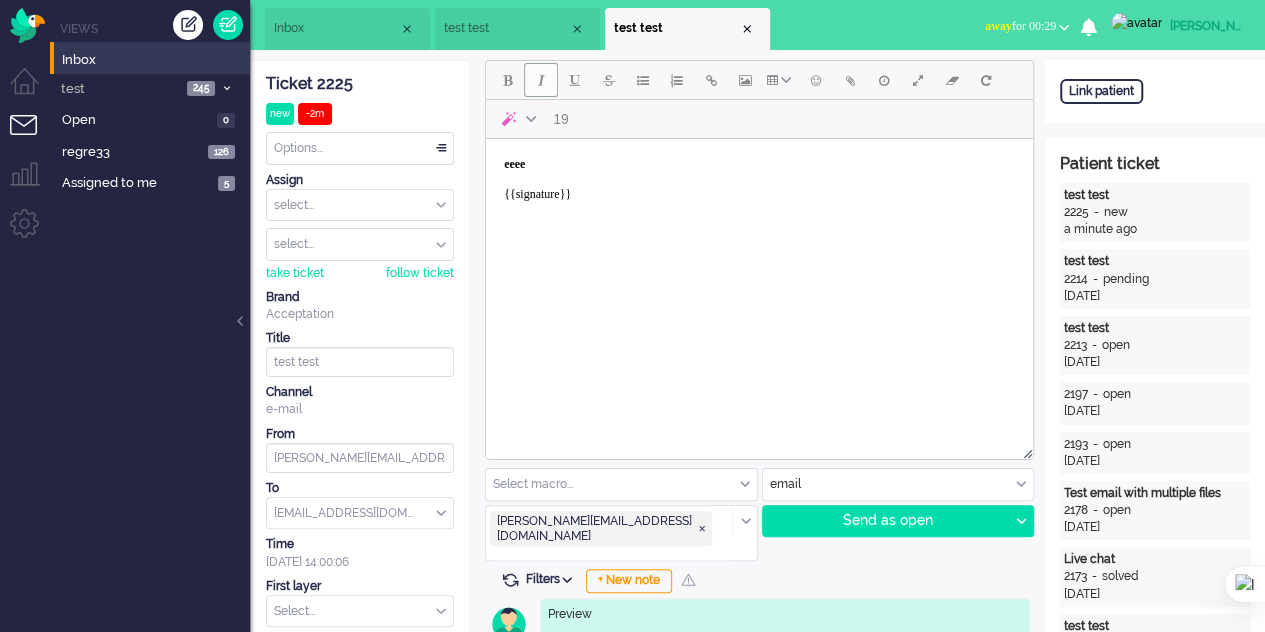 click at bounding box center [541, 80] 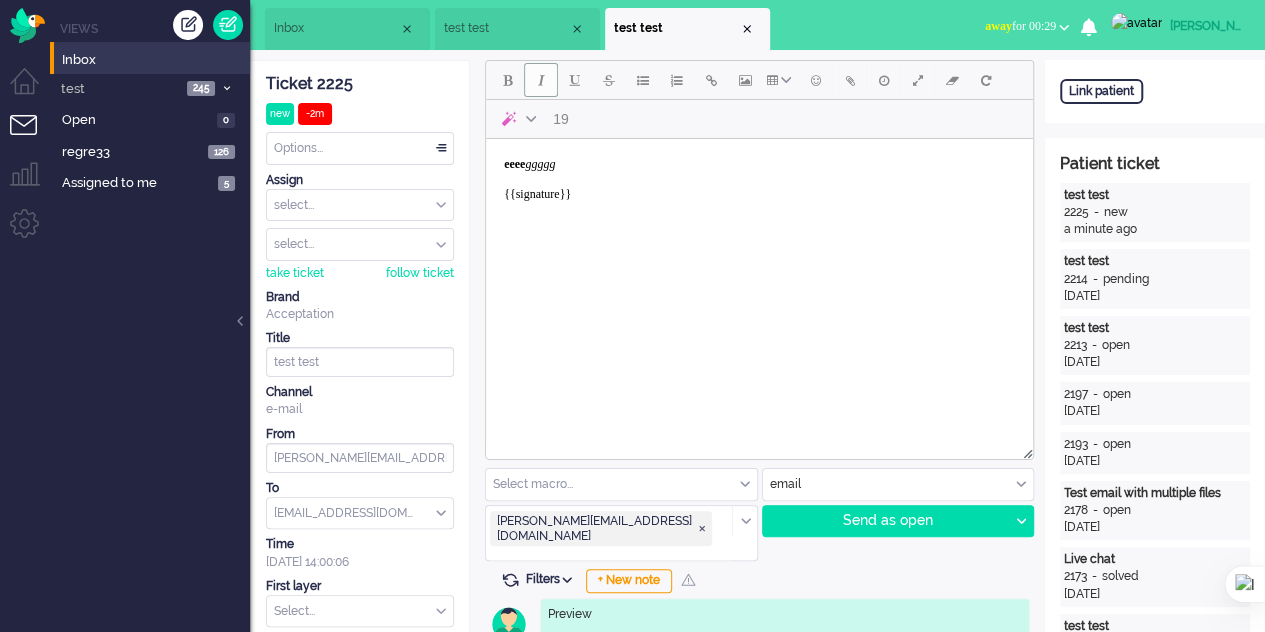 click at bounding box center (541, 80) 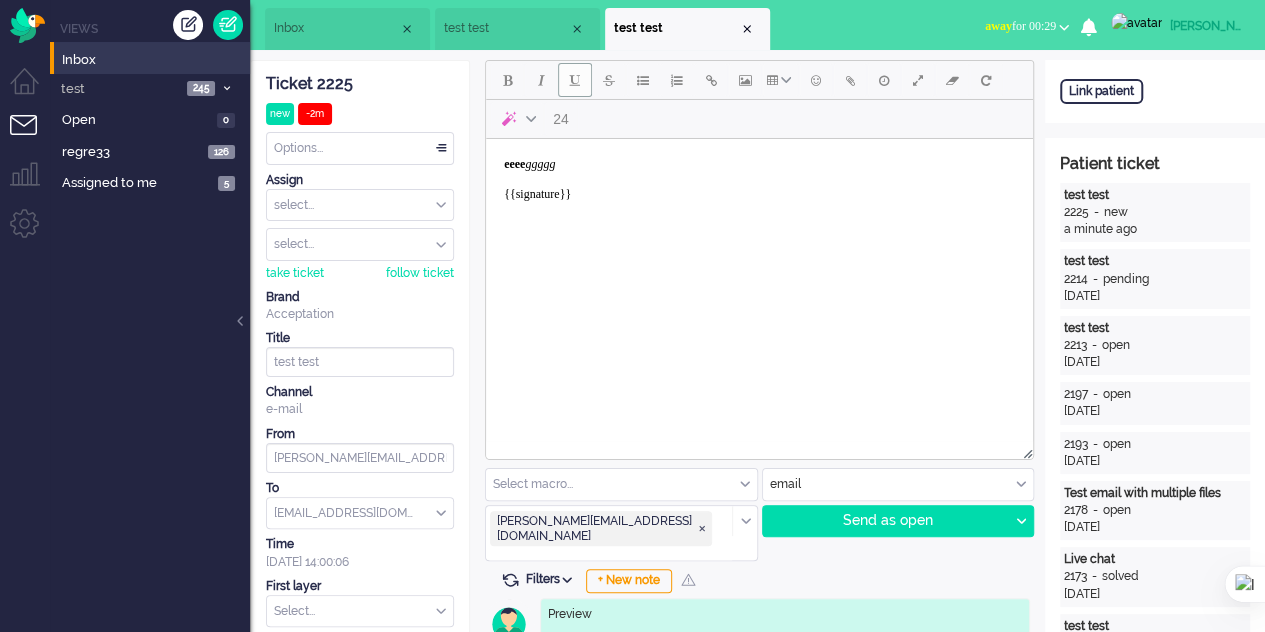 click at bounding box center (575, 80) 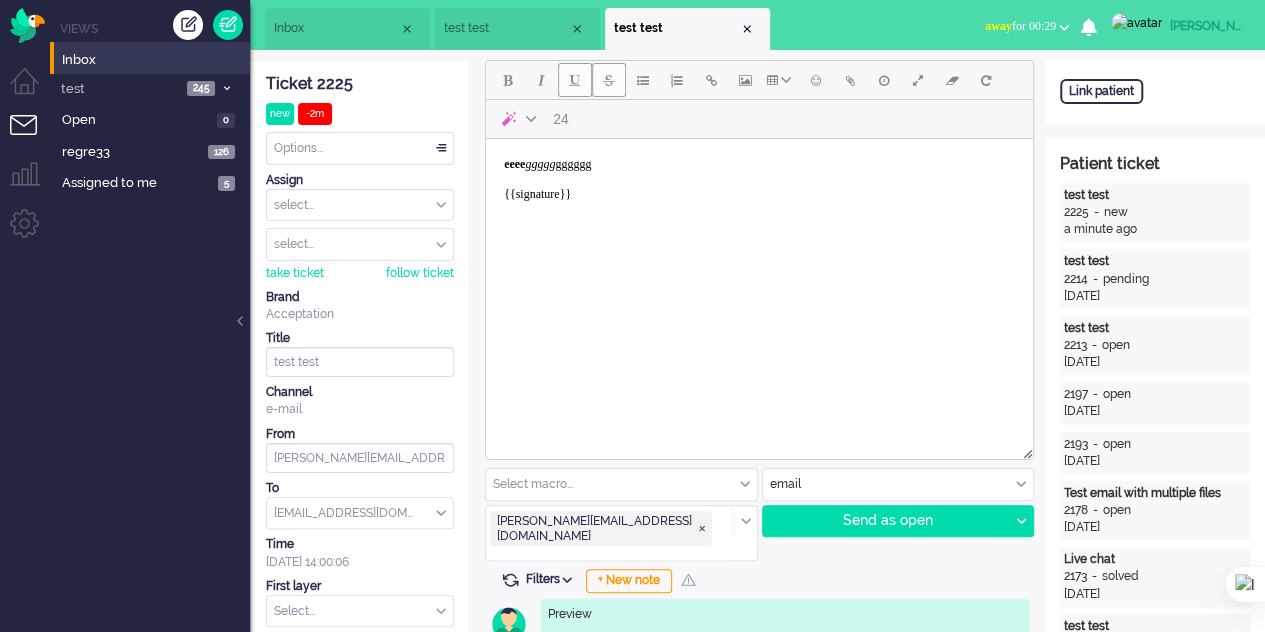 drag, startPoint x: 574, startPoint y: 83, endPoint x: 618, endPoint y: 79, distance: 44.181442 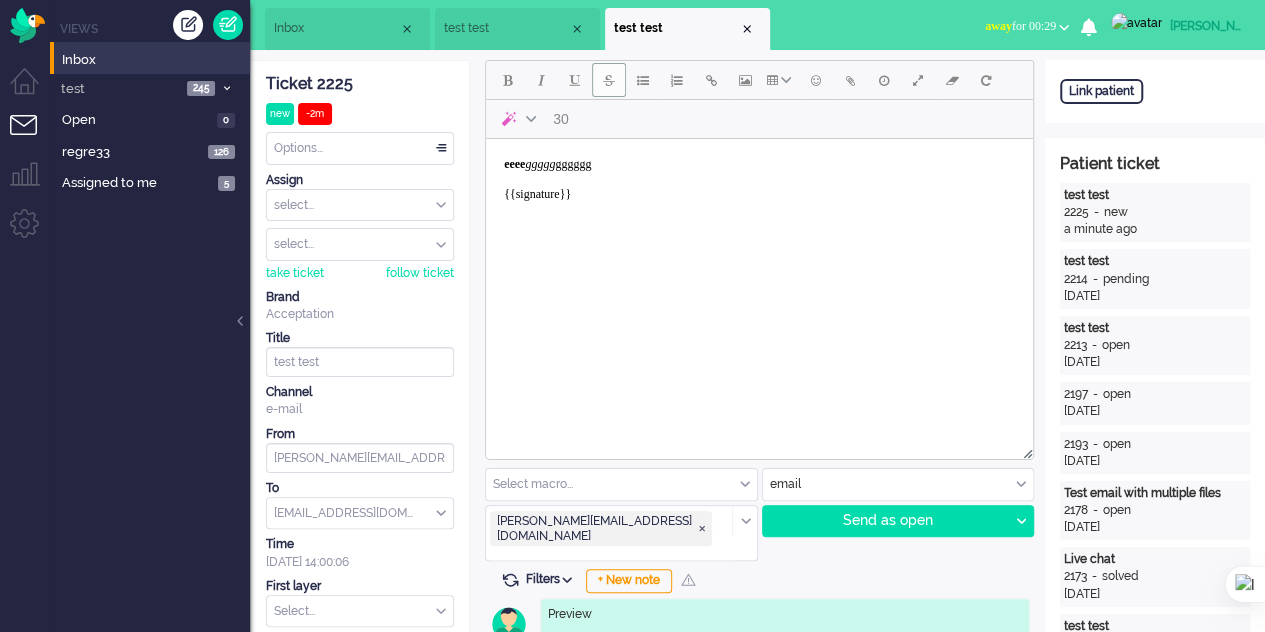 click at bounding box center (609, 80) 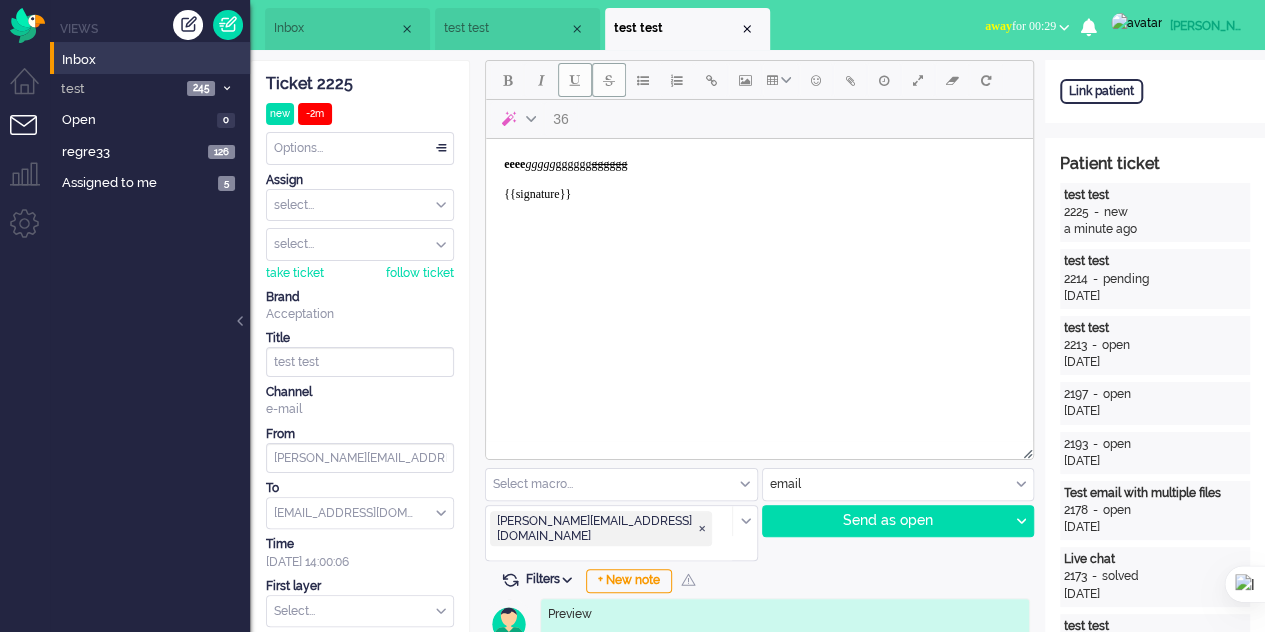 drag, startPoint x: 602, startPoint y: 81, endPoint x: 584, endPoint y: 80, distance: 18.027756 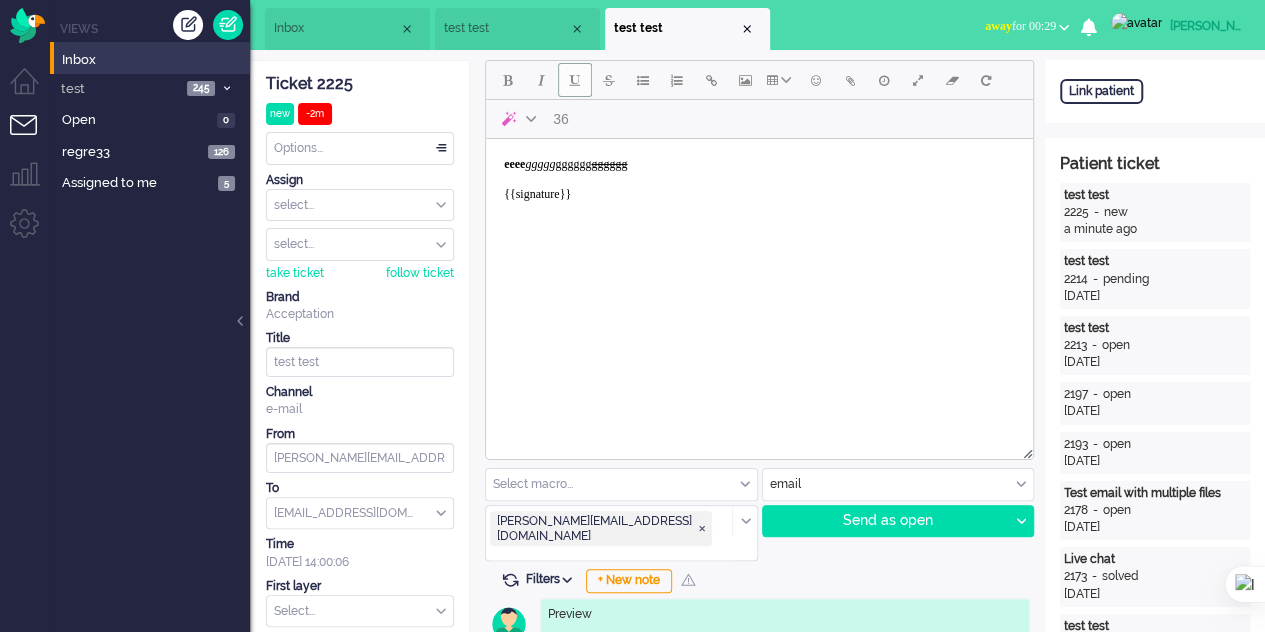 click at bounding box center (575, 80) 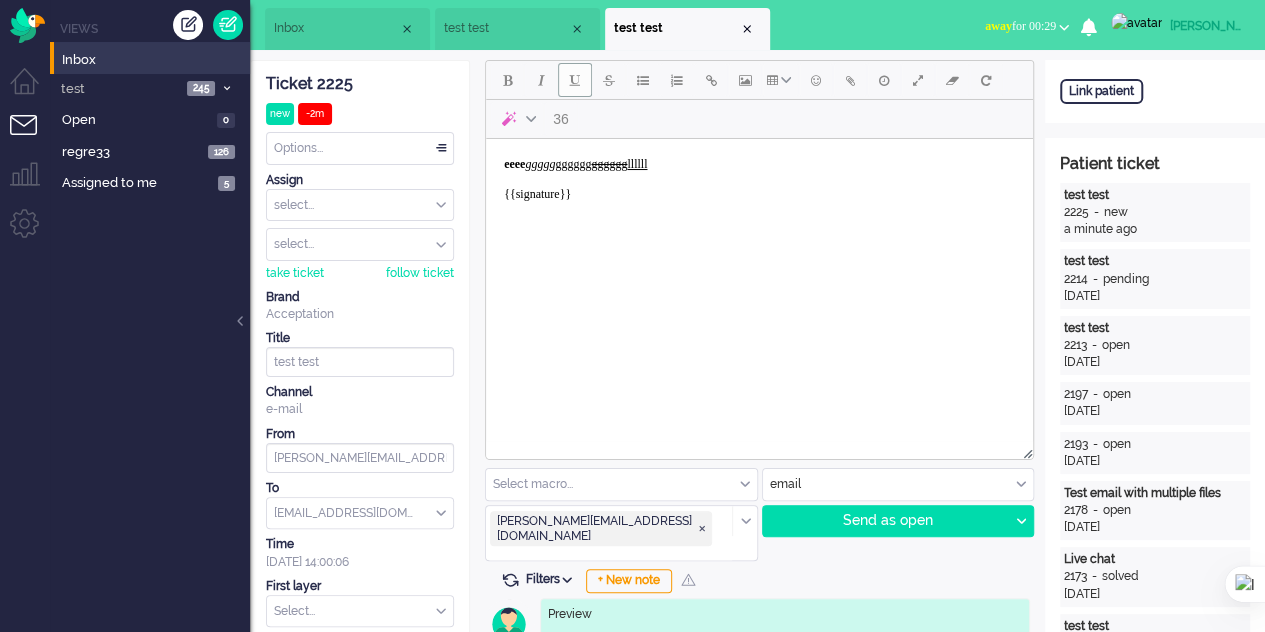 click at bounding box center (575, 80) 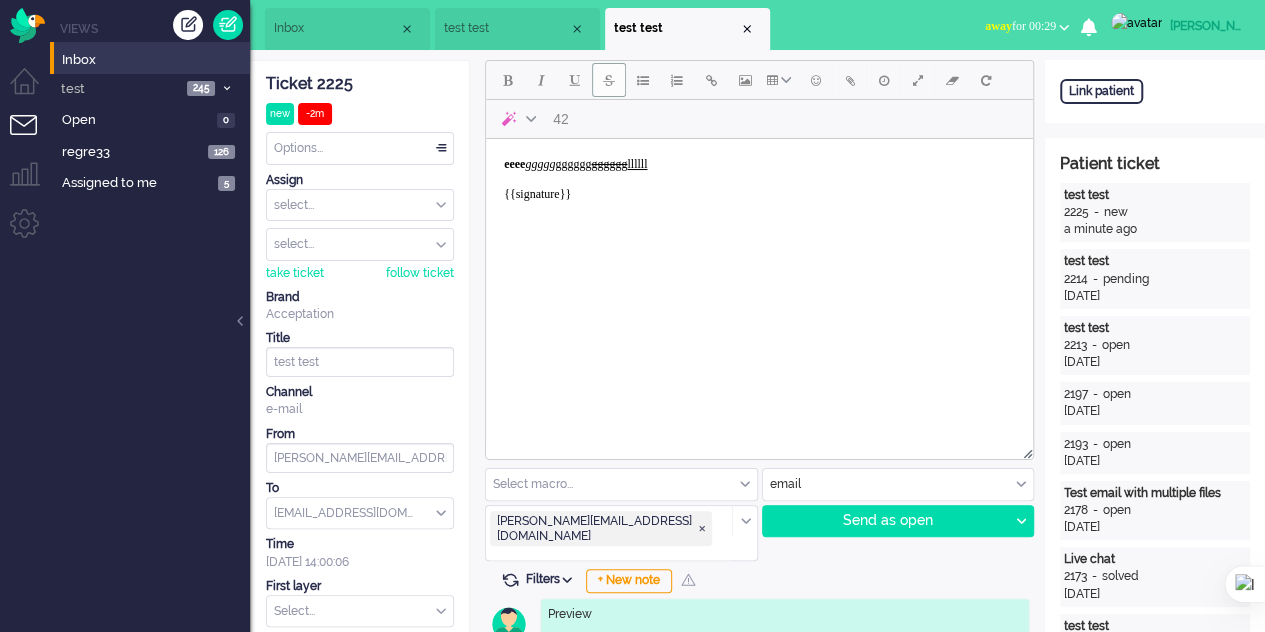 click at bounding box center [609, 80] 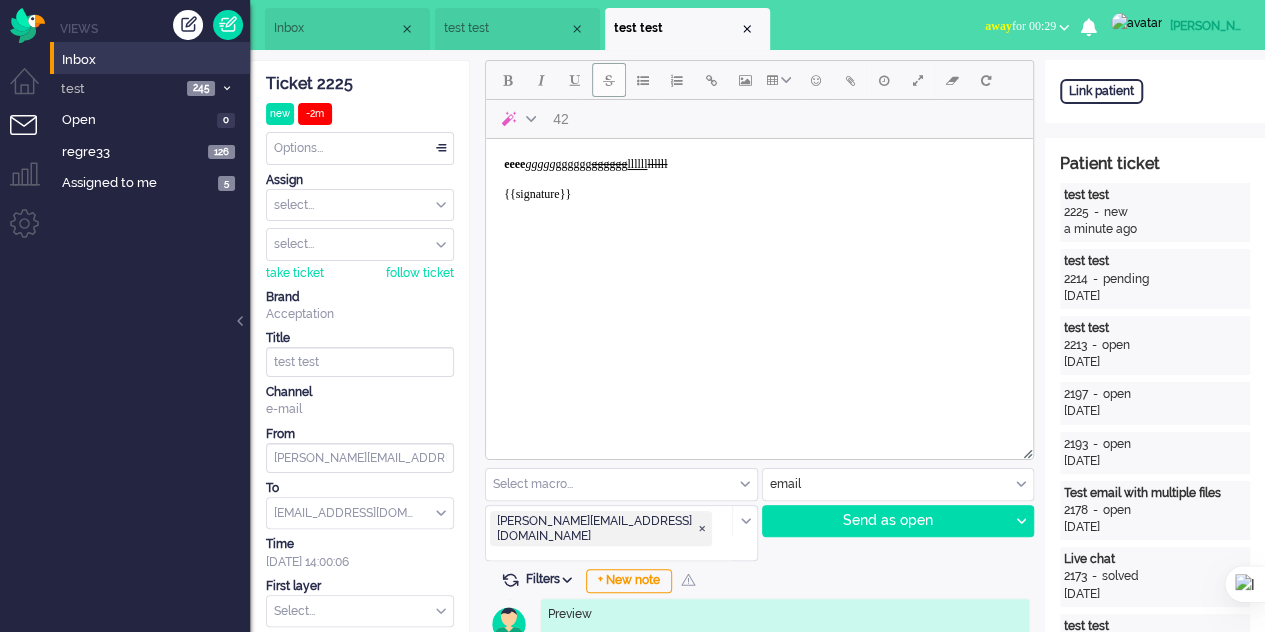 click at bounding box center [609, 80] 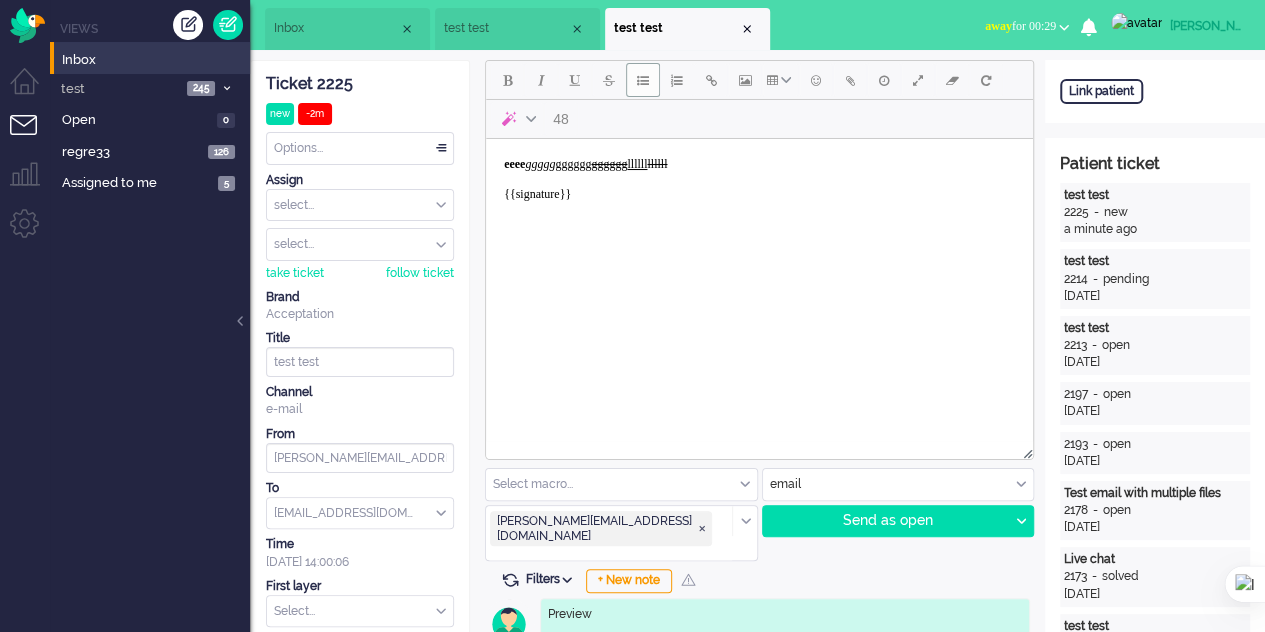 click at bounding box center (643, 80) 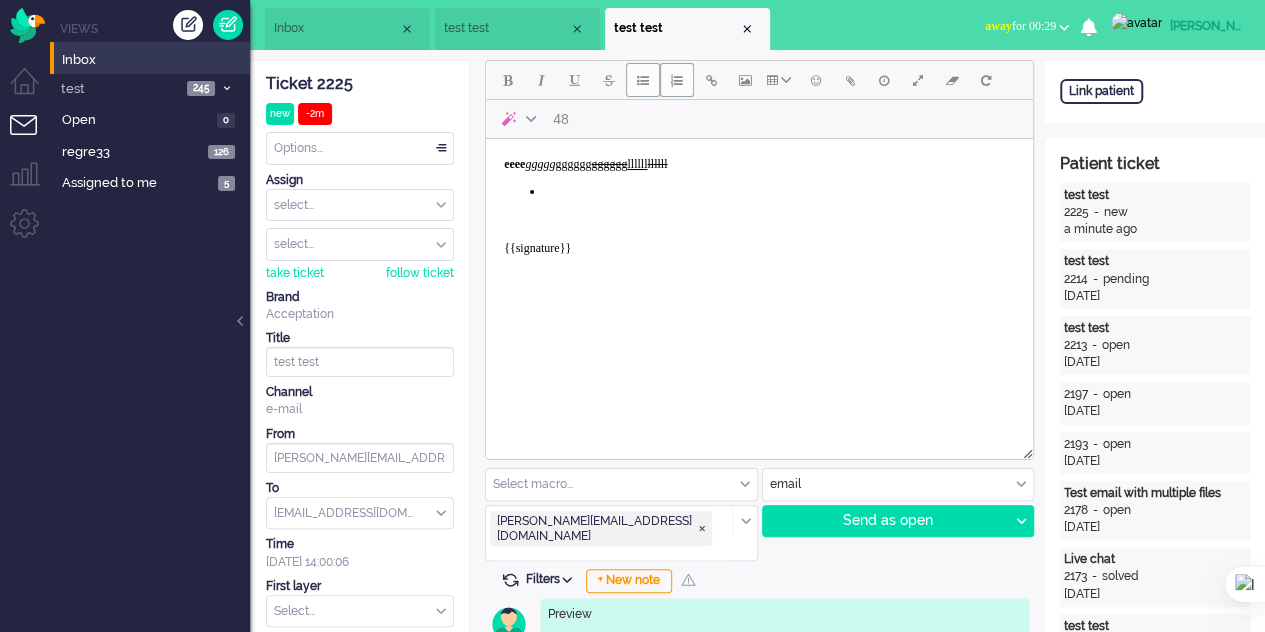 click at bounding box center (677, 80) 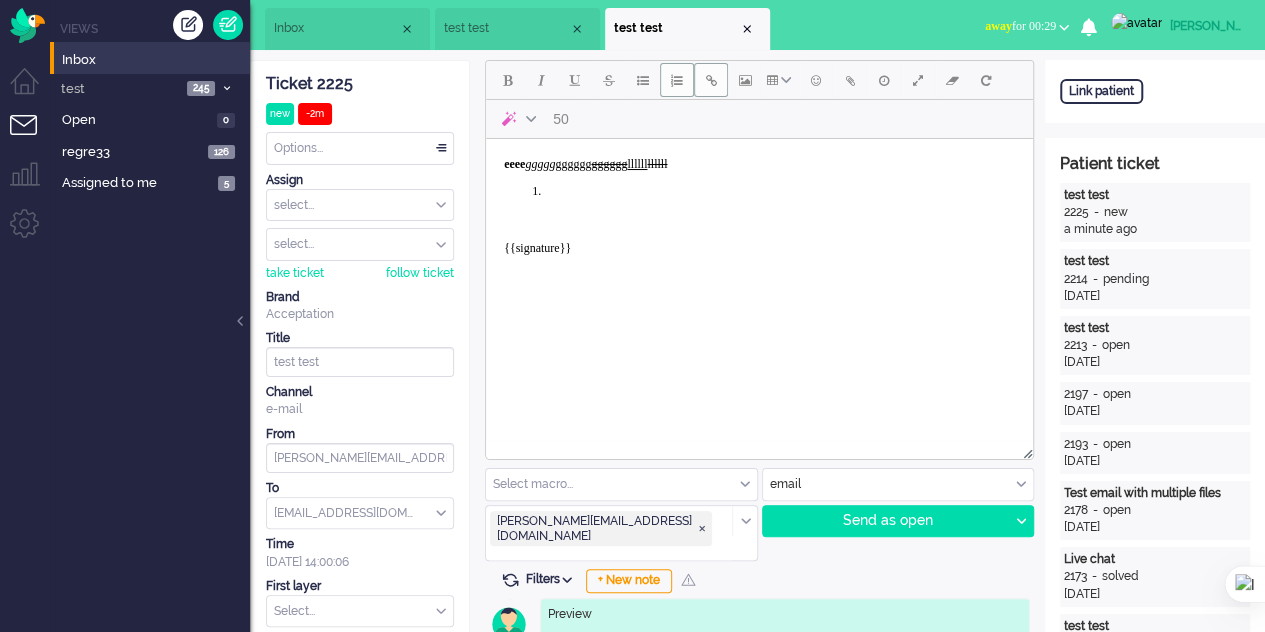 click at bounding box center (711, 80) 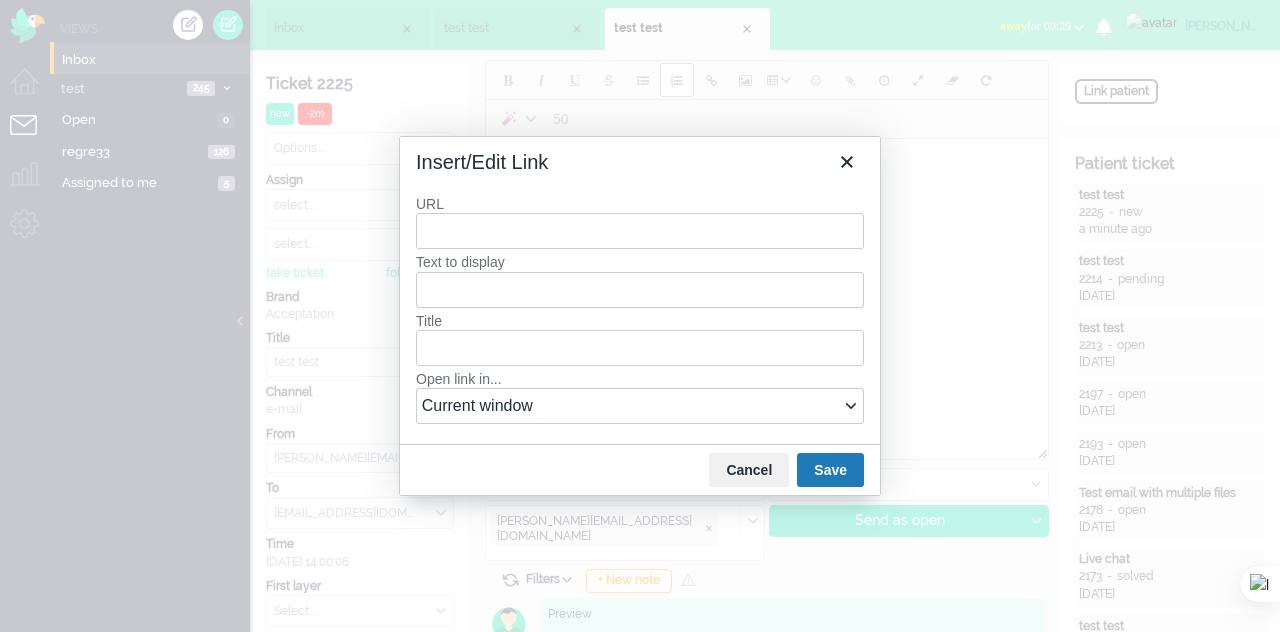click on "URL" at bounding box center (640, 231) 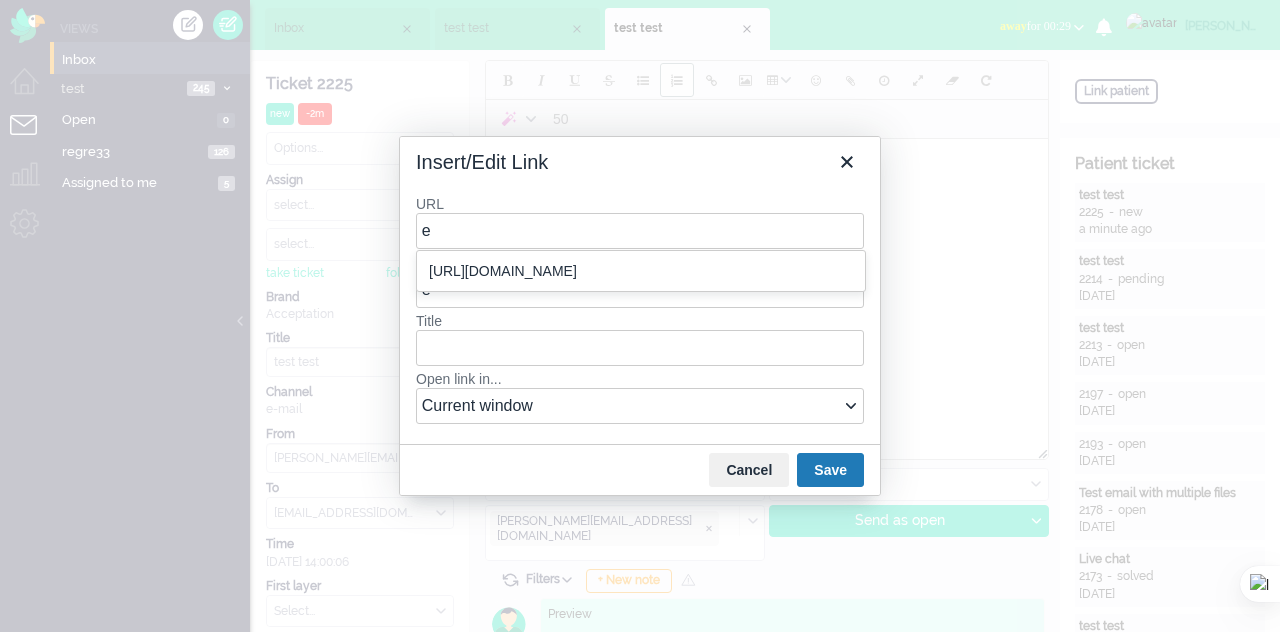 click on "[URL][DOMAIN_NAME]" at bounding box center [643, 271] 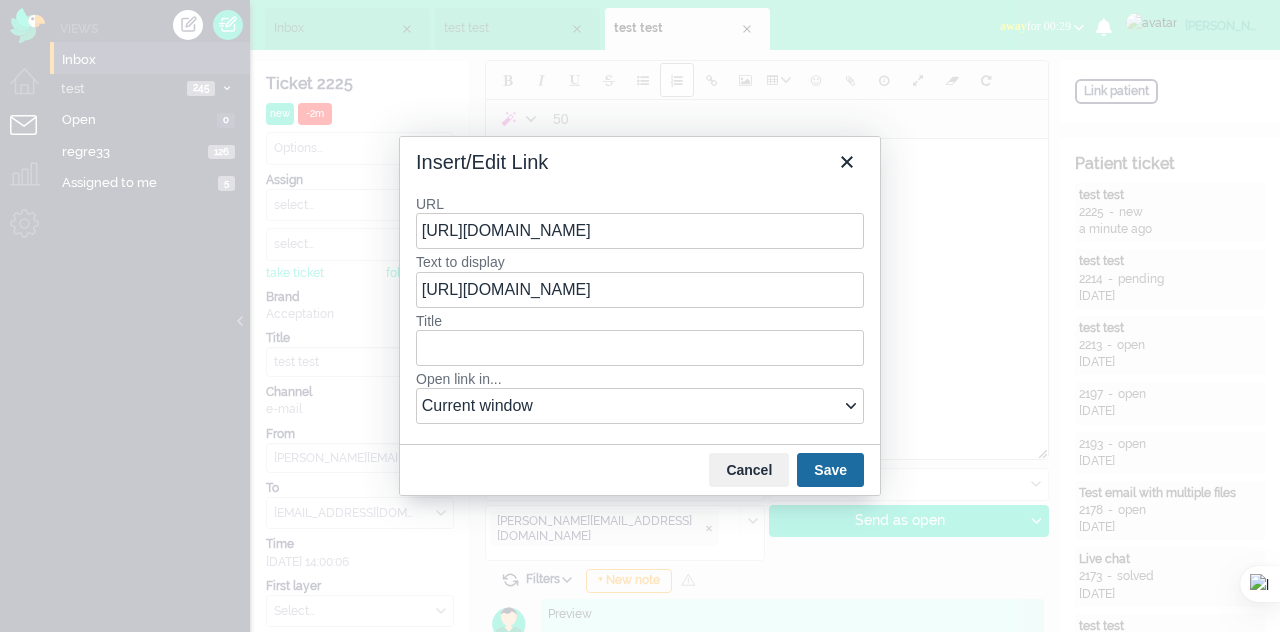 click on "Save" at bounding box center [830, 470] 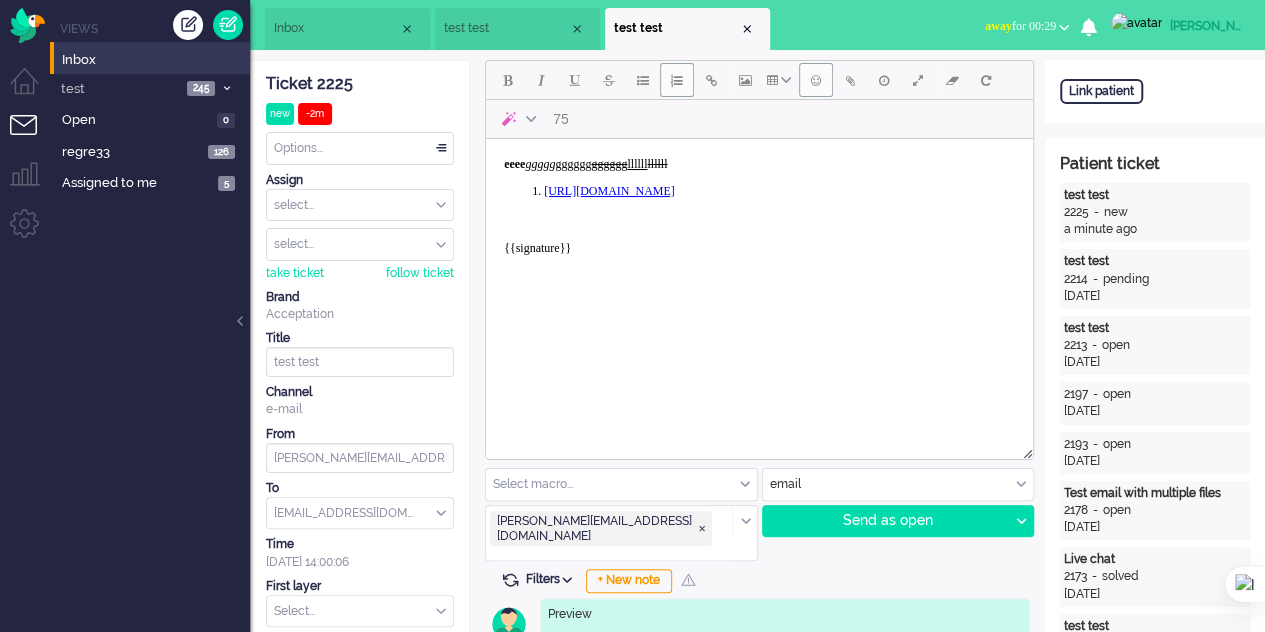 click at bounding box center (816, 80) 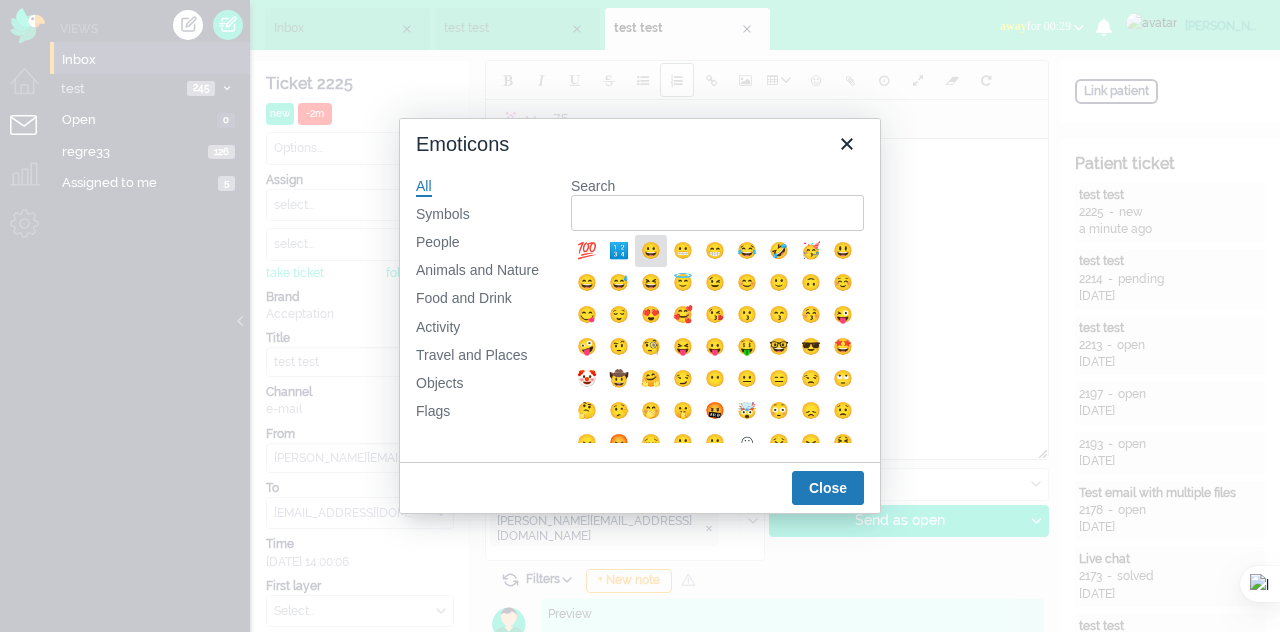 click on "😀" at bounding box center [651, 251] 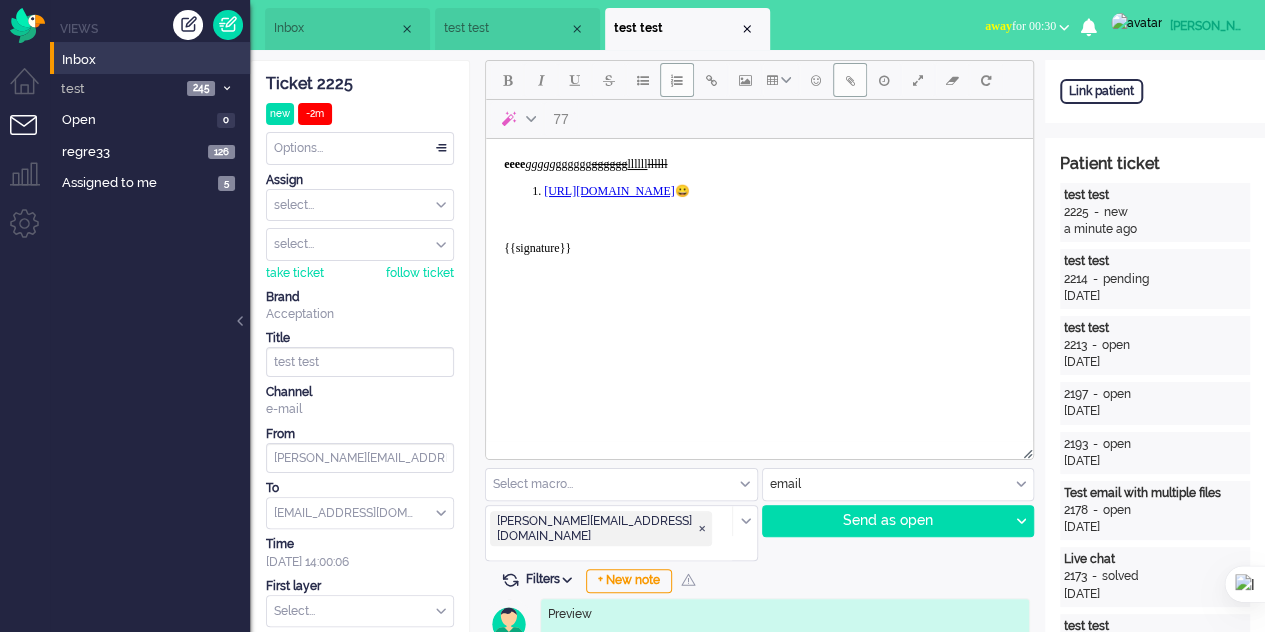 click at bounding box center (850, 80) 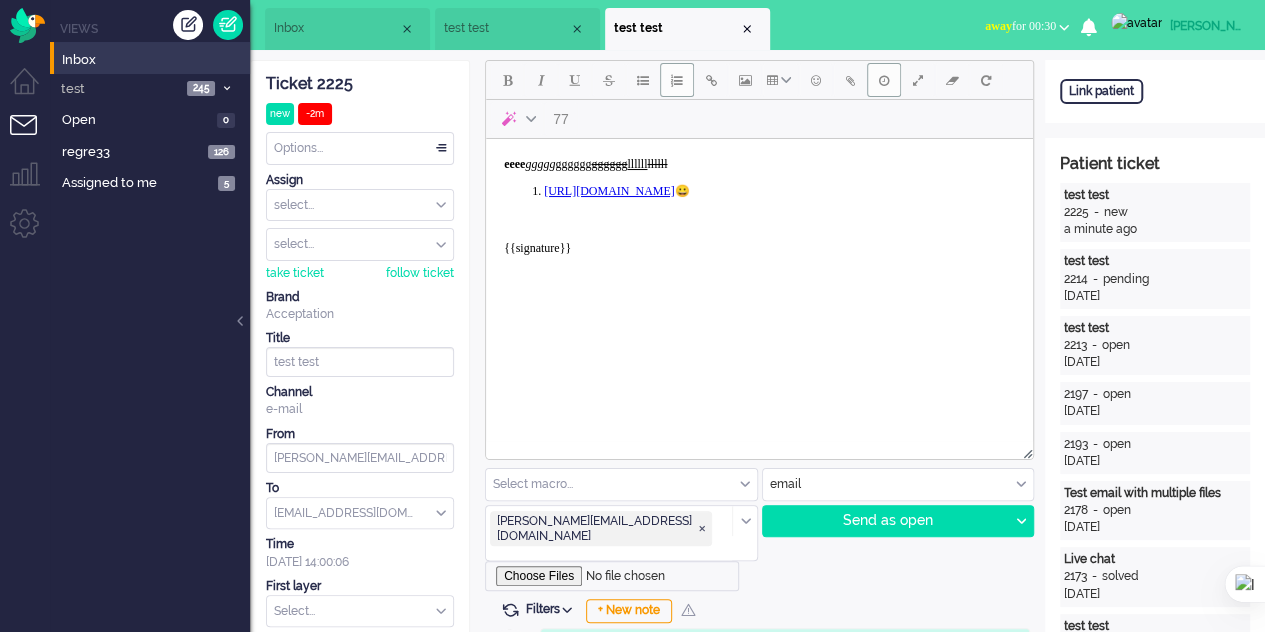 click at bounding box center (884, 80) 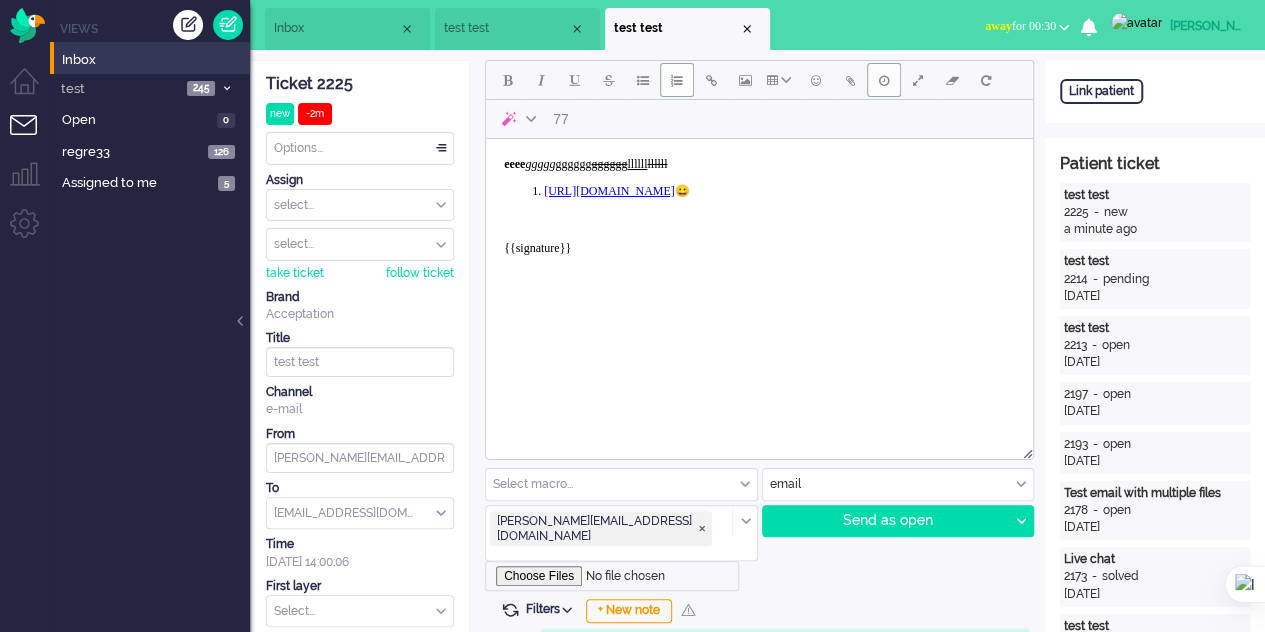 type on "2025-07-01 14:04" 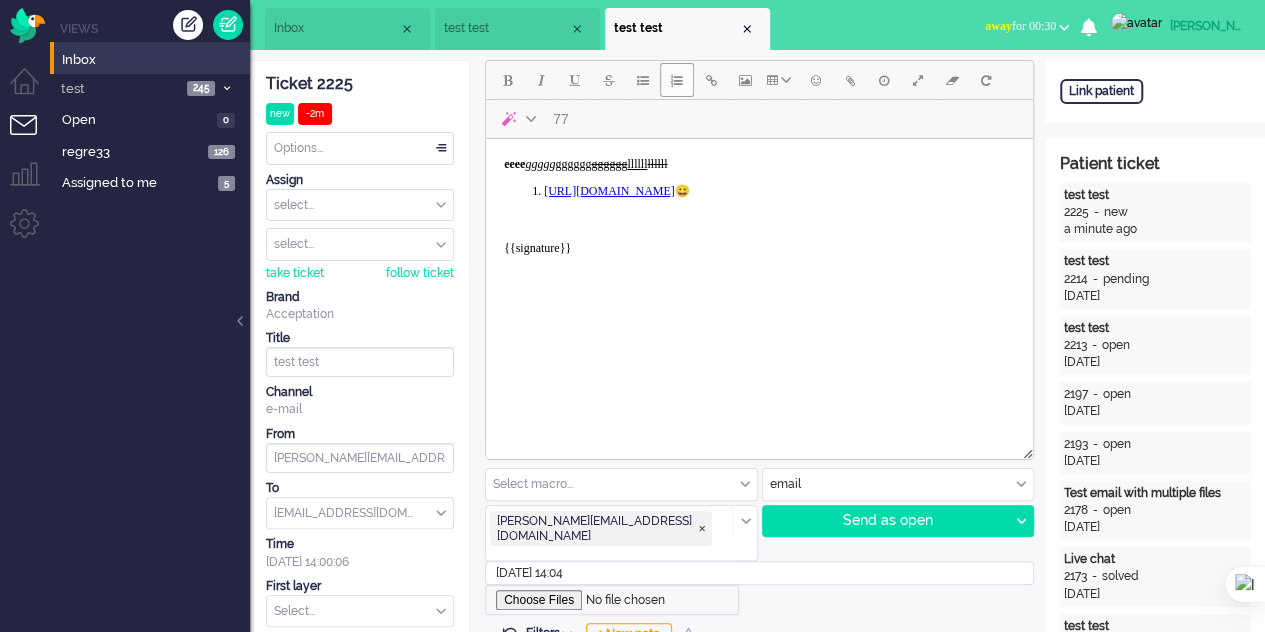 click on "2025-07-01 14:04" at bounding box center [759, 573] 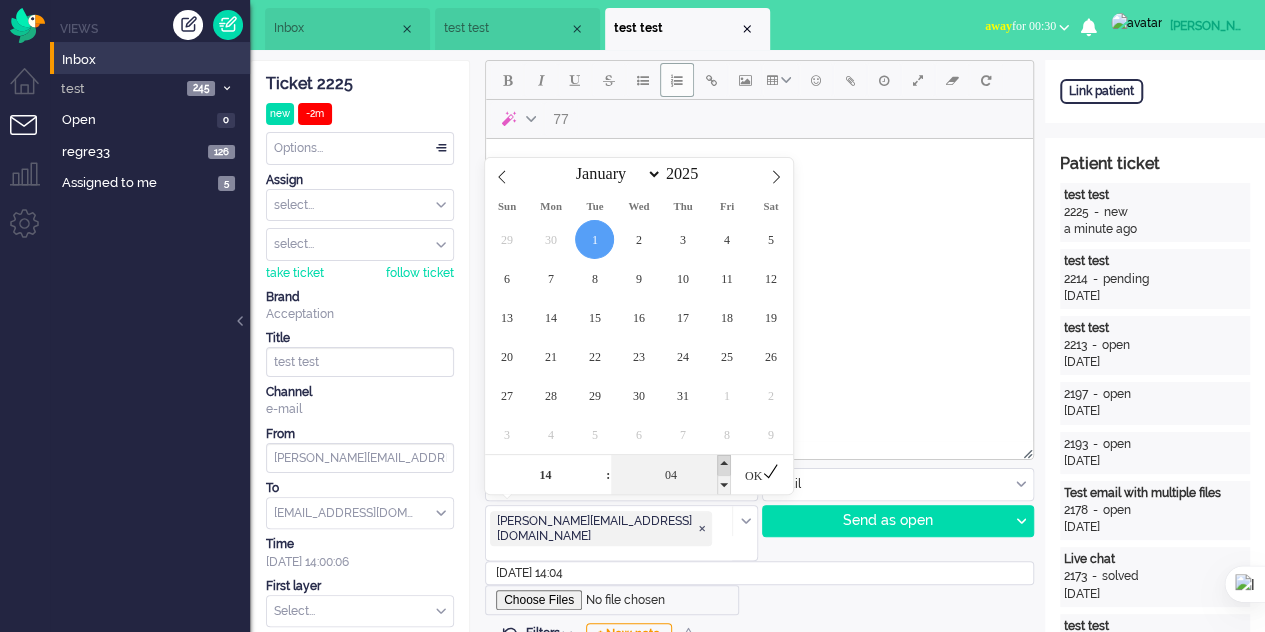 click at bounding box center (724, 465) 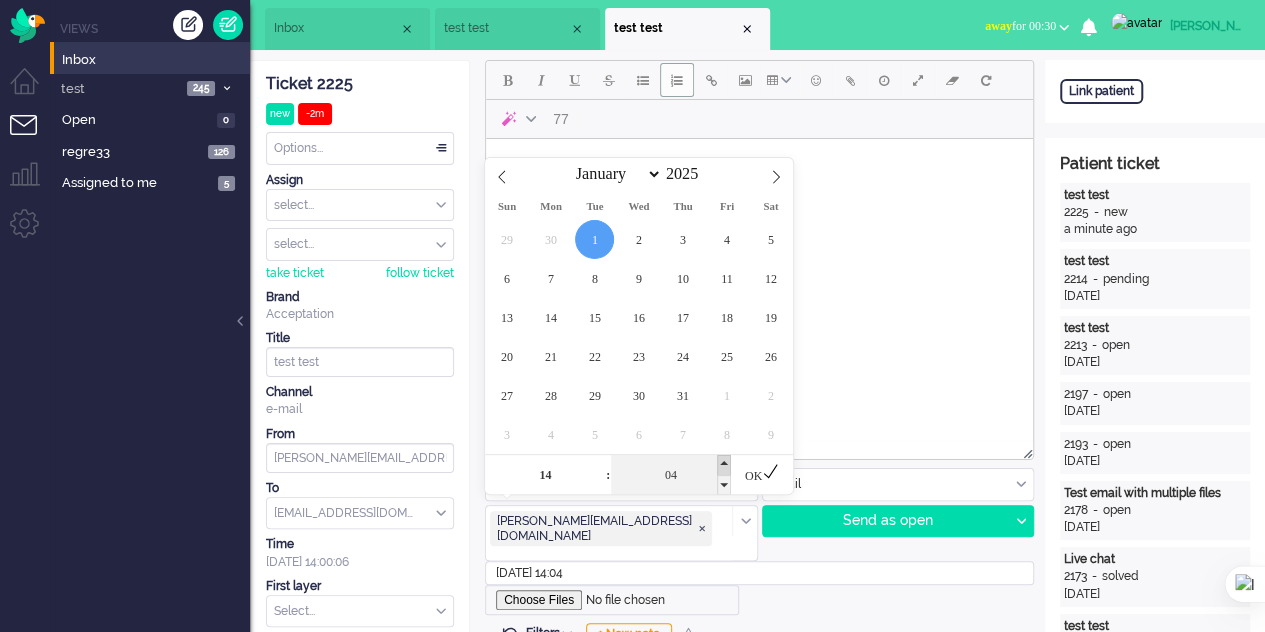 type on "09" 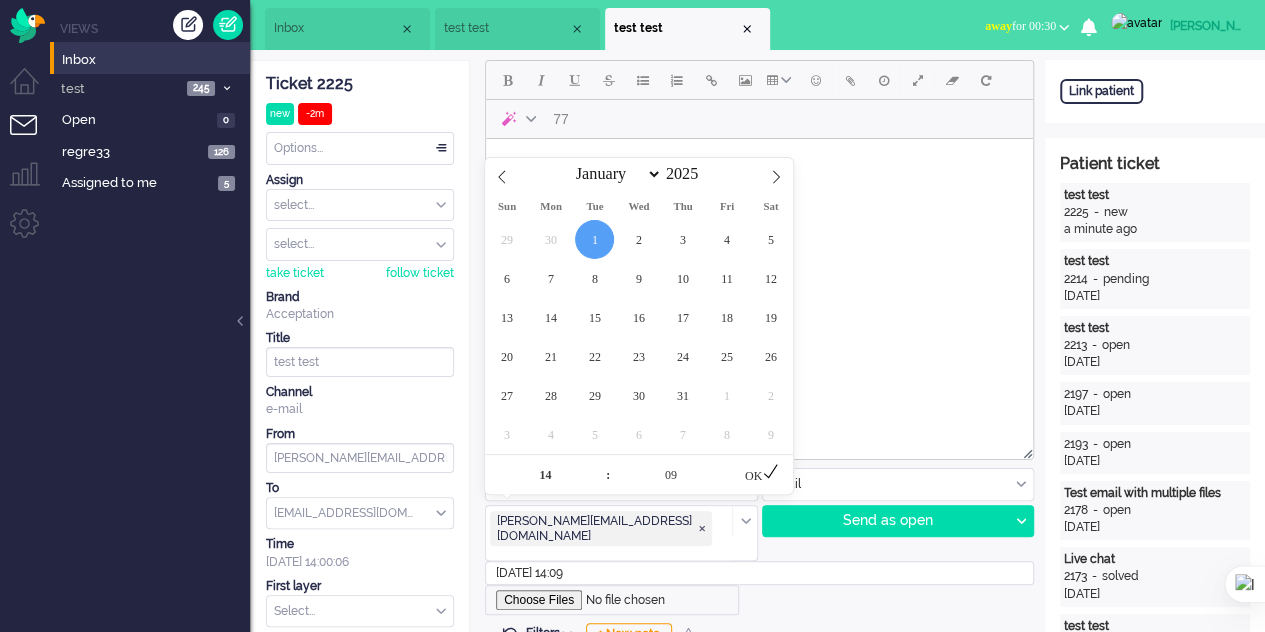 click on "eeee ggggg gggggg gggggg llllll llllll ﻿ https://elainedesigns.es/ 😀 {{signature}}" at bounding box center (759, 214) 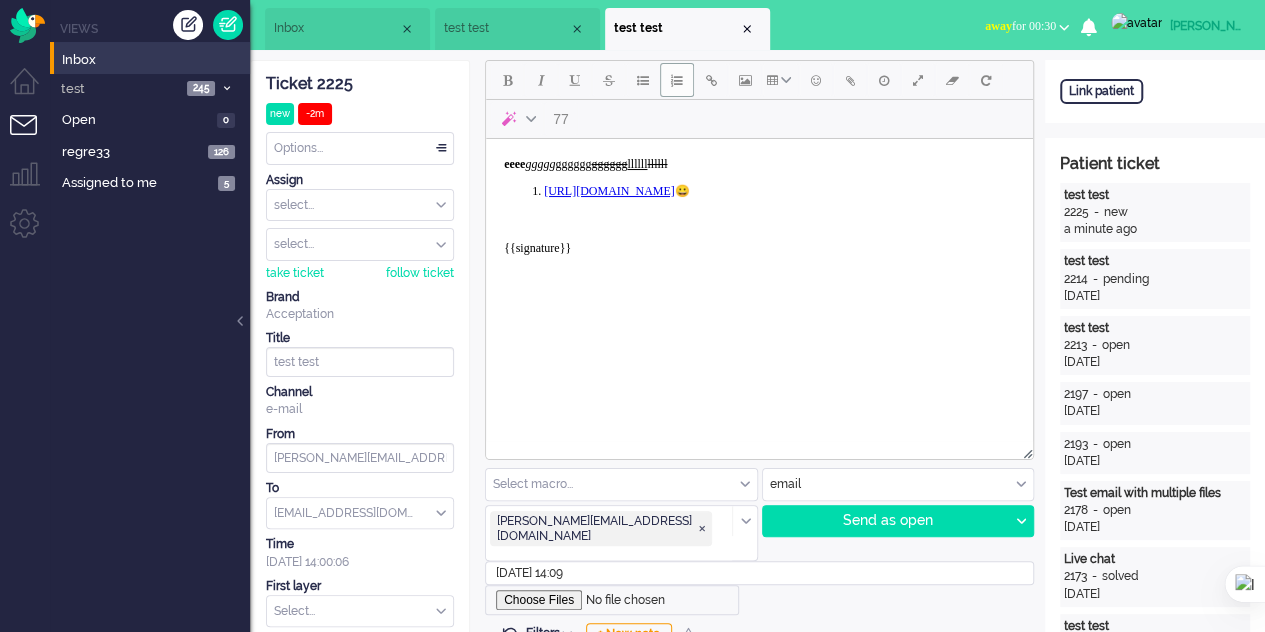 click on "eeee ggggg gggggg gggggg llllll llllll https://elainedesigns.es/ 😀 {{signature}}" at bounding box center (759, 214) 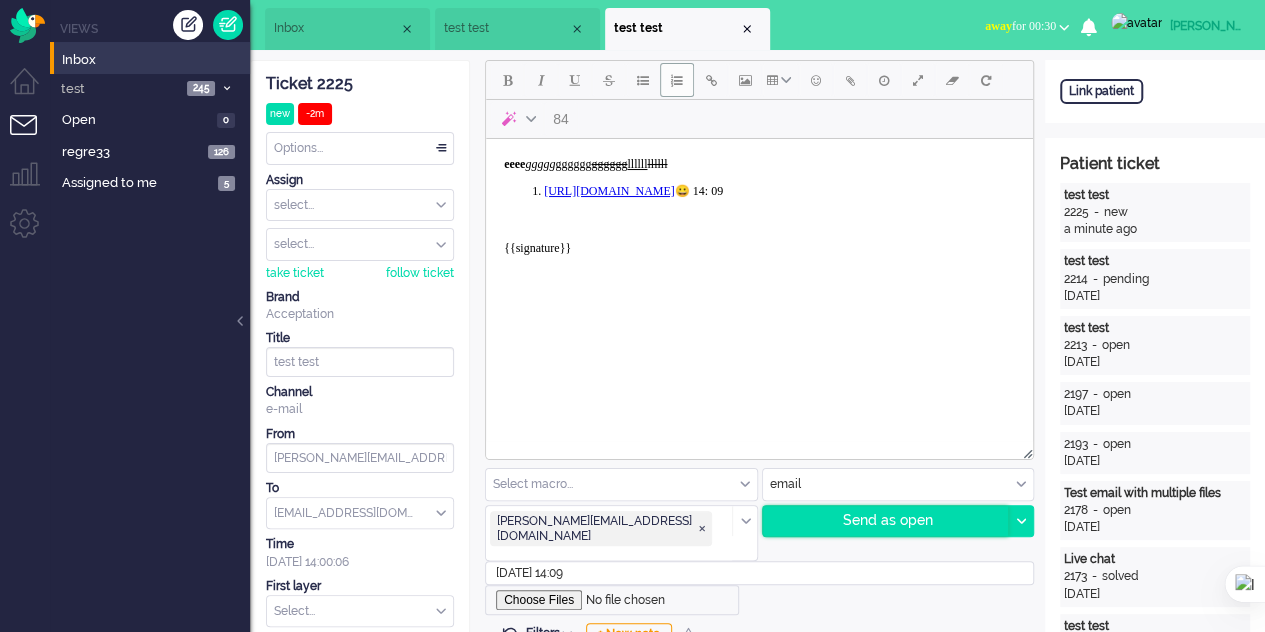click on "Send as open" at bounding box center [886, 521] 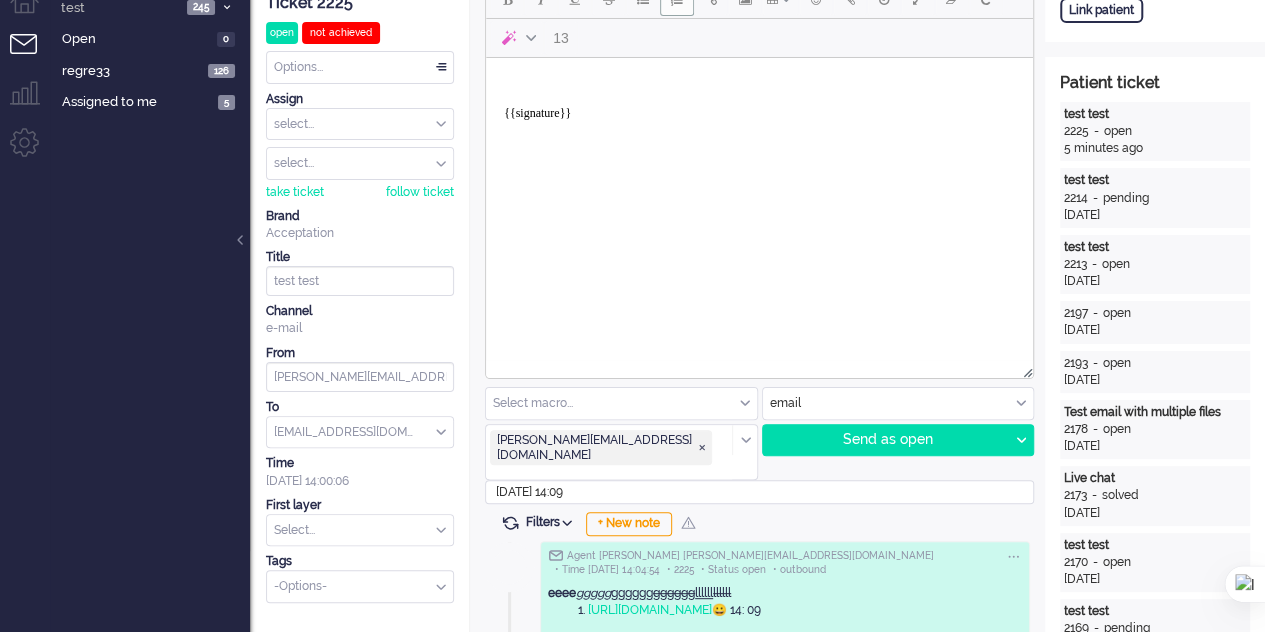 scroll, scrollTop: 0, scrollLeft: 0, axis: both 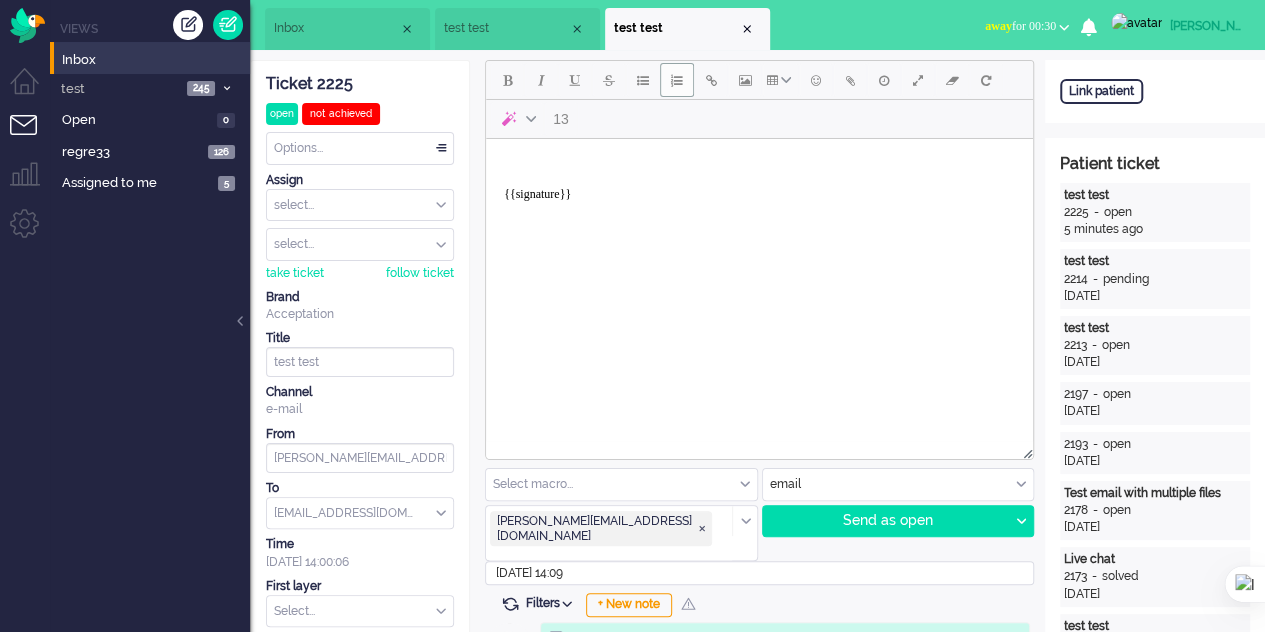 click on "test test" at bounding box center [517, 29] 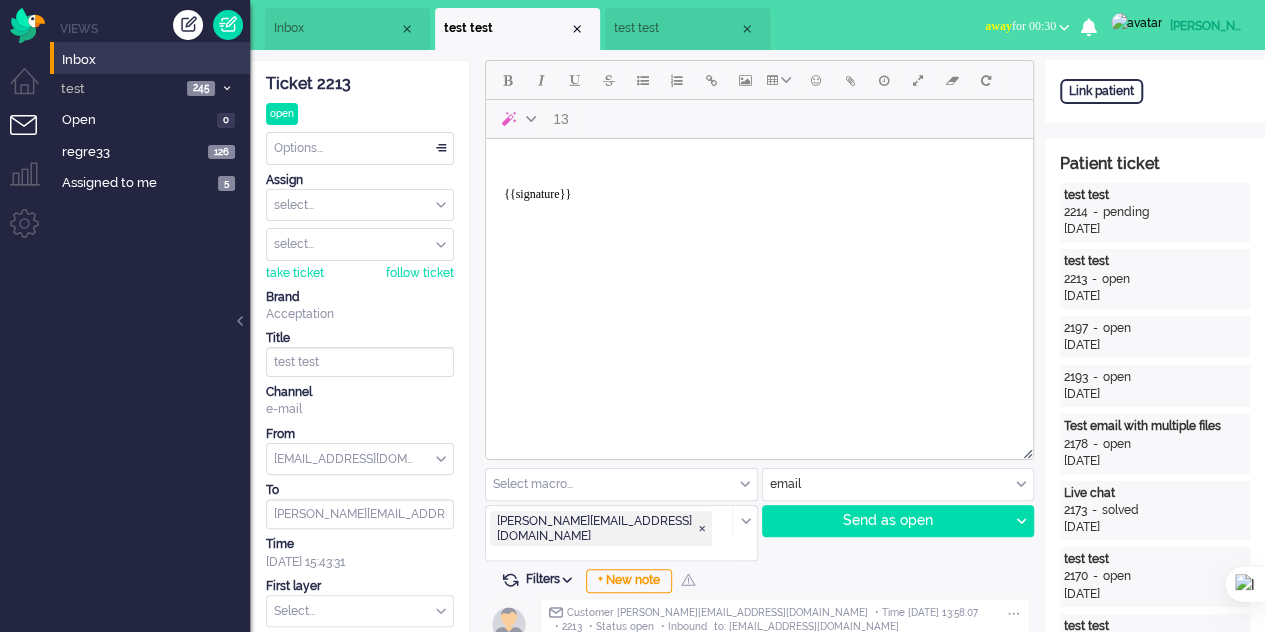 click on "Inbox" at bounding box center (336, 28) 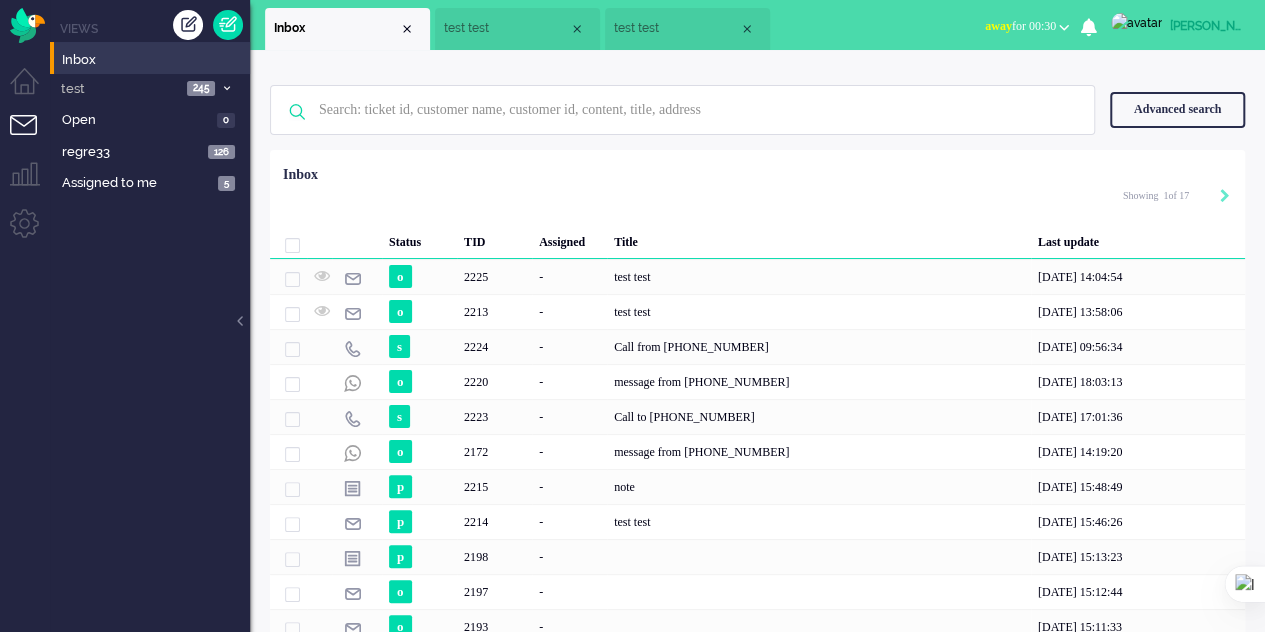 click on "test test" at bounding box center (676, 28) 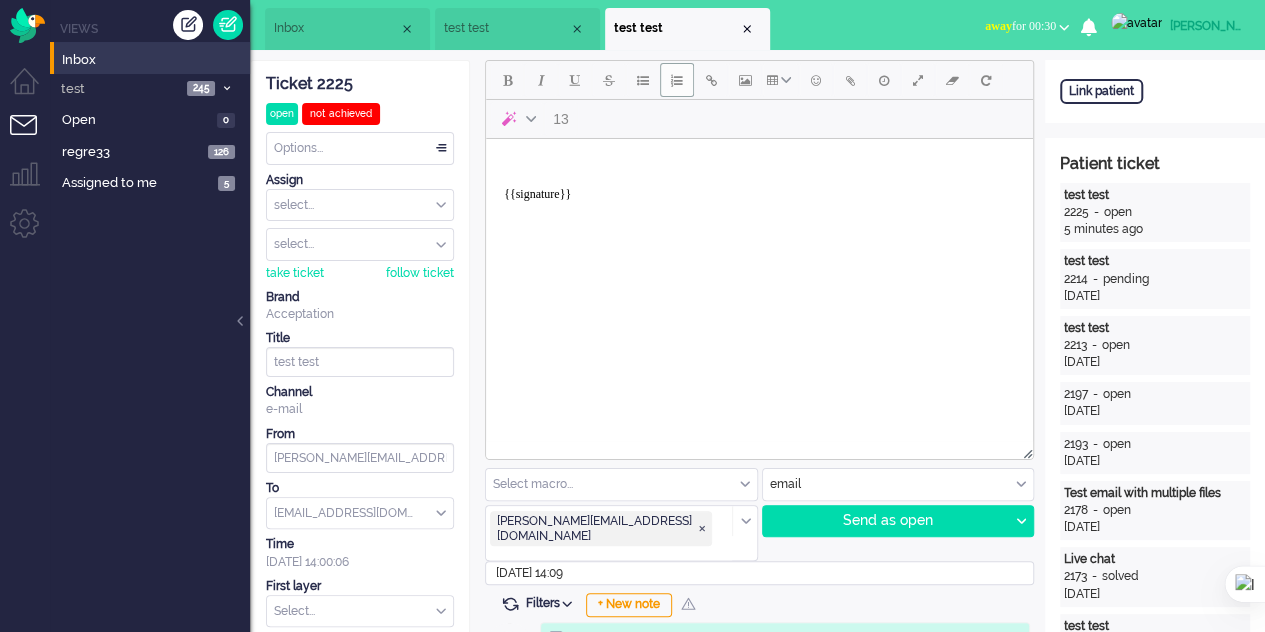 click on "test test" at bounding box center (506, 28) 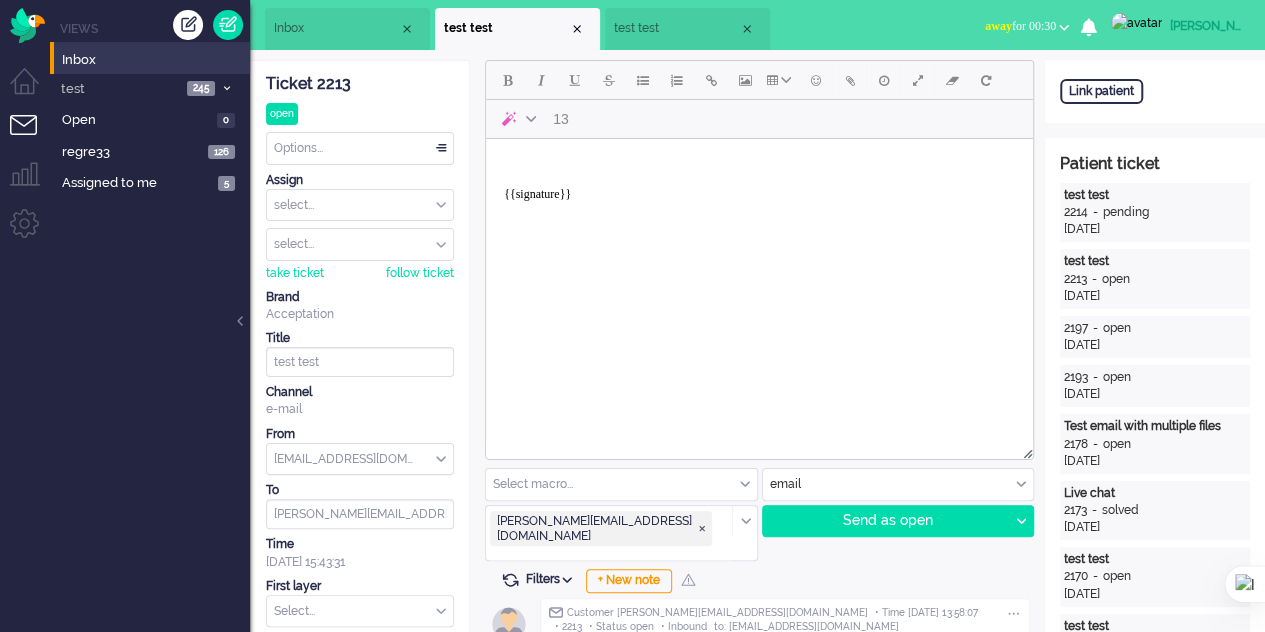 click on "test test" at bounding box center [676, 28] 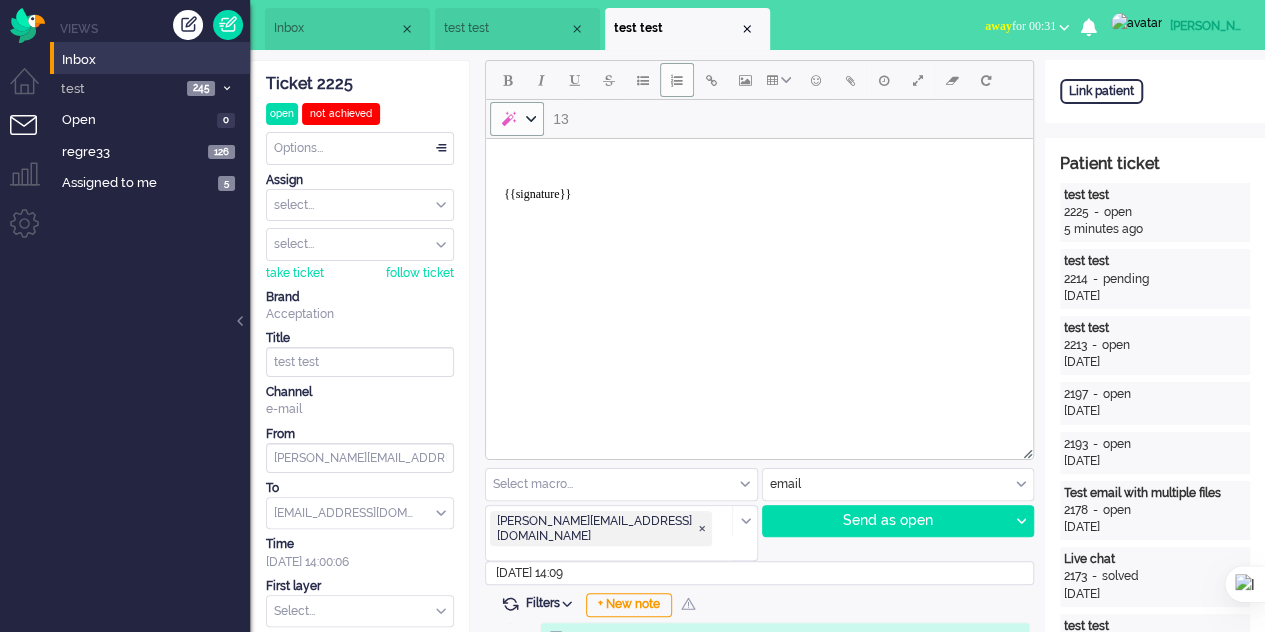 click at bounding box center [531, 119] 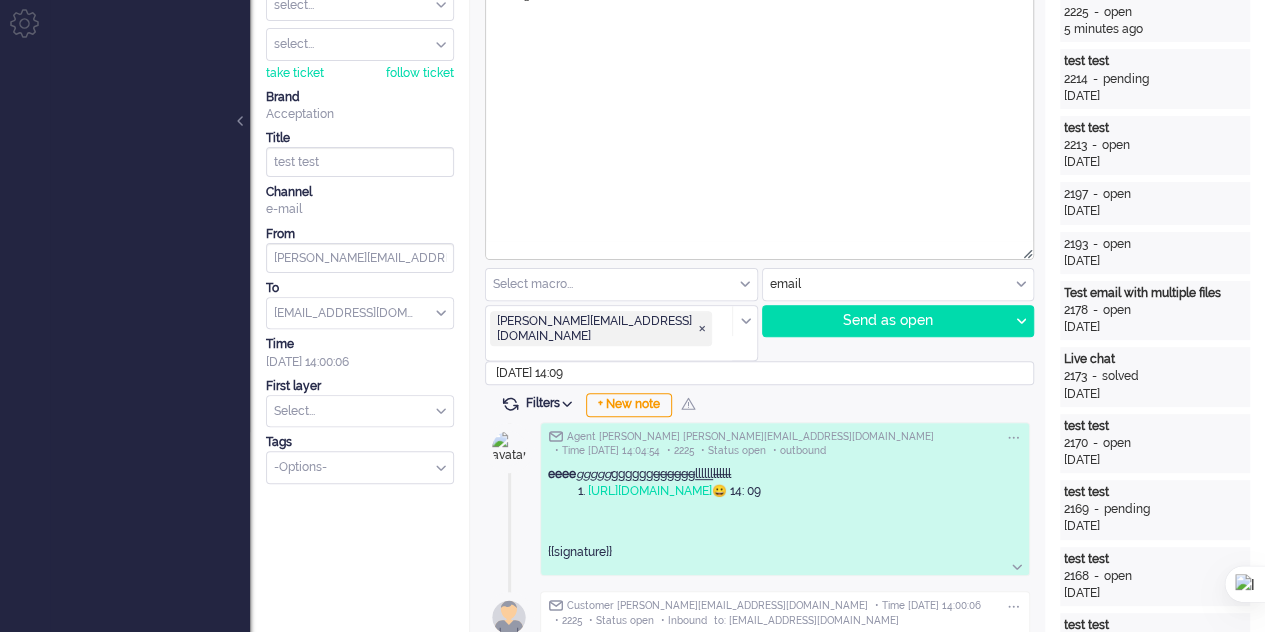 scroll, scrollTop: 0, scrollLeft: 0, axis: both 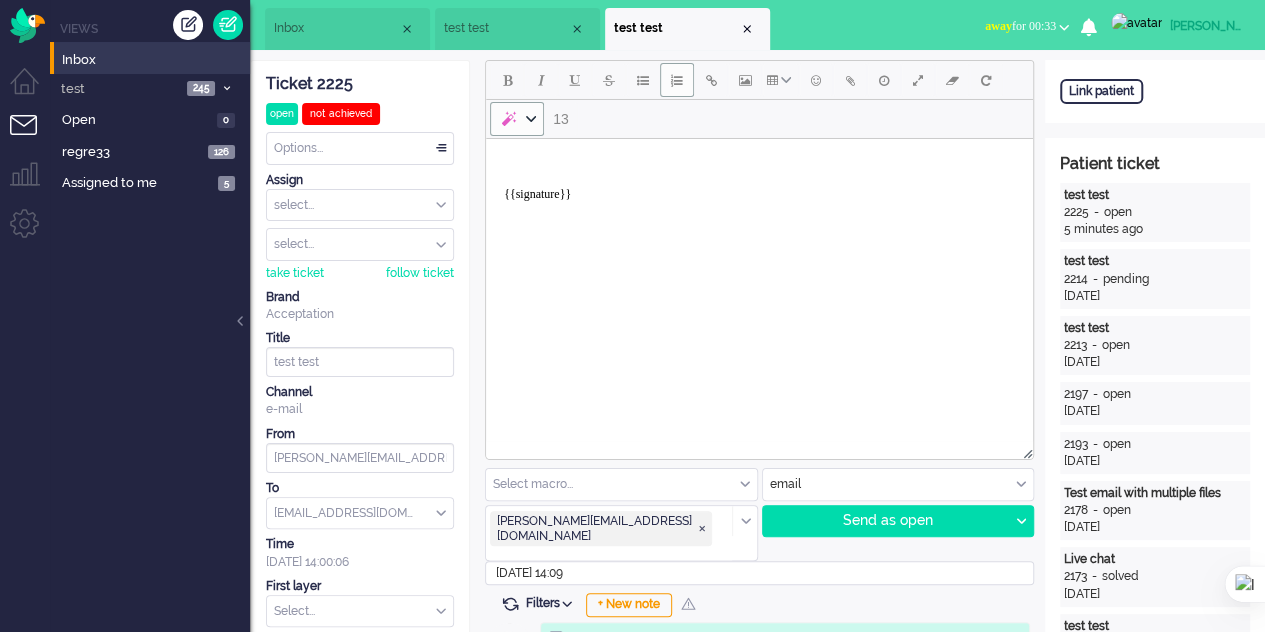 click on "test test" at bounding box center [517, 29] 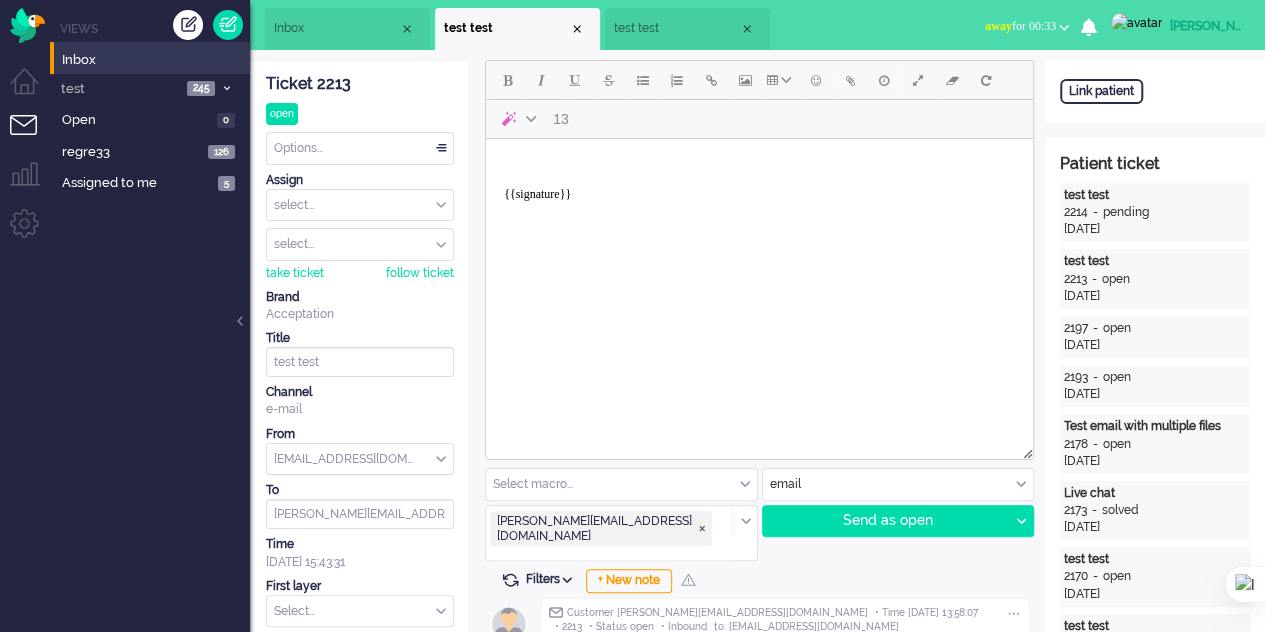 click on "Inbox" at bounding box center (336, 28) 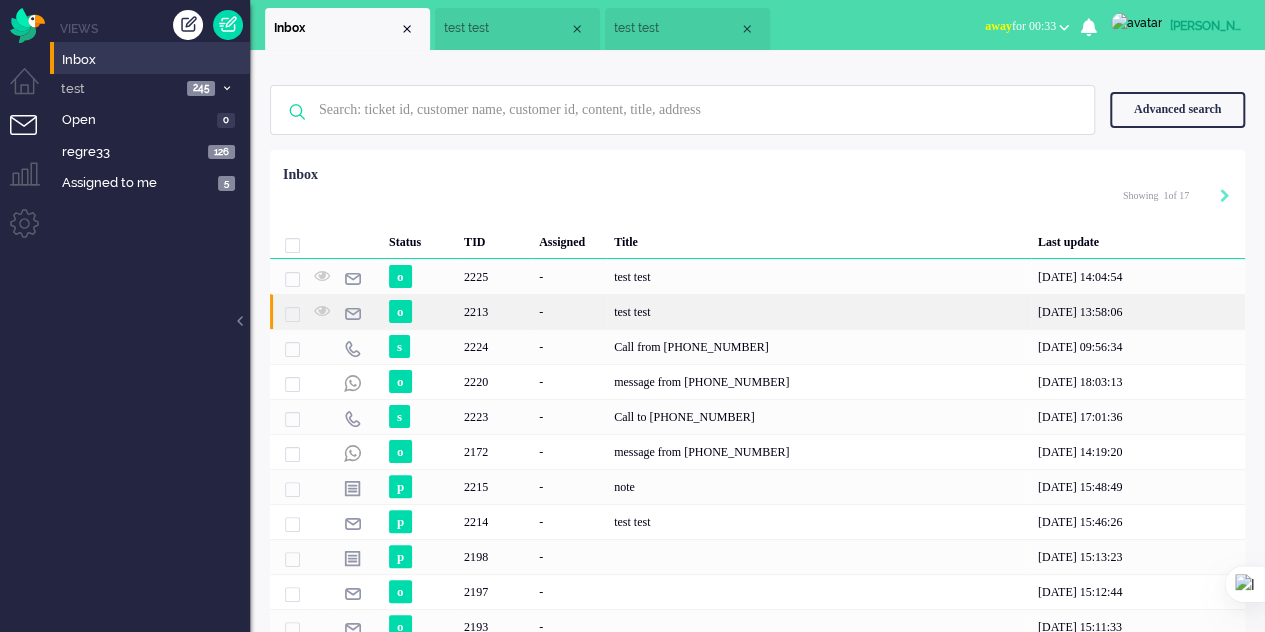 click on "2213" 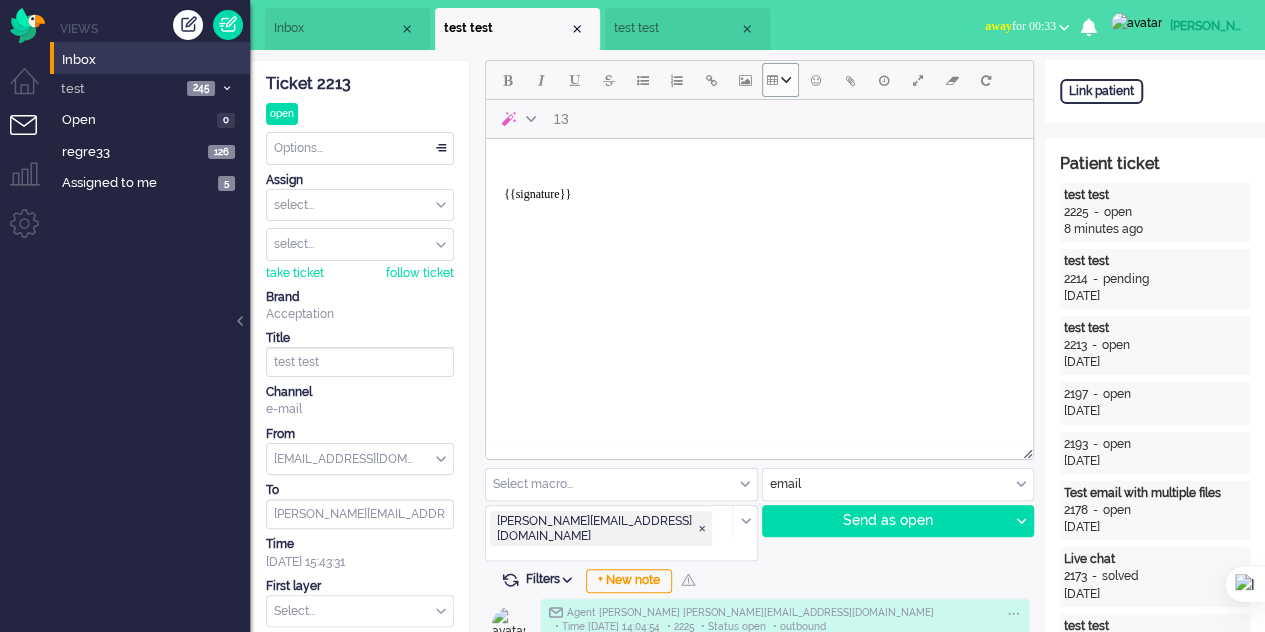 click at bounding box center (780, 80) 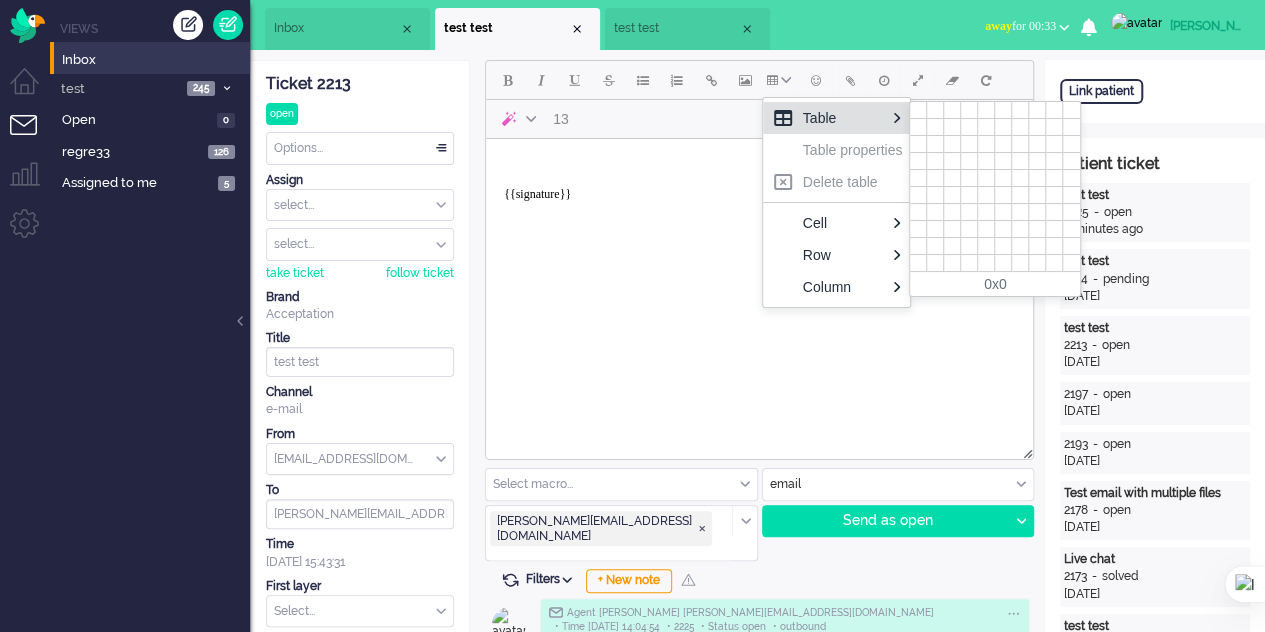 click on "Table" at bounding box center (844, 118) 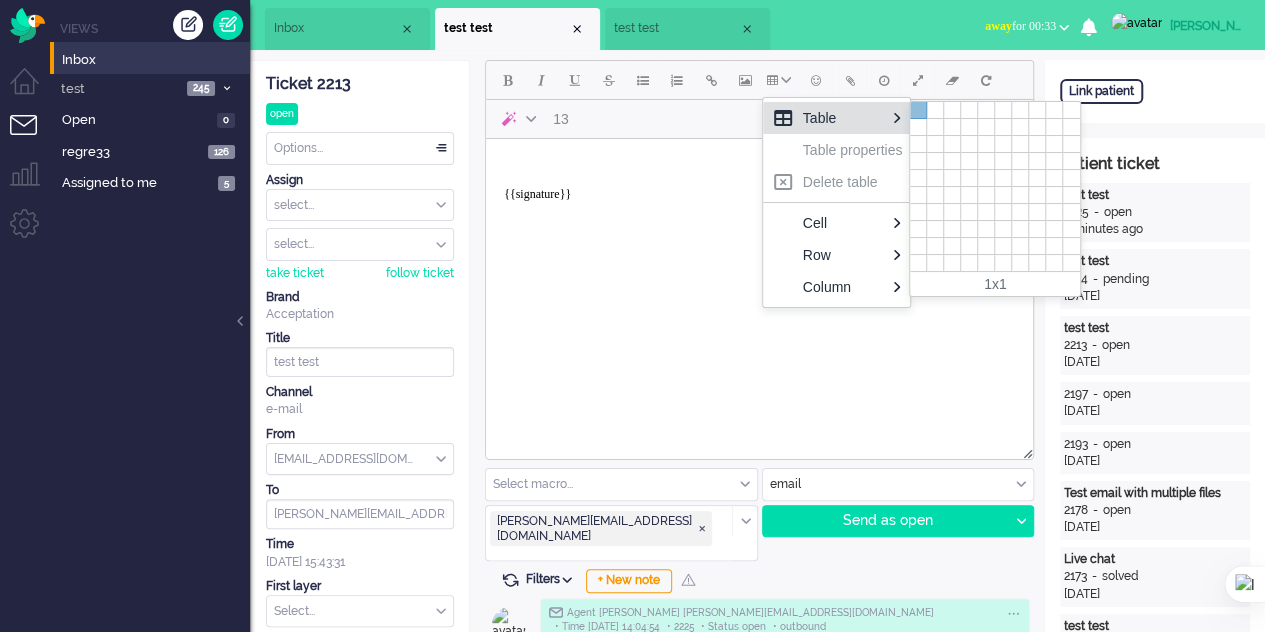 click at bounding box center (918, 110) 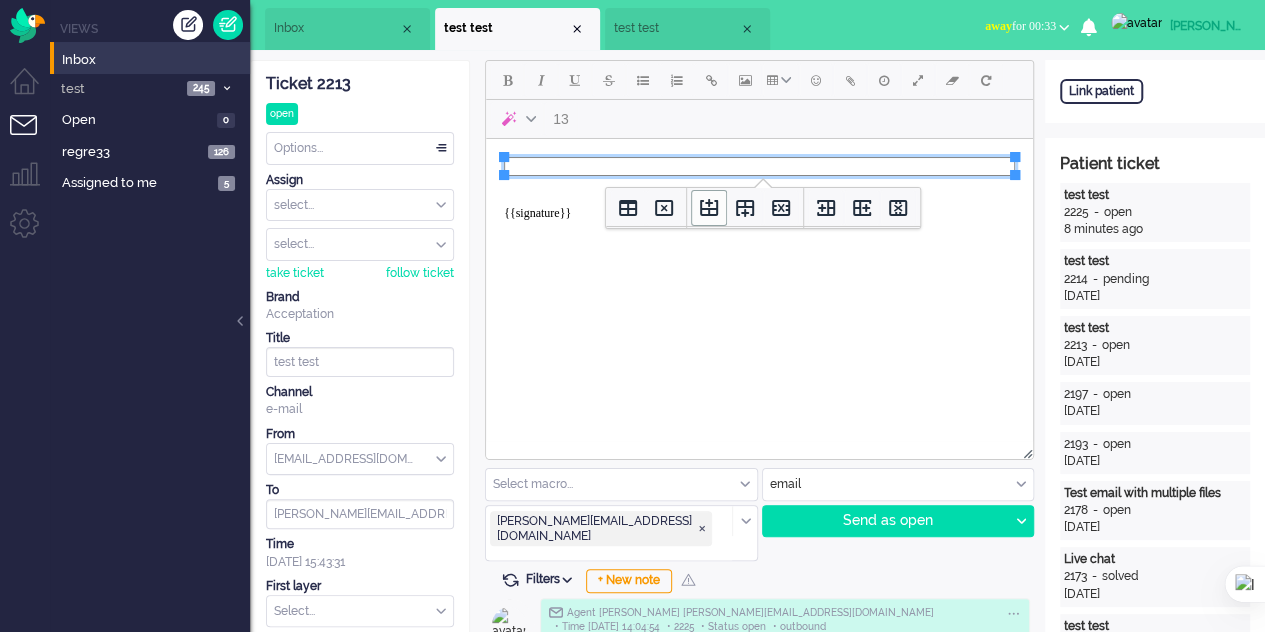click 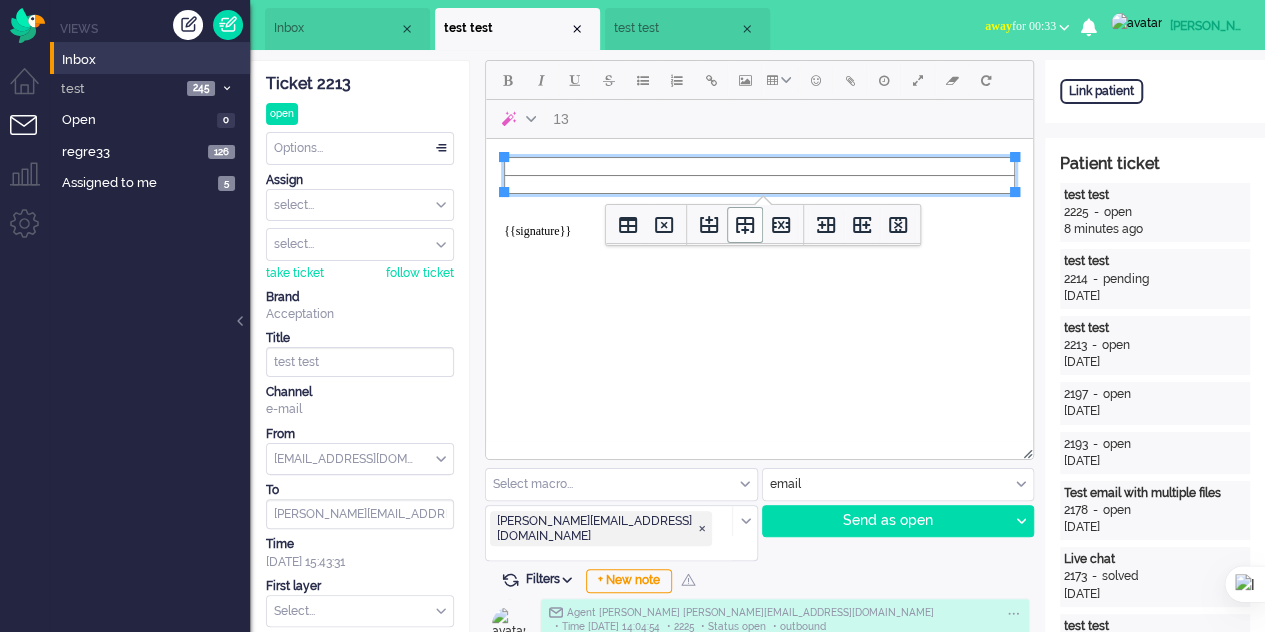 click 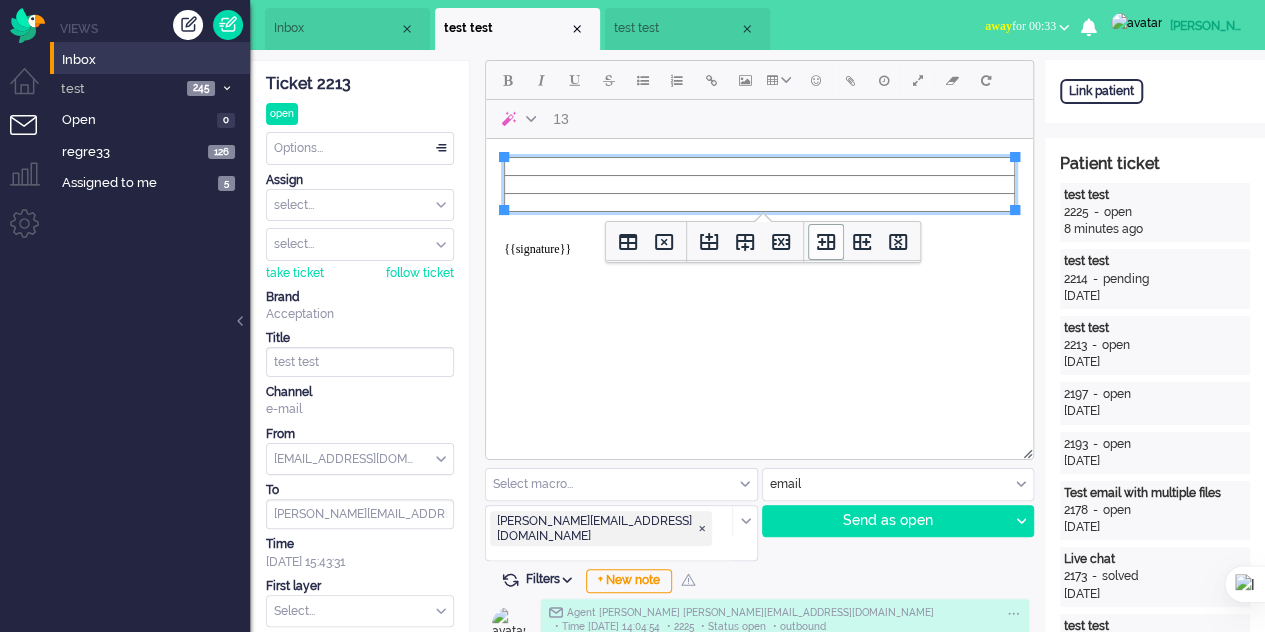 click 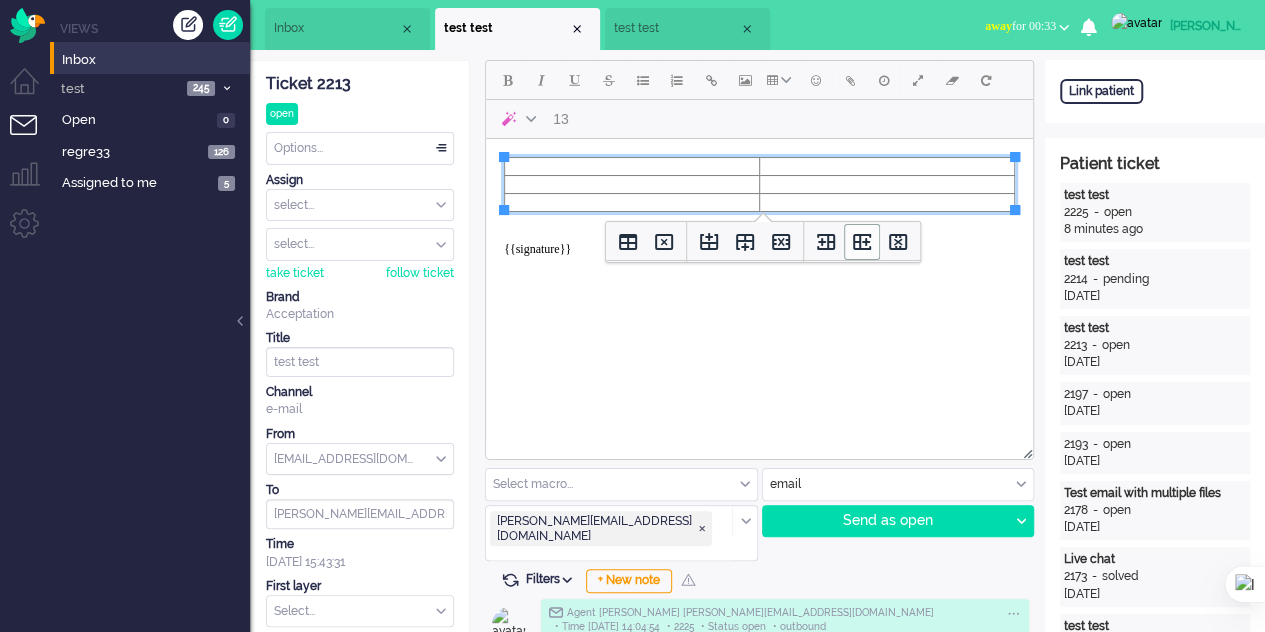 click 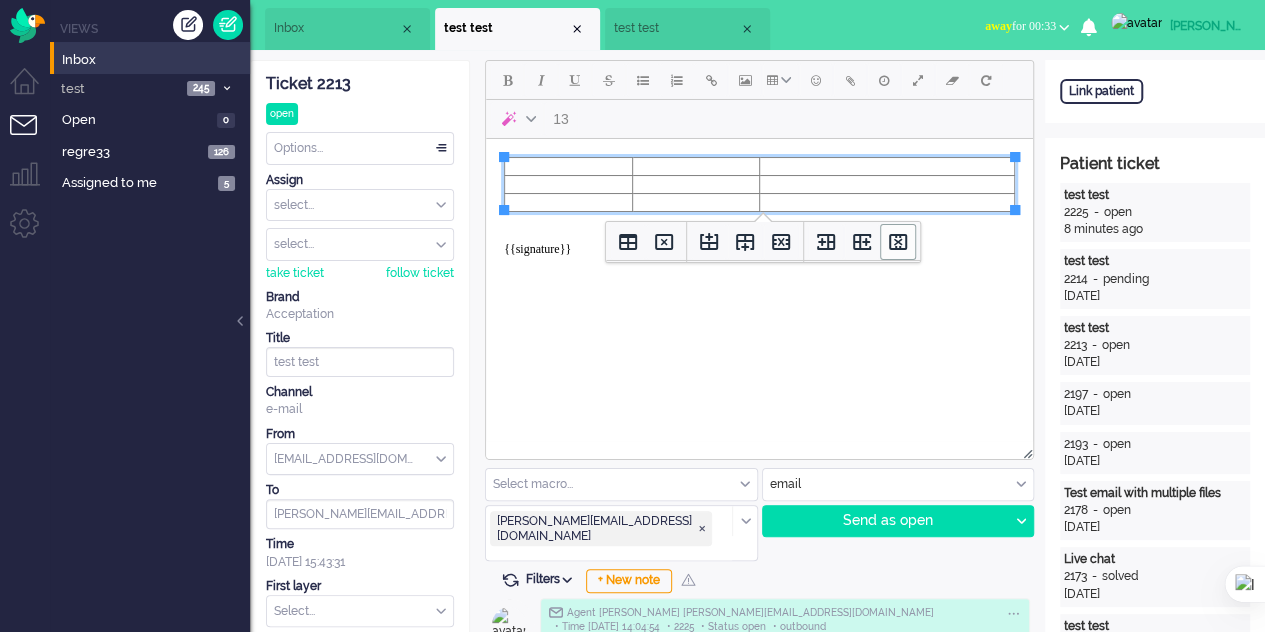 click 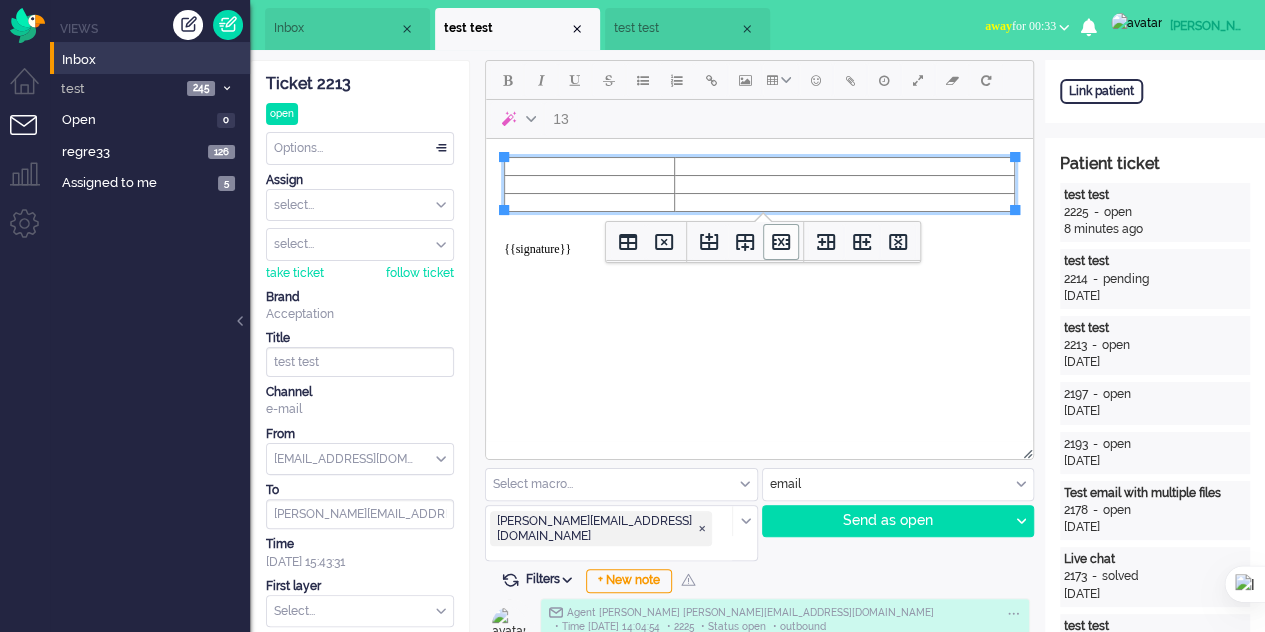 click 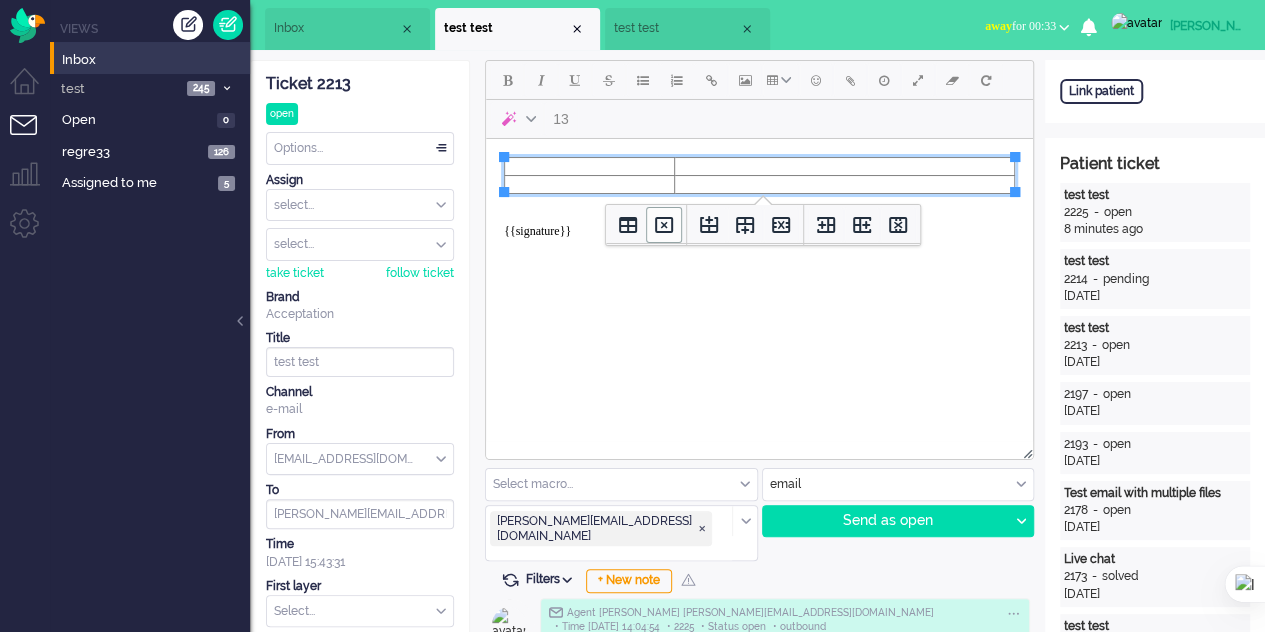 click 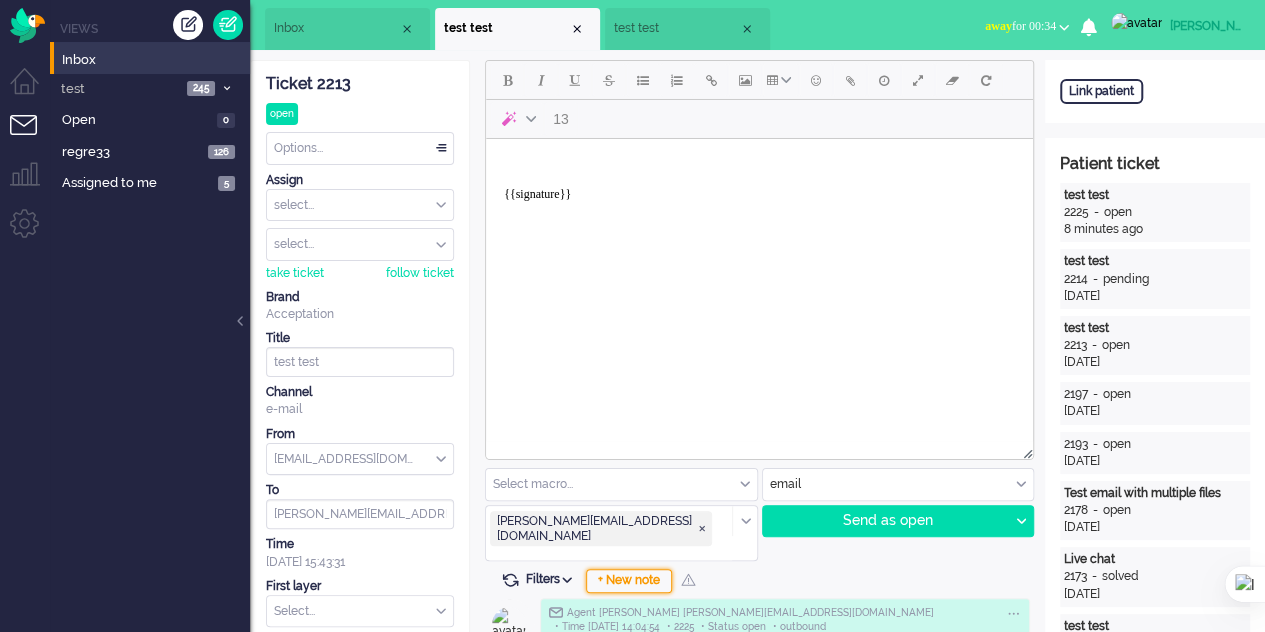 click on "+ New note" at bounding box center (629, 581) 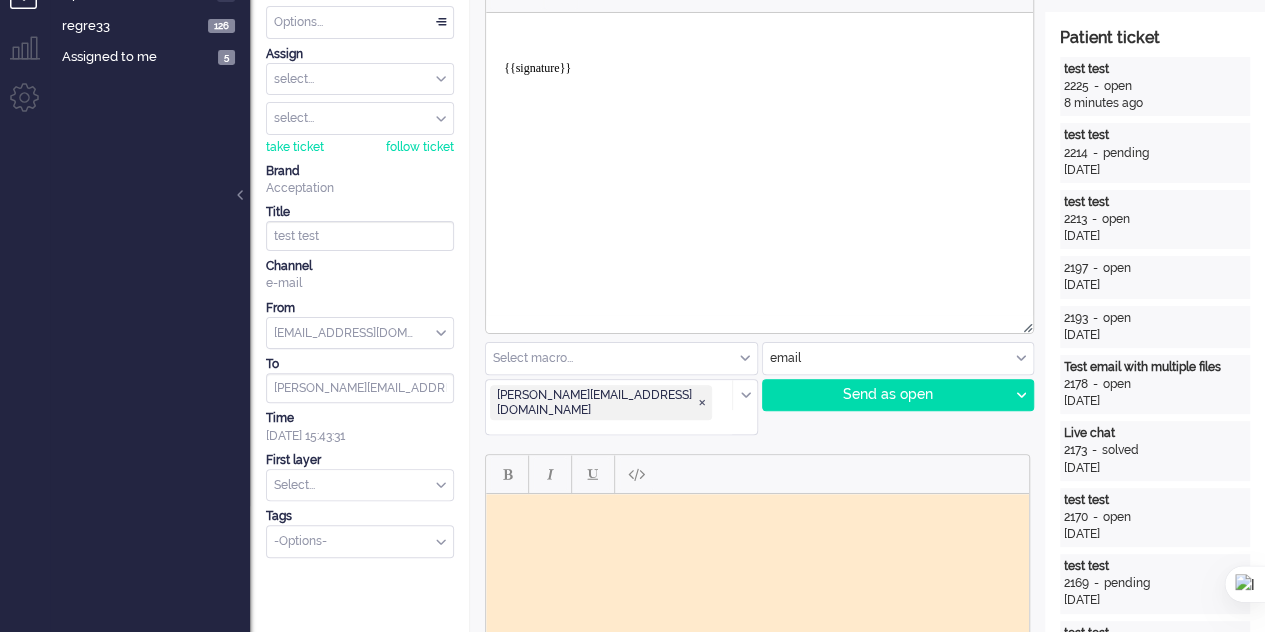 scroll, scrollTop: 300, scrollLeft: 0, axis: vertical 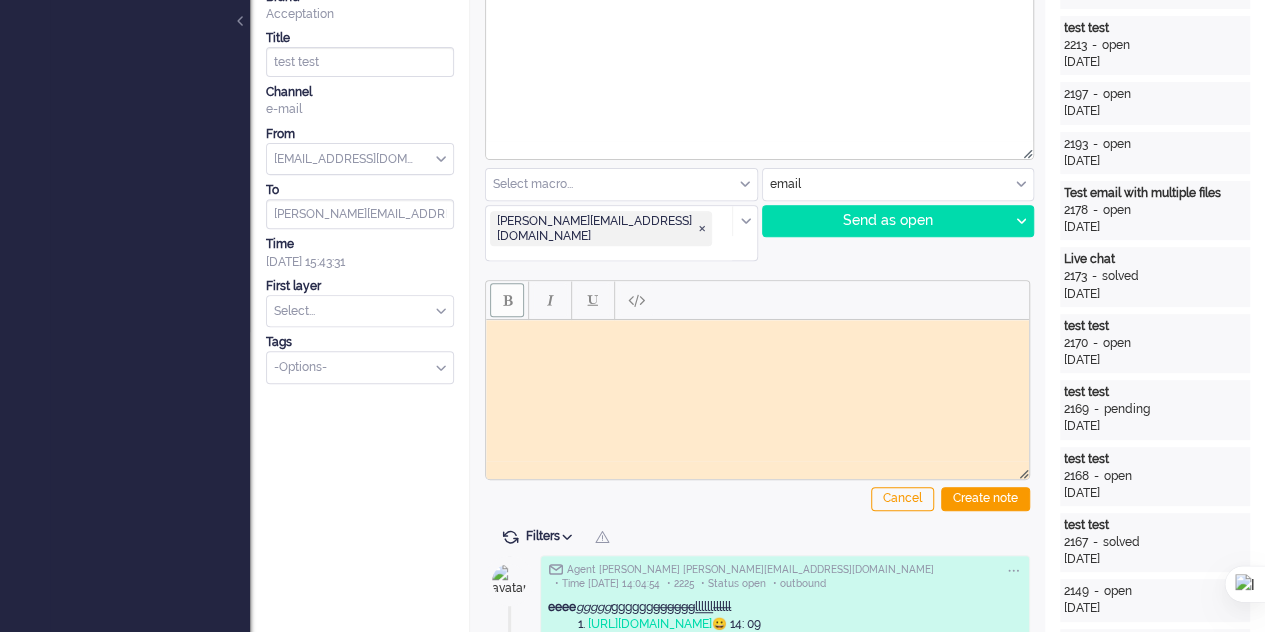 click at bounding box center (507, 300) 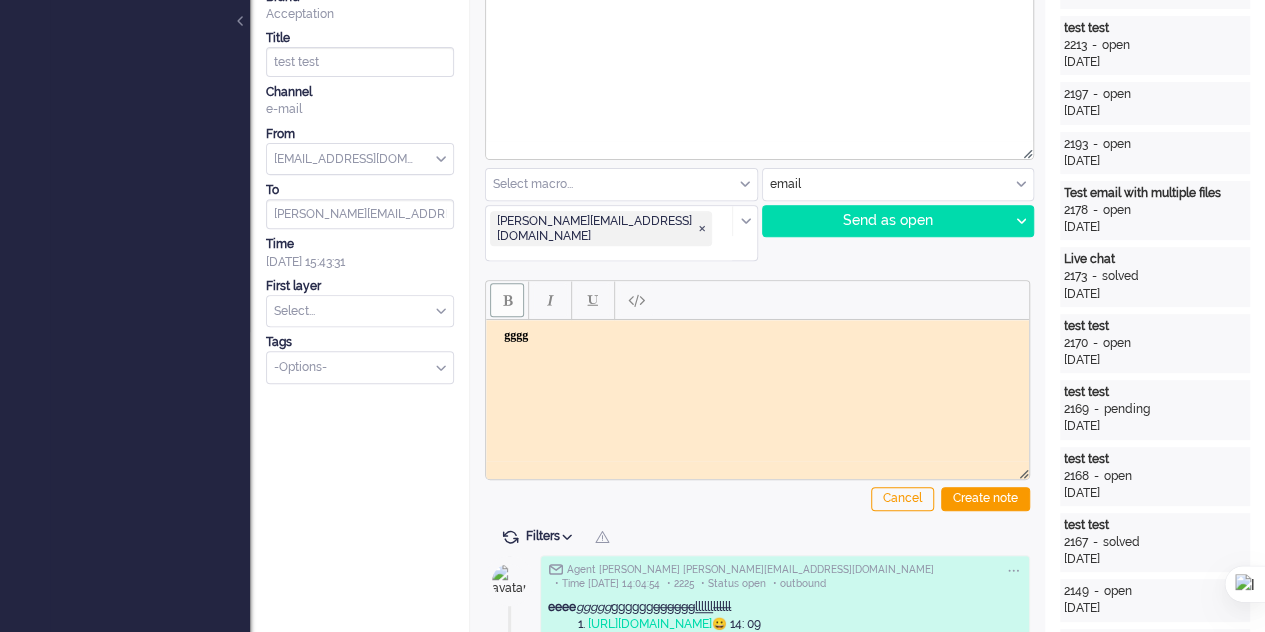 drag, startPoint x: 512, startPoint y: 275, endPoint x: 526, endPoint y: 280, distance: 14.866069 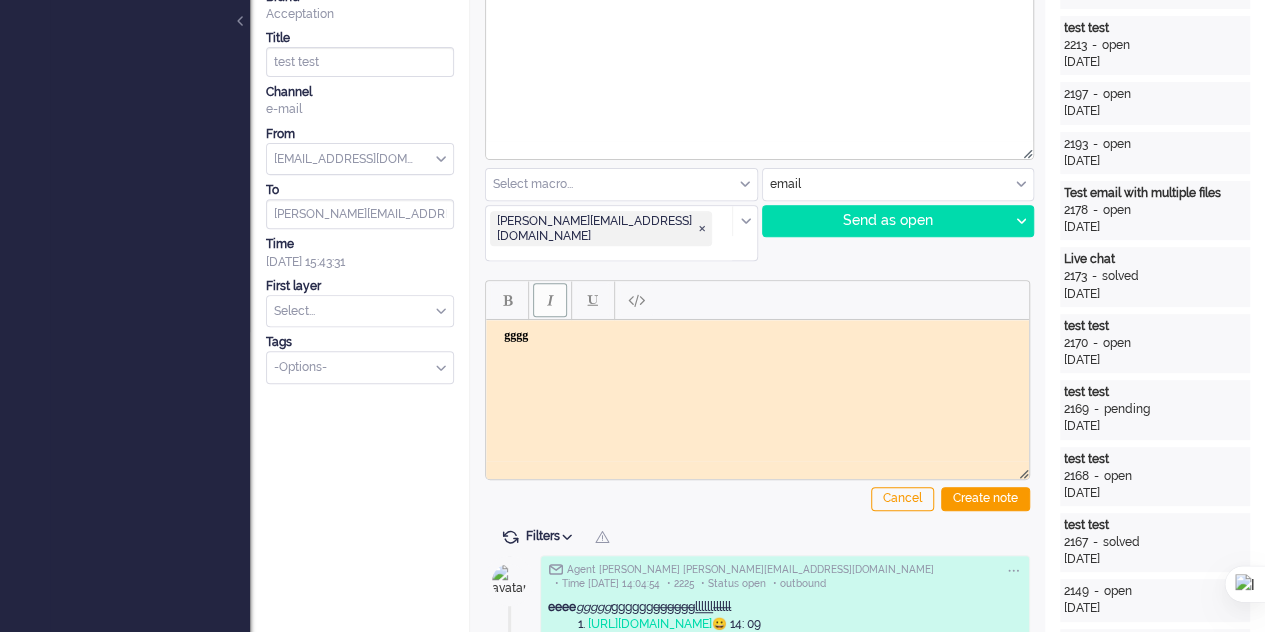 click at bounding box center (550, 300) 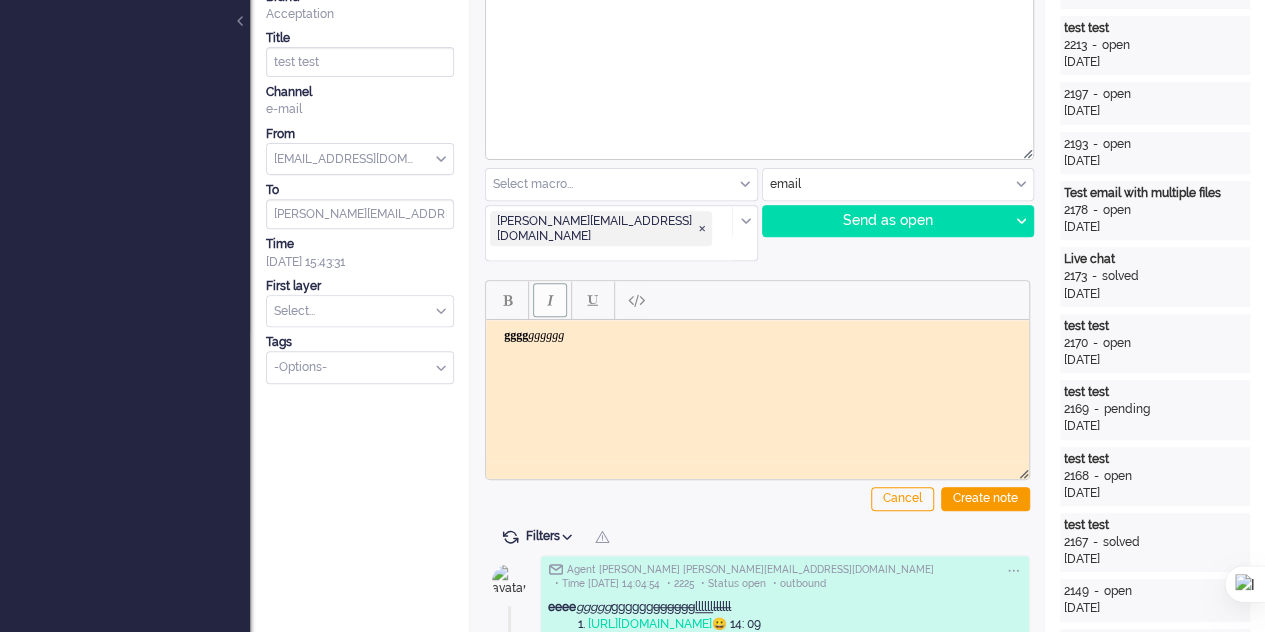 click at bounding box center [550, 300] 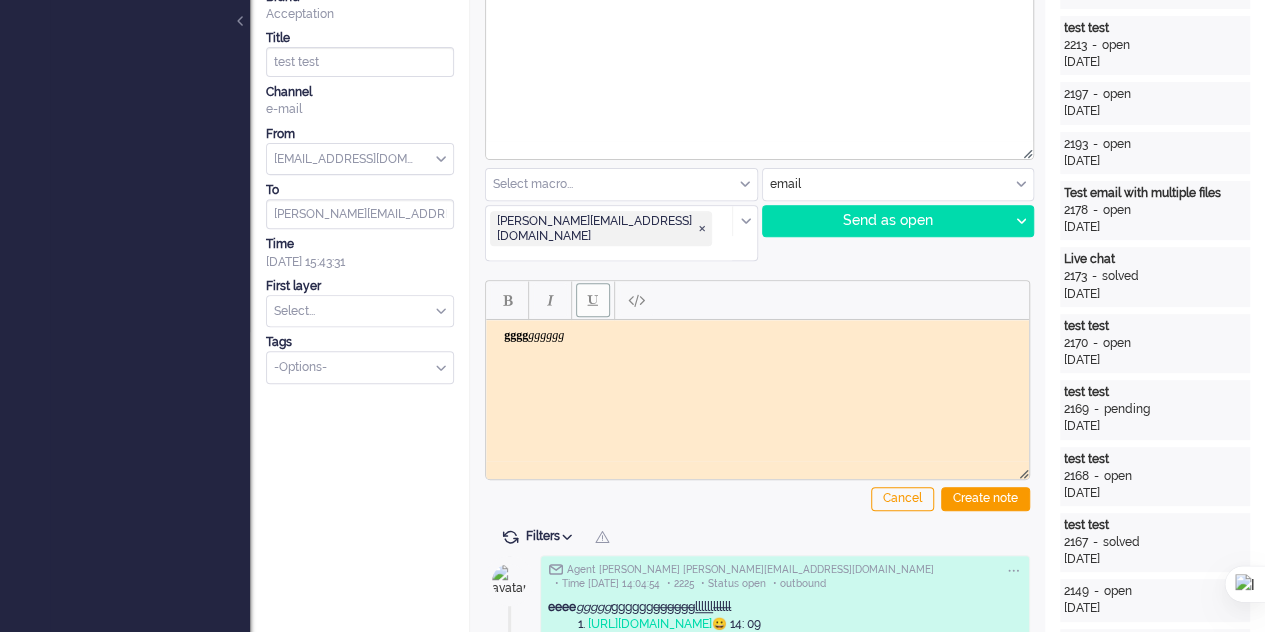 click at bounding box center [593, 300] 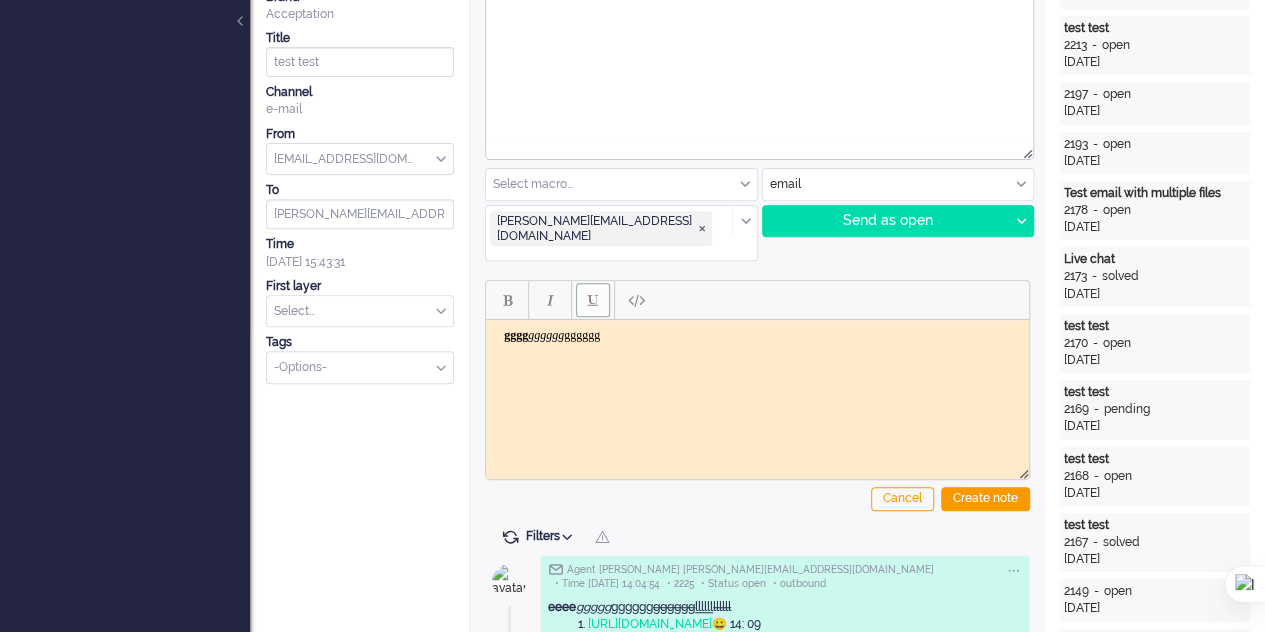 click at bounding box center (593, 300) 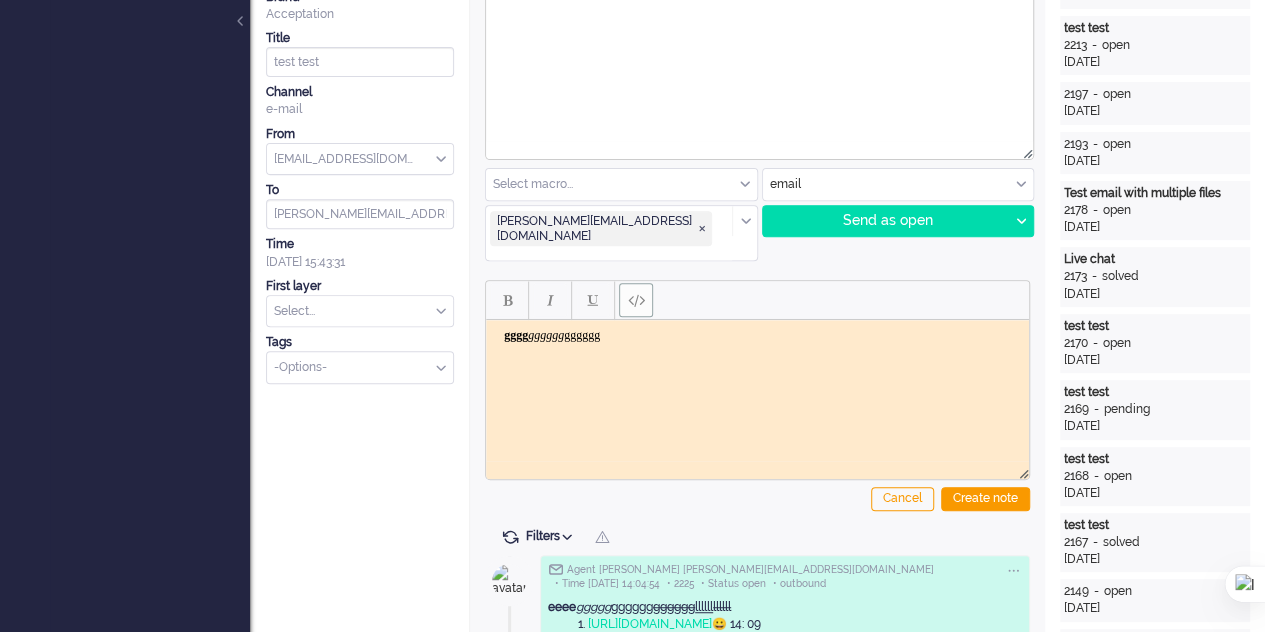 click at bounding box center (636, 300) 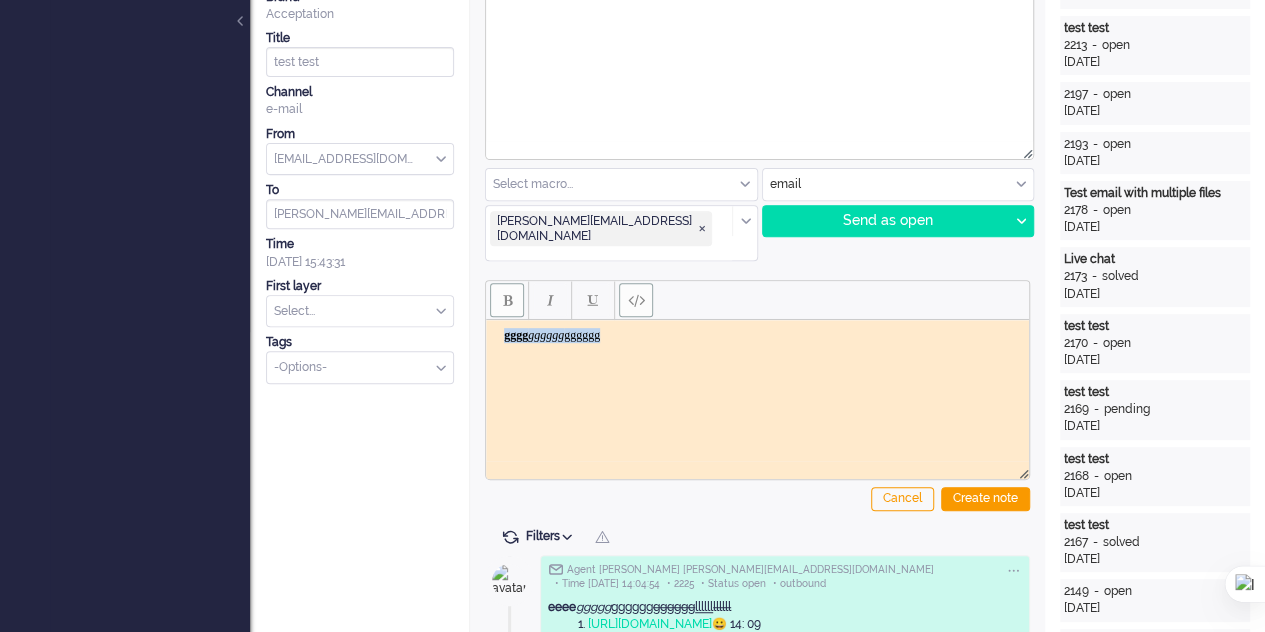 drag, startPoint x: 633, startPoint y: 333, endPoint x: 495, endPoint y: 333, distance: 138 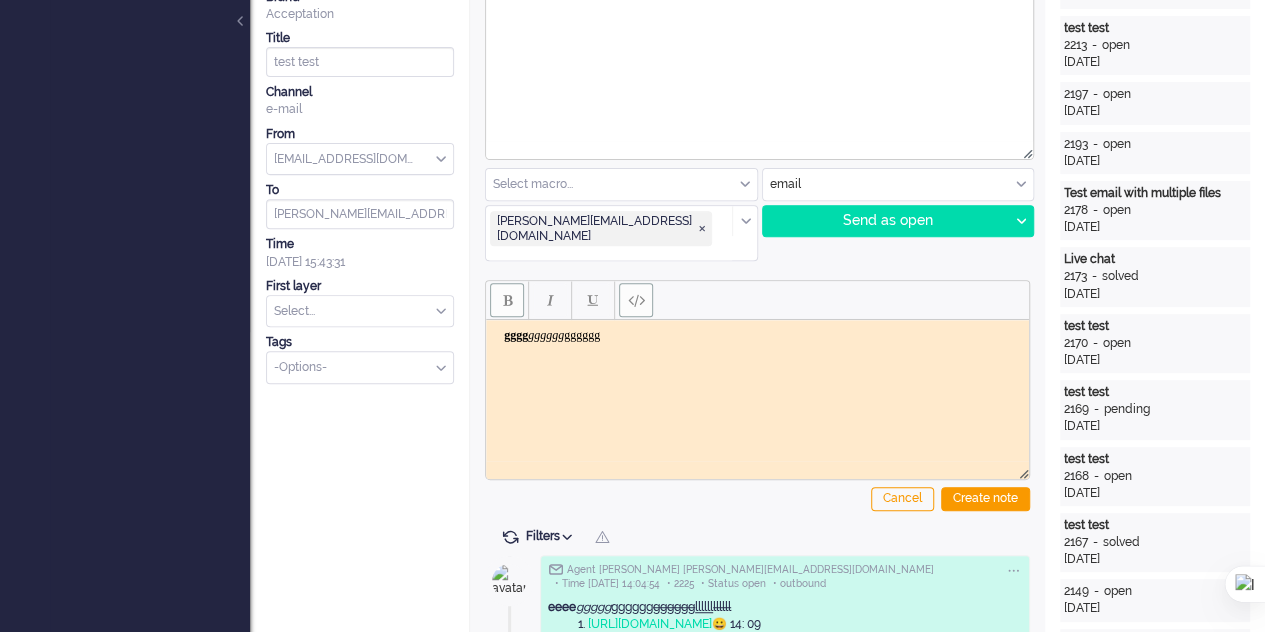click on "gggg gggggg gggggg" at bounding box center [757, 335] 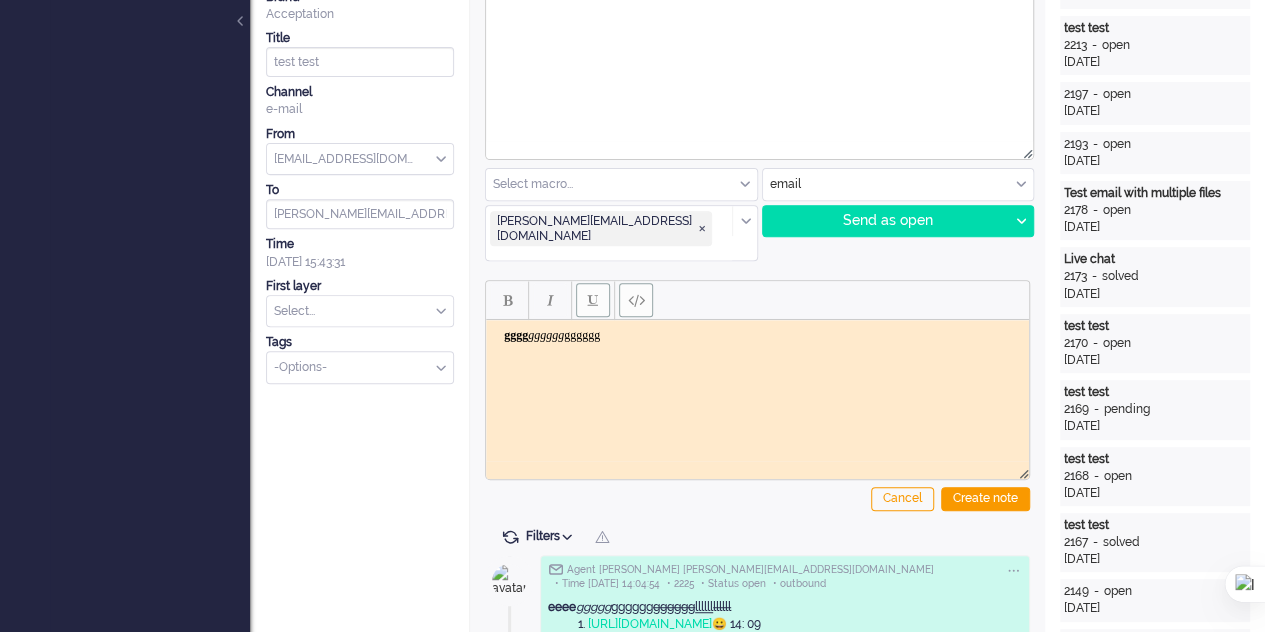 click at bounding box center (593, 300) 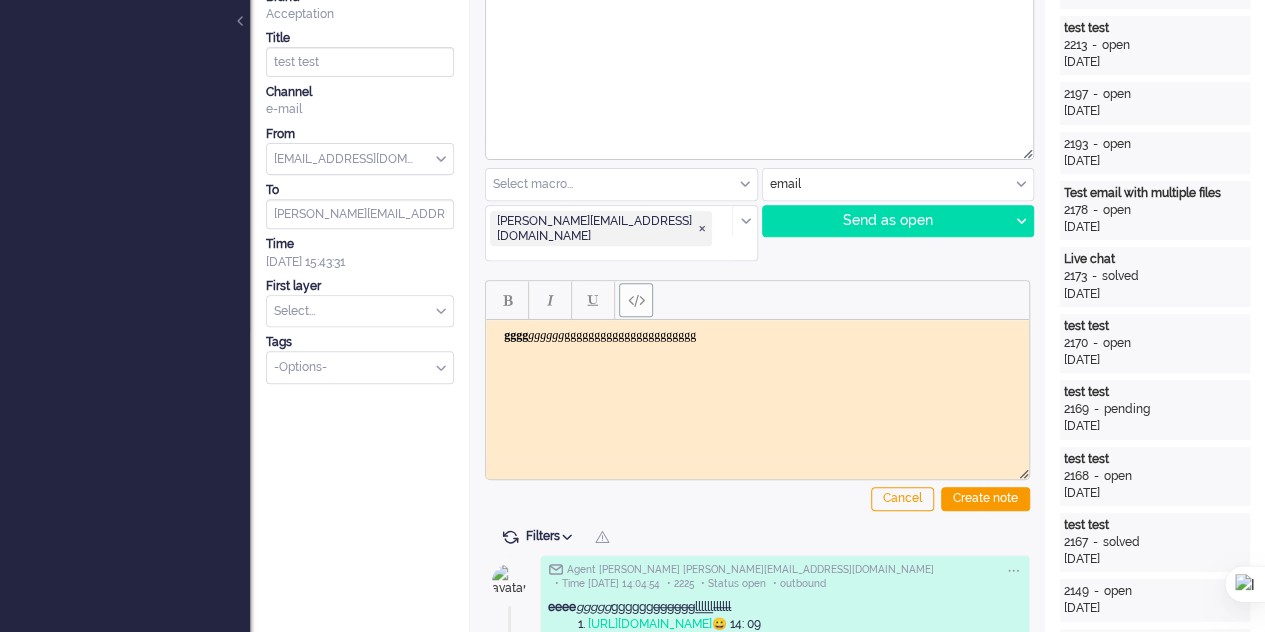 drag, startPoint x: 687, startPoint y: 375, endPoint x: 1534, endPoint y: 774, distance: 936.27454 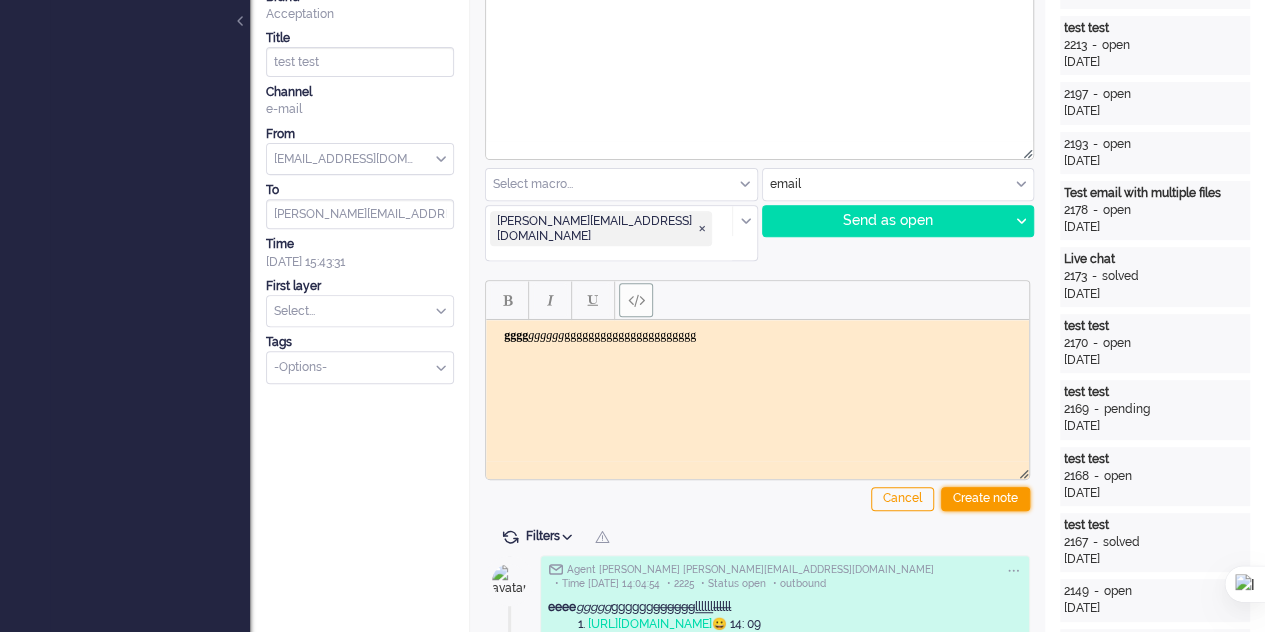 click on "Create note" at bounding box center [985, 499] 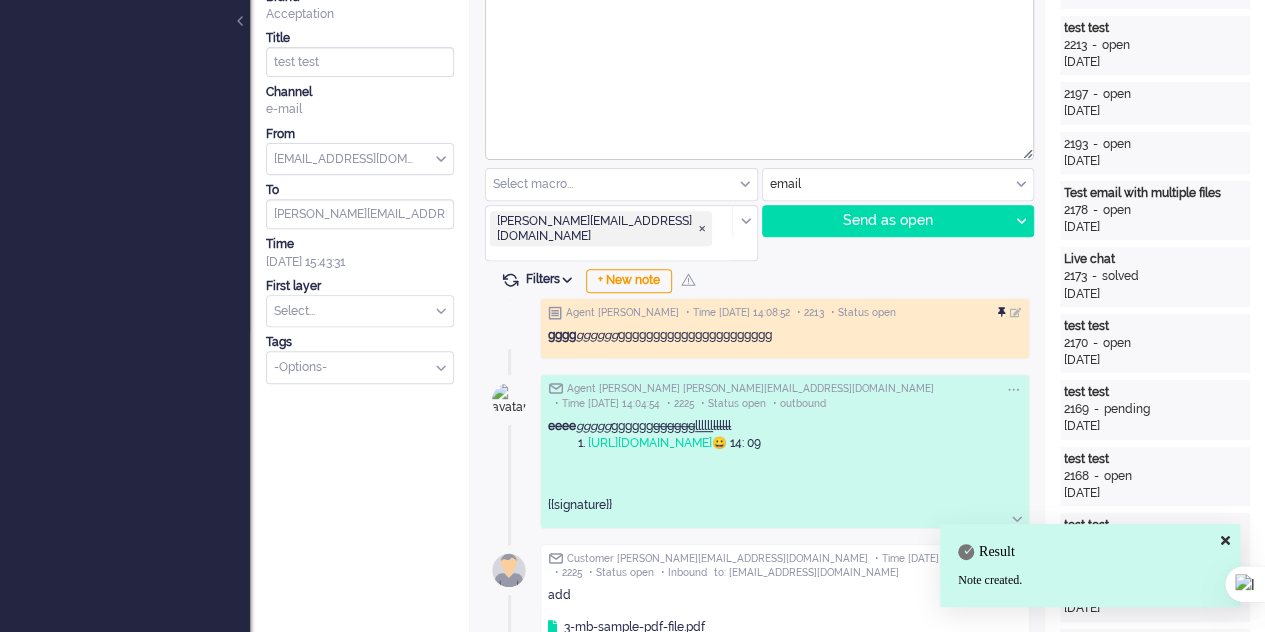 click at bounding box center (1004, 313) 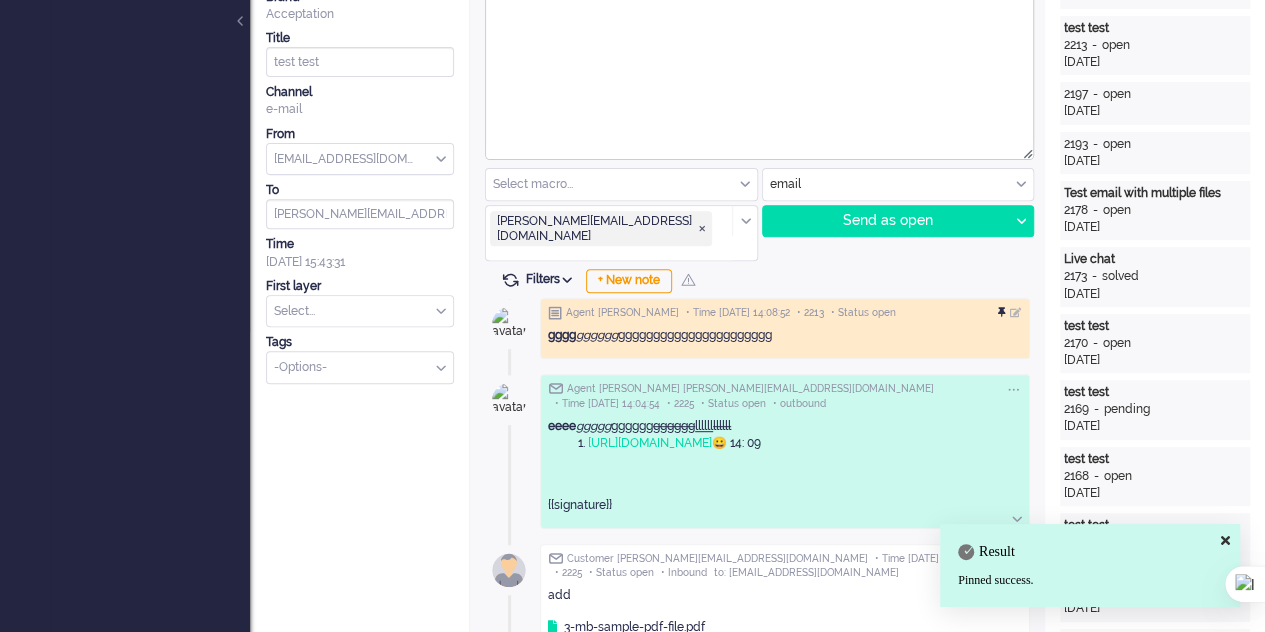 click at bounding box center (1004, 313) 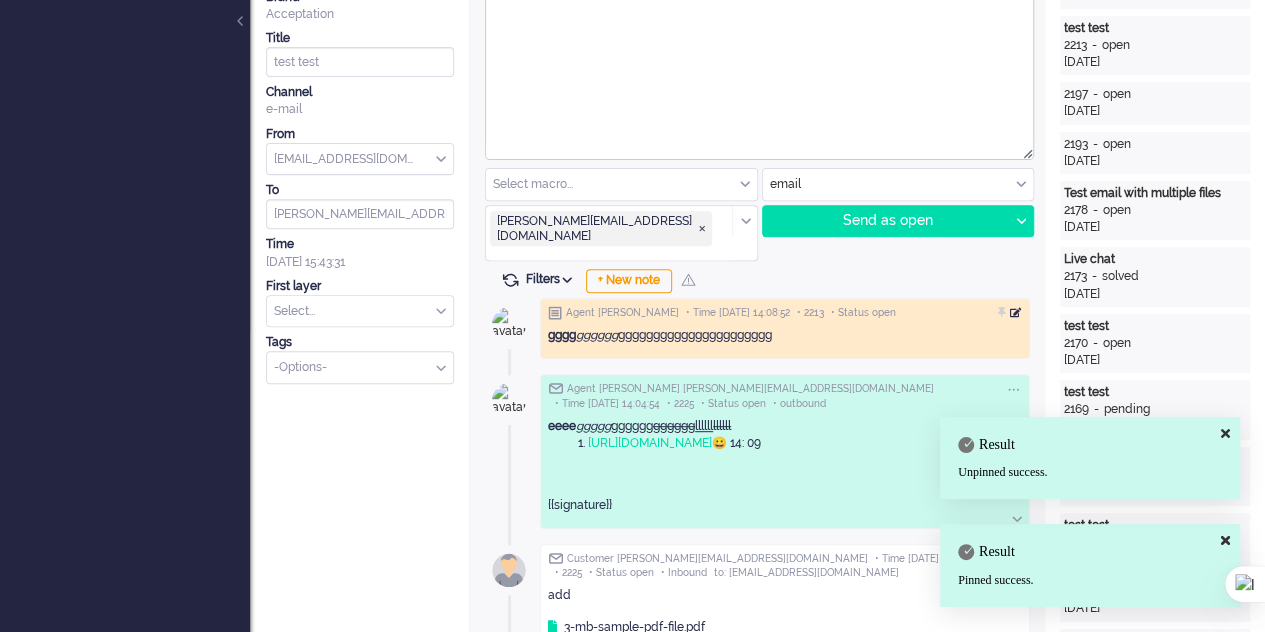 click at bounding box center [1016, 313] 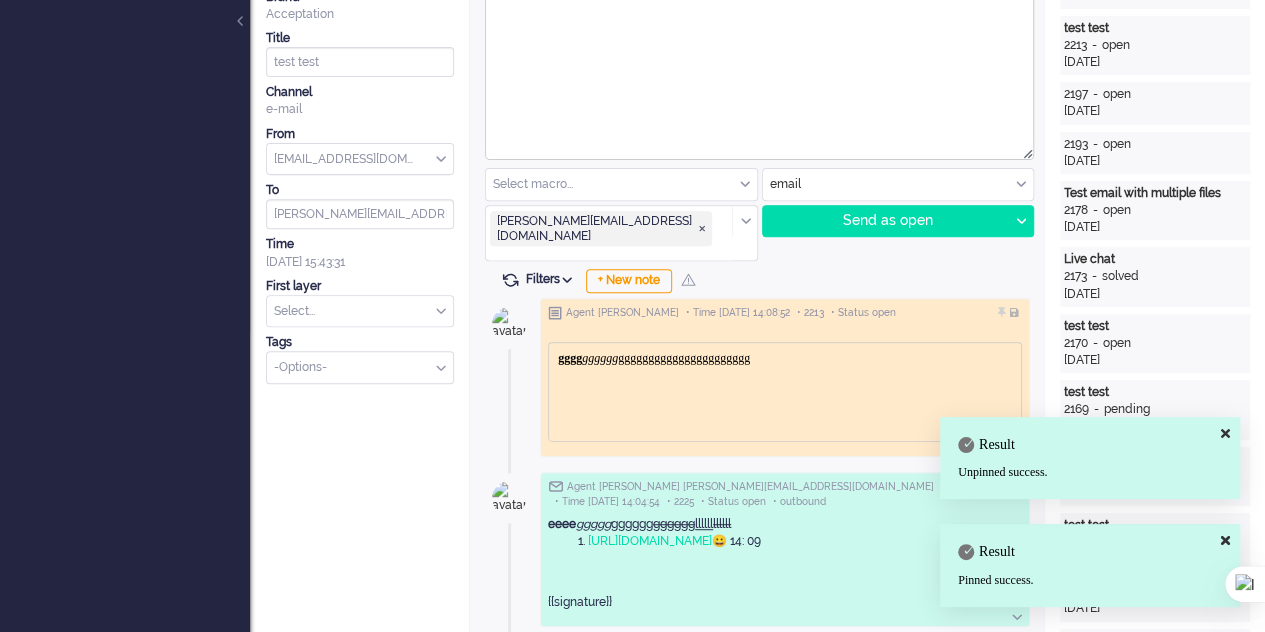 scroll, scrollTop: 0, scrollLeft: 0, axis: both 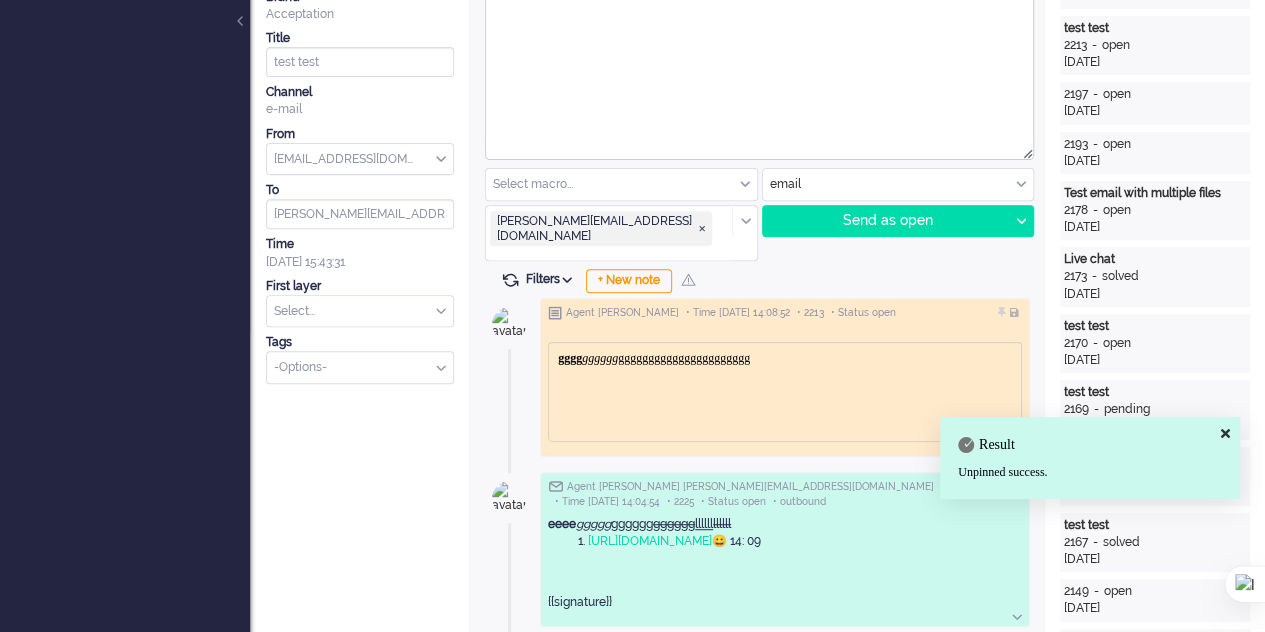 drag, startPoint x: 819, startPoint y: 343, endPoint x: 820, endPoint y: 354, distance: 11.045361 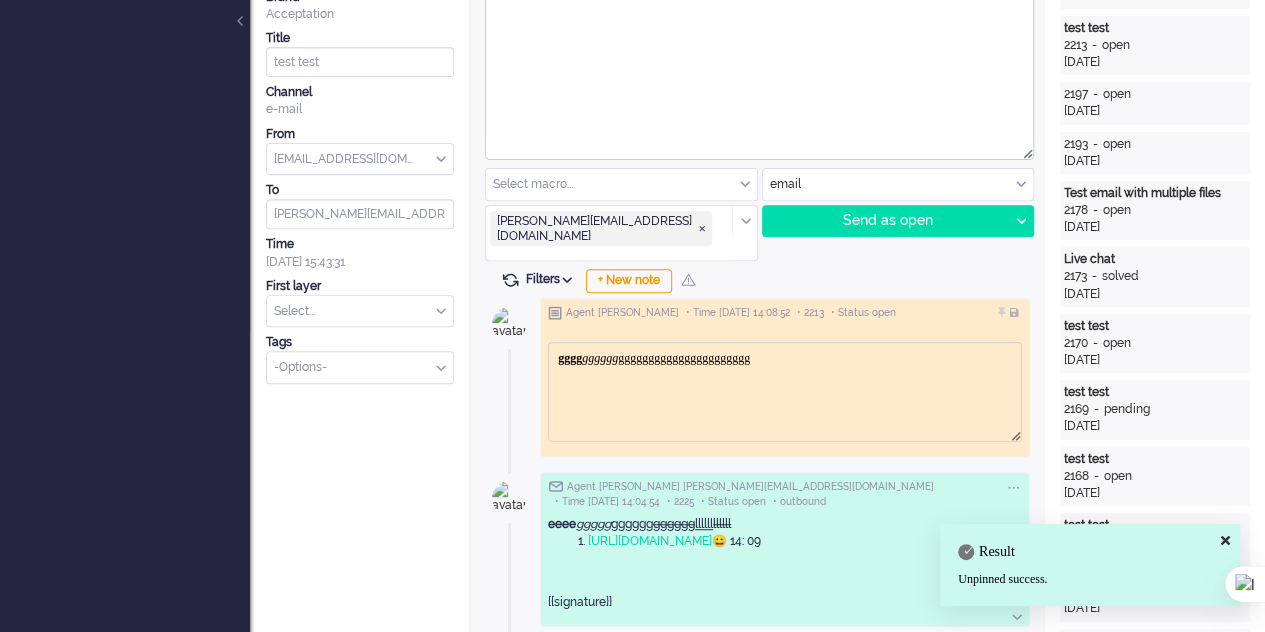 click on "gggg gggggg gggggg gggggggggggggggg" at bounding box center [785, 358] 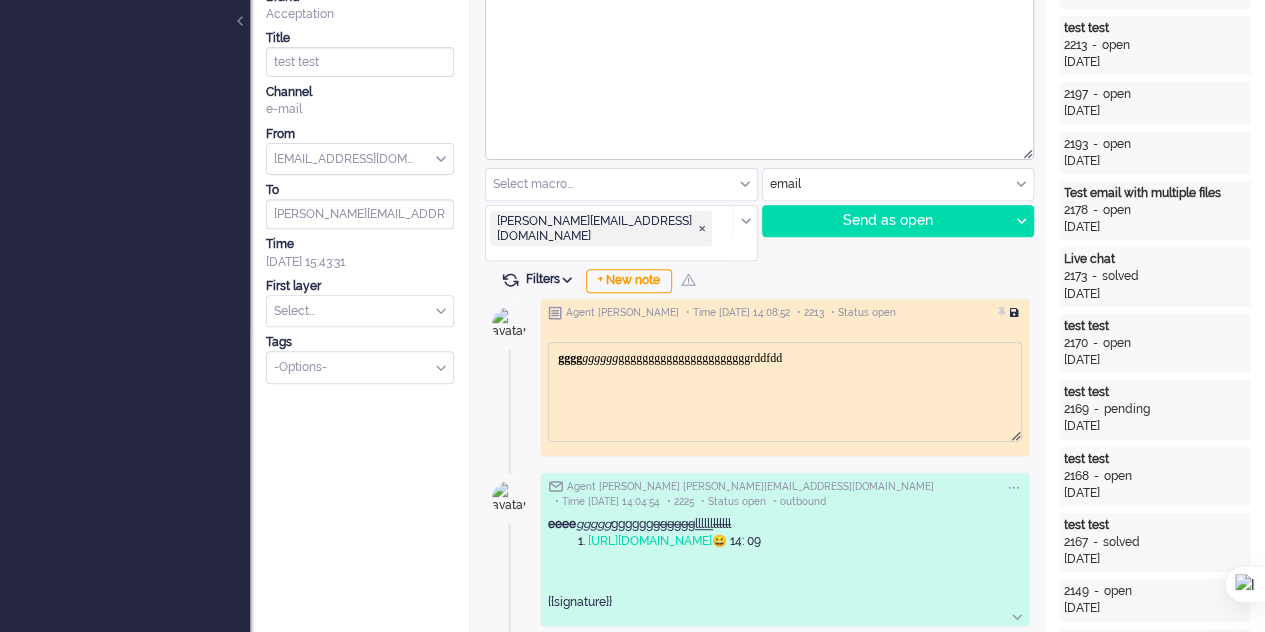 click at bounding box center (1016, 313) 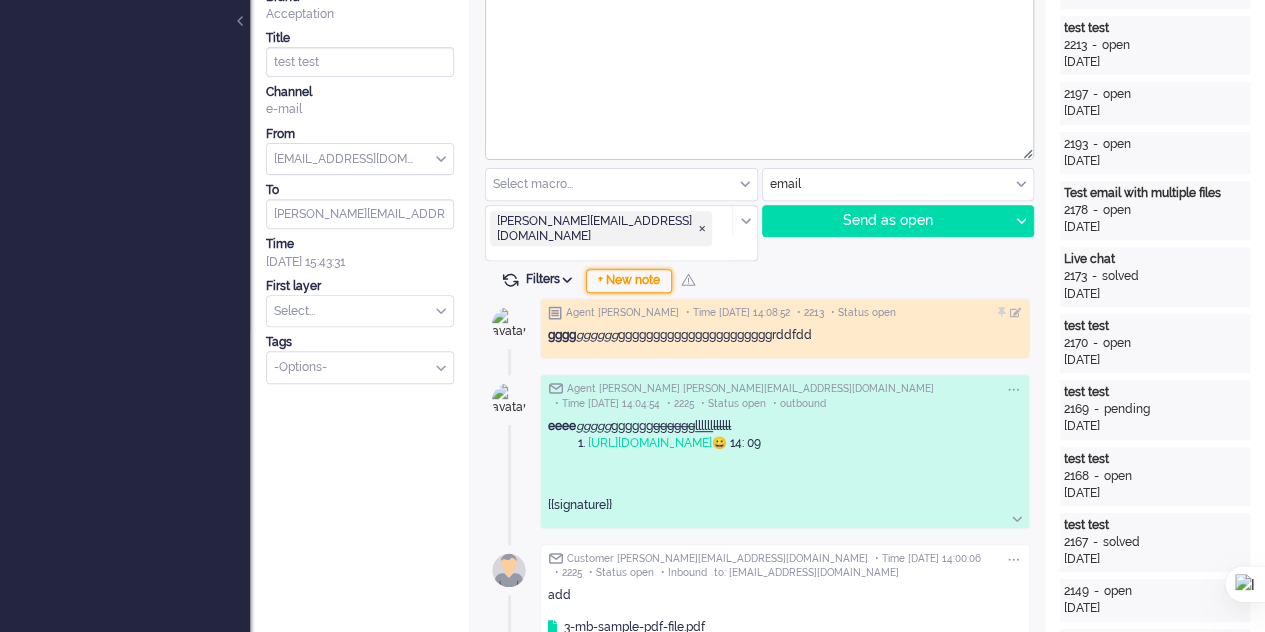 click on "+ New note" at bounding box center [629, 281] 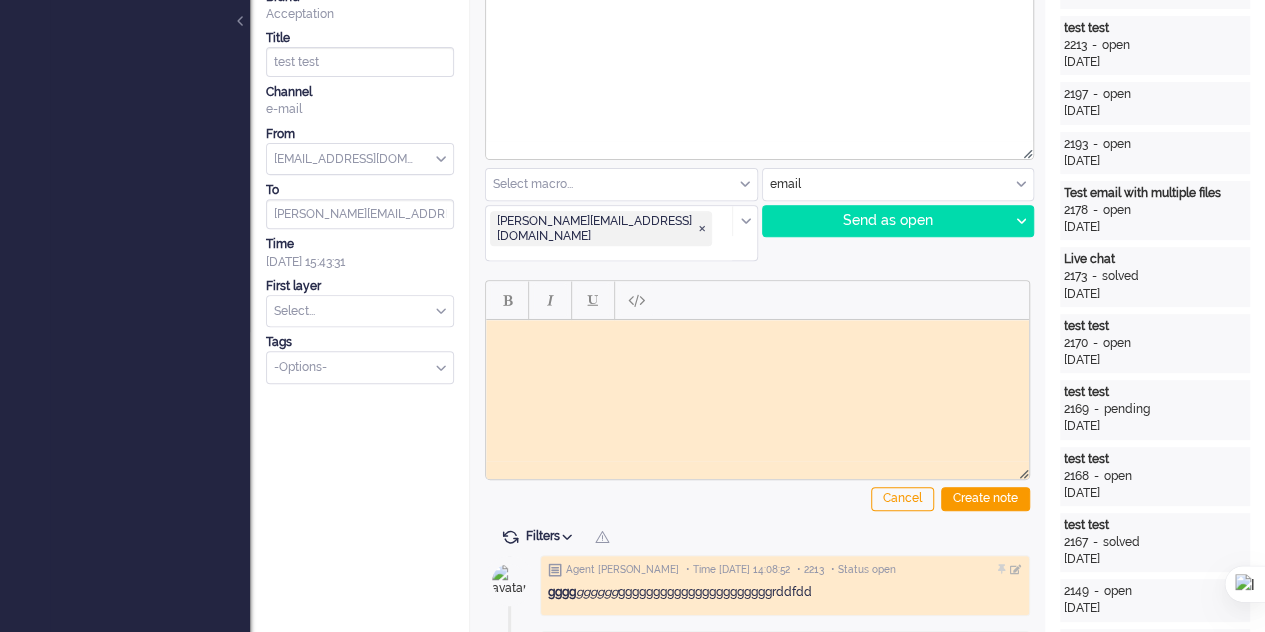 scroll, scrollTop: 0, scrollLeft: 0, axis: both 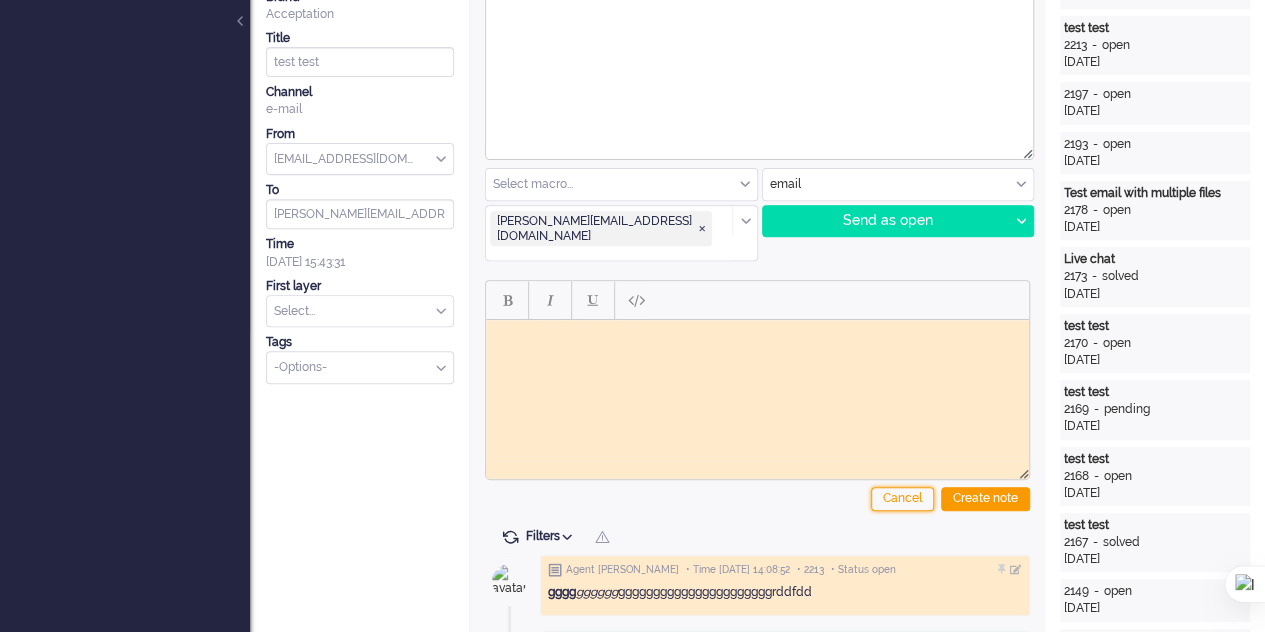click on "Cancel" at bounding box center (902, 499) 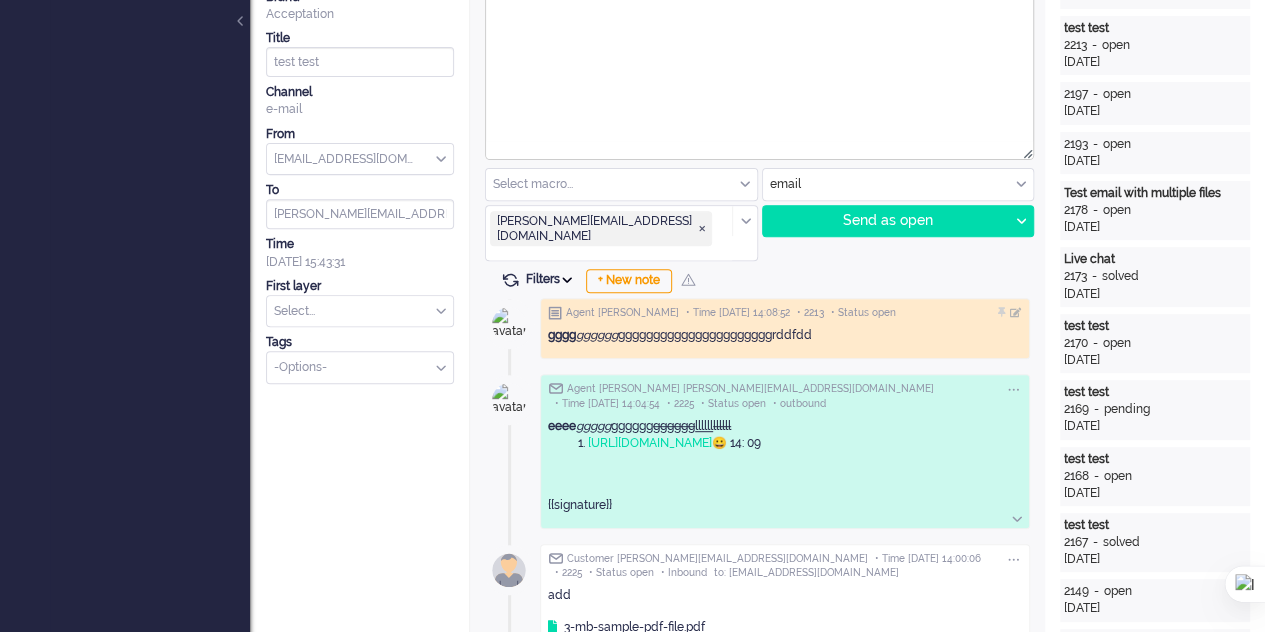 click at bounding box center [567, 280] 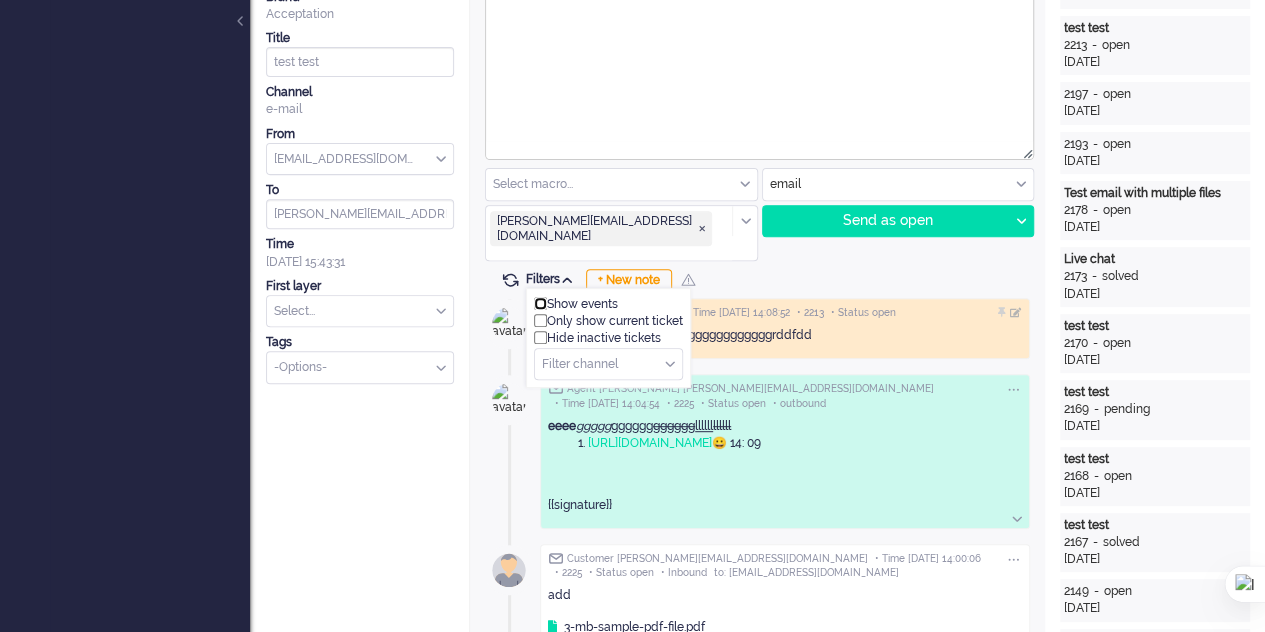 drag, startPoint x: 541, startPoint y: 275, endPoint x: 547, endPoint y: 285, distance: 11.661903 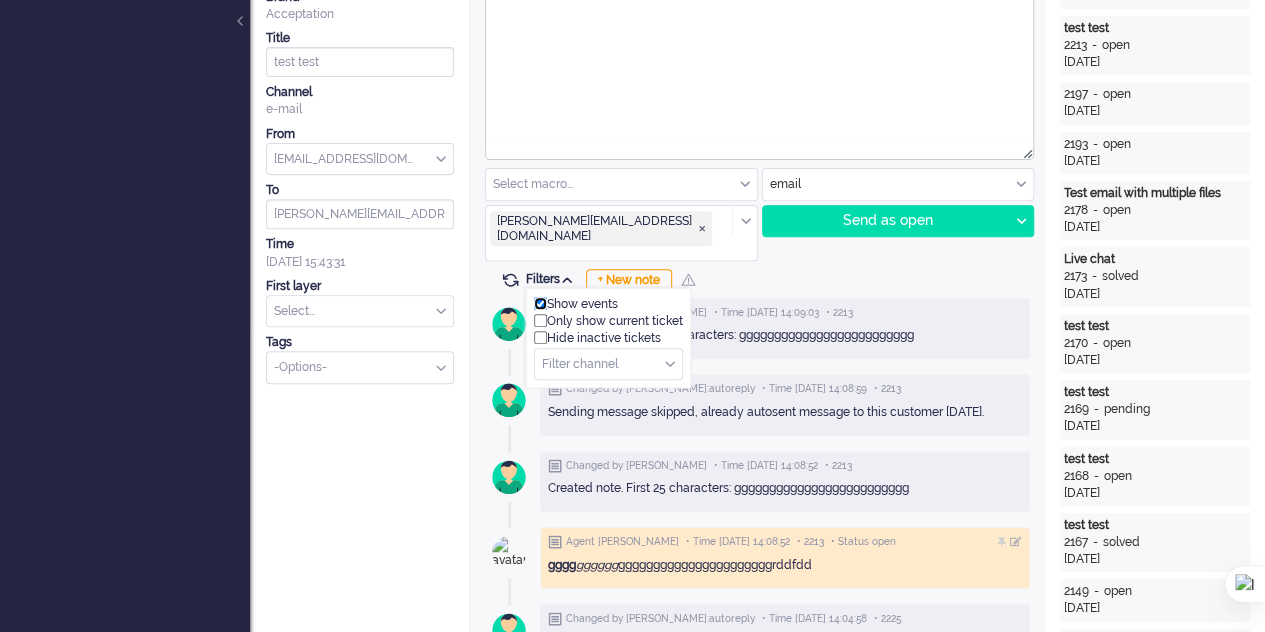 drag, startPoint x: 542, startPoint y: 277, endPoint x: 552, endPoint y: 283, distance: 11.661903 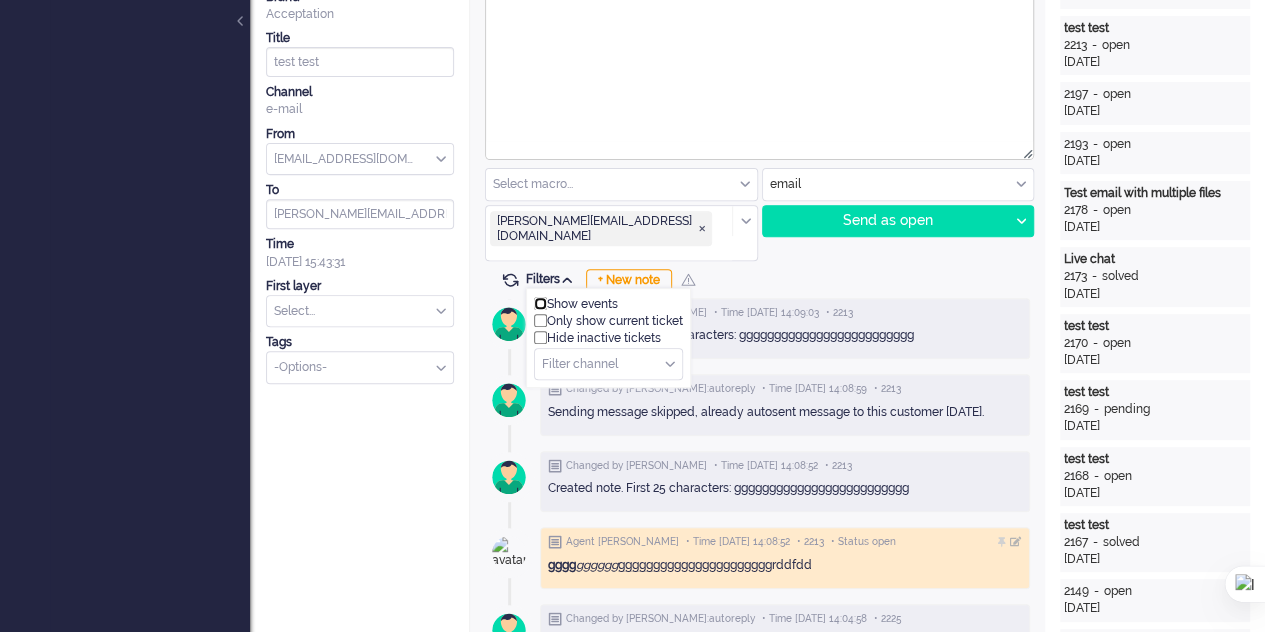 checkbox on "false" 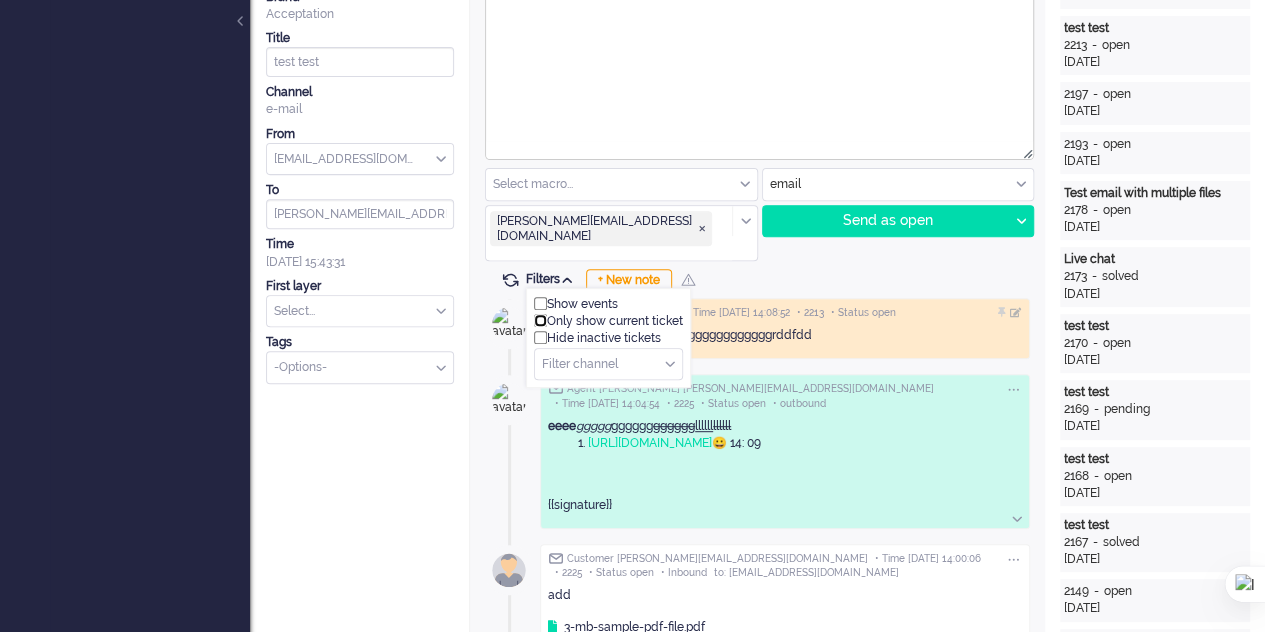 click at bounding box center [540, 320] 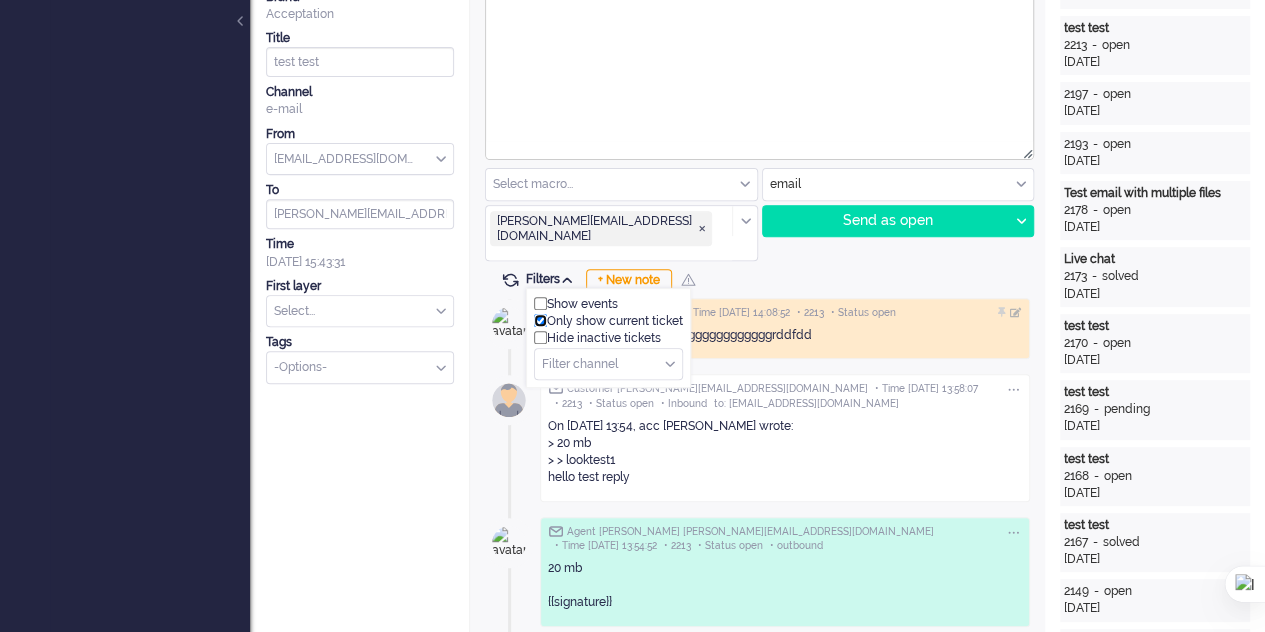 drag, startPoint x: 534, startPoint y: 291, endPoint x: 542, endPoint y: 301, distance: 12.806249 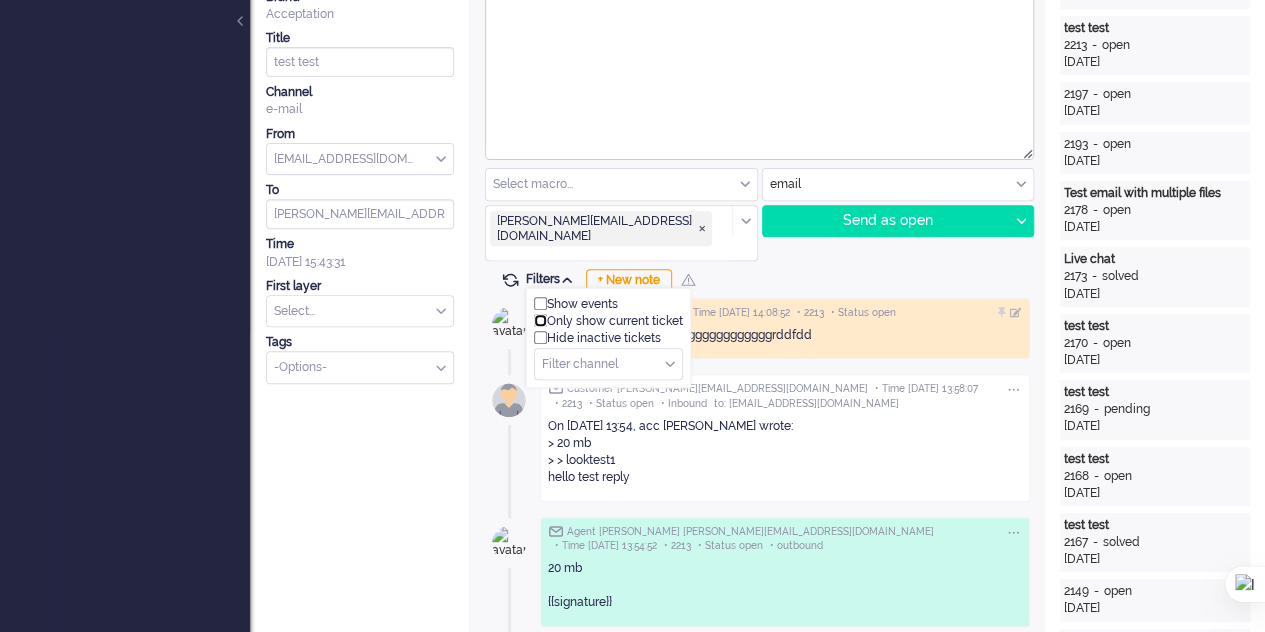 checkbox on "false" 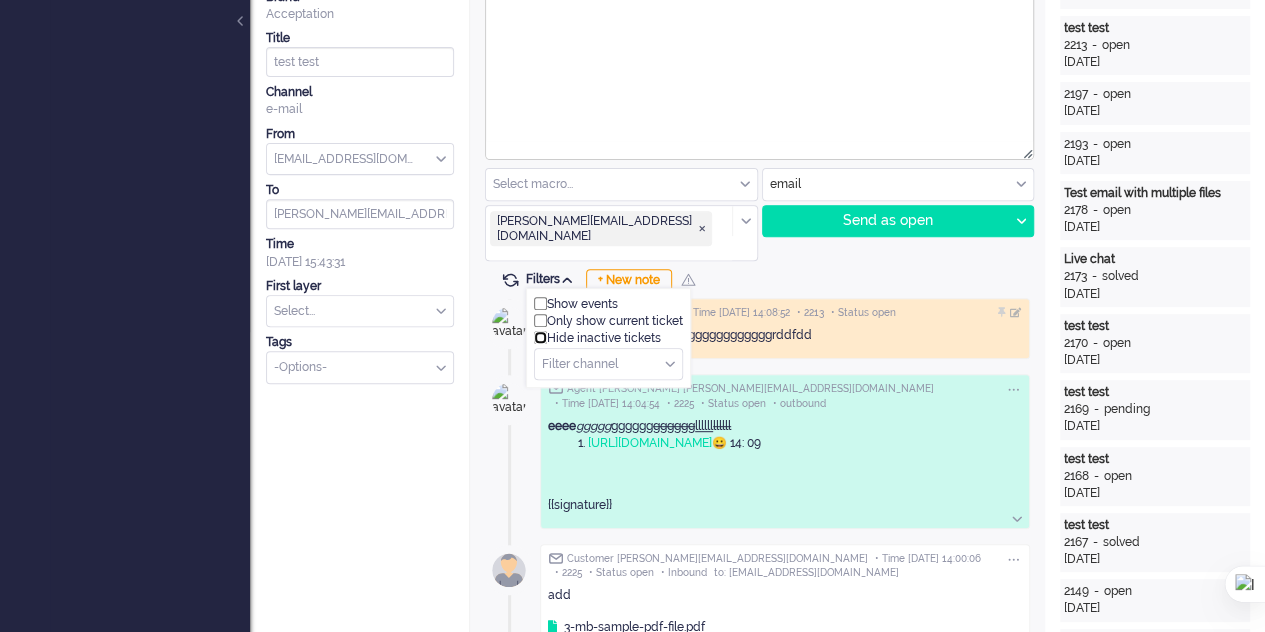 click at bounding box center (540, 337) 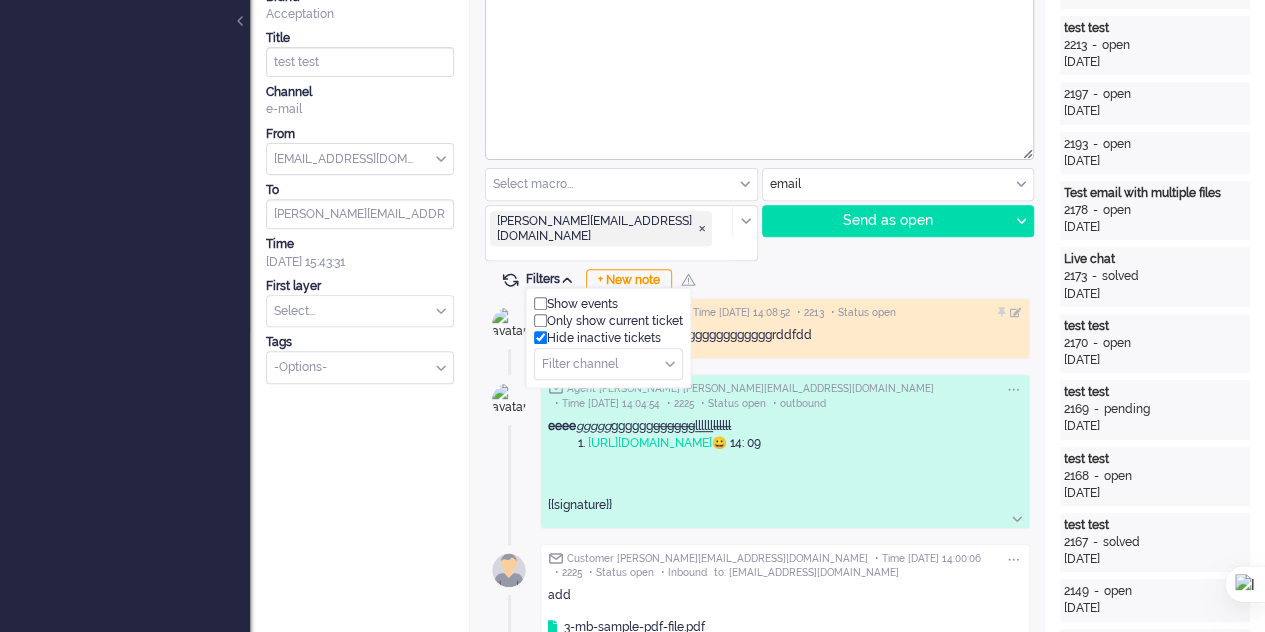 click on "Hide inactive tickets" at bounding box center (608, 338) 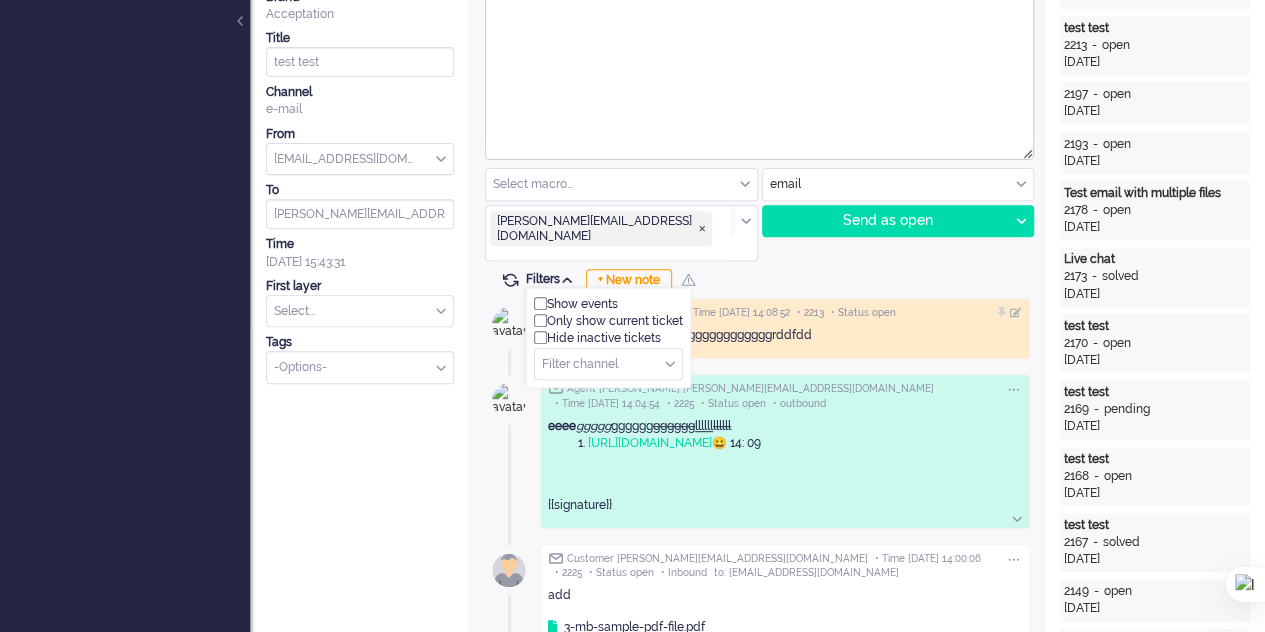 checkbox on "false" 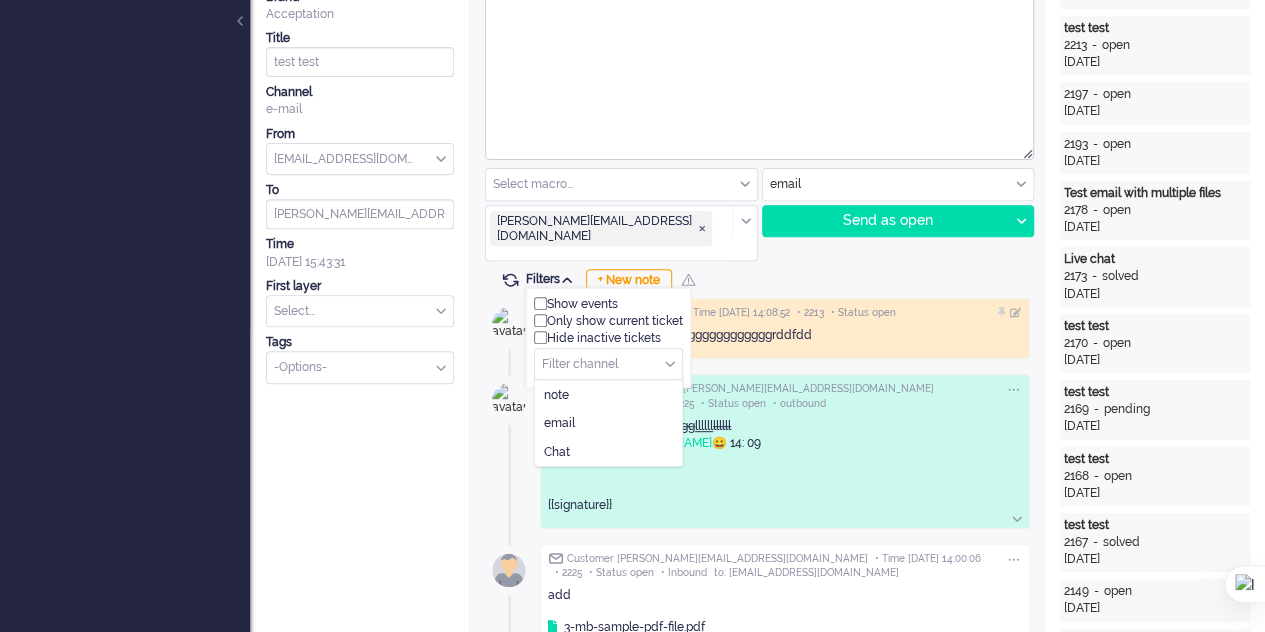click at bounding box center [608, 364] 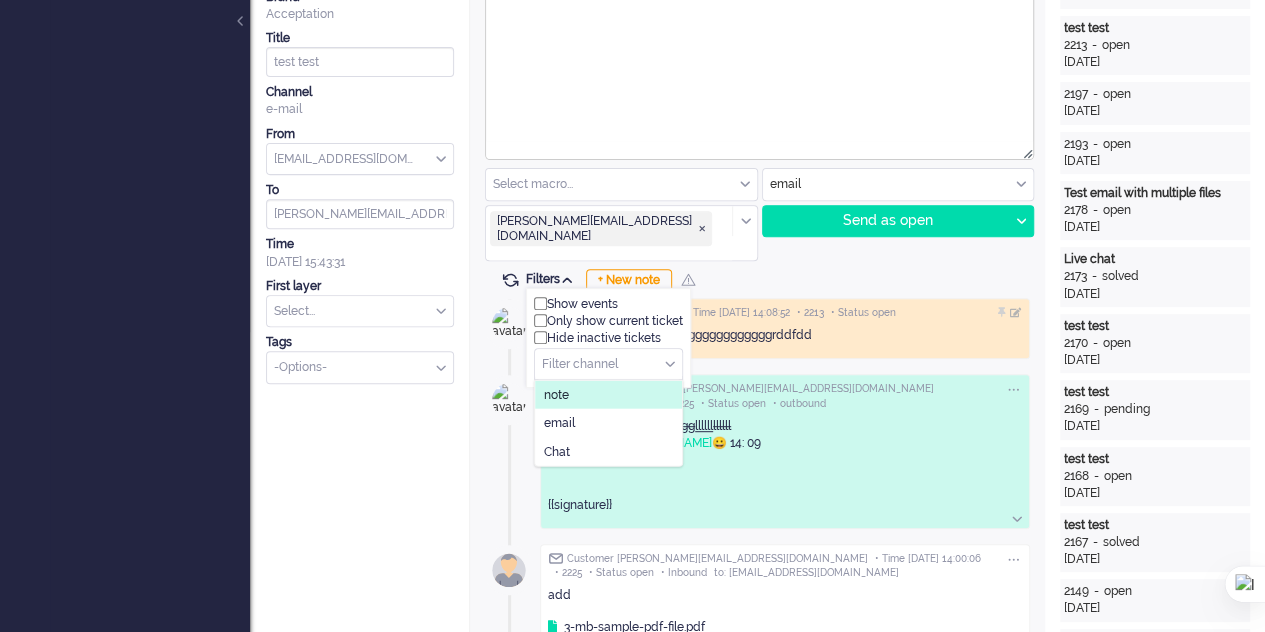 click on "note" 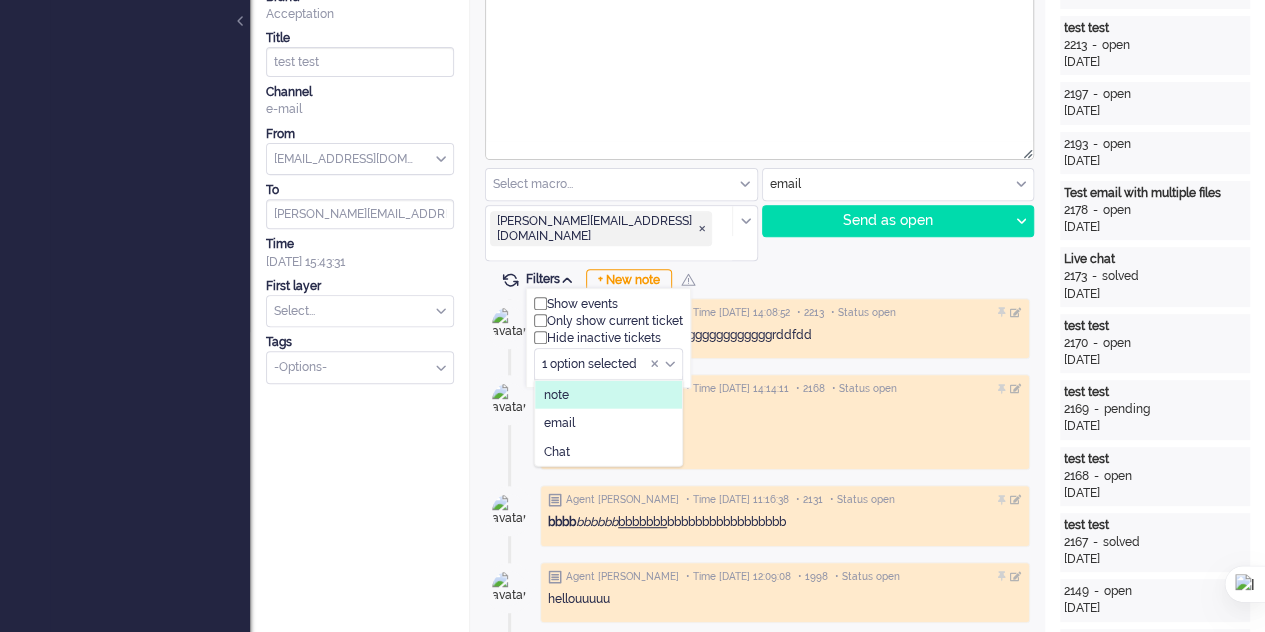drag, startPoint x: 592, startPoint y: 356, endPoint x: 600, endPoint y: 369, distance: 15.264338 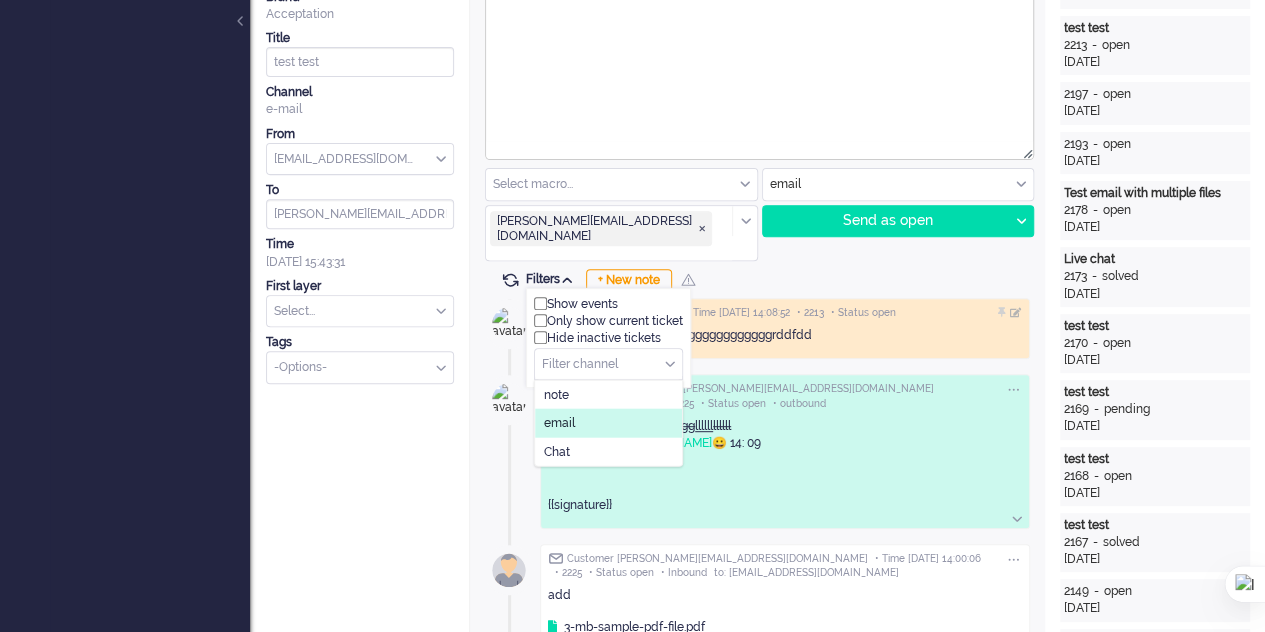 click on "email" 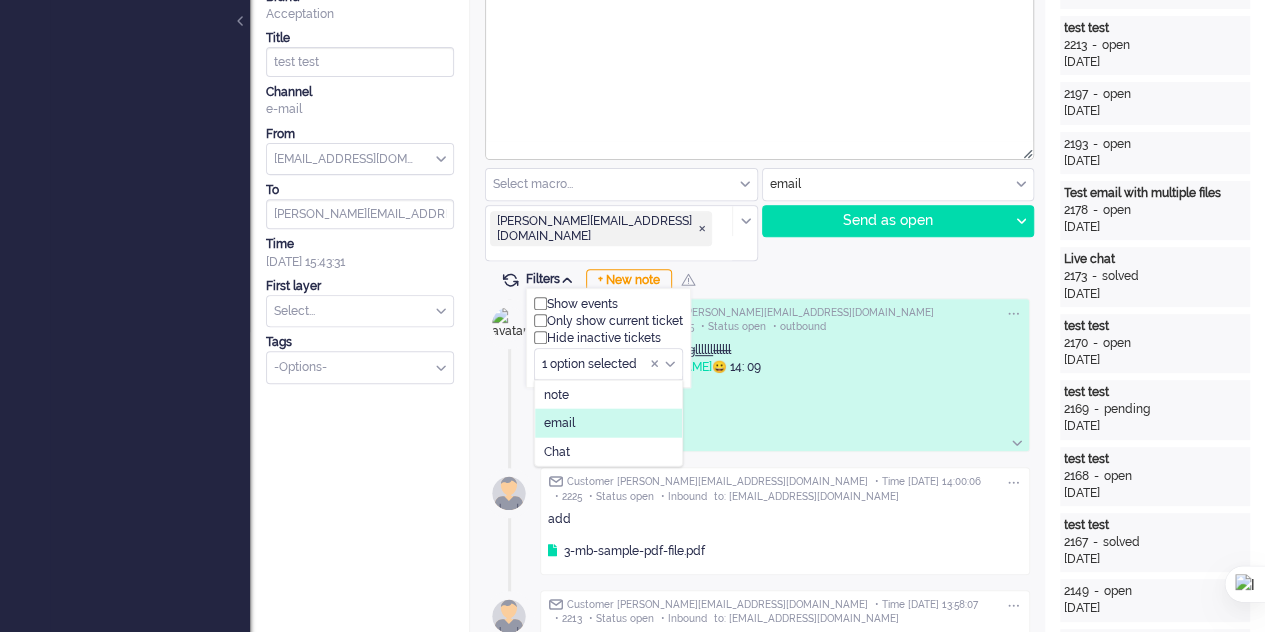 click on "email" 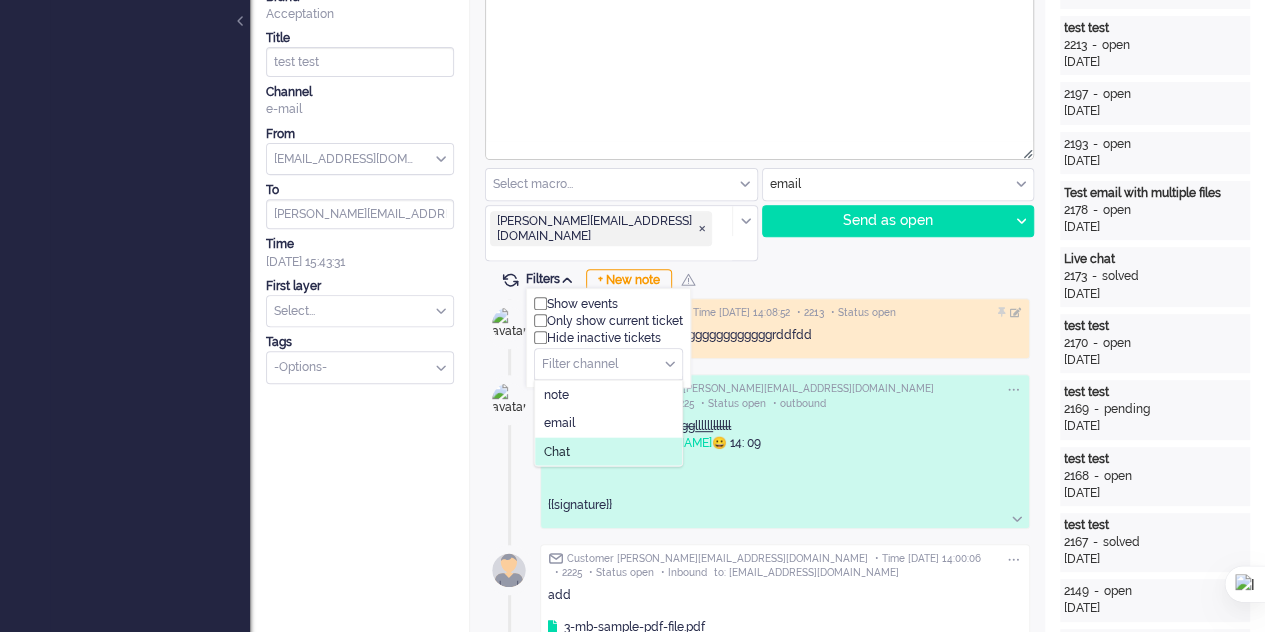 click on "Chat" 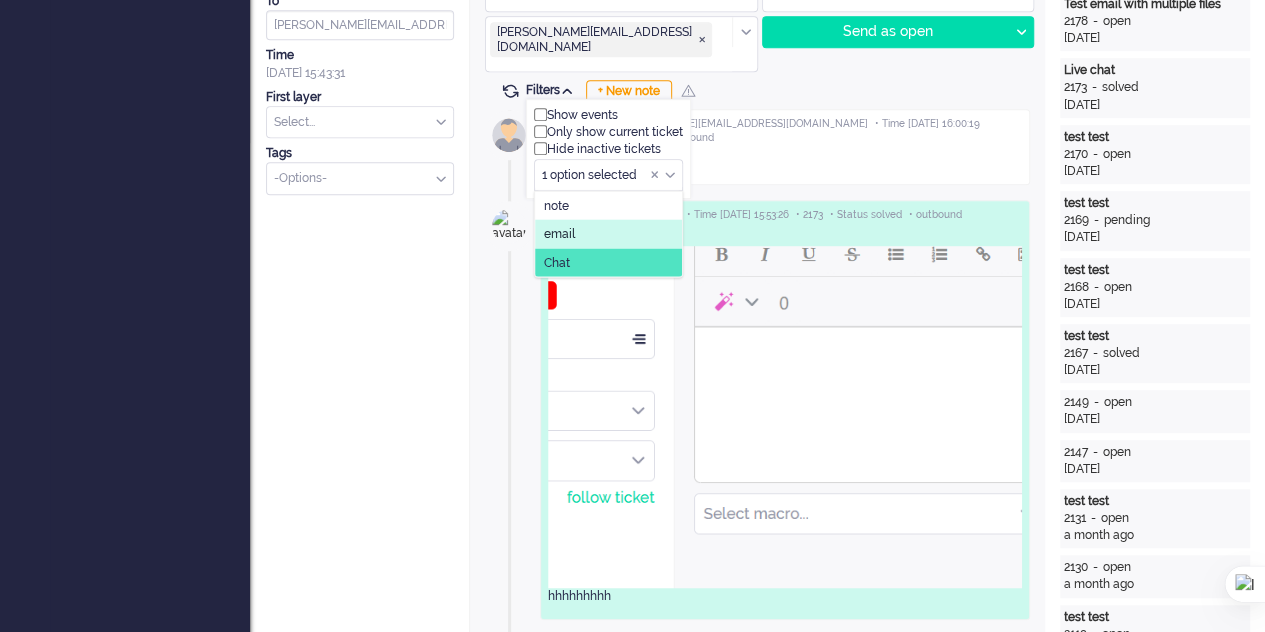 scroll, scrollTop: 500, scrollLeft: 0, axis: vertical 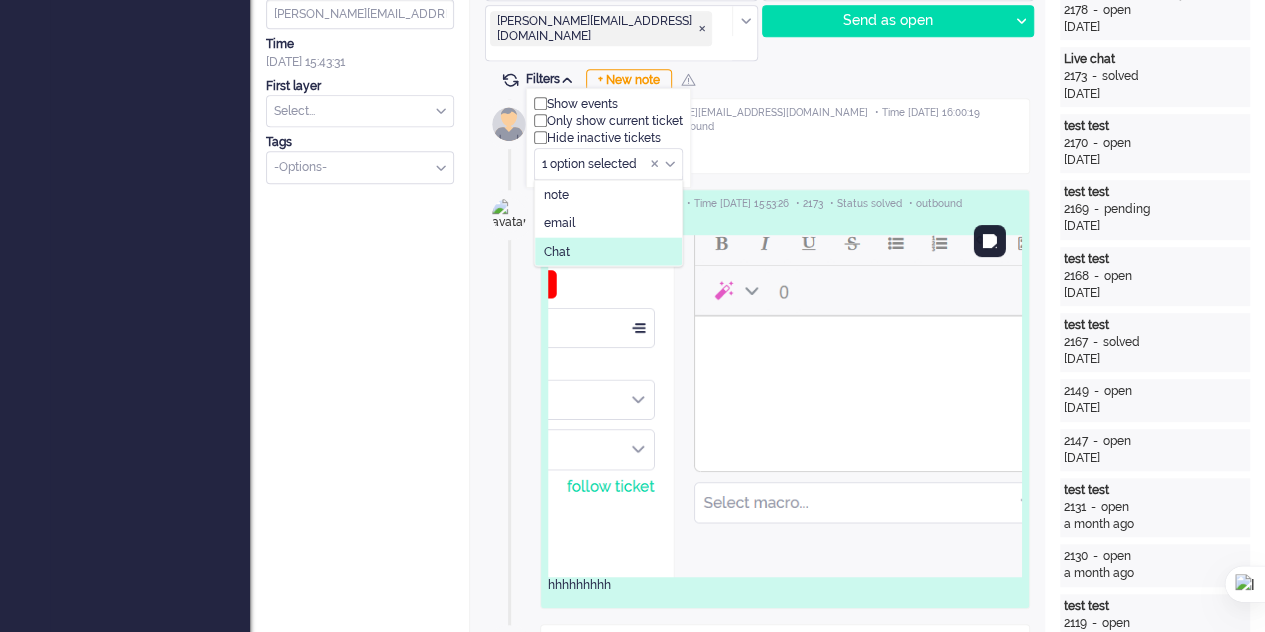 click on "Chat" 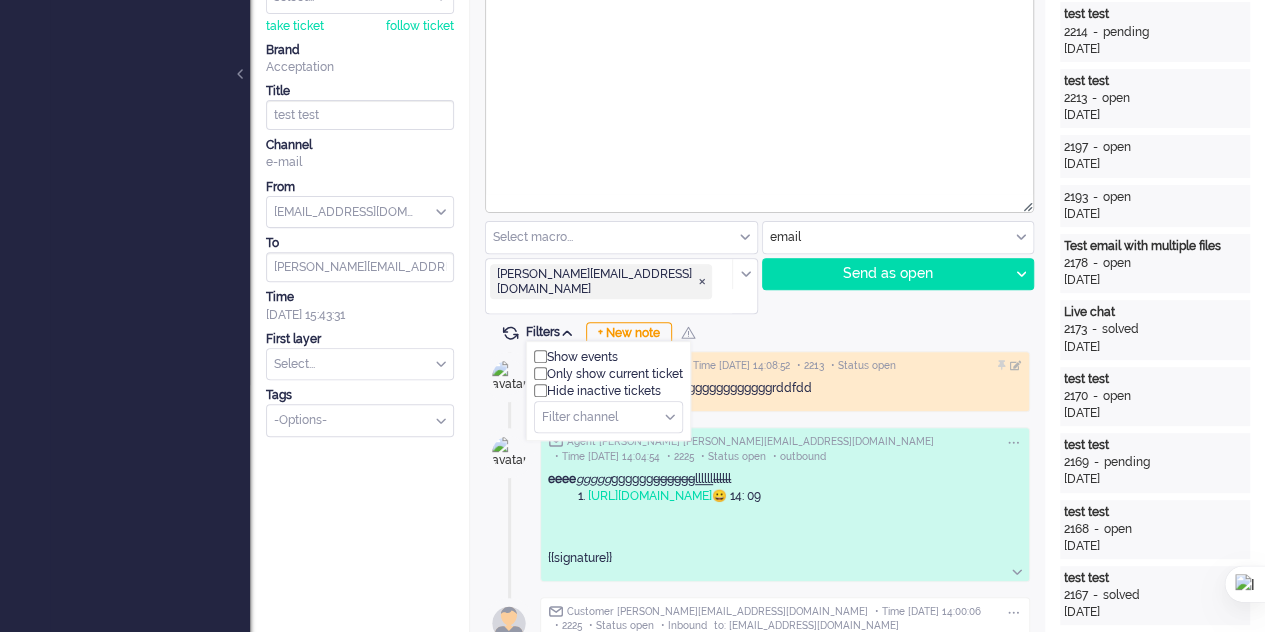 scroll, scrollTop: 0, scrollLeft: 0, axis: both 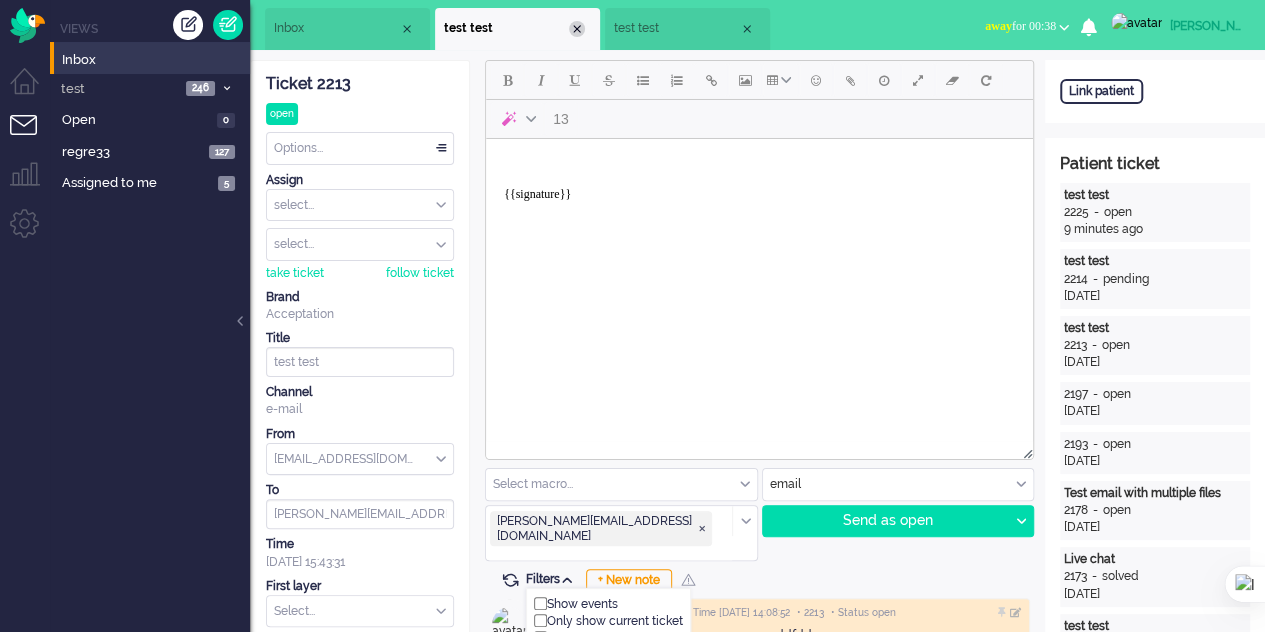 click at bounding box center (577, 29) 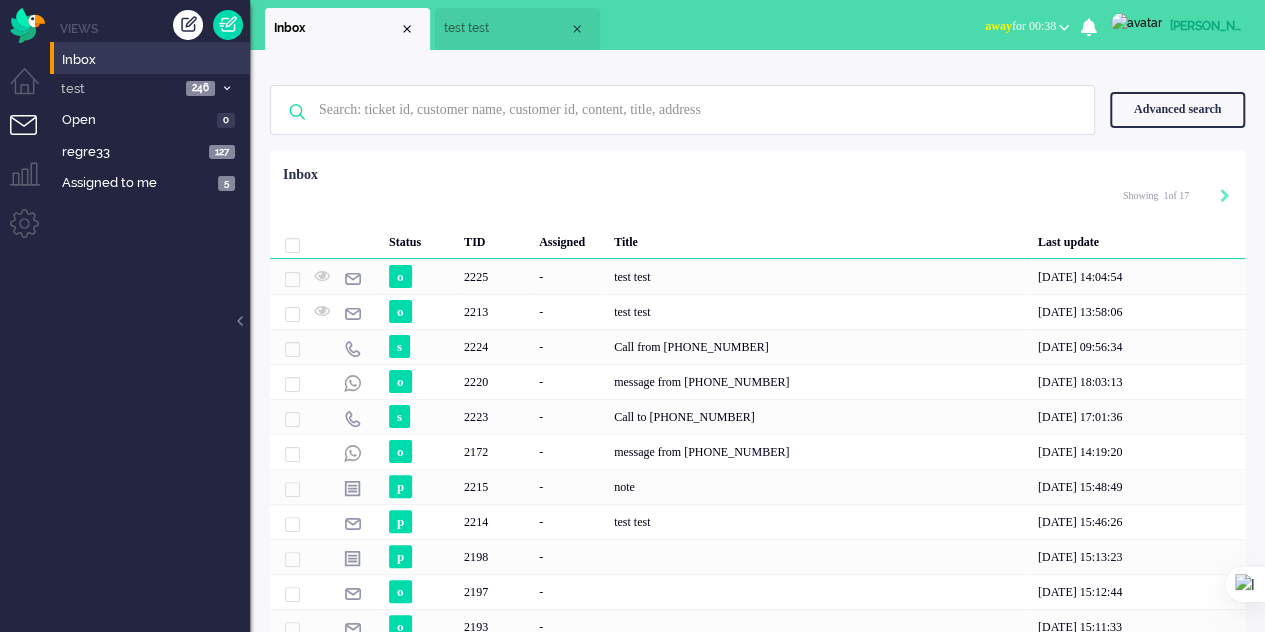 drag, startPoint x: 21, startPoint y: 223, endPoint x: 3, endPoint y: 221, distance: 18.110771 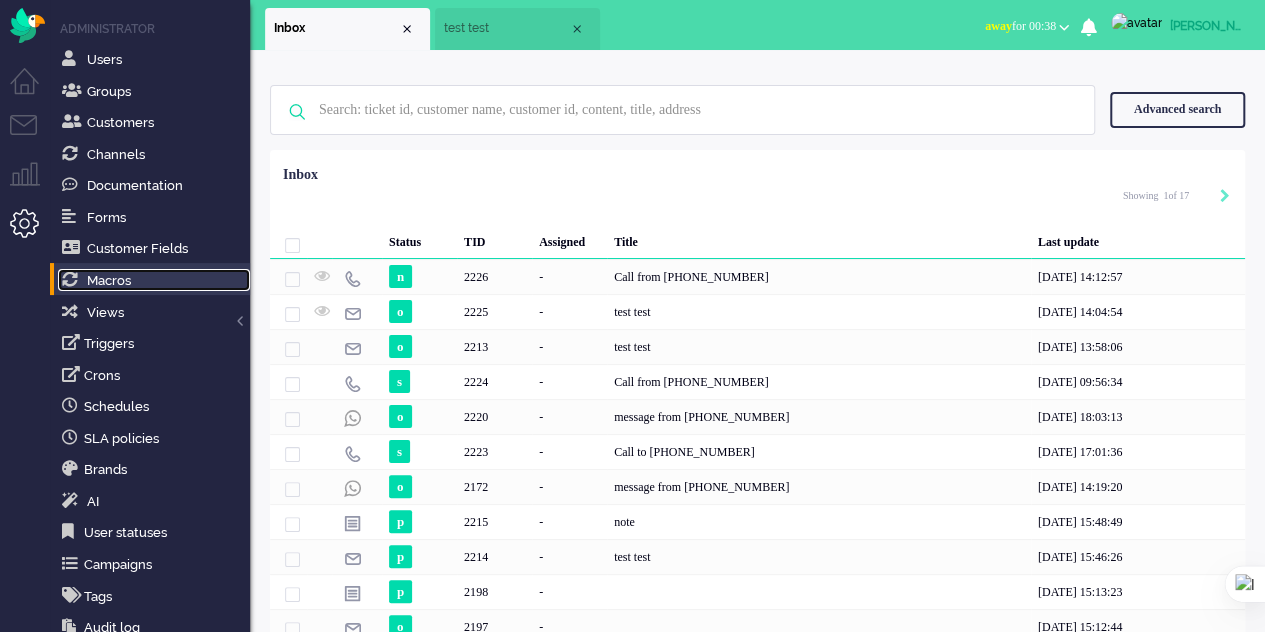 click on "Macros" at bounding box center (109, 280) 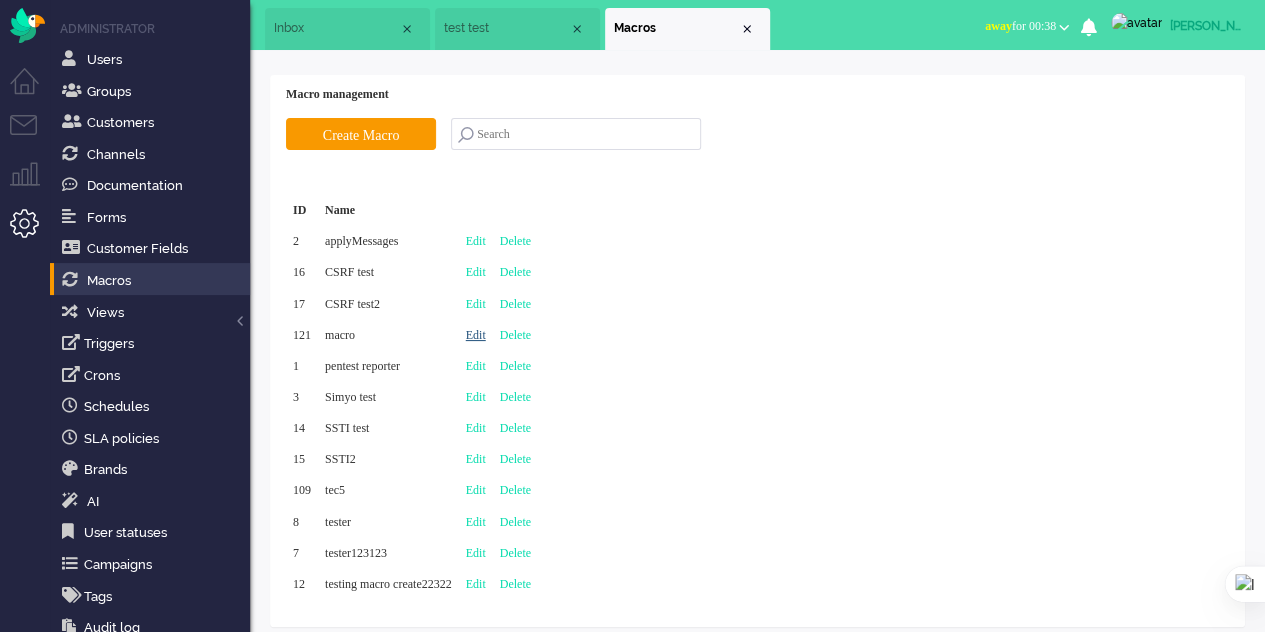 click on "Edit" at bounding box center (476, 335) 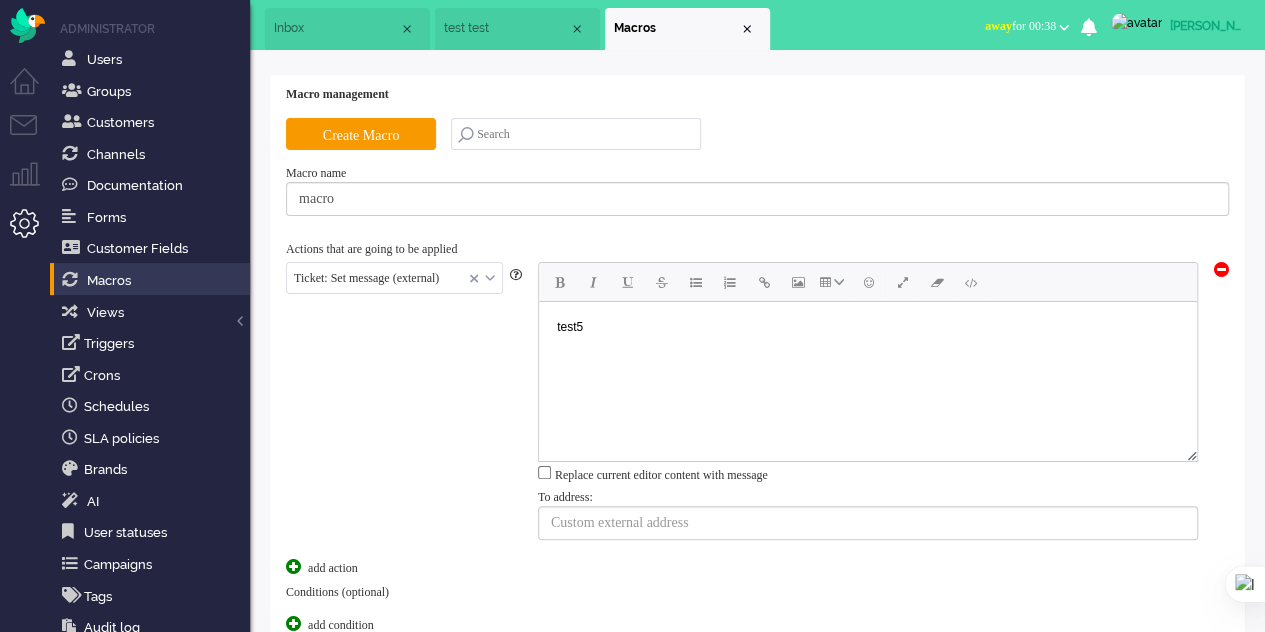 scroll, scrollTop: 0, scrollLeft: 0, axis: both 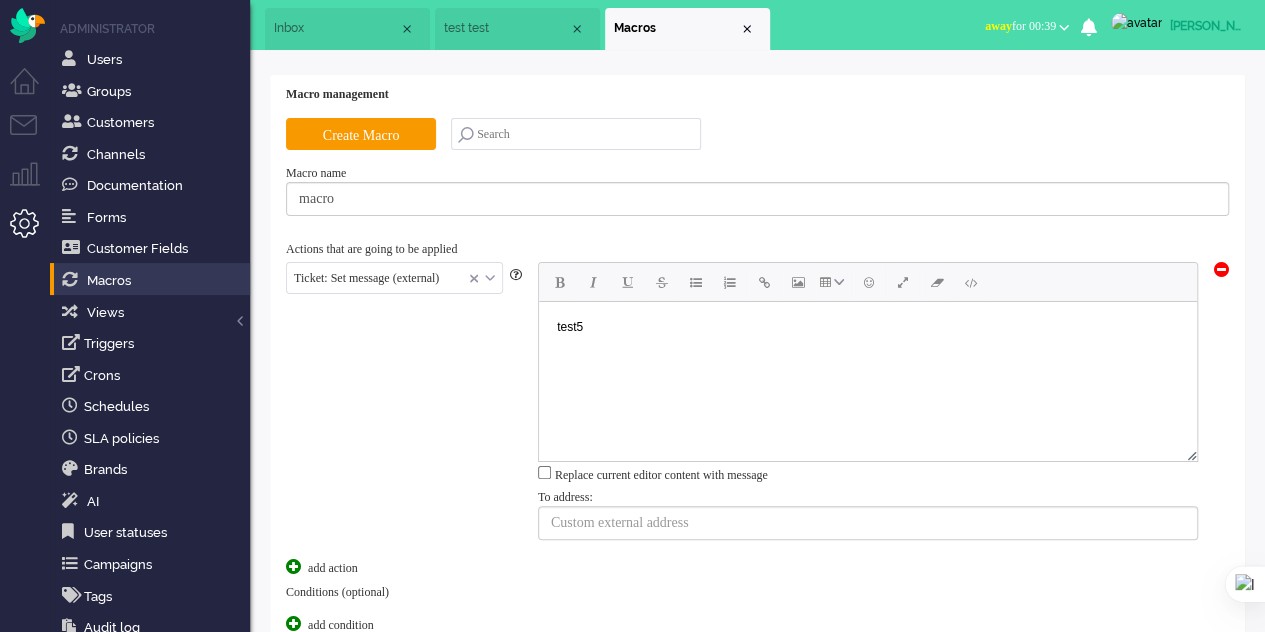click on "Ticket: Set message (external)" at bounding box center [394, 278] 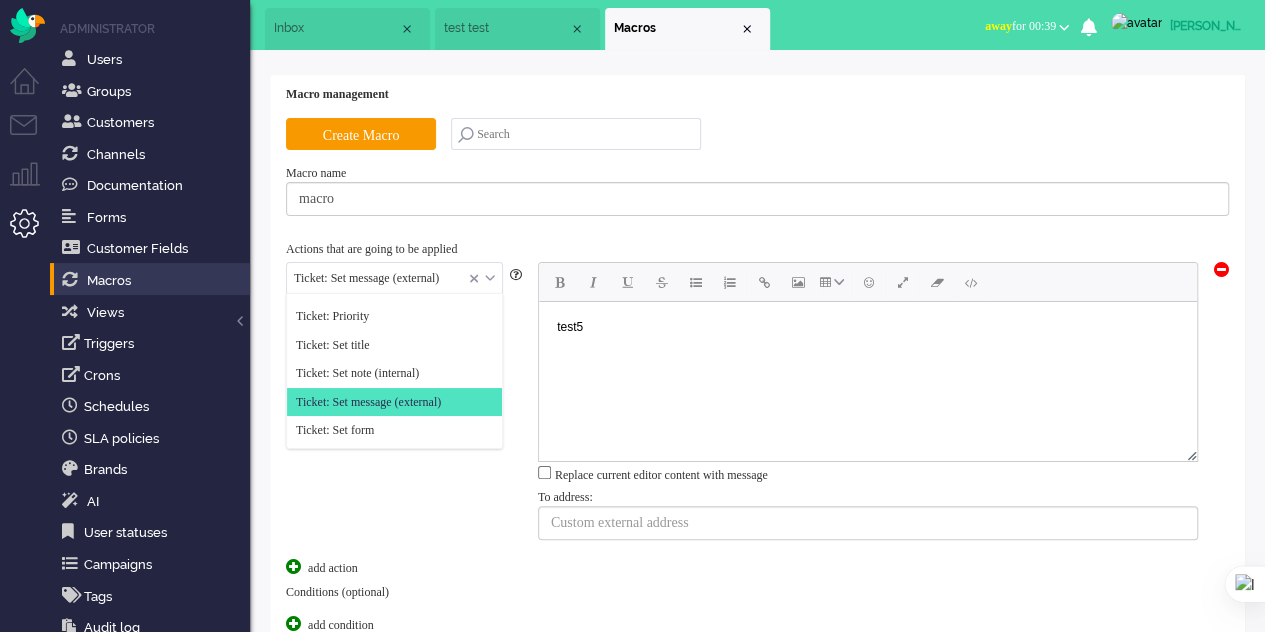 scroll, scrollTop: 0, scrollLeft: 0, axis: both 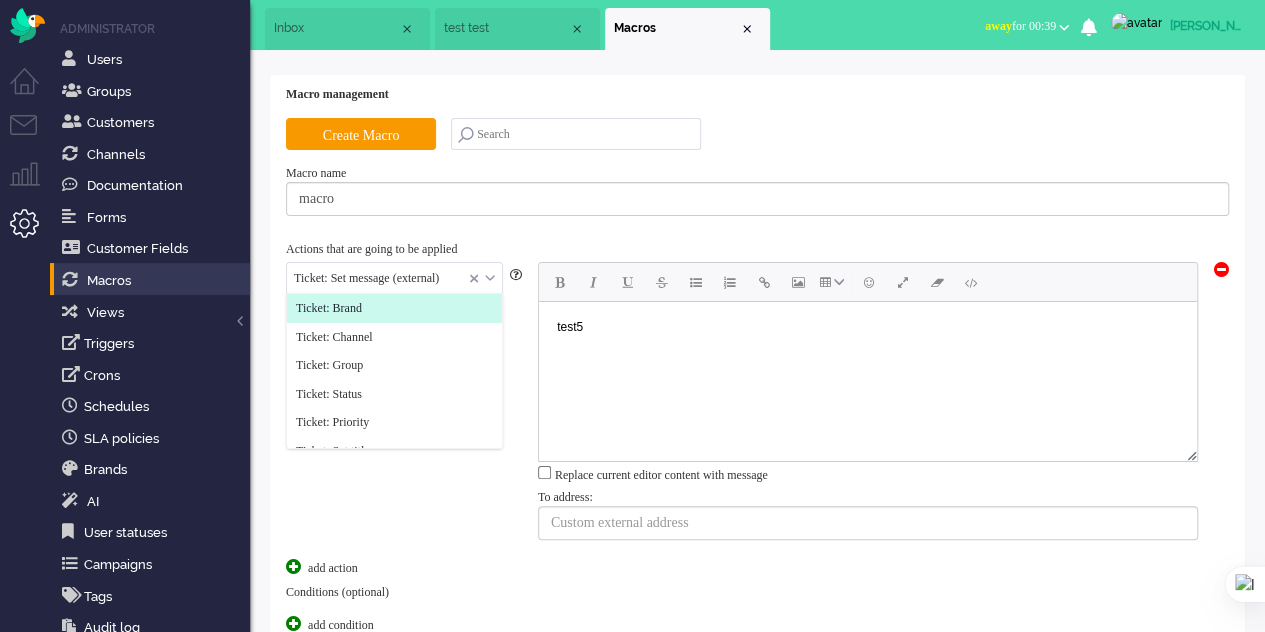 click on "Ticket: Brand" 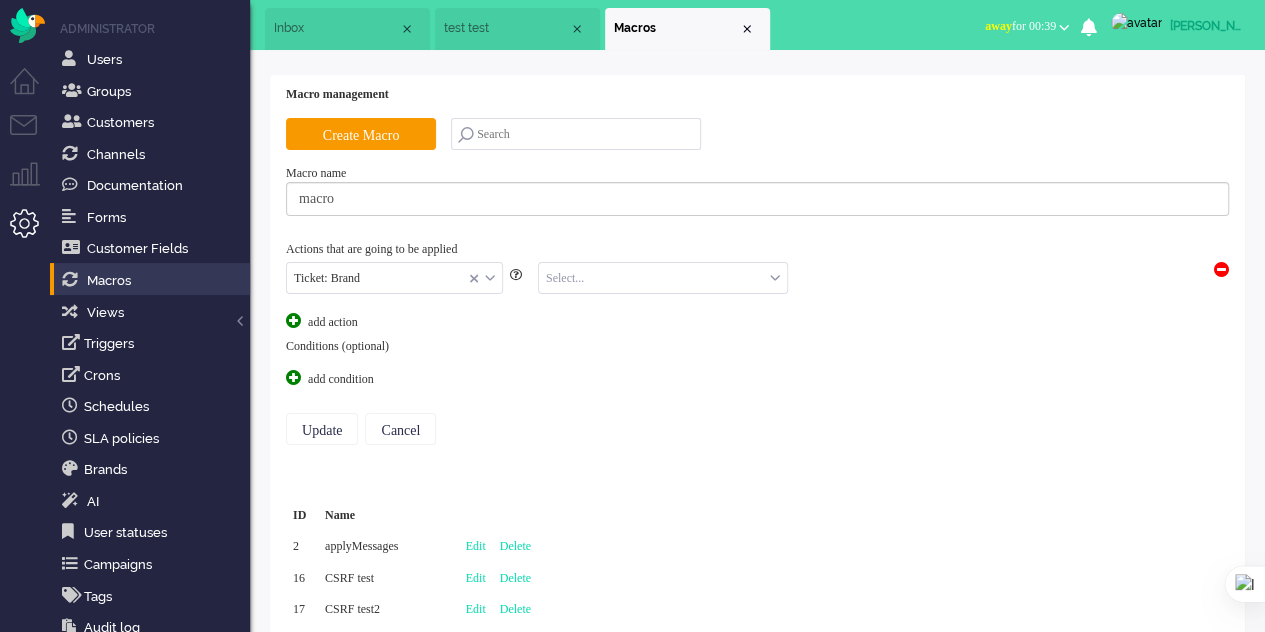 click at bounding box center (663, 278) 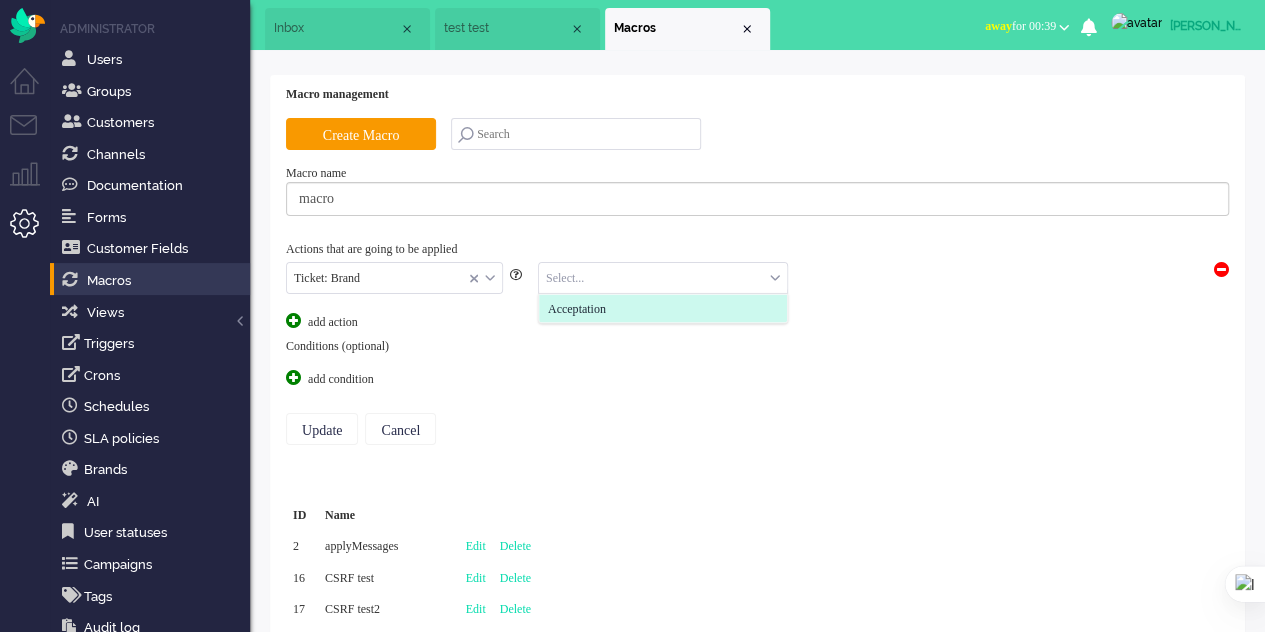 click on "Acceptation" 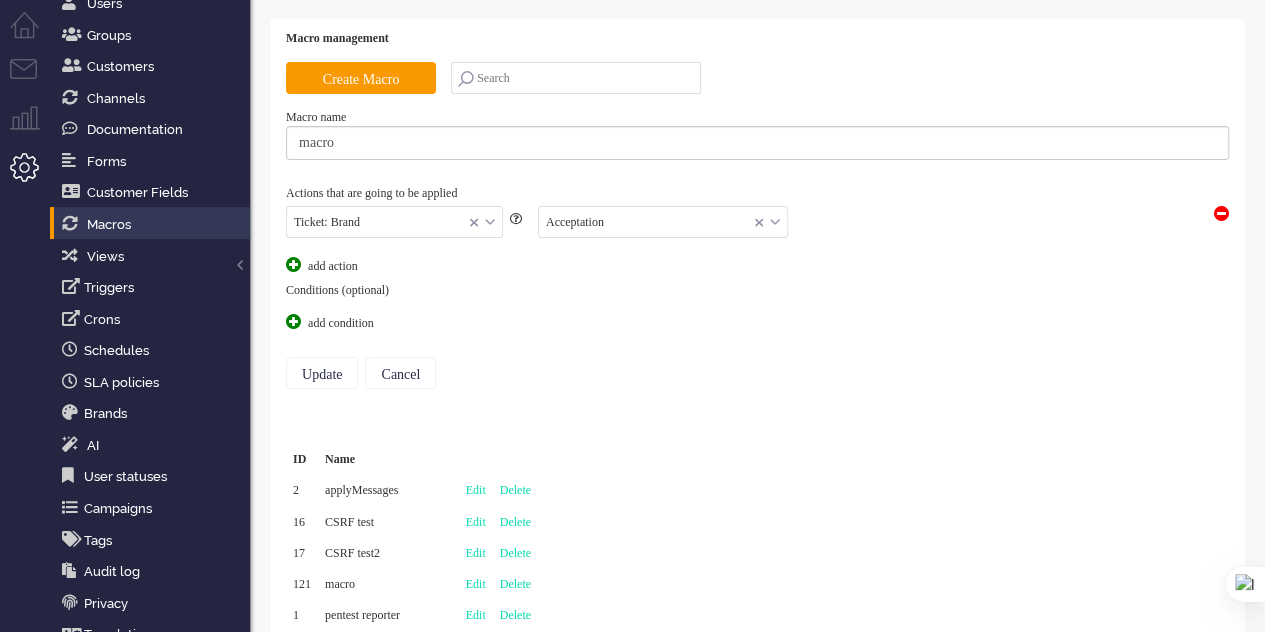 scroll, scrollTop: 100, scrollLeft: 0, axis: vertical 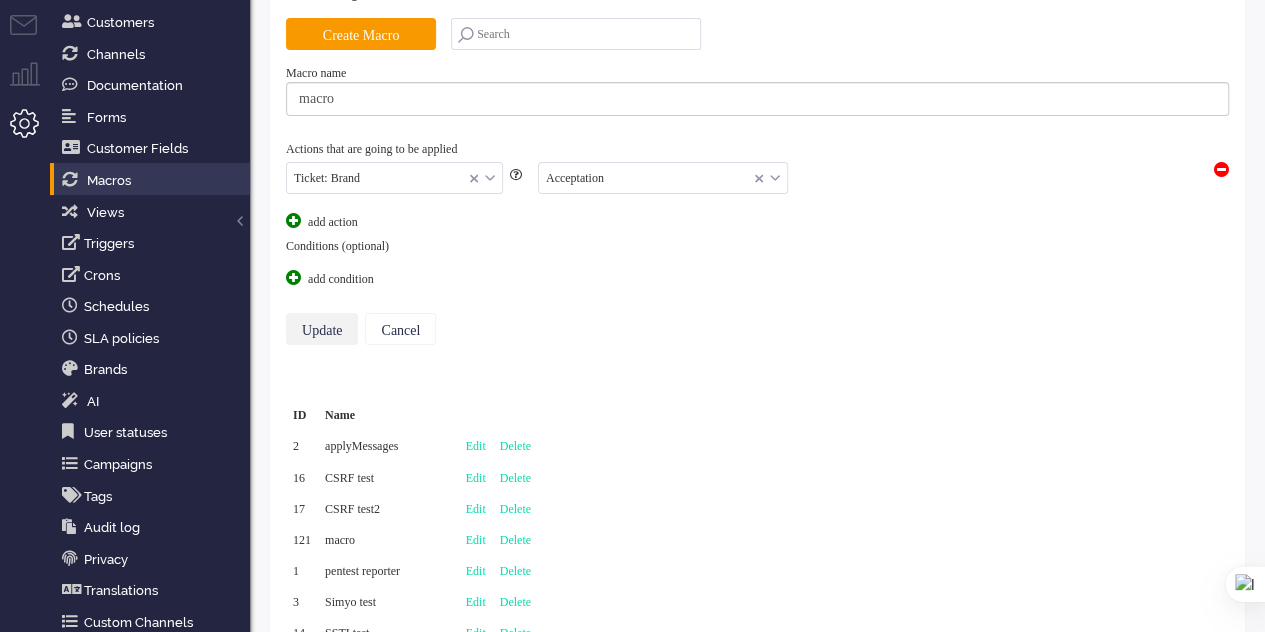 click on "Update" at bounding box center [322, 329] 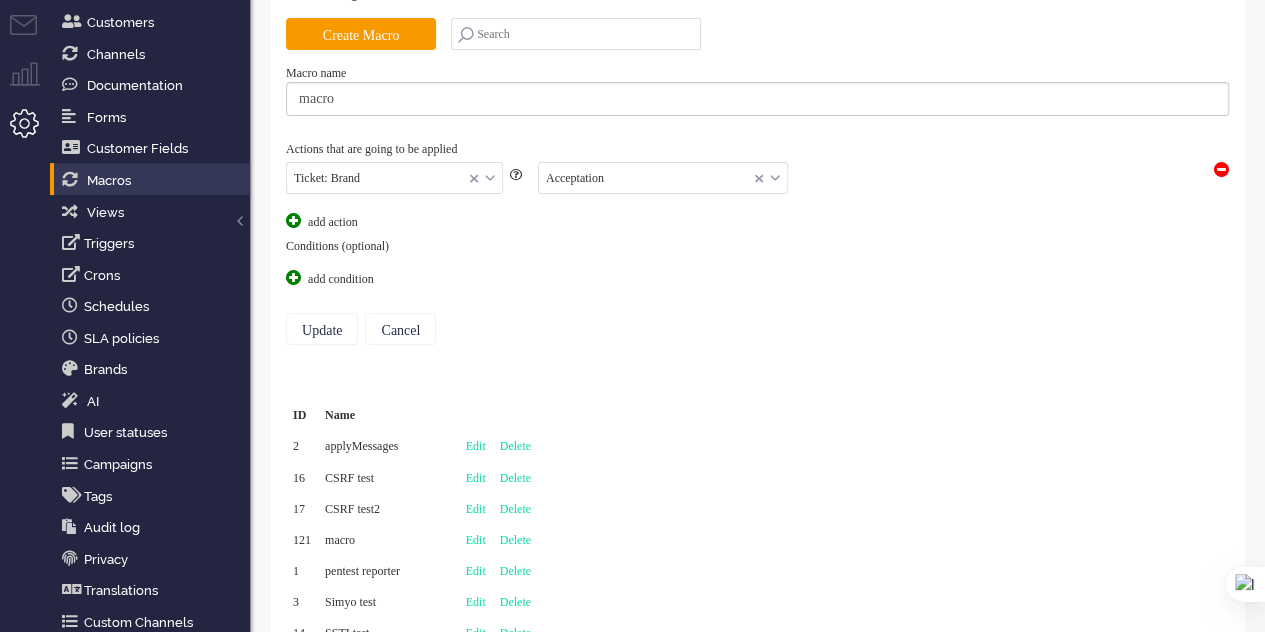 click at bounding box center [293, 277] 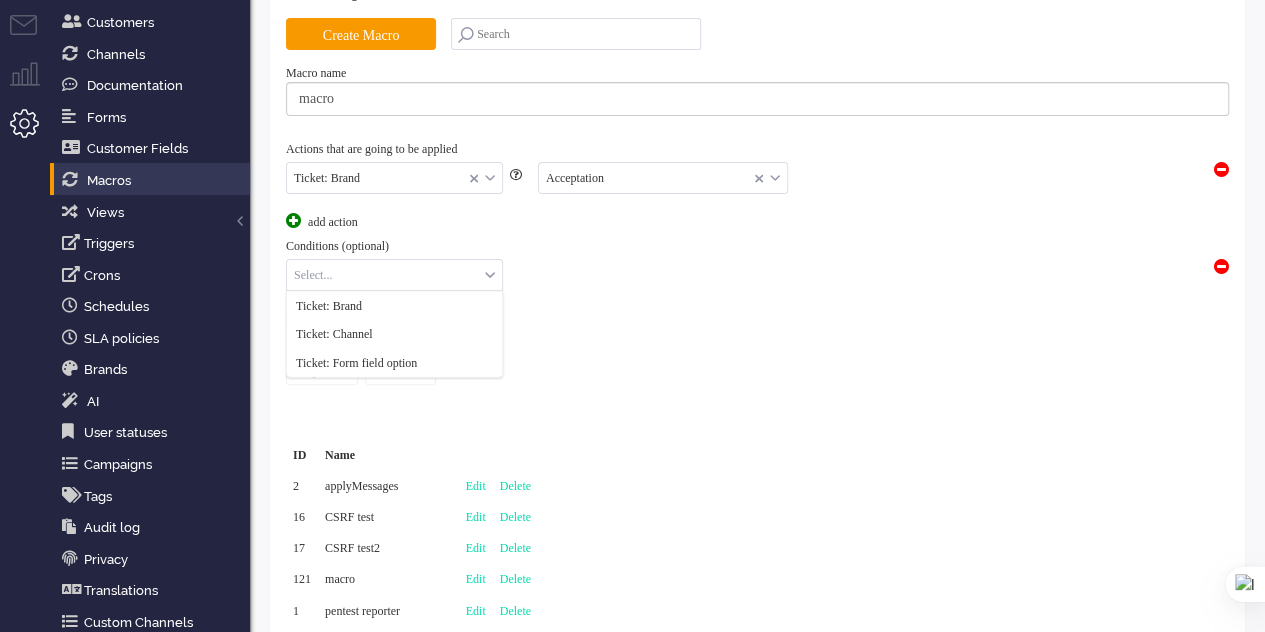 click at bounding box center (394, 275) 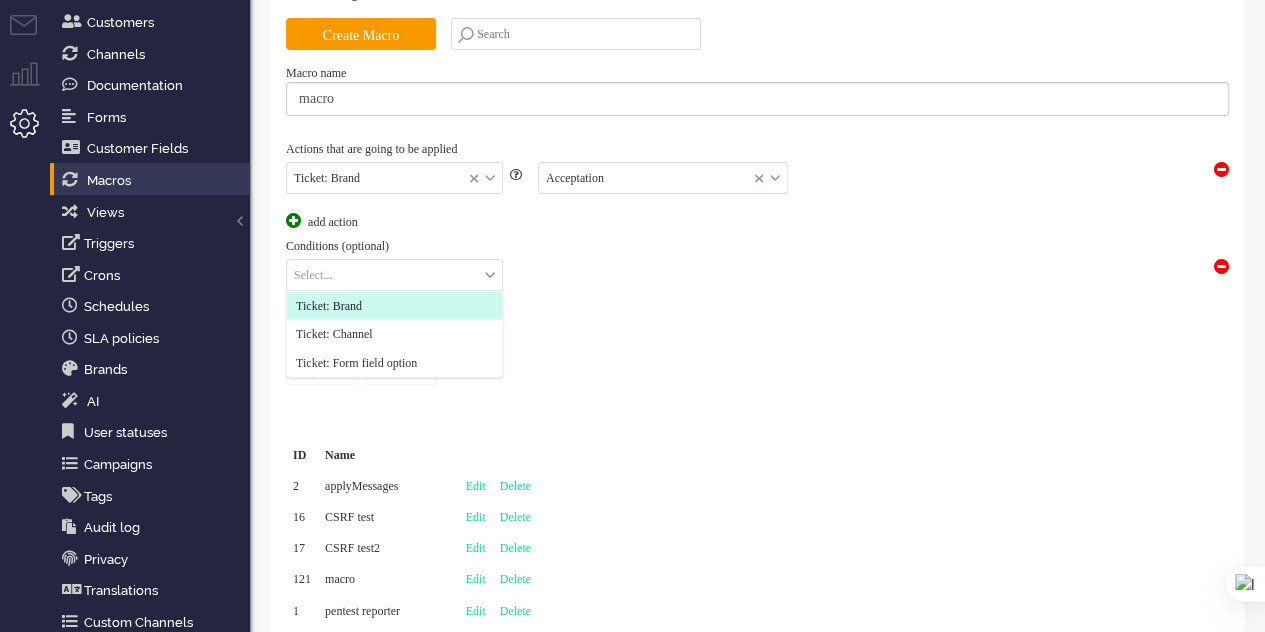 click on "Ticket: Brand" 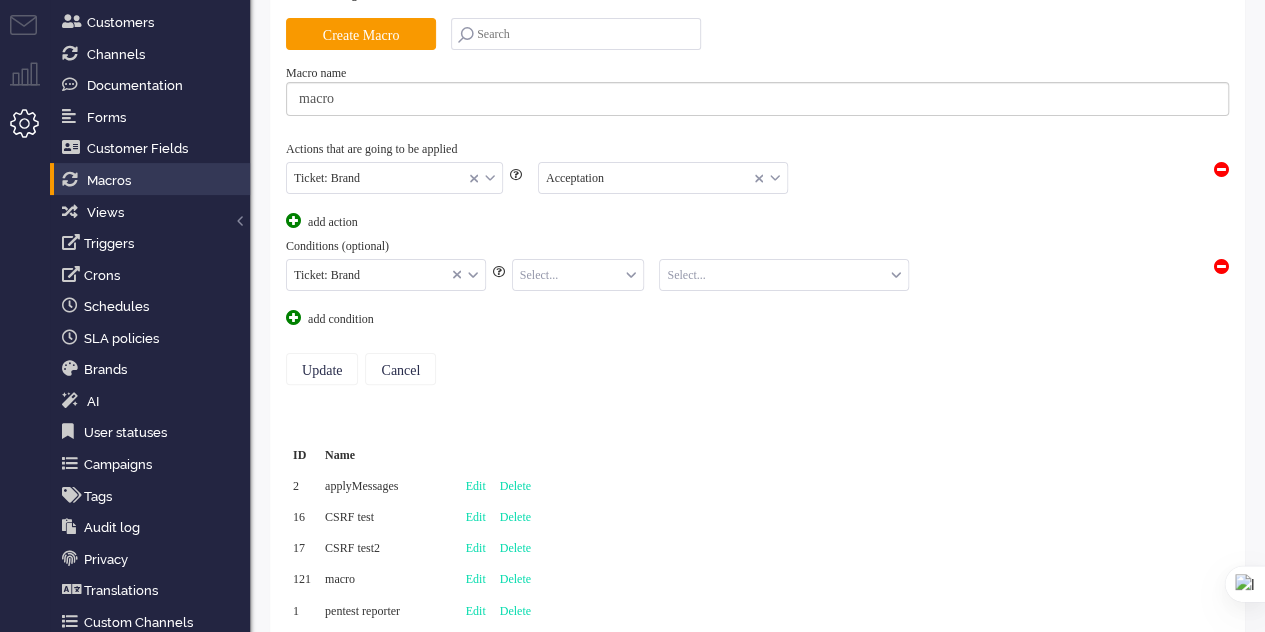 click at bounding box center (578, 275) 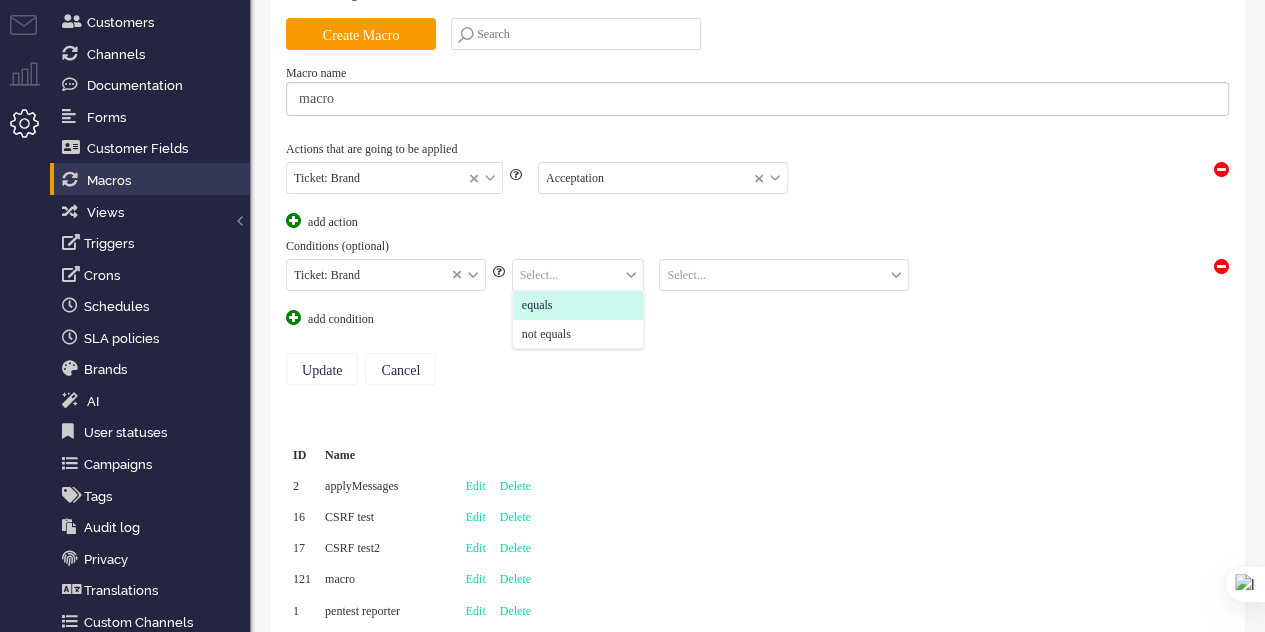 click on "equals" 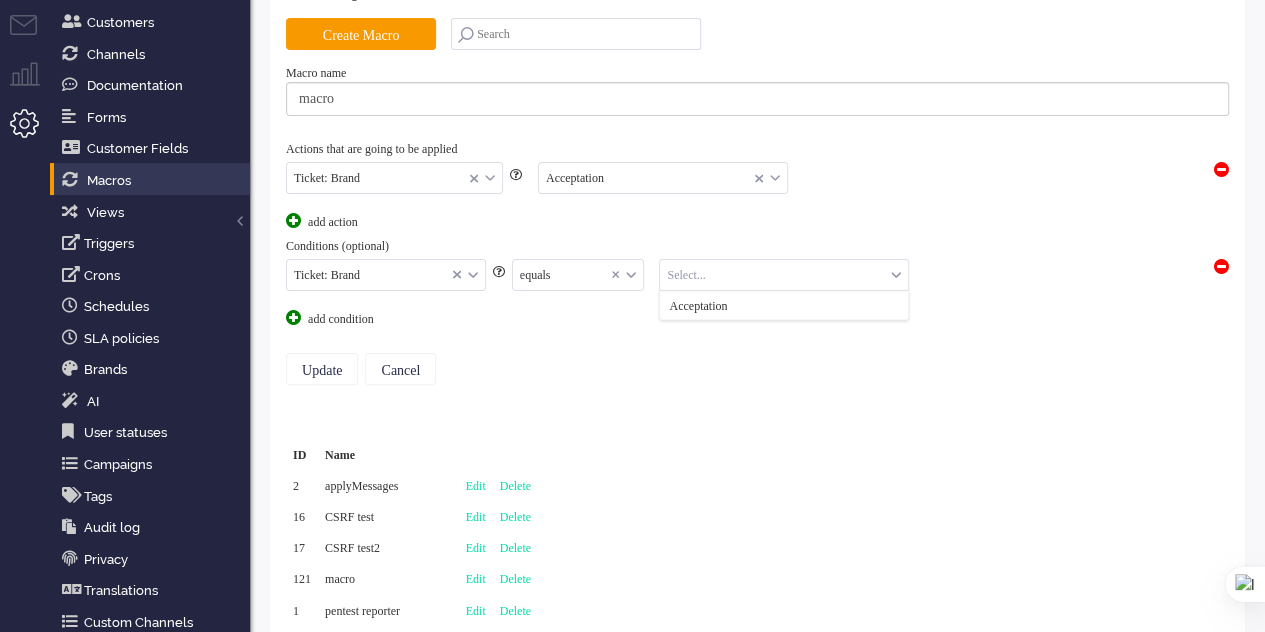 drag, startPoint x: 706, startPoint y: 273, endPoint x: 706, endPoint y: 301, distance: 28 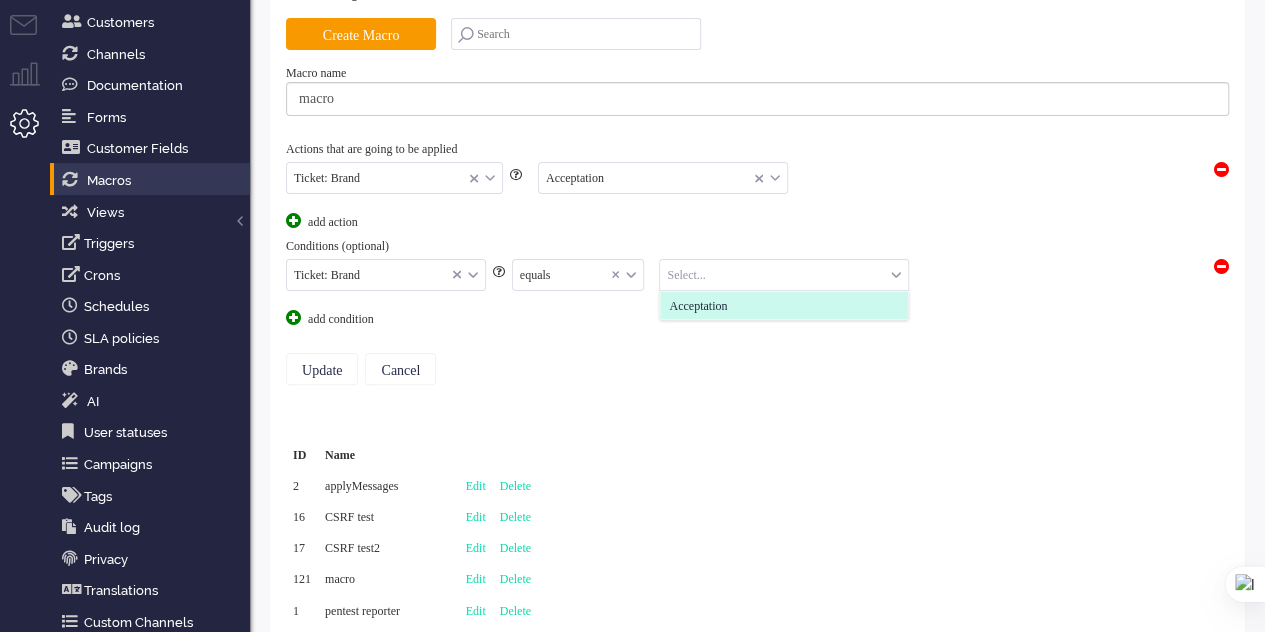 click on "Acceptation" 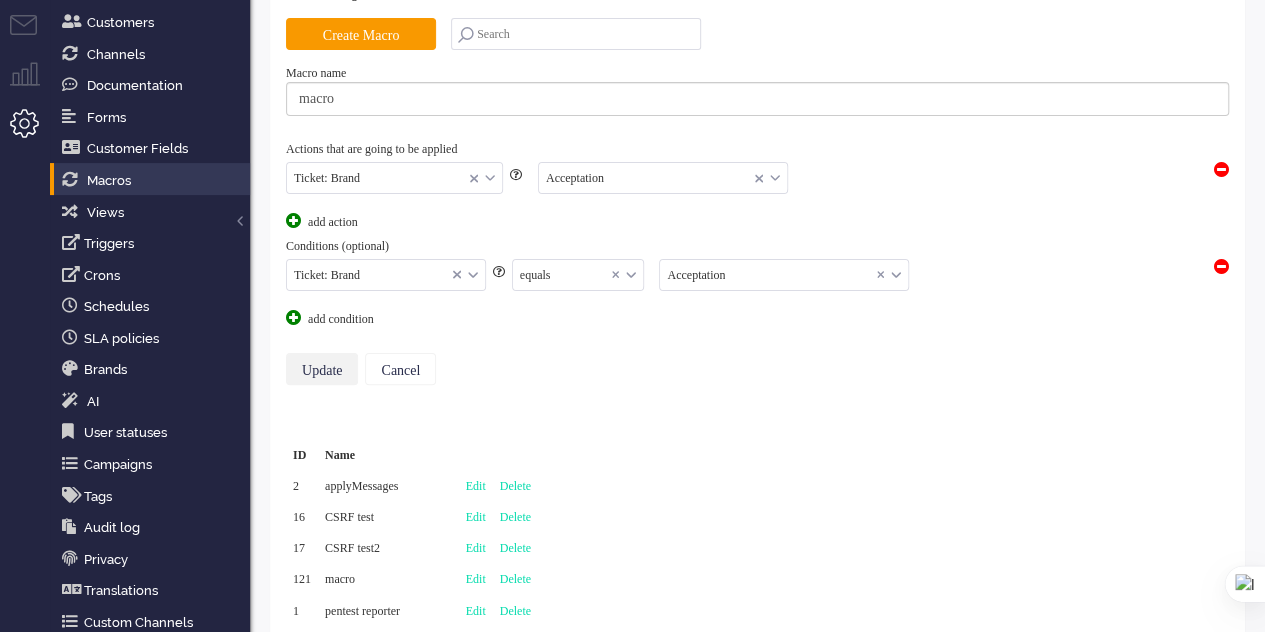 click on "Update" at bounding box center (322, 369) 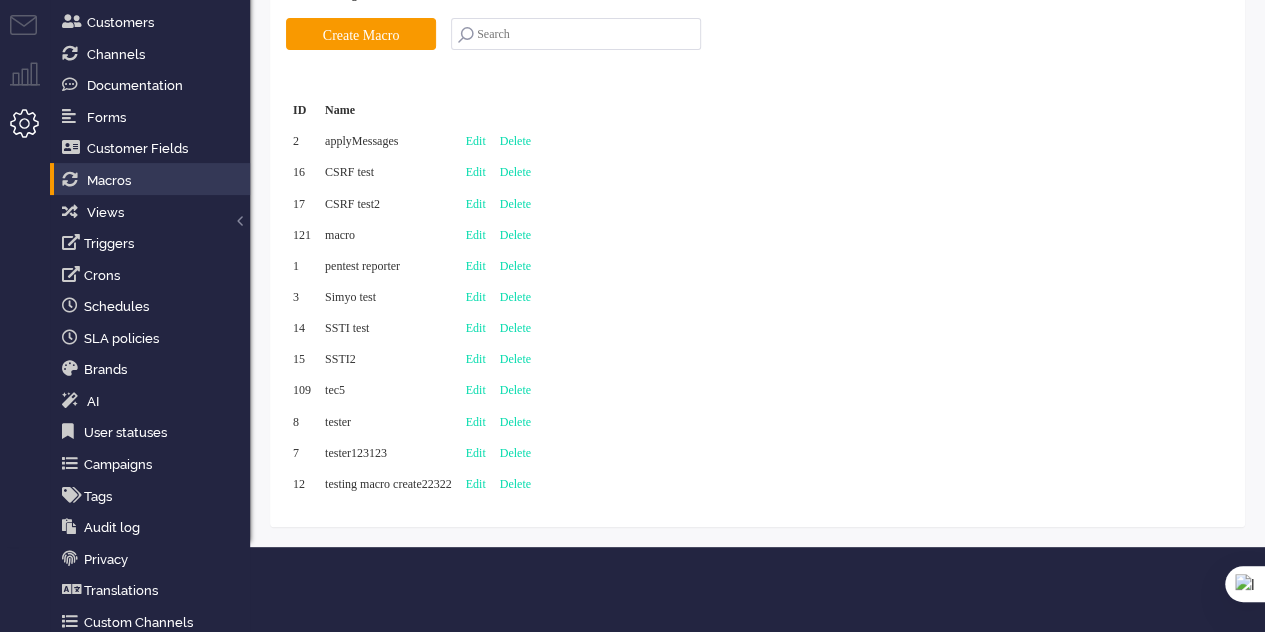 scroll, scrollTop: 0, scrollLeft: 0, axis: both 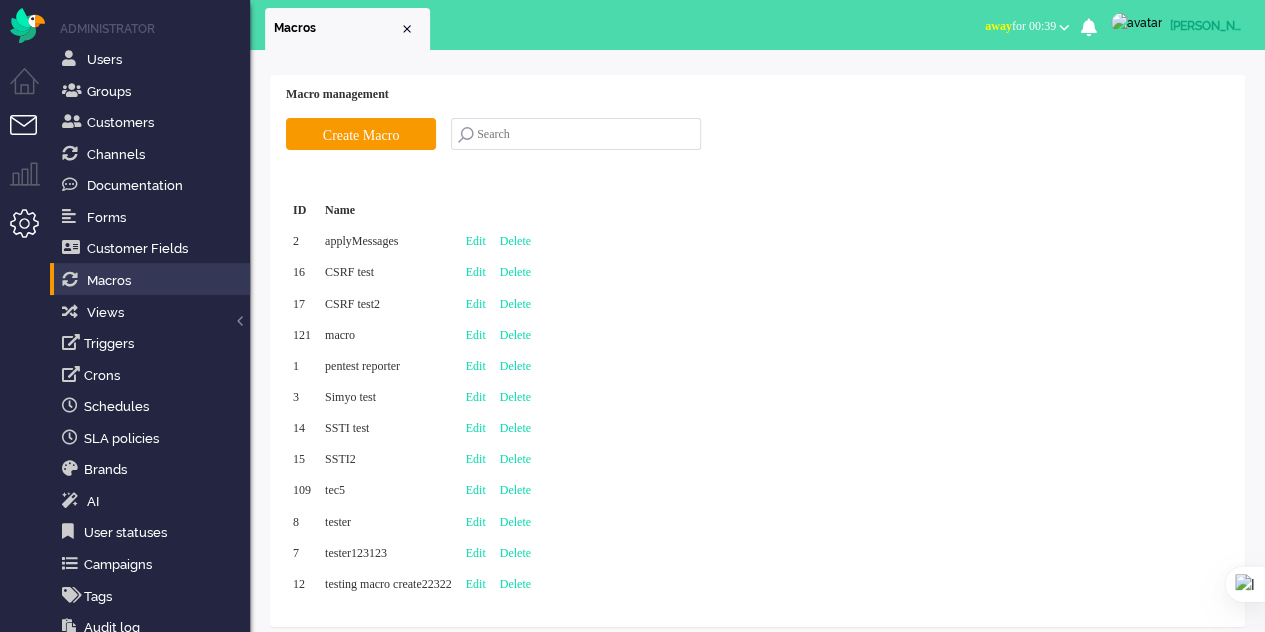 click at bounding box center (32, 137) 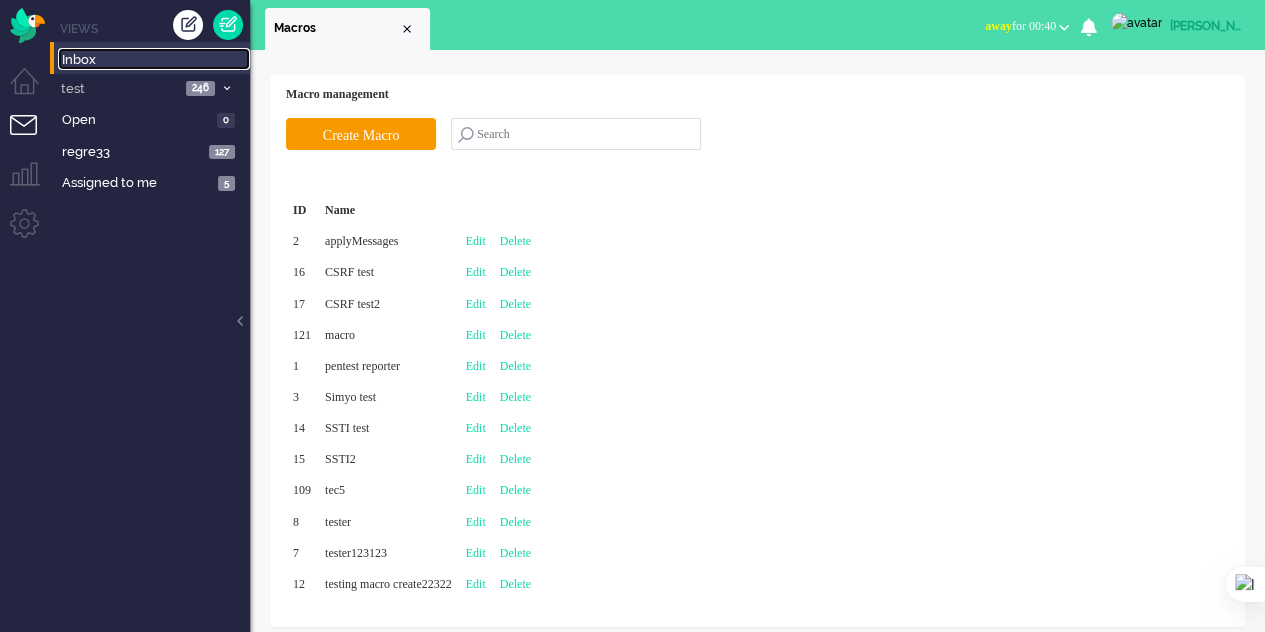 click on "Inbox" at bounding box center [156, 60] 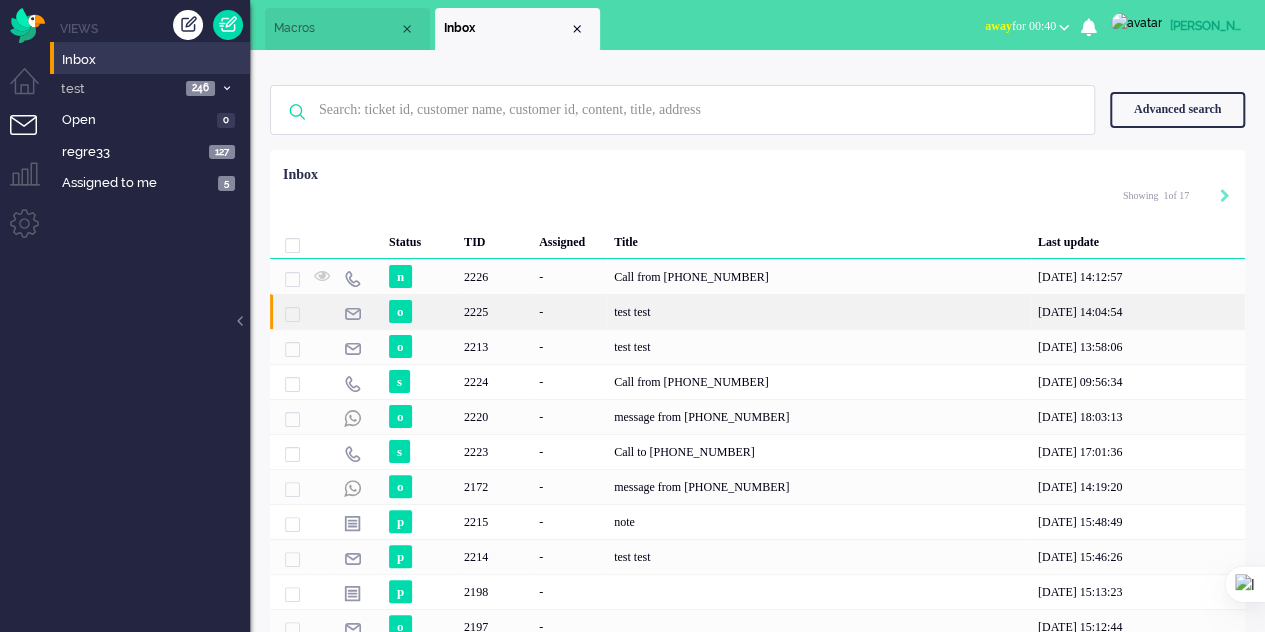 click on "o 2225 - test test 01-07-2025 14:04:54" 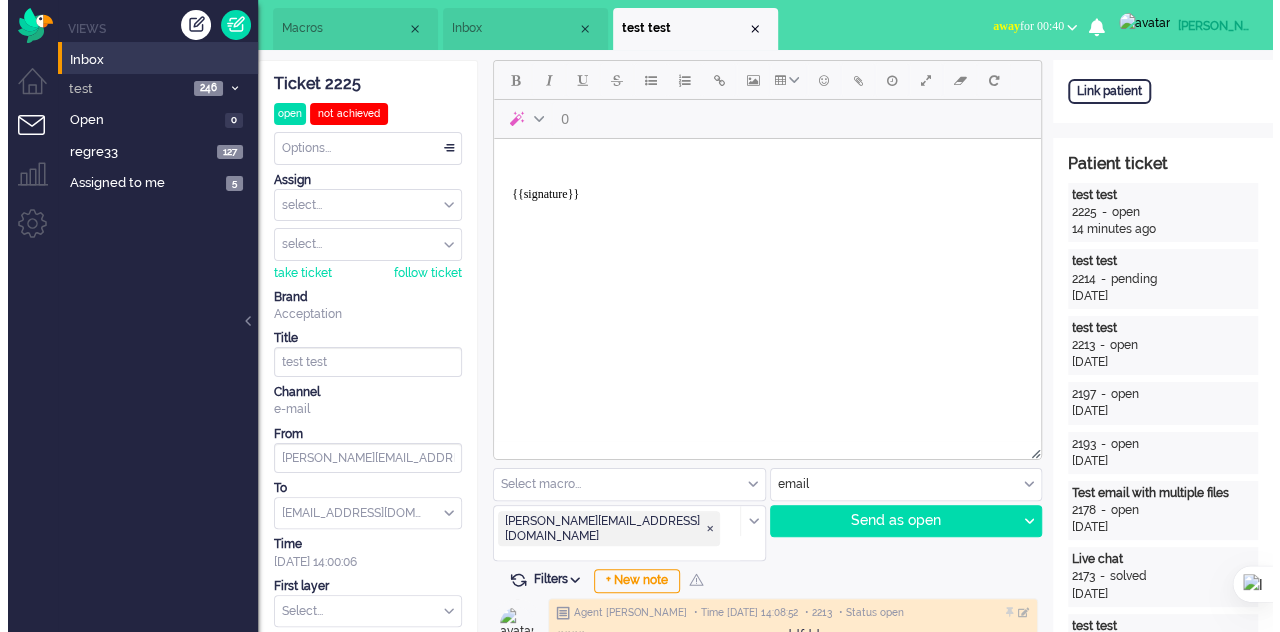 scroll, scrollTop: 0, scrollLeft: 0, axis: both 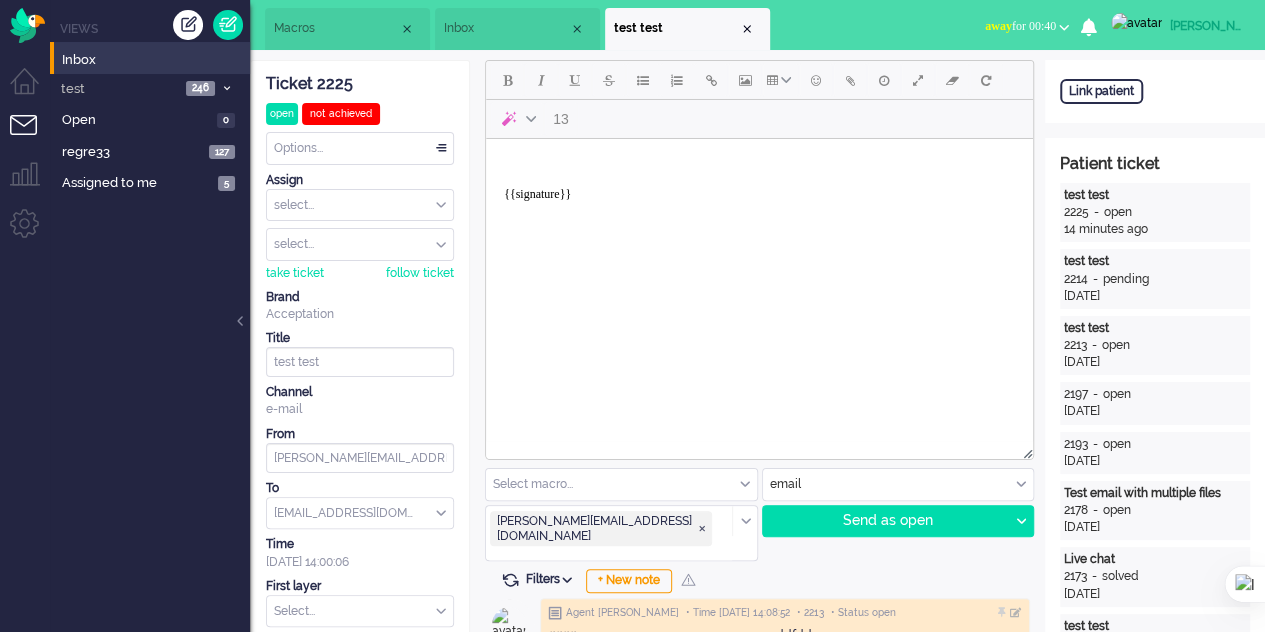 click at bounding box center (621, 484) 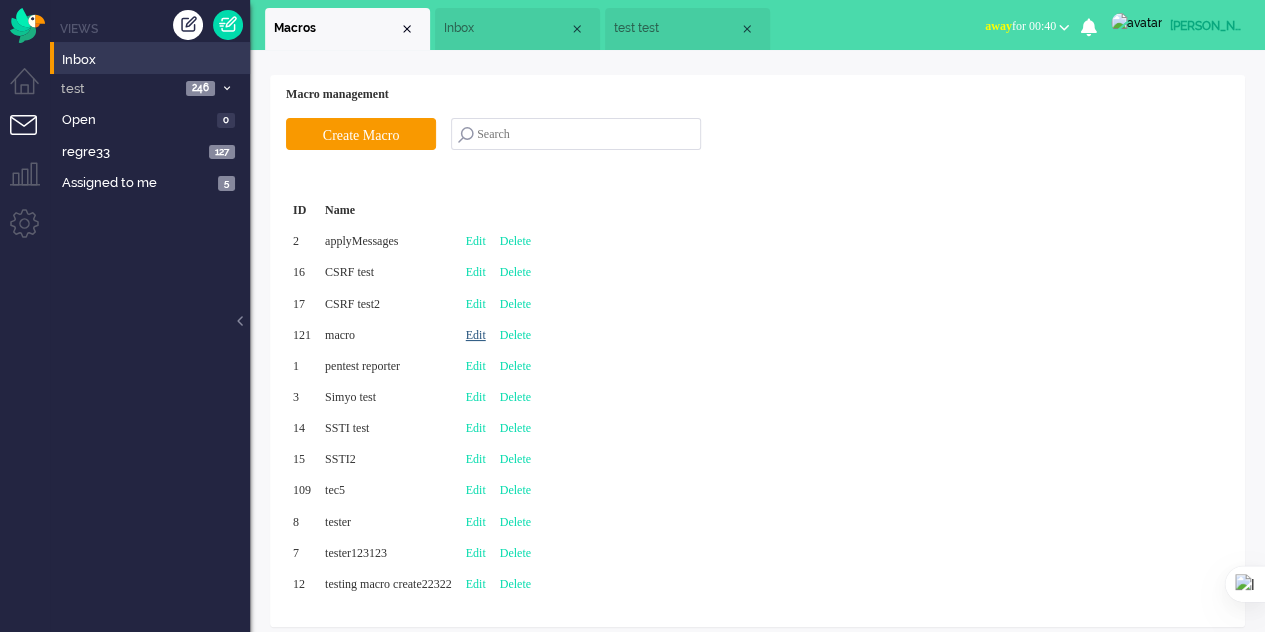 click on "Edit" at bounding box center [476, 335] 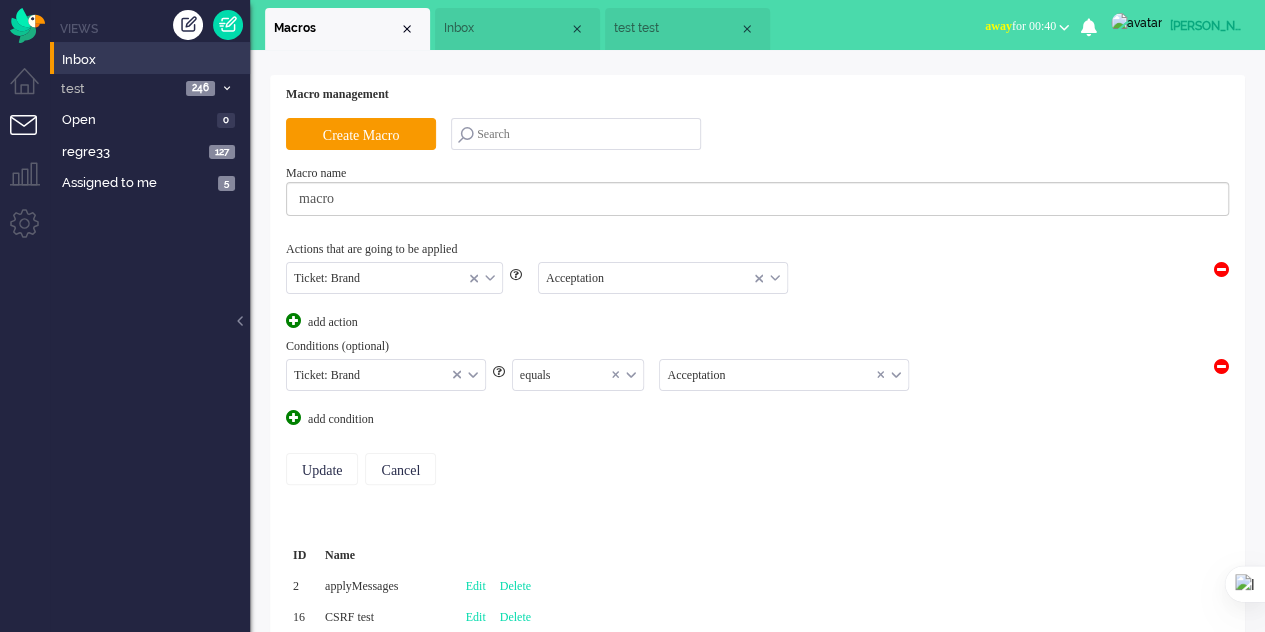 click on "equals" at bounding box center (578, 375) 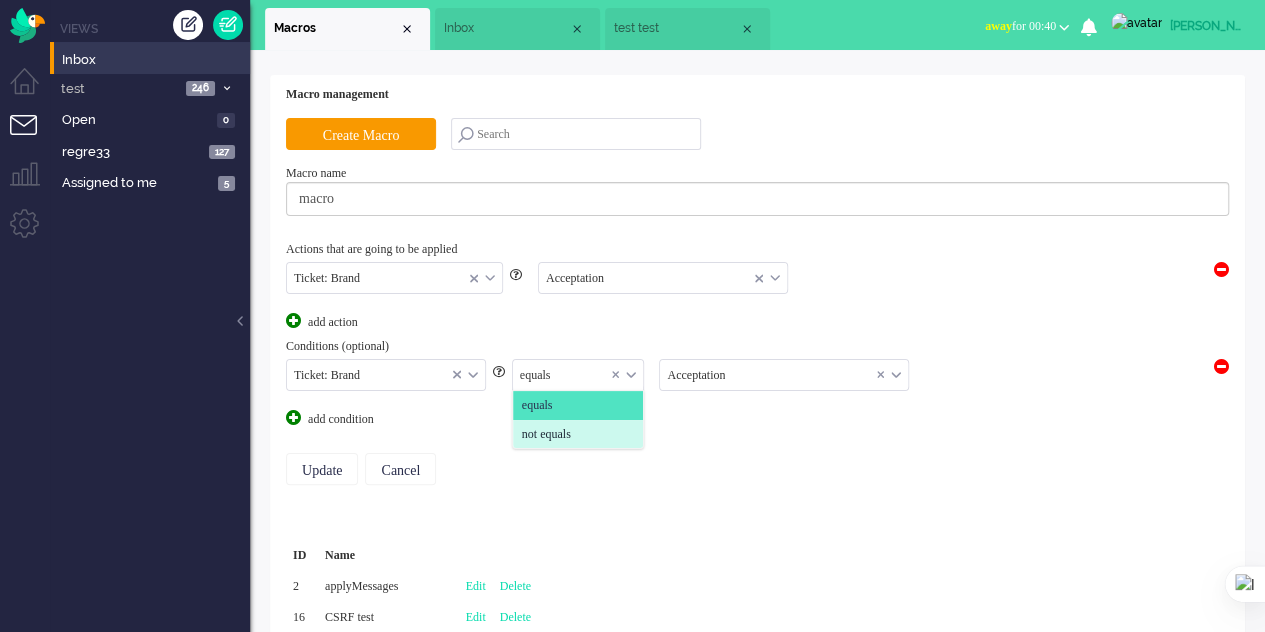 click on "not equals" 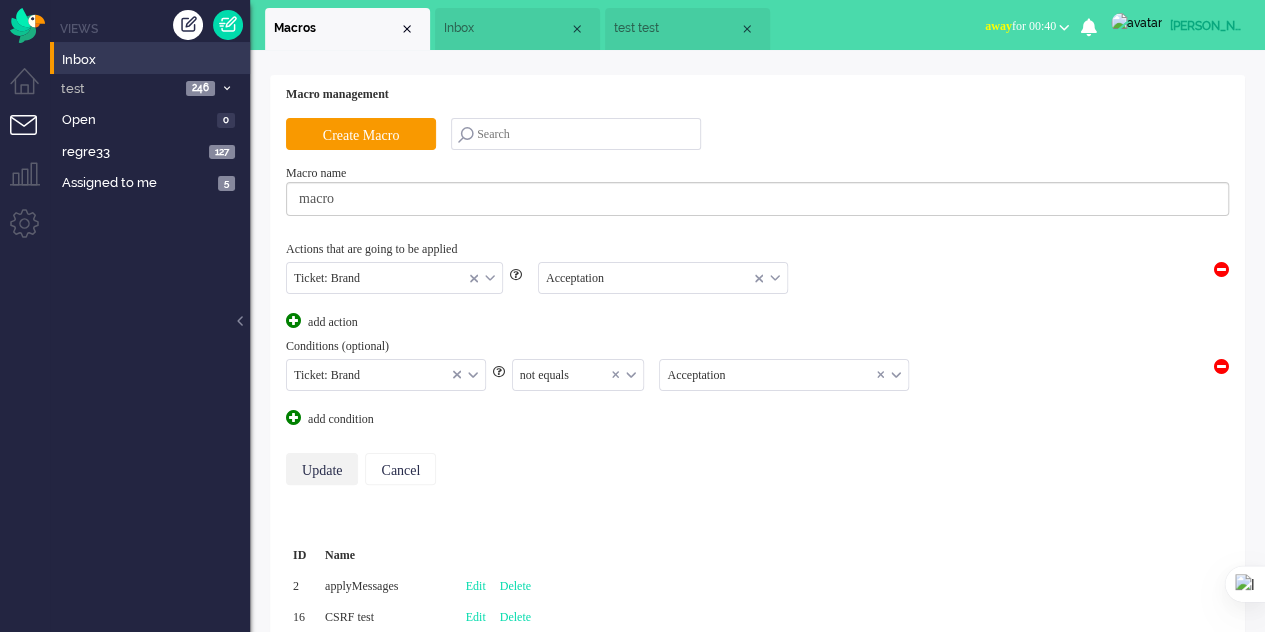 click on "Update" at bounding box center [322, 469] 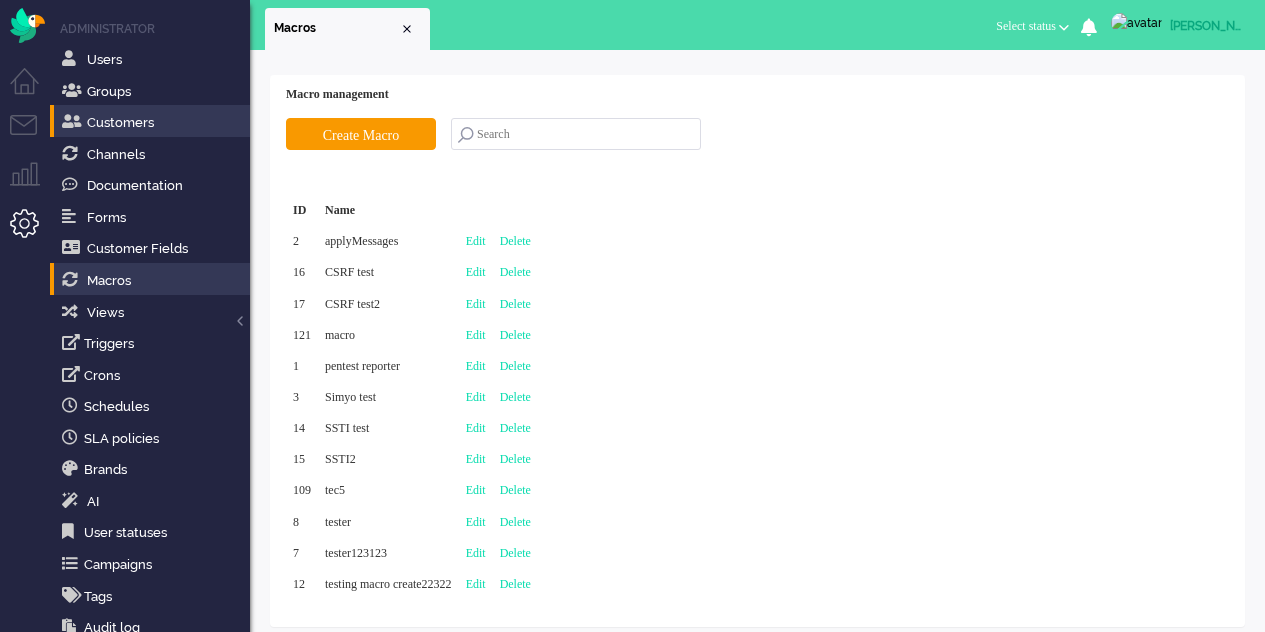 scroll, scrollTop: 0, scrollLeft: 0, axis: both 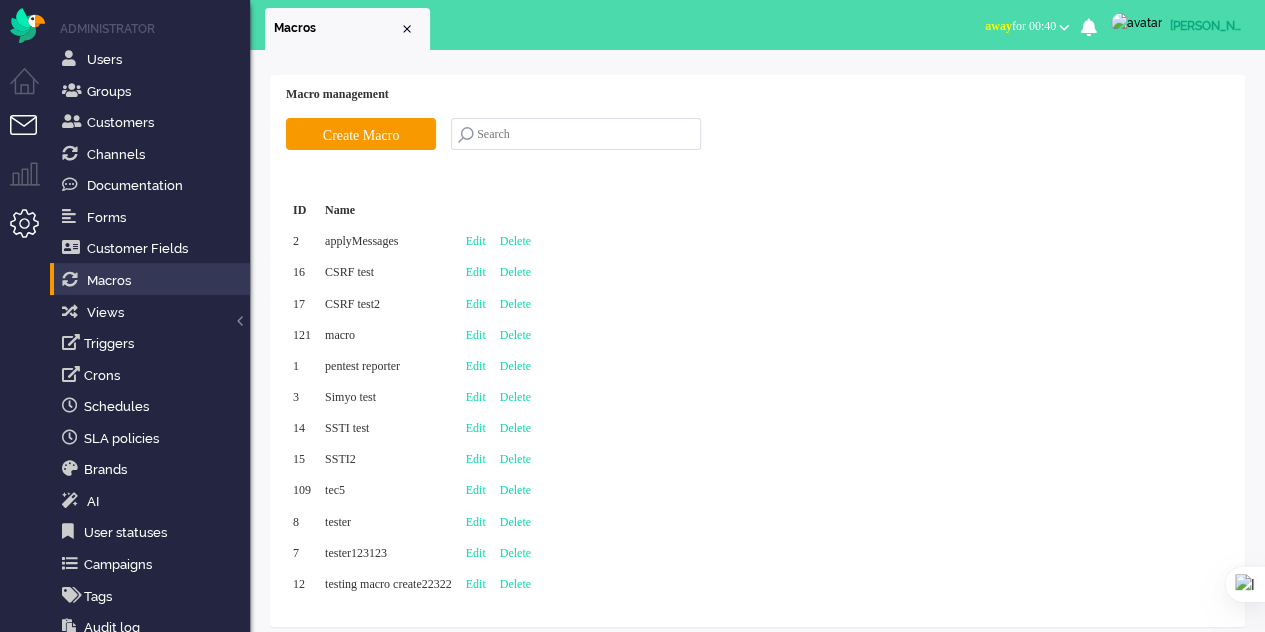 click at bounding box center (25, 323) 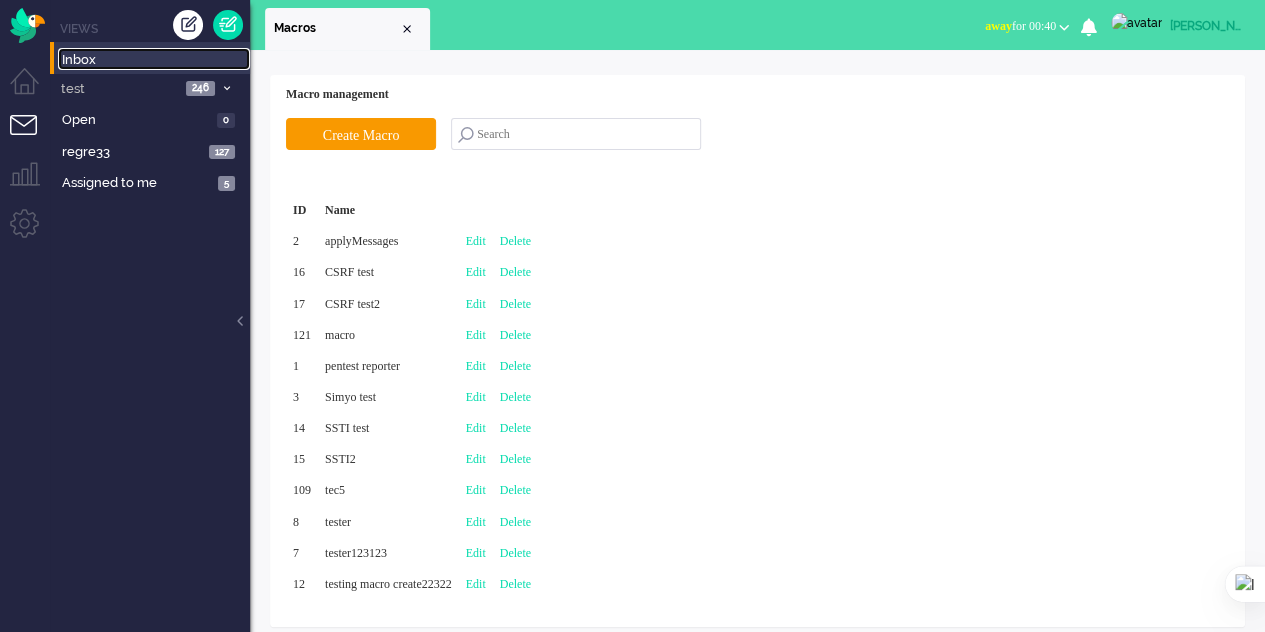 click on "Inbox" at bounding box center [156, 60] 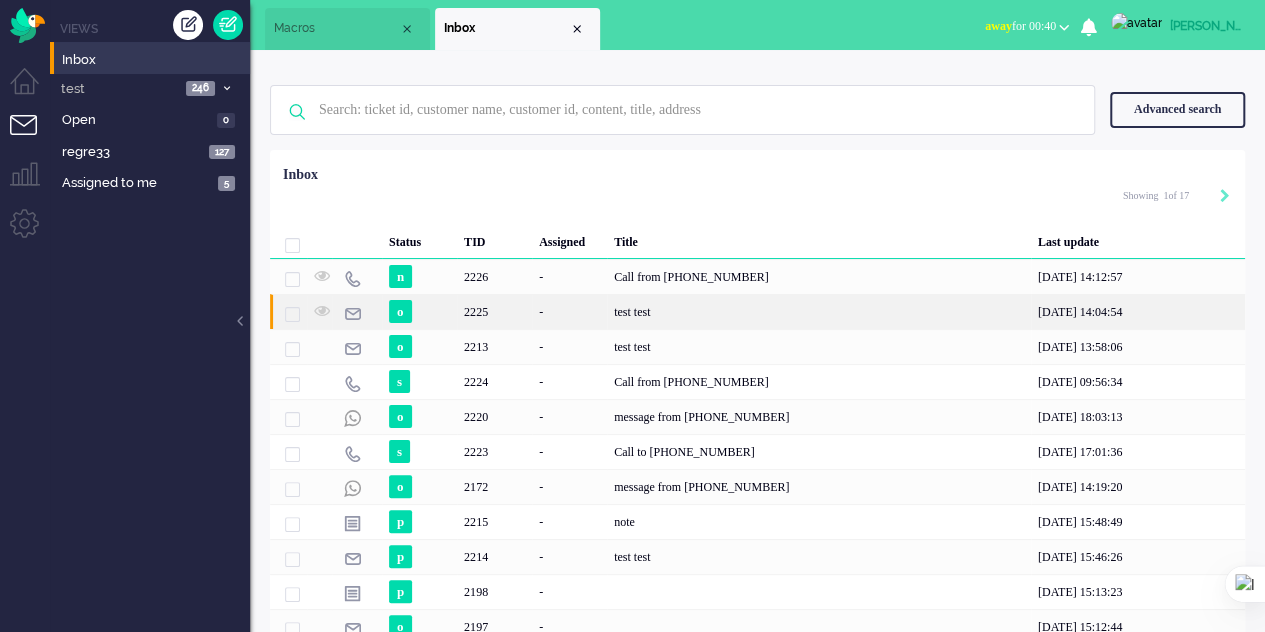 click on "2225" 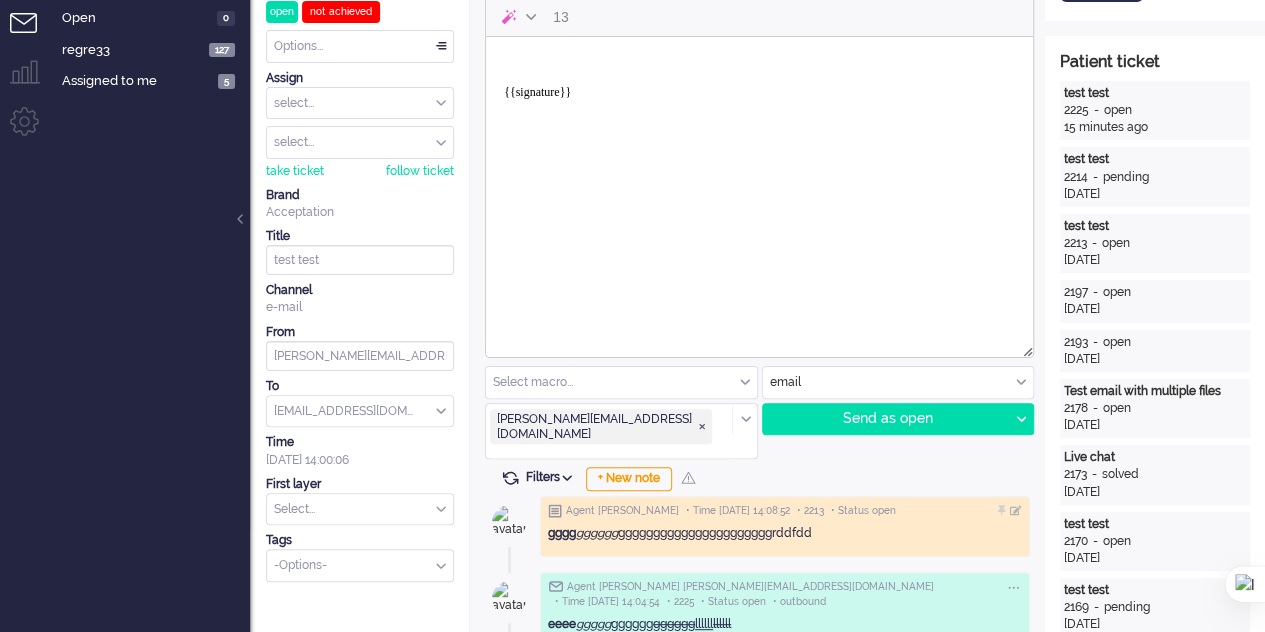 scroll, scrollTop: 200, scrollLeft: 0, axis: vertical 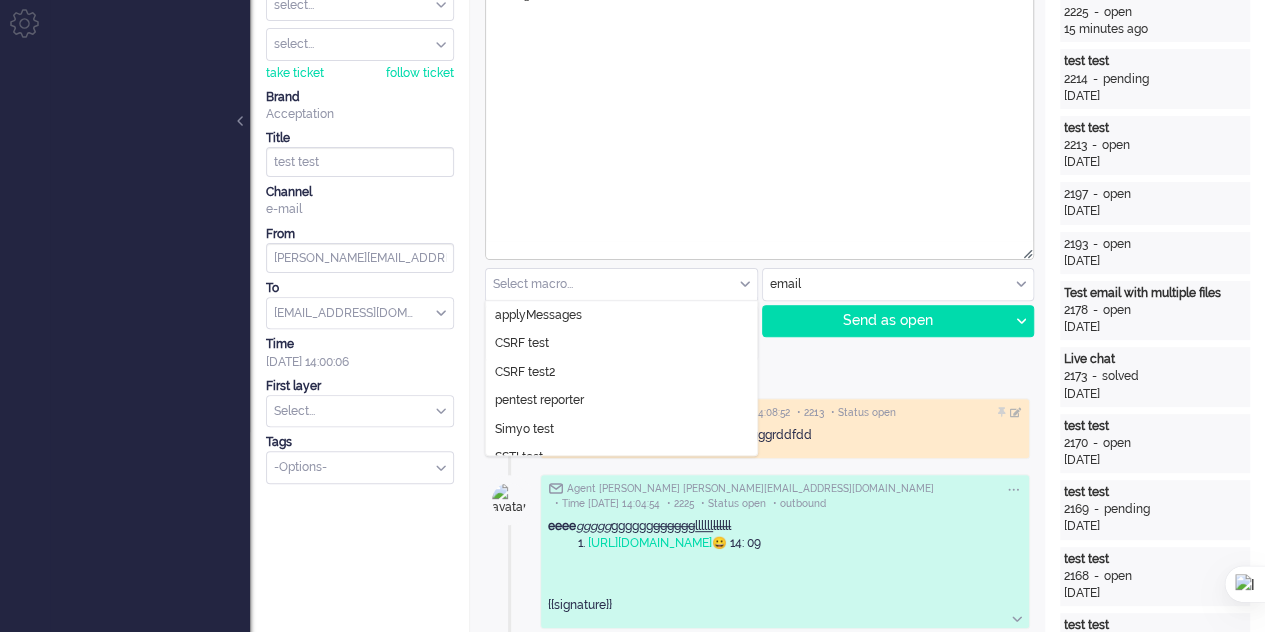 click on "Select macro..." at bounding box center (621, 284) 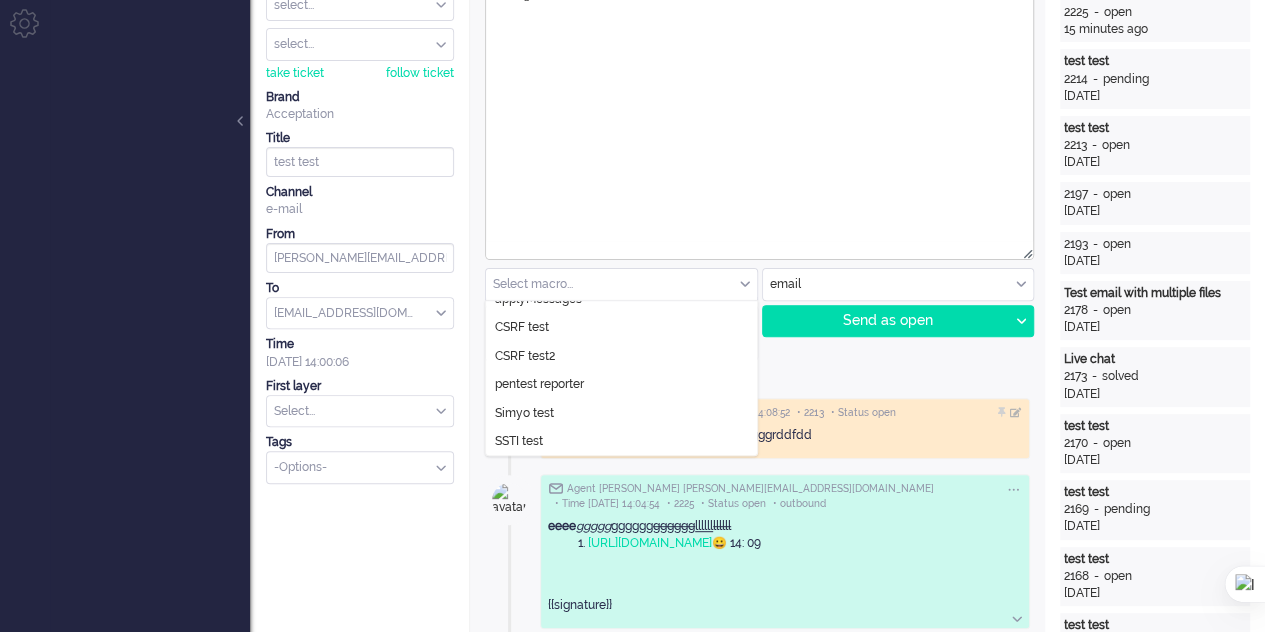 scroll, scrollTop: 0, scrollLeft: 0, axis: both 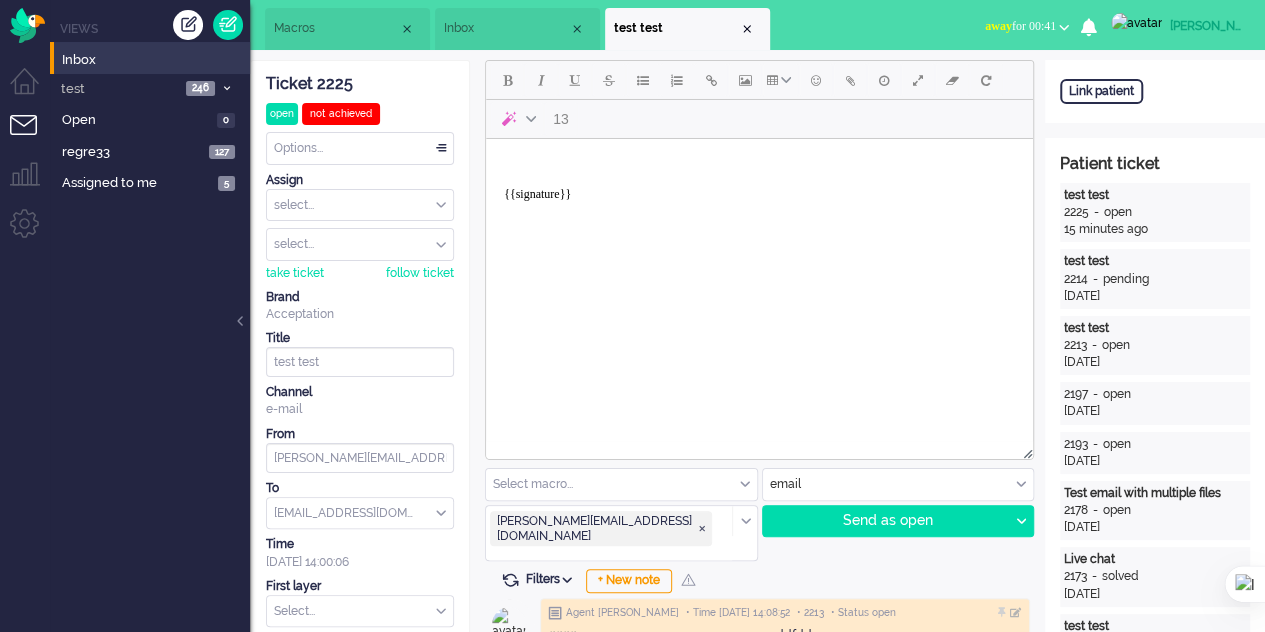 click on "{{signature}}" at bounding box center (759, 187) 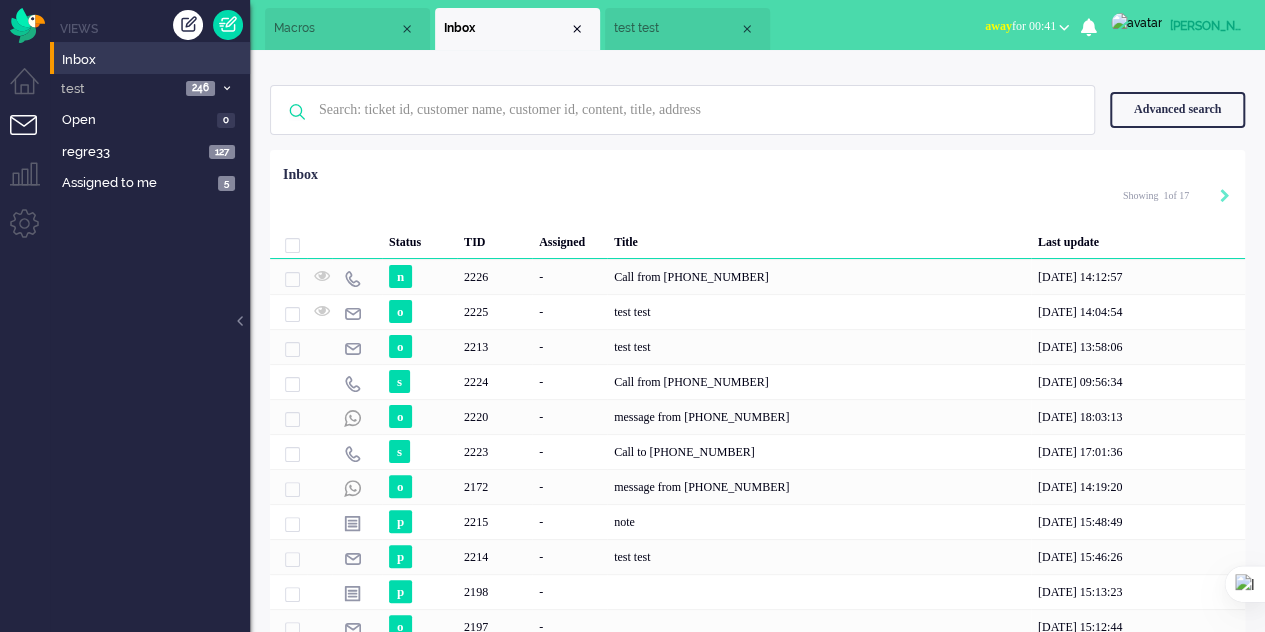 click on "Macros" at bounding box center [347, 29] 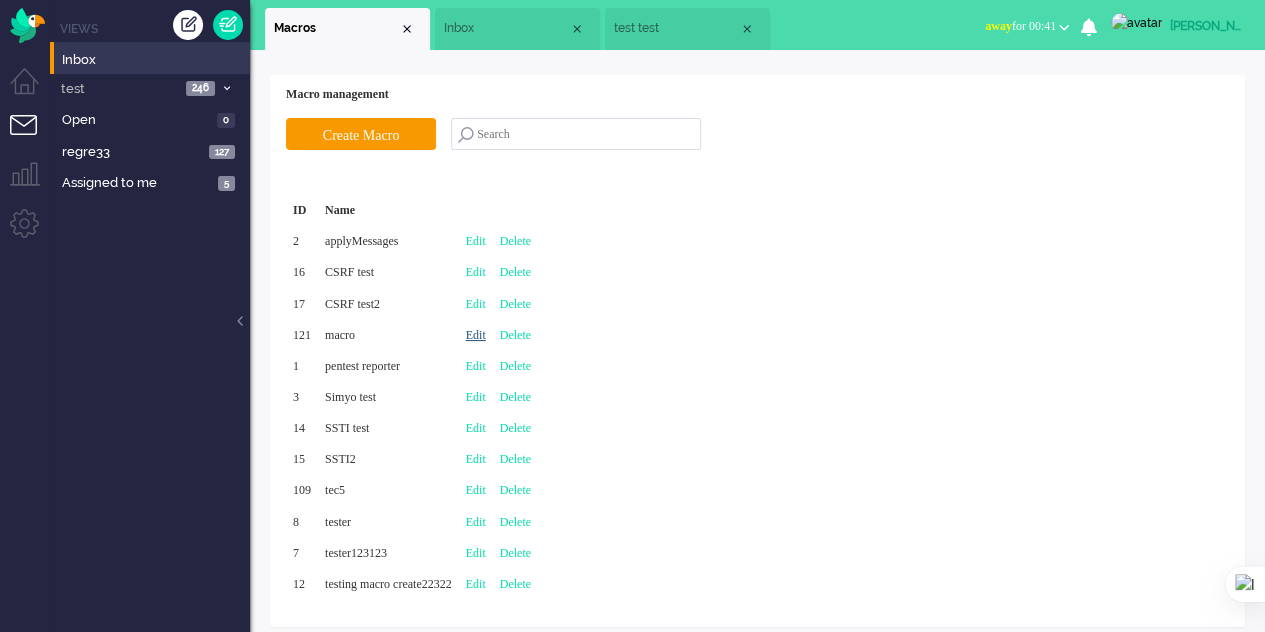 click on "Edit" at bounding box center (476, 335) 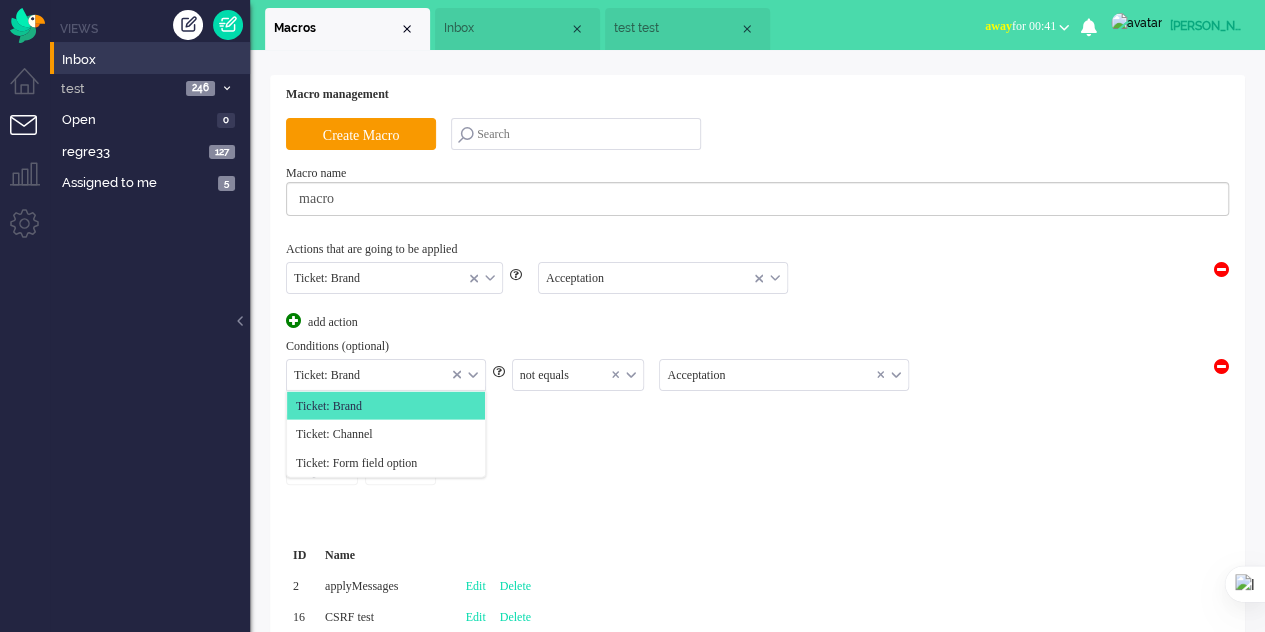 click on "Ticket: Brand" at bounding box center [386, 375] 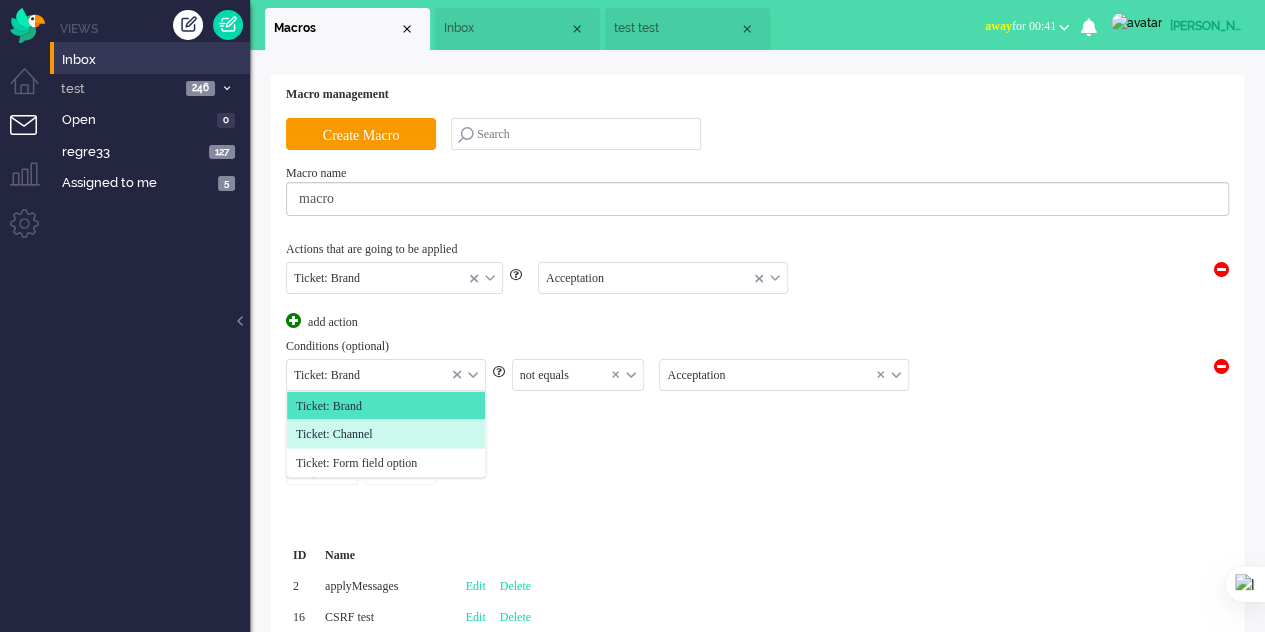 click on "Ticket: Channel" 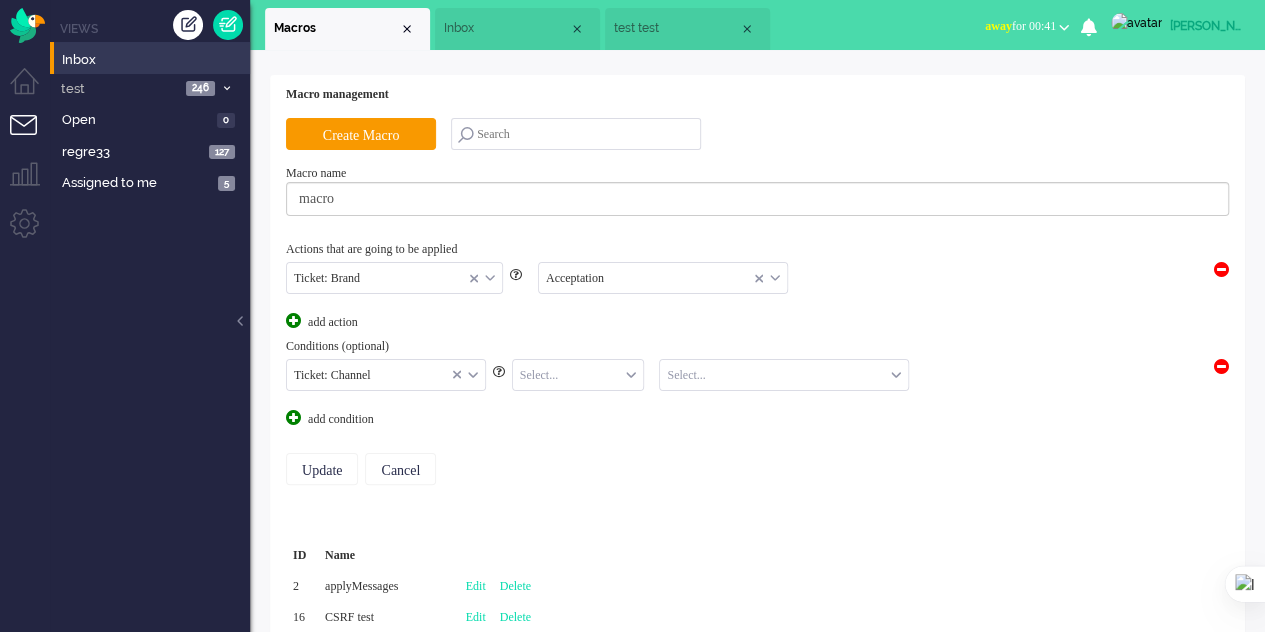 click at bounding box center [578, 375] 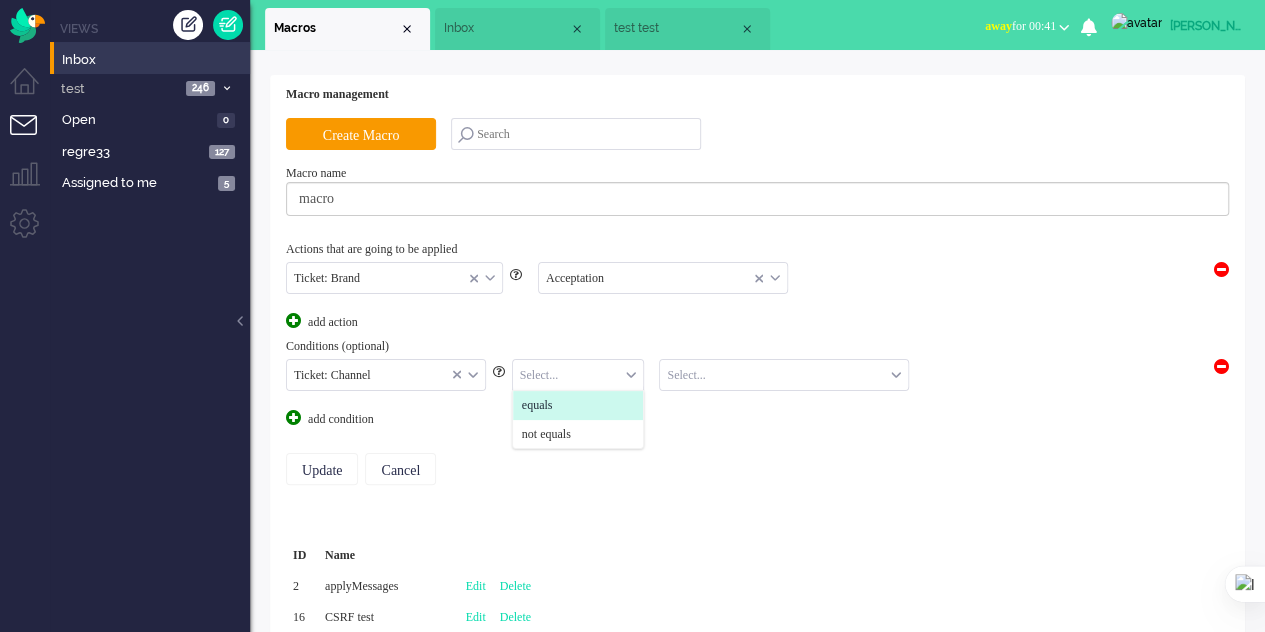 click on "equals" 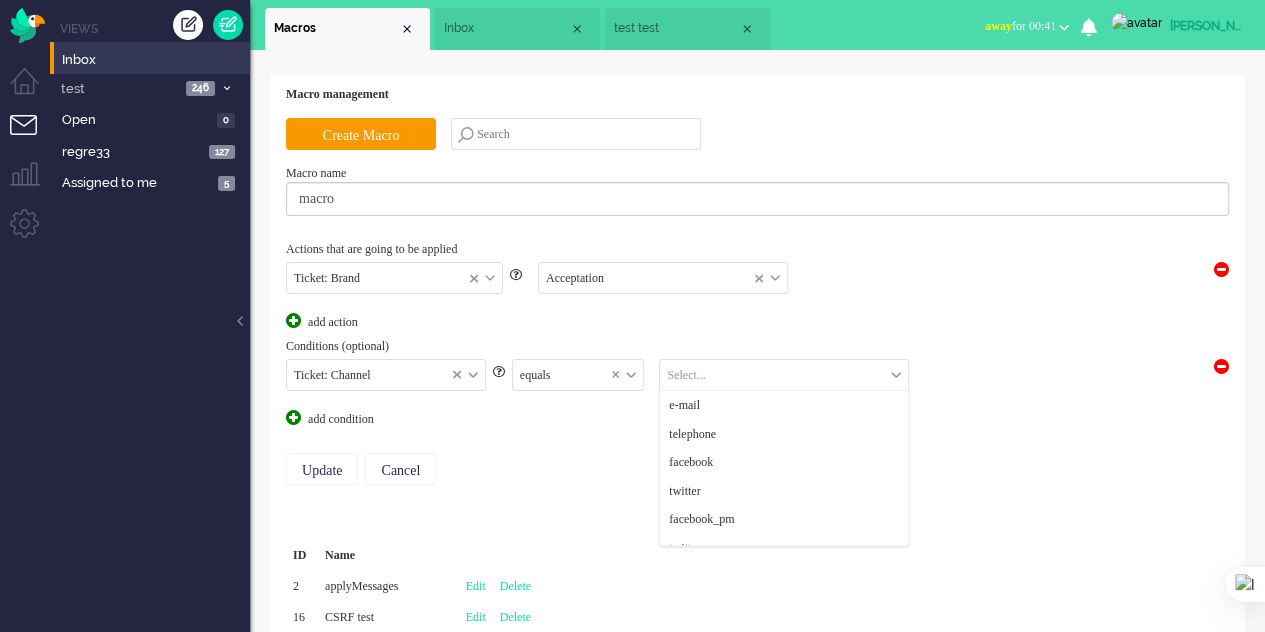 click at bounding box center [784, 375] 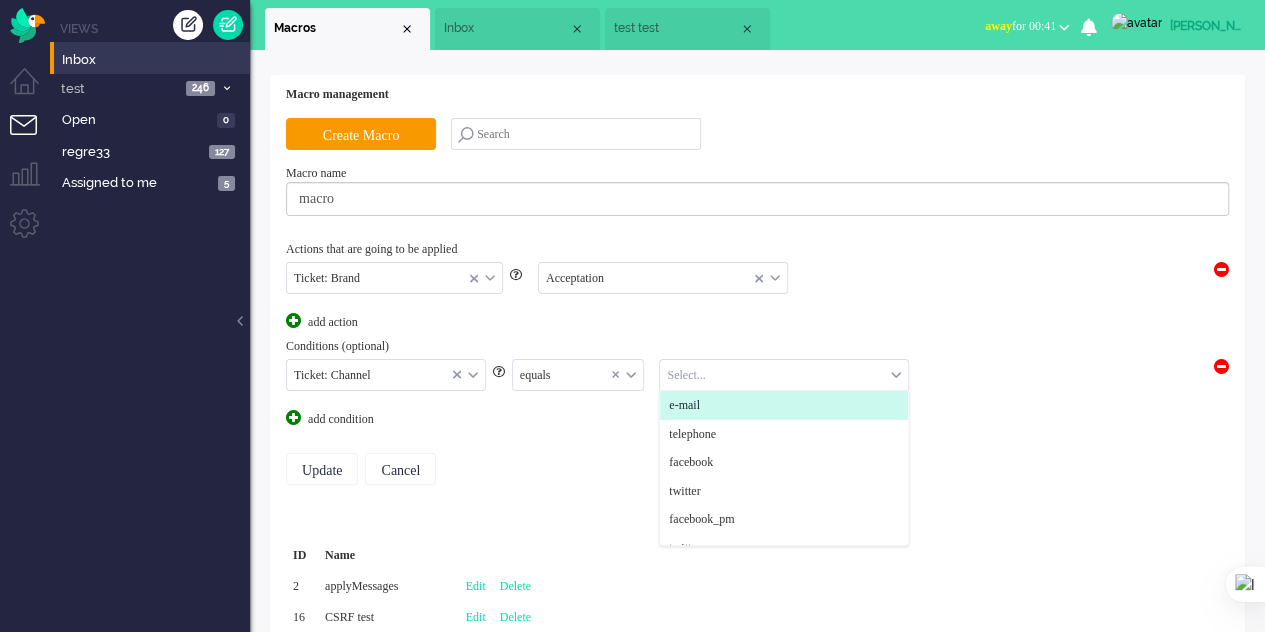 click on "e-mail" 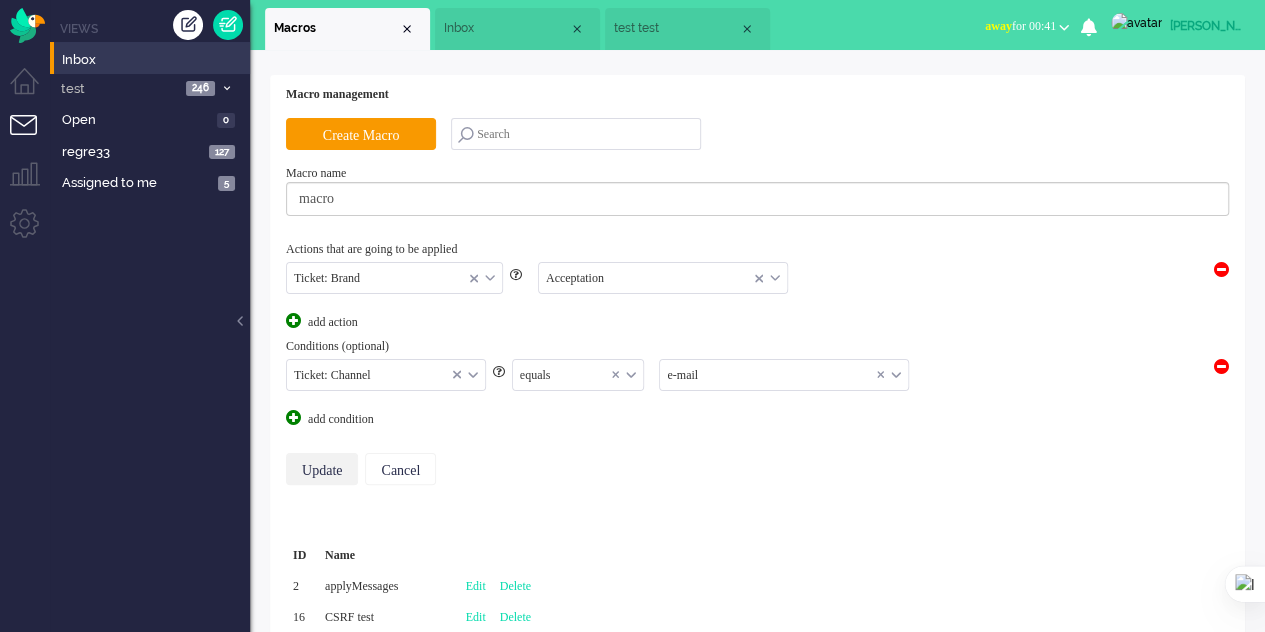 click on "Update" at bounding box center (322, 469) 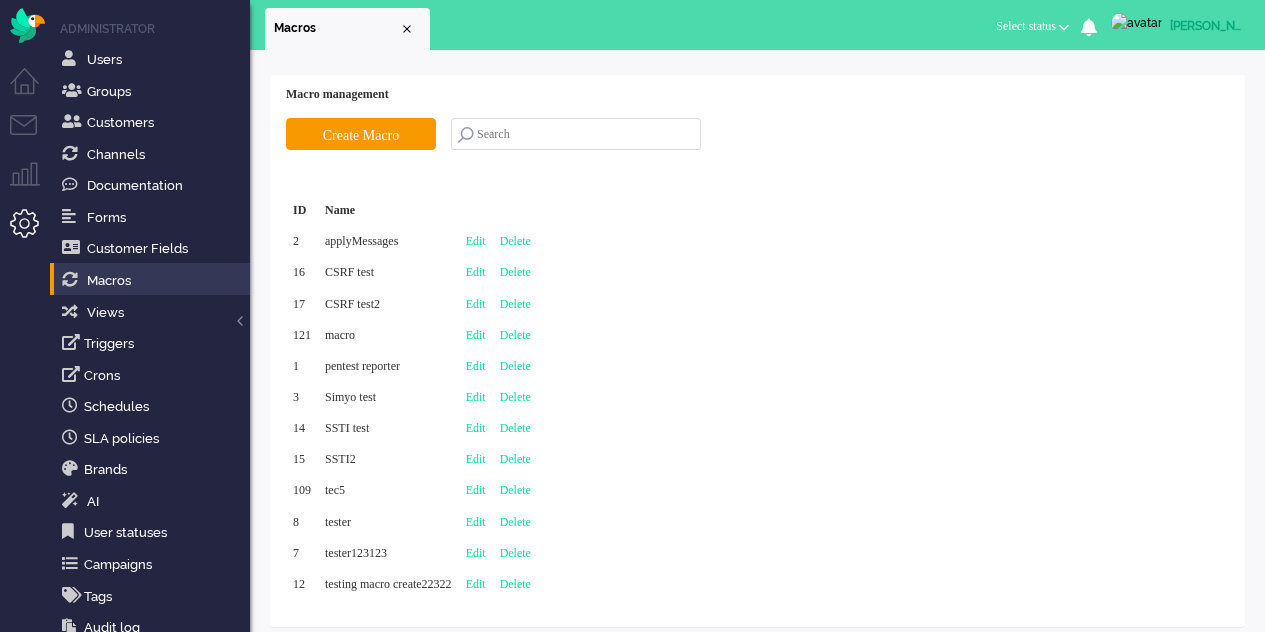 scroll, scrollTop: 0, scrollLeft: 0, axis: both 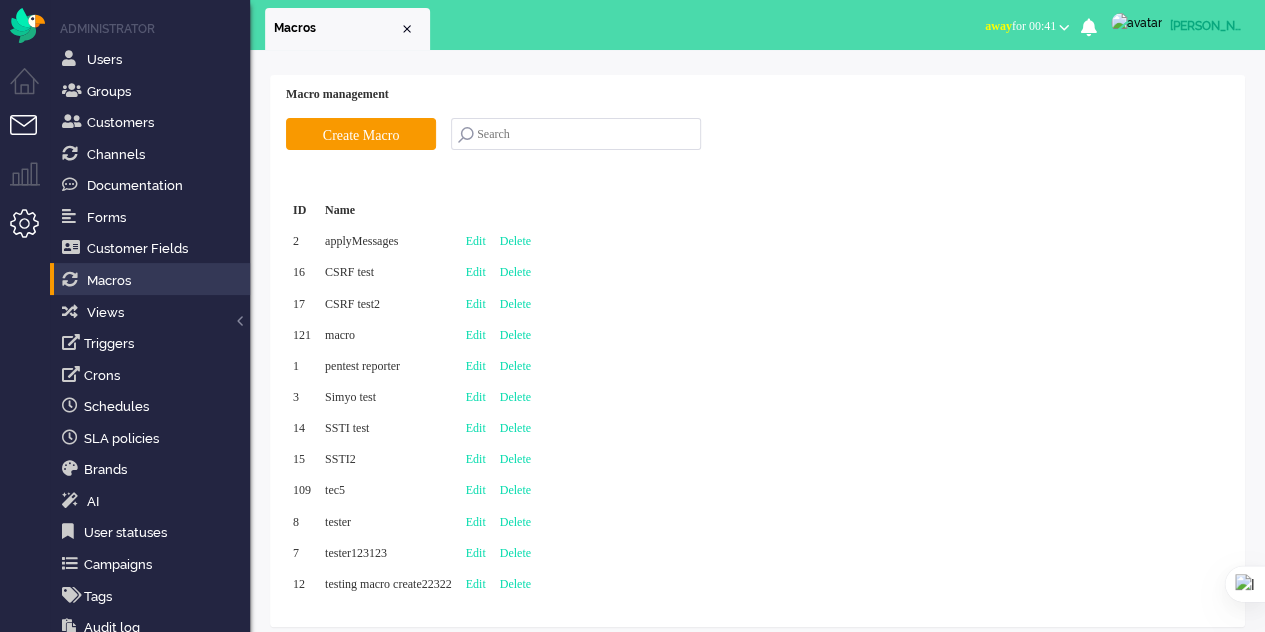 click at bounding box center [32, 137] 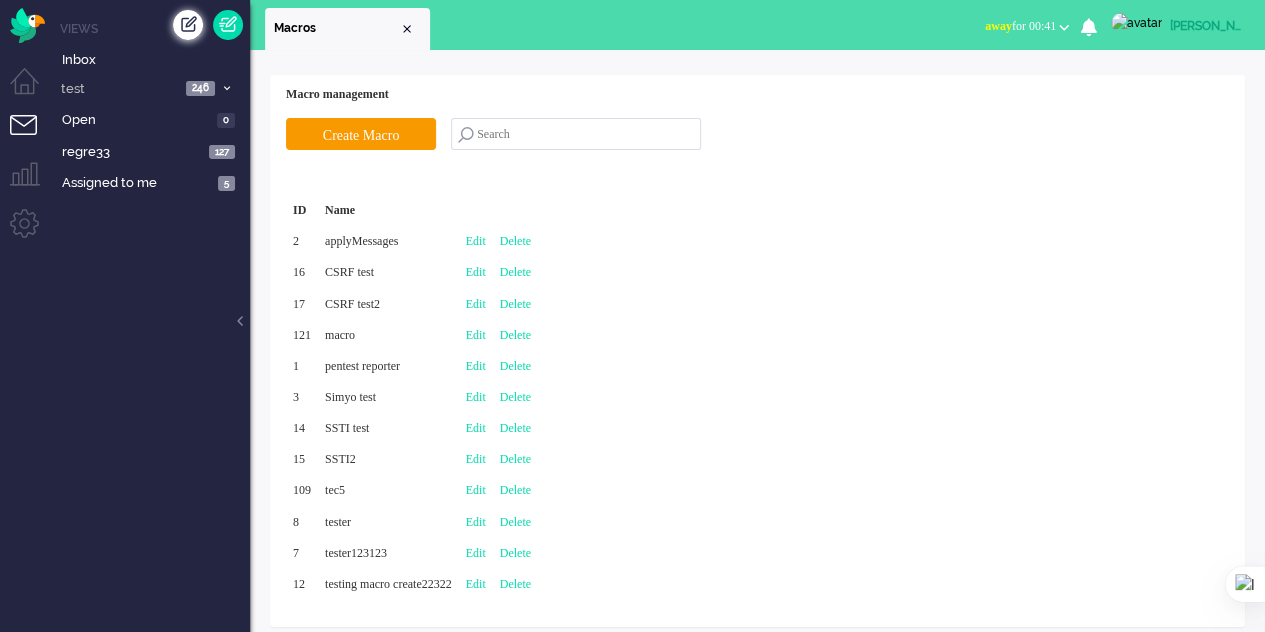 click at bounding box center (188, 25) 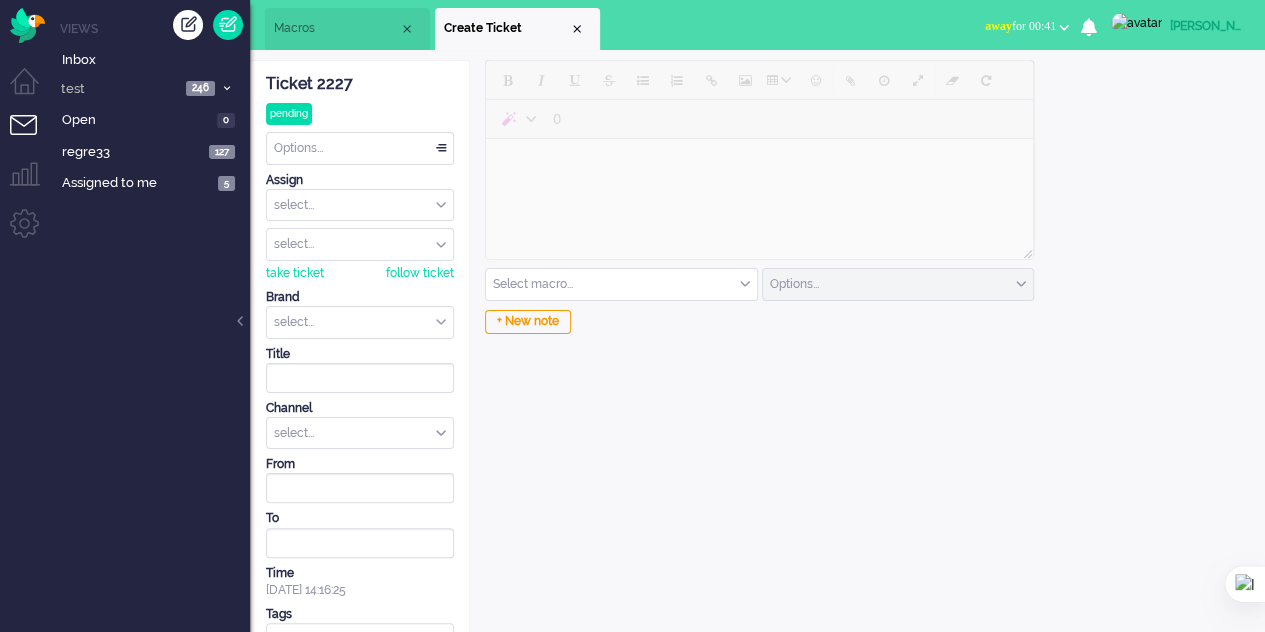 scroll, scrollTop: 0, scrollLeft: 0, axis: both 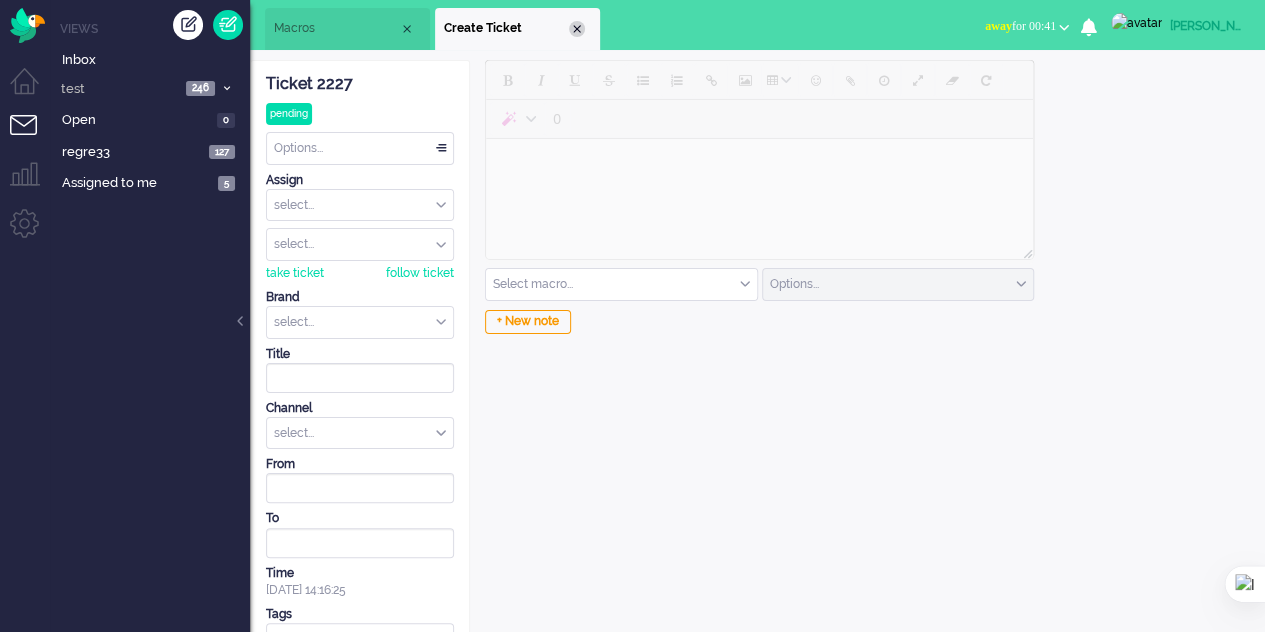 click at bounding box center [577, 29] 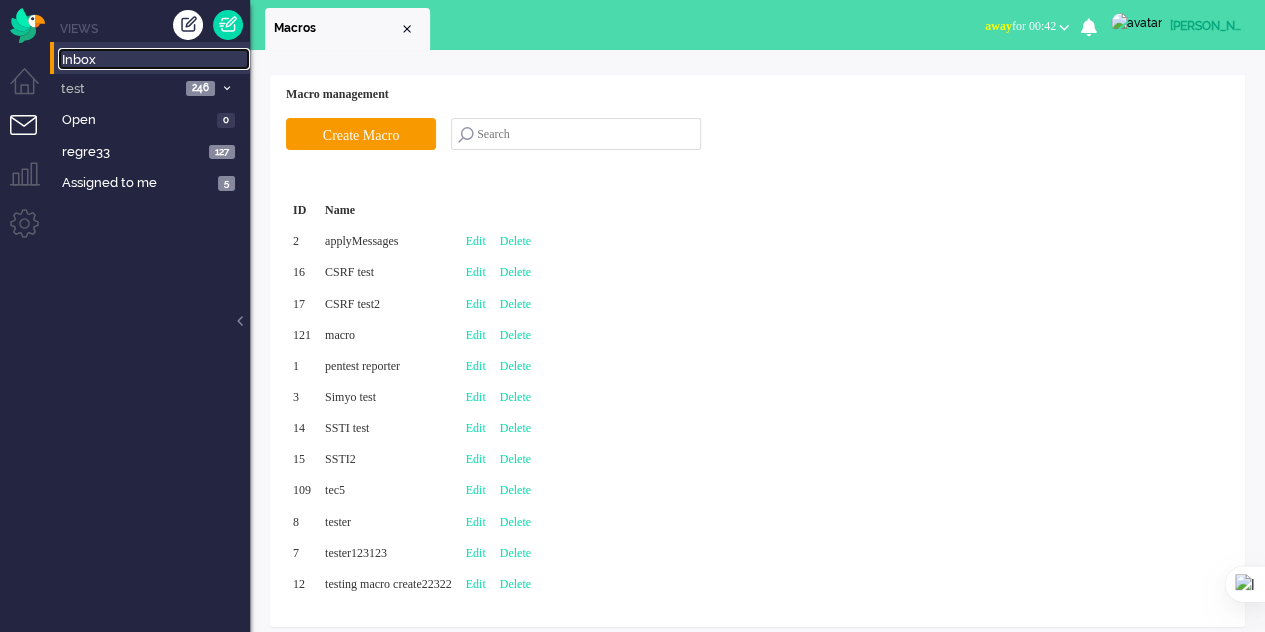 click on "Inbox" at bounding box center [156, 60] 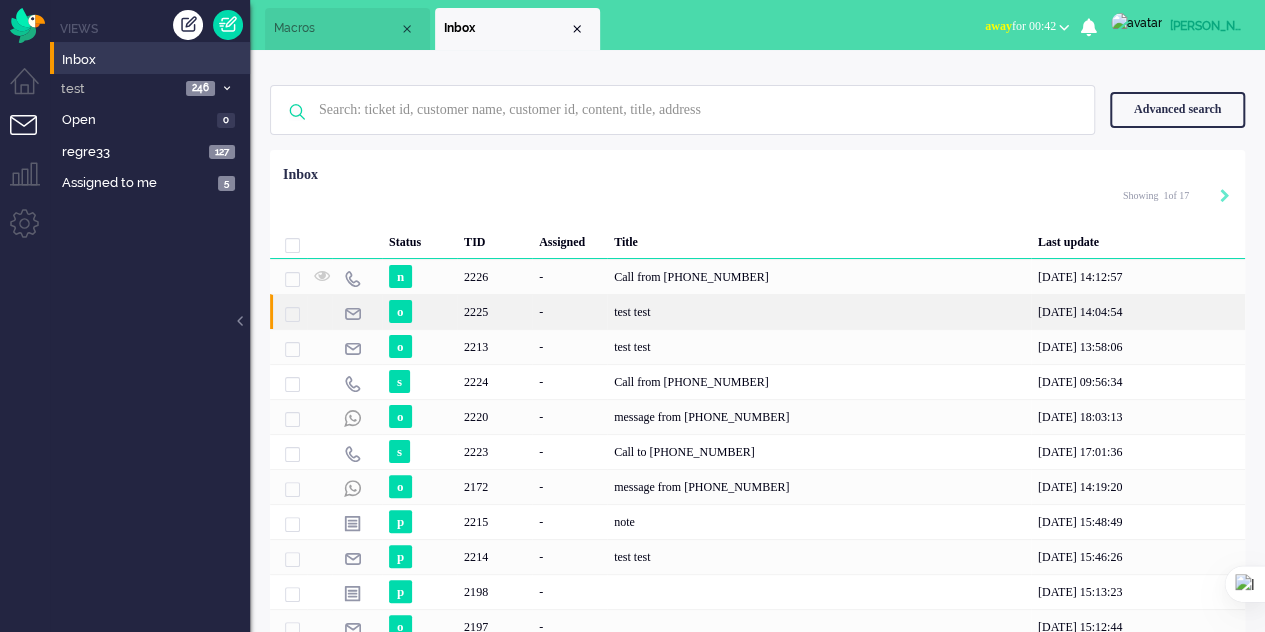 click on "2225" 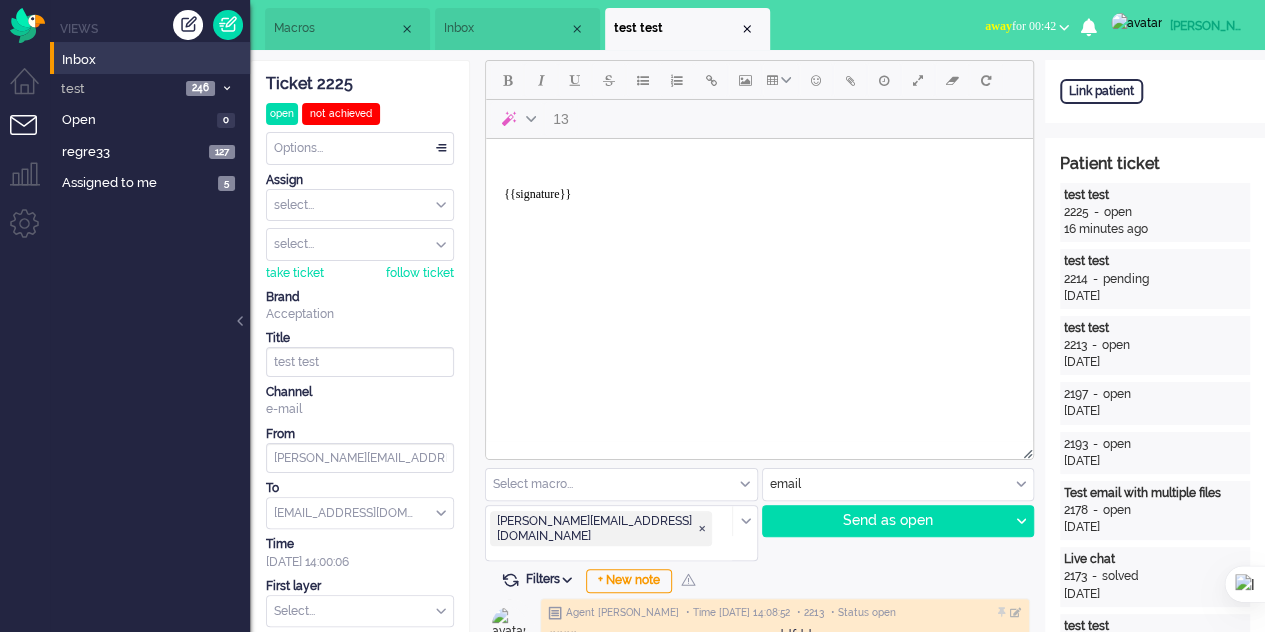 scroll, scrollTop: 100, scrollLeft: 0, axis: vertical 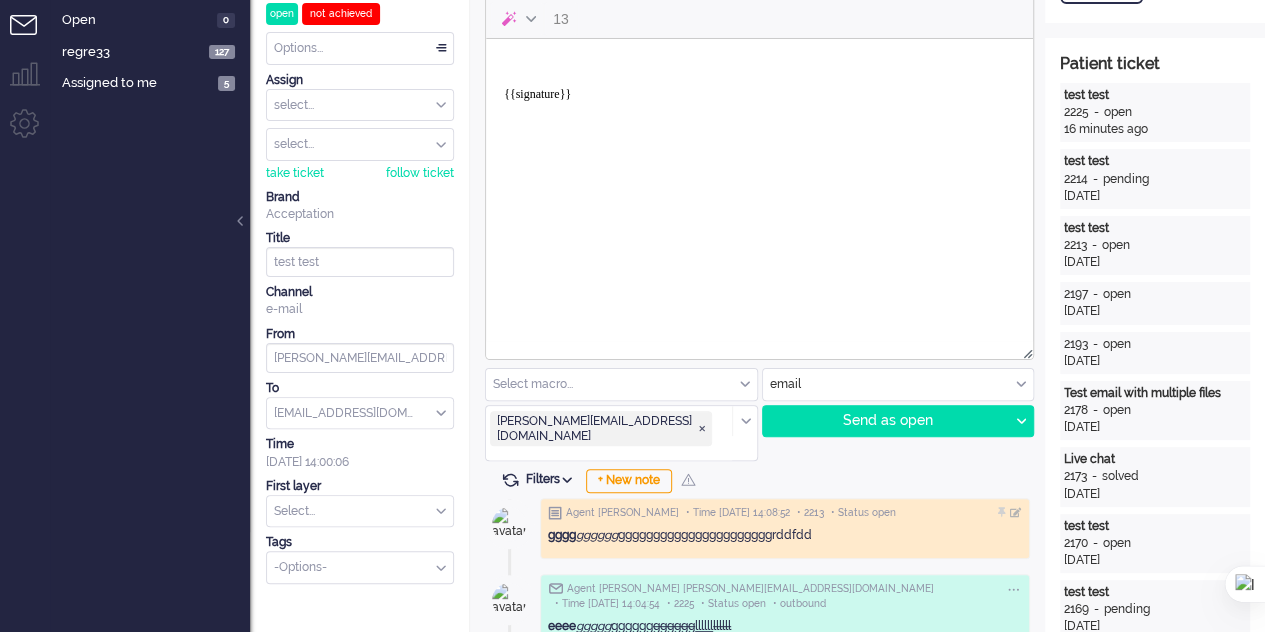 click on "Select macro..." at bounding box center (621, 384) 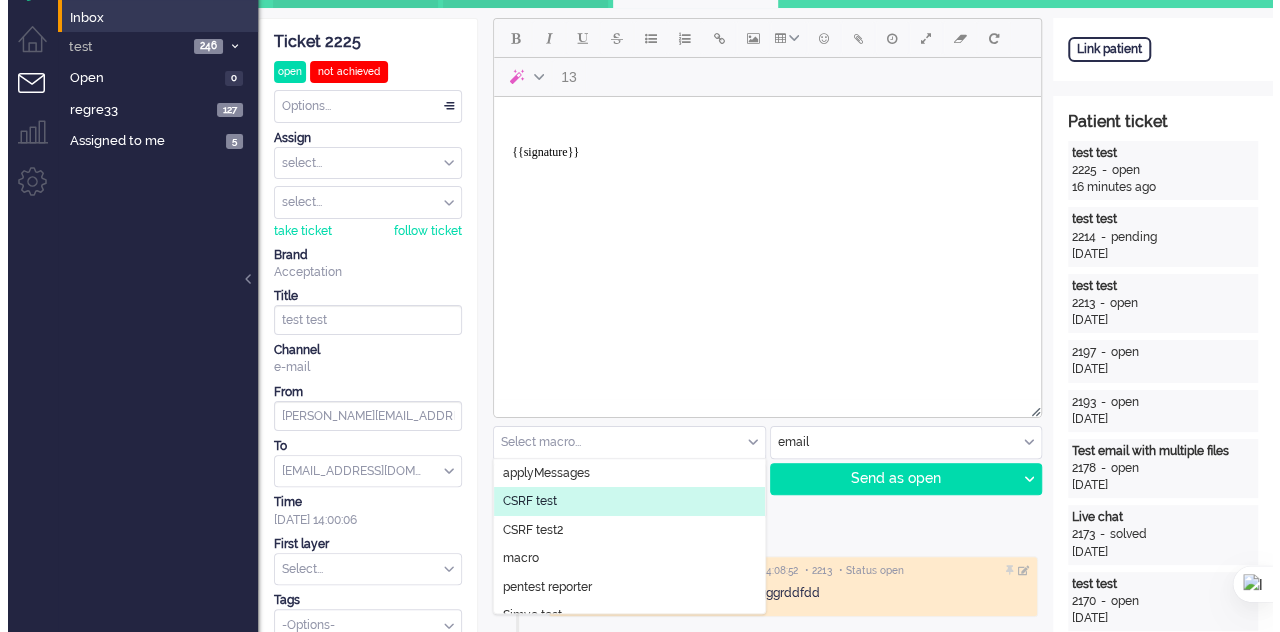 scroll, scrollTop: 0, scrollLeft: 0, axis: both 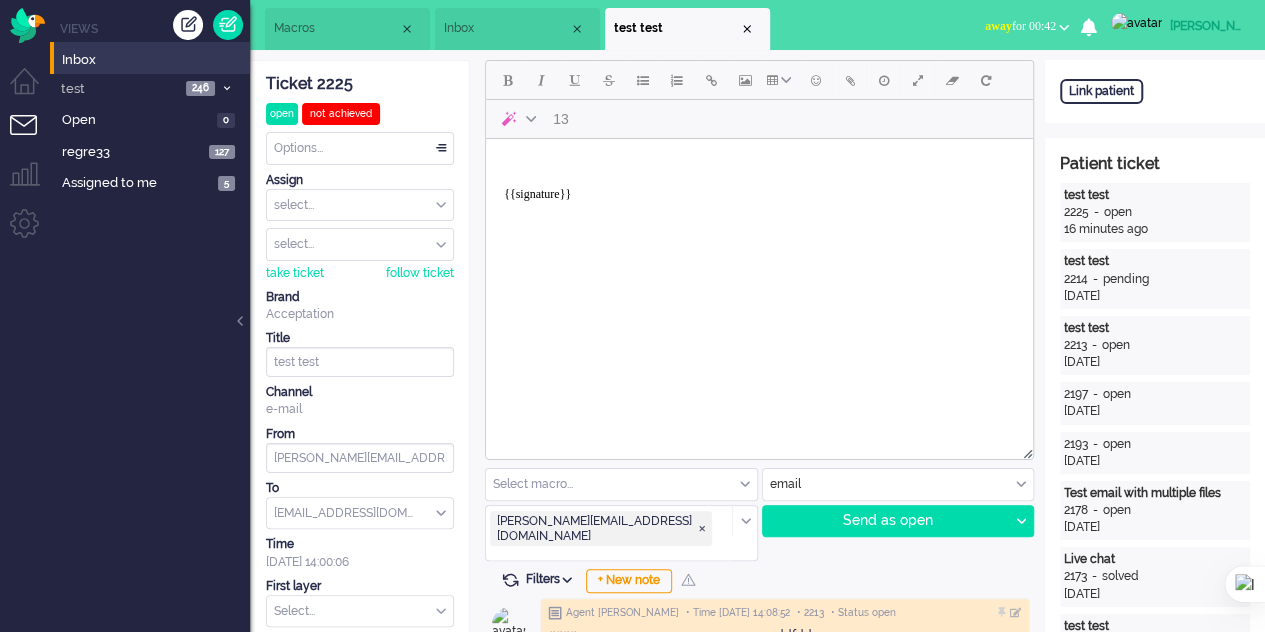 click on "Macros" at bounding box center (336, 28) 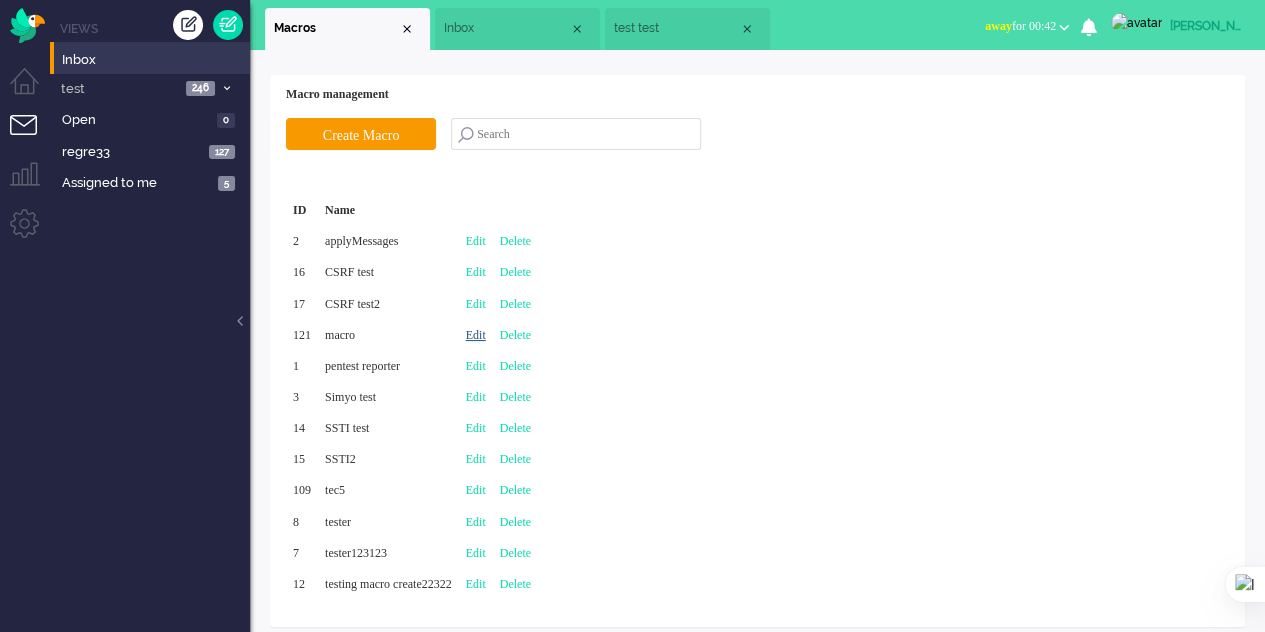 click on "Edit" at bounding box center (476, 335) 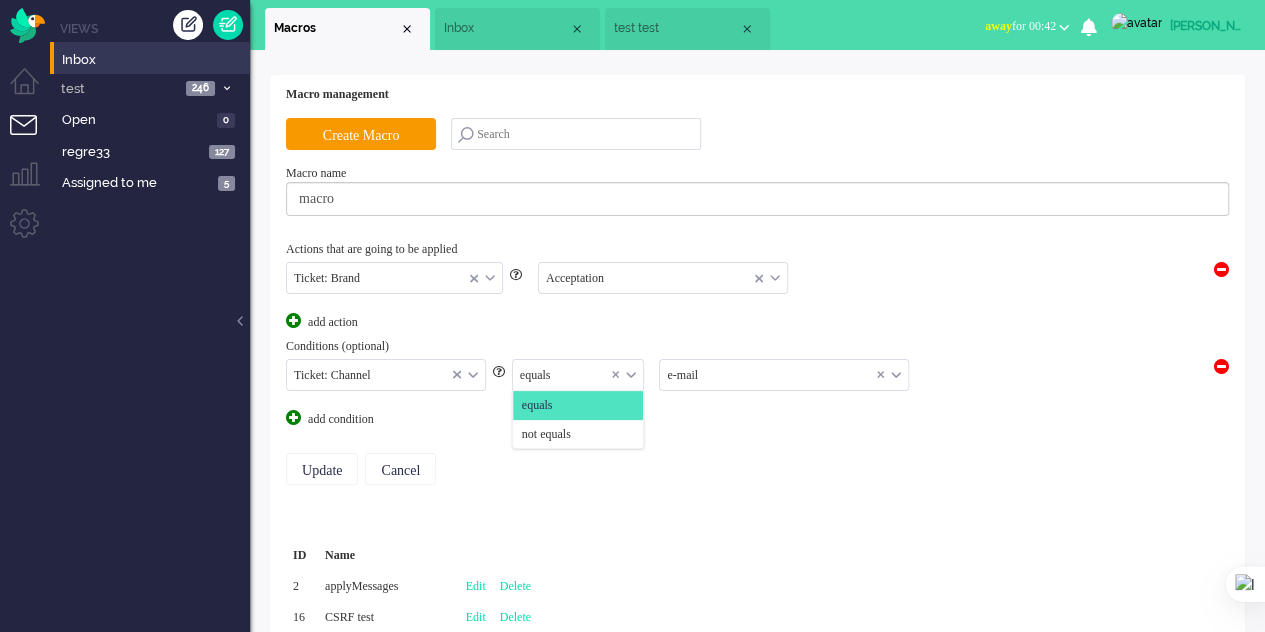 click at bounding box center [578, 375] 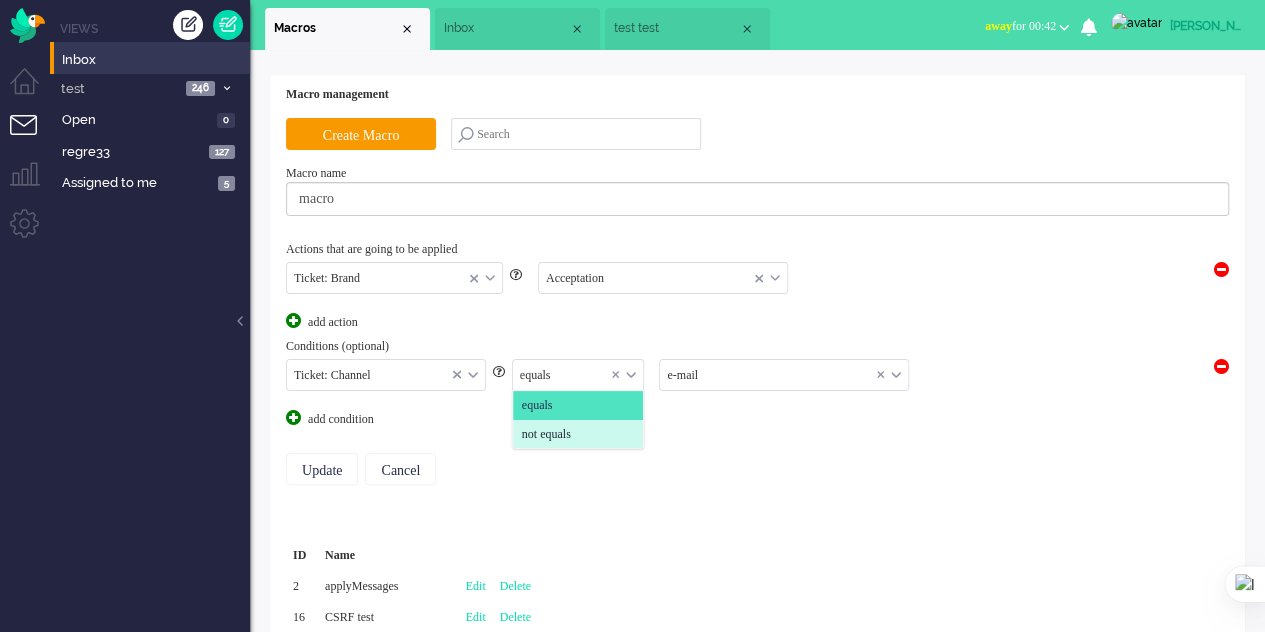 click on "not equals" 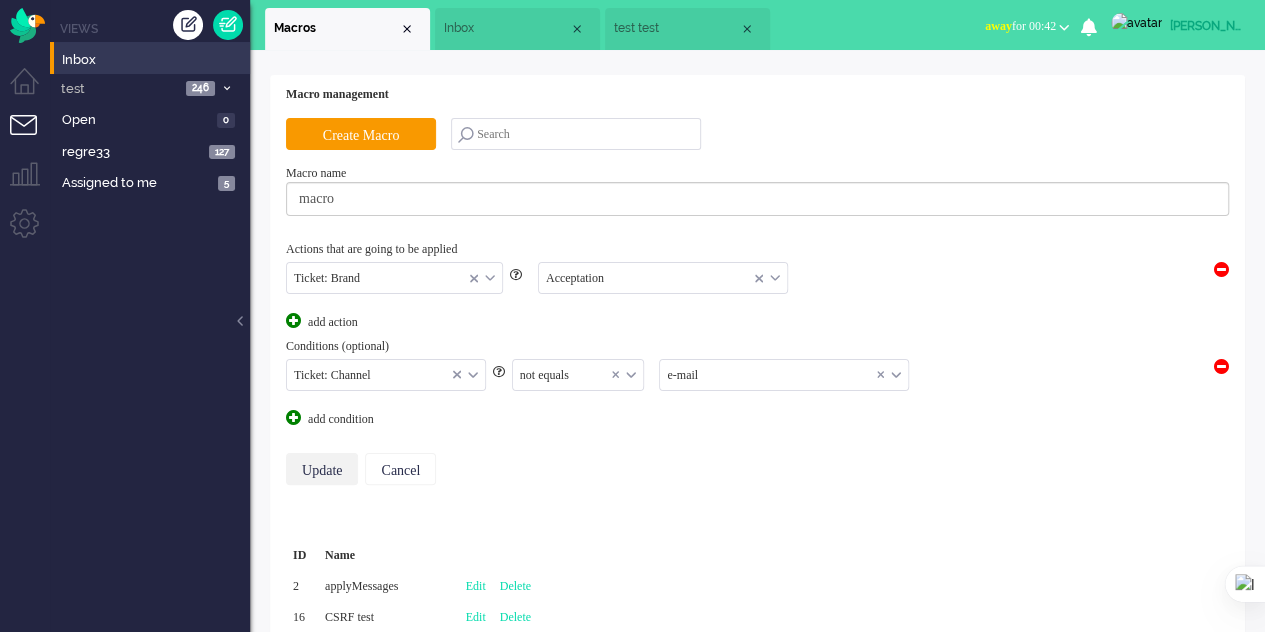 click on "Update" at bounding box center [322, 469] 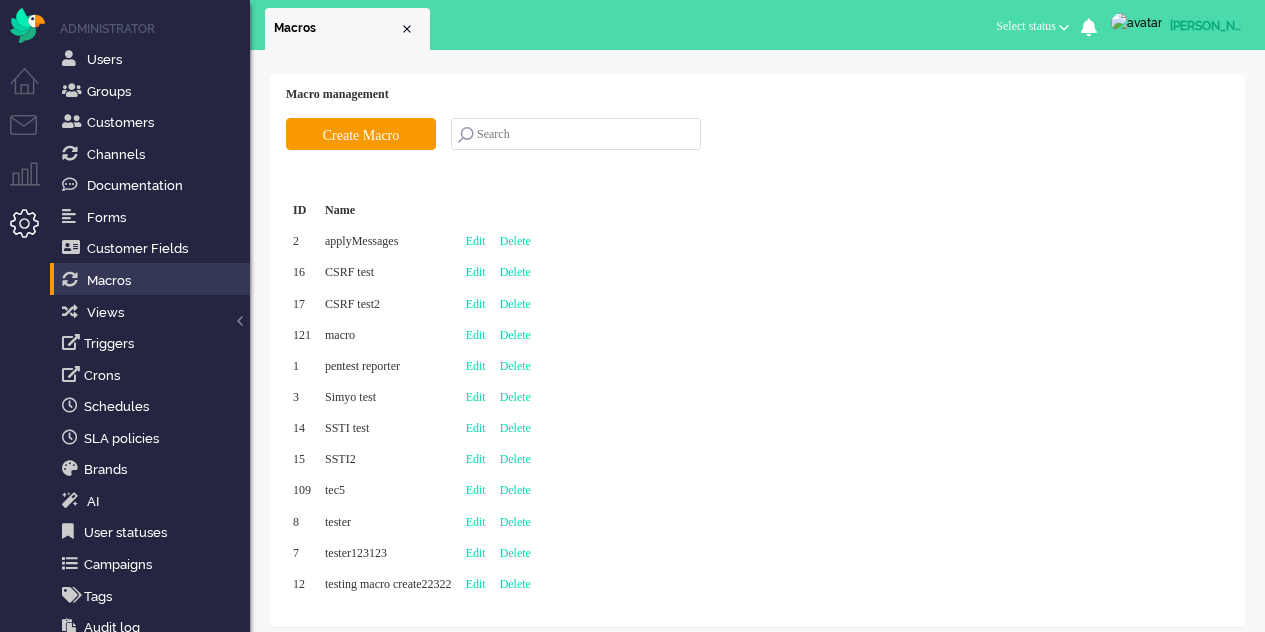scroll, scrollTop: 0, scrollLeft: 0, axis: both 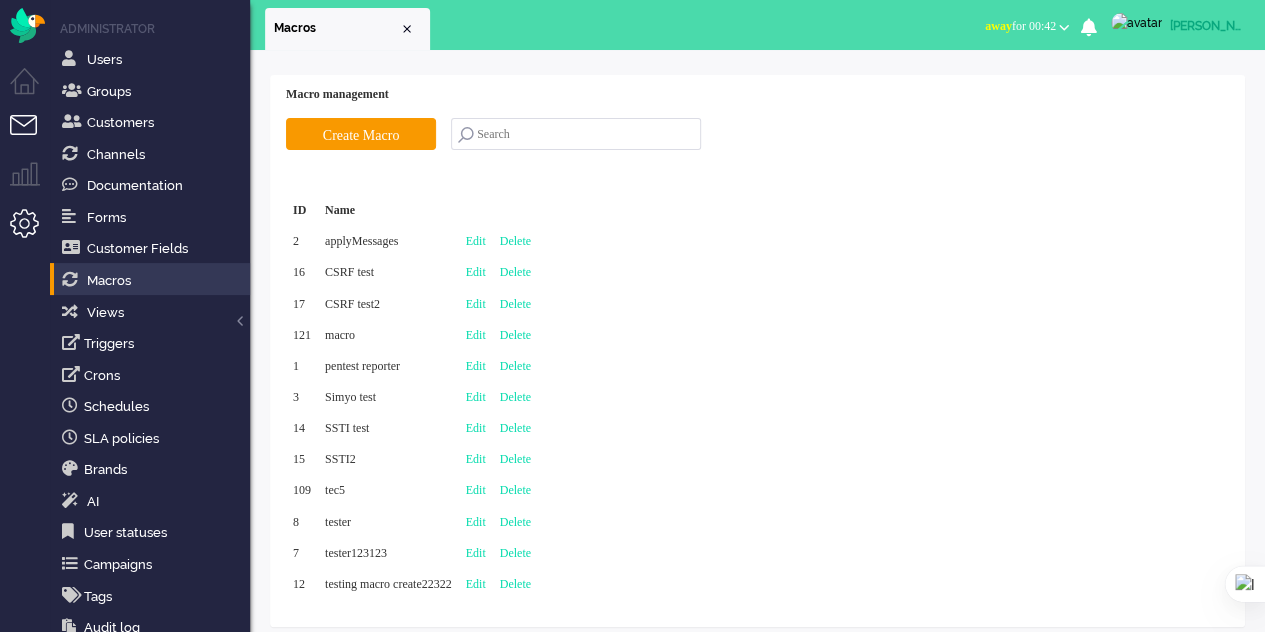 click at bounding box center [32, 137] 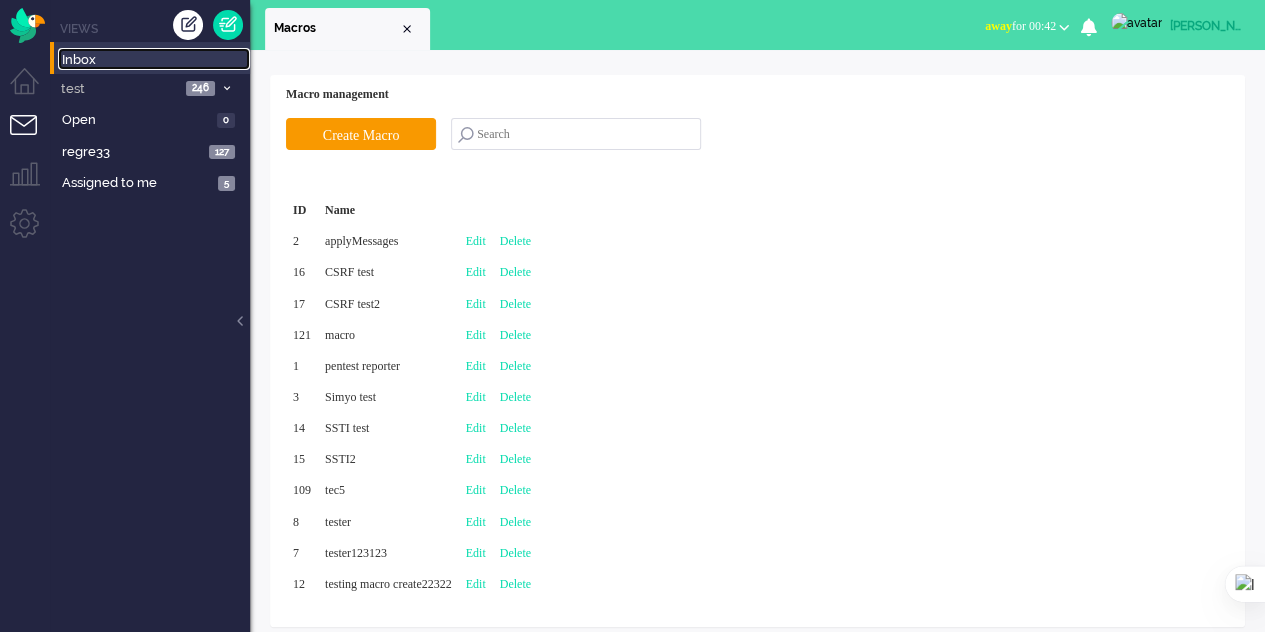 click on "Inbox" at bounding box center [156, 60] 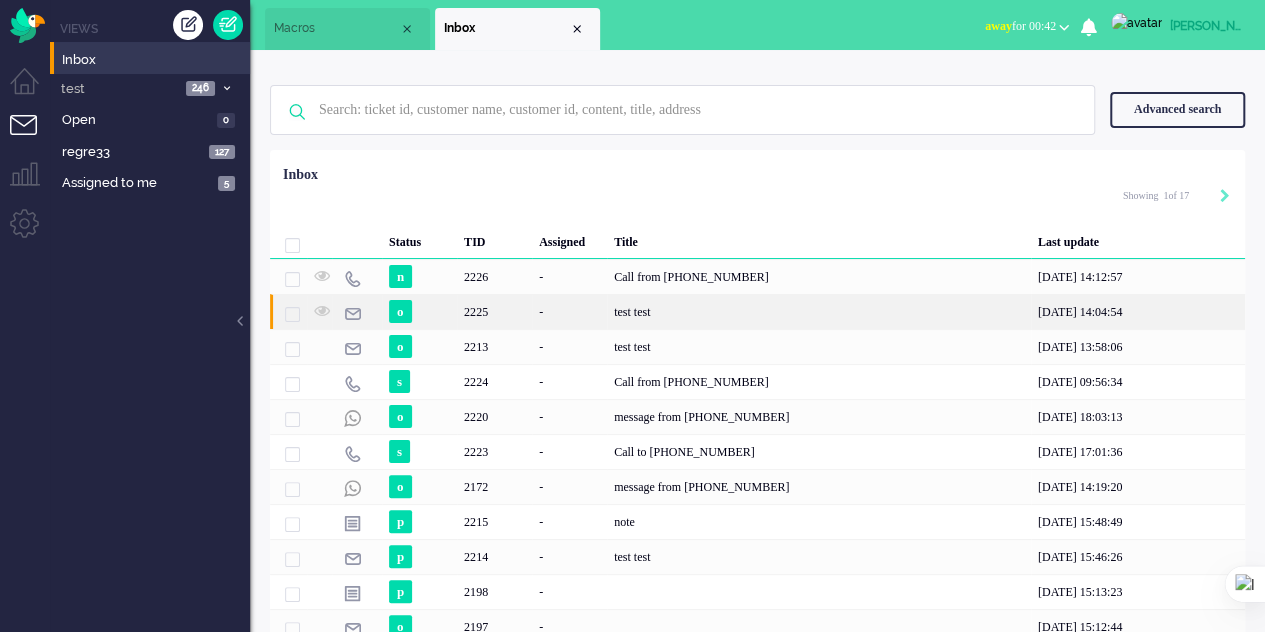 click on "o" at bounding box center (400, 311) 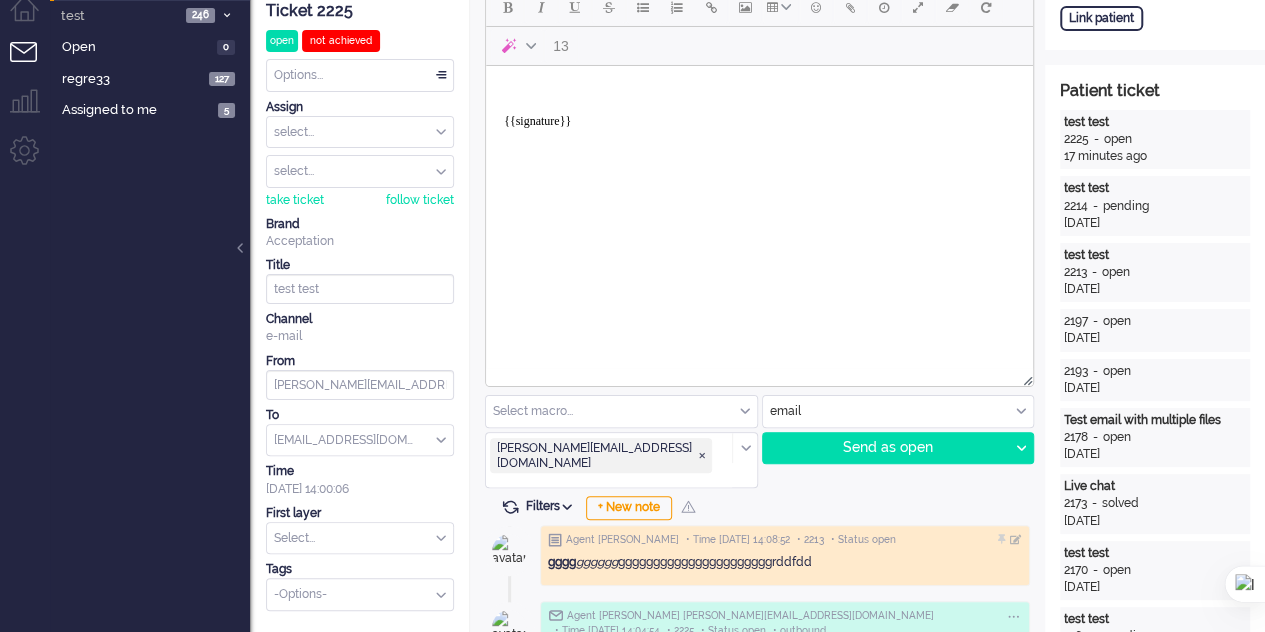 scroll, scrollTop: 100, scrollLeft: 0, axis: vertical 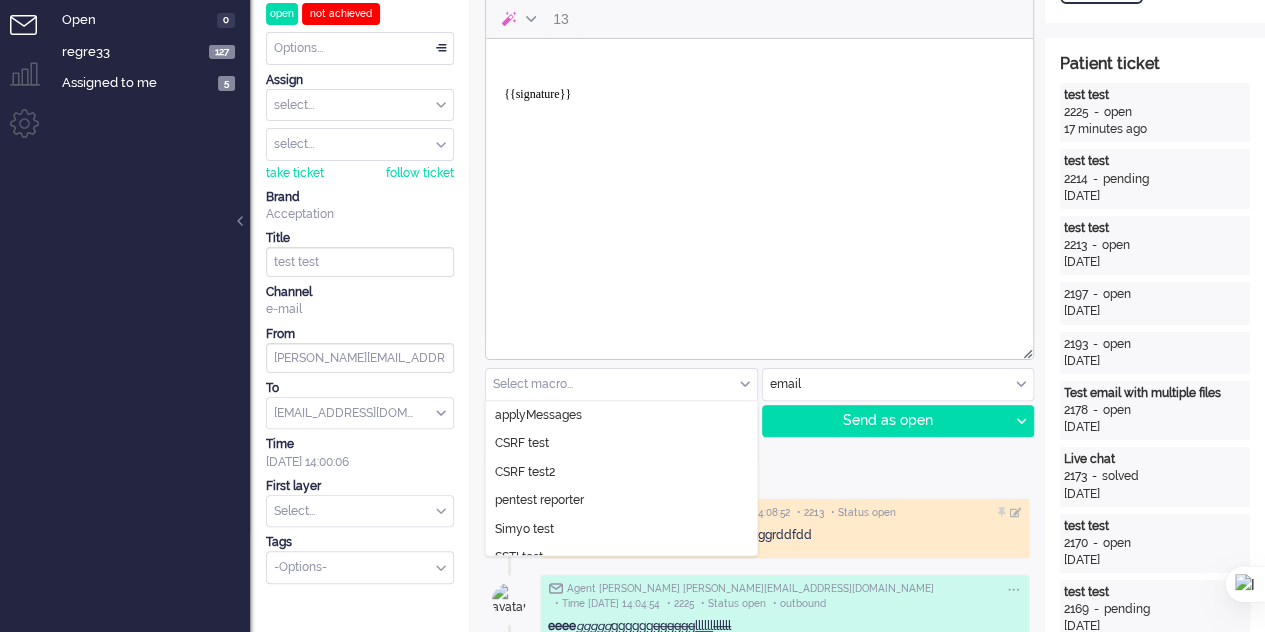 click at bounding box center (621, 384) 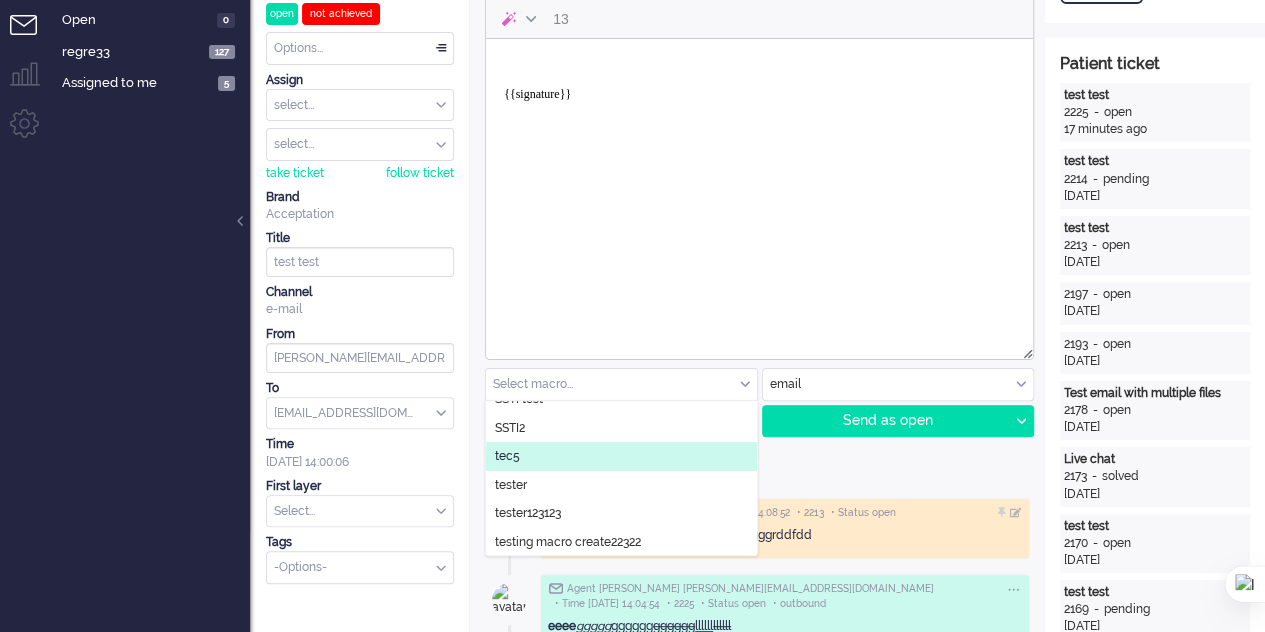 scroll, scrollTop: 0, scrollLeft: 0, axis: both 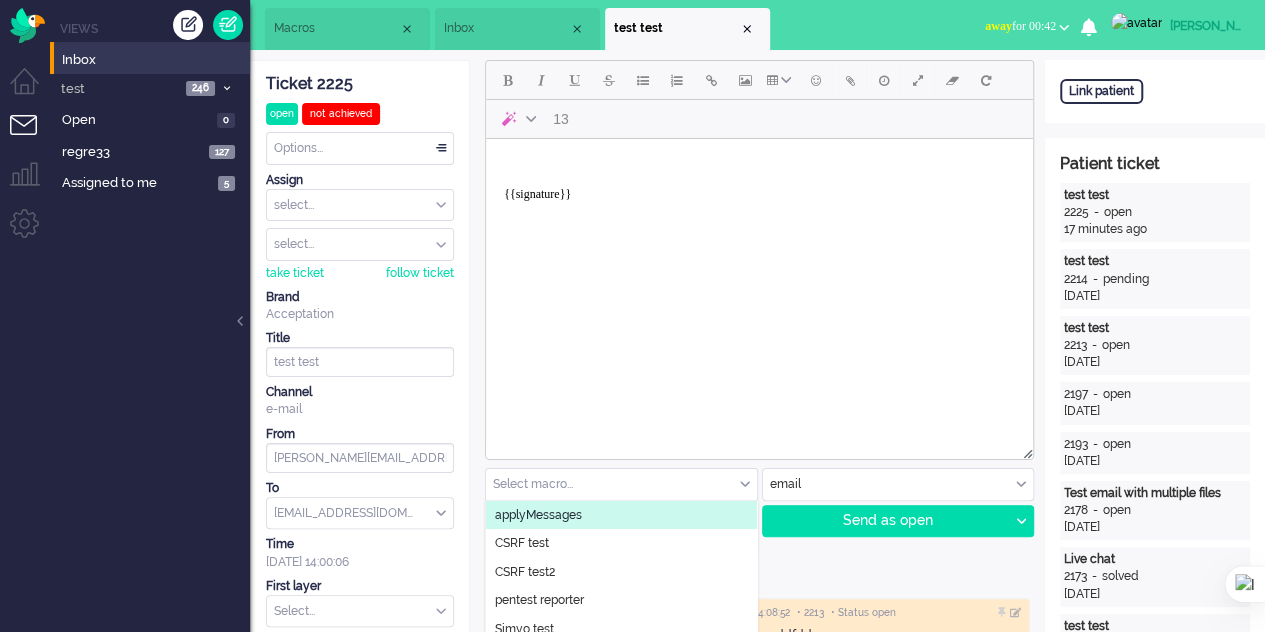 click on "Macros" at bounding box center (336, 28) 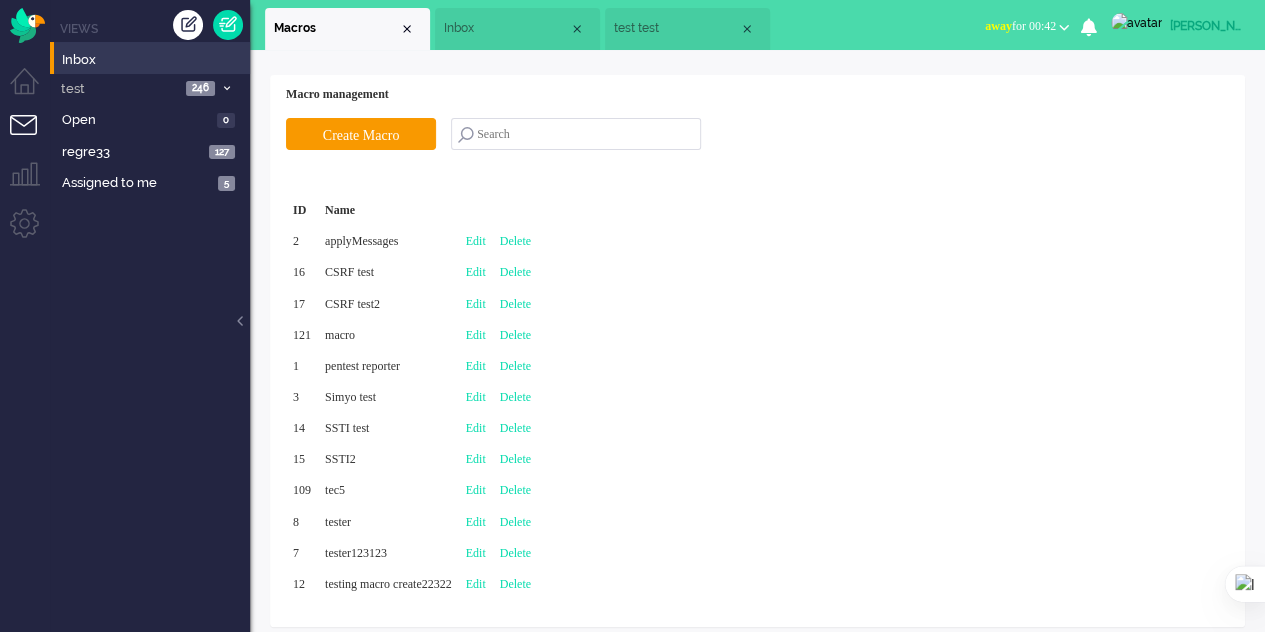 click on "Edit" at bounding box center [476, 335] 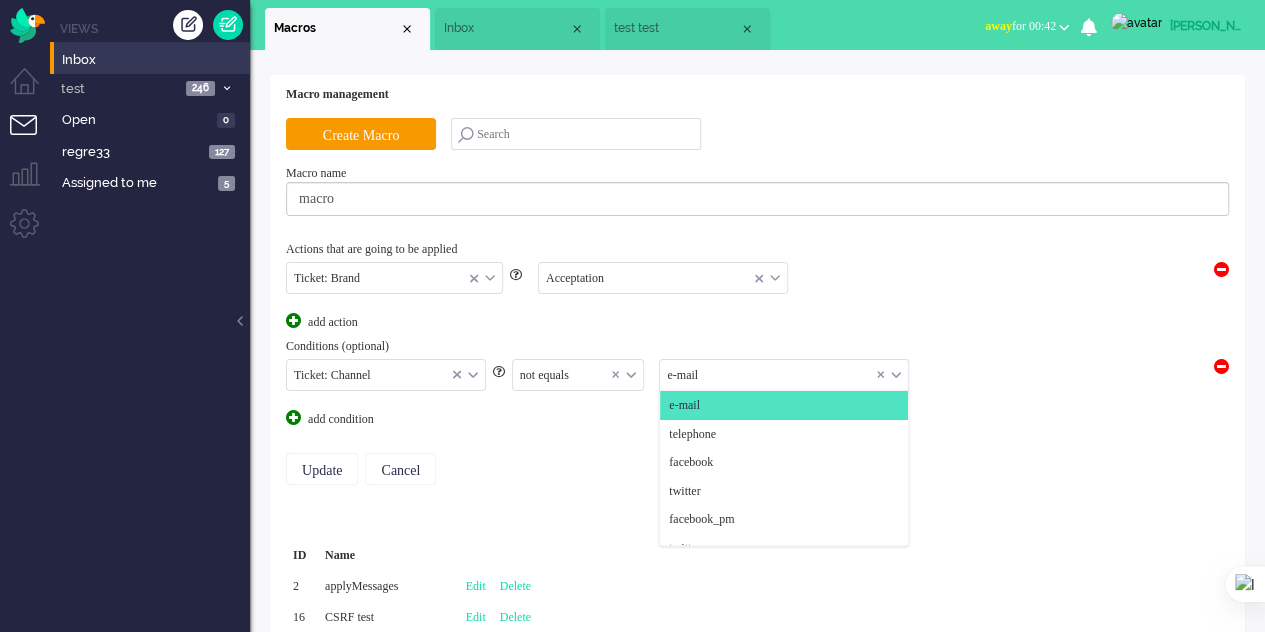 click at bounding box center (784, 375) 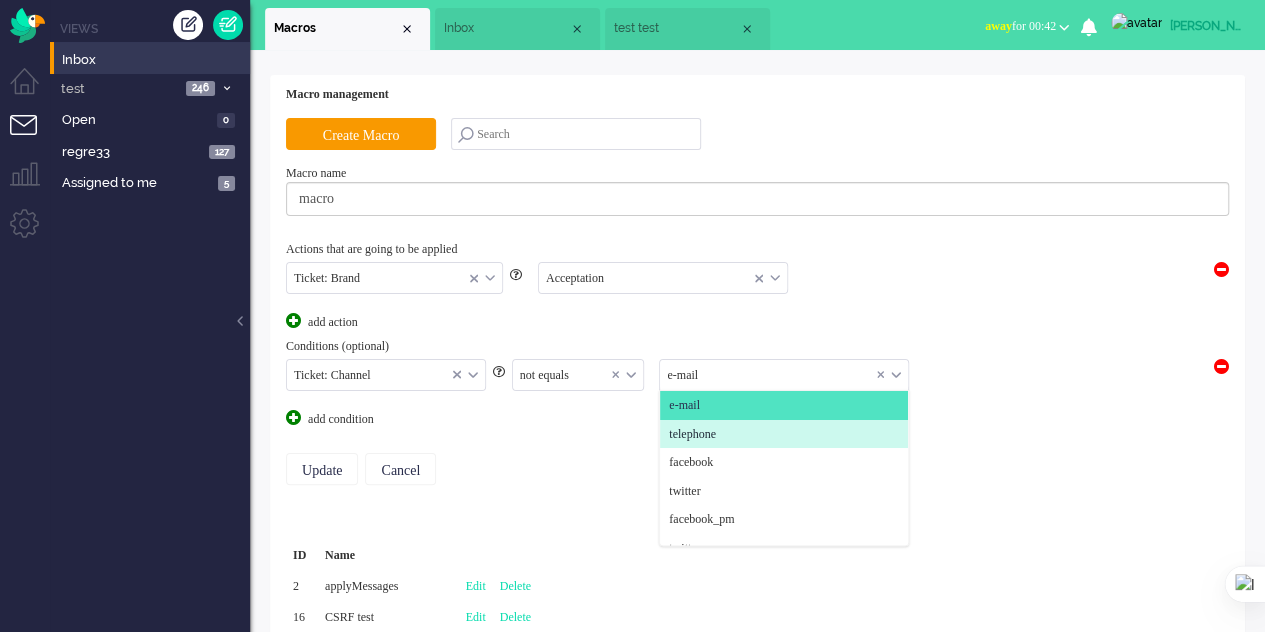click on "telephone" 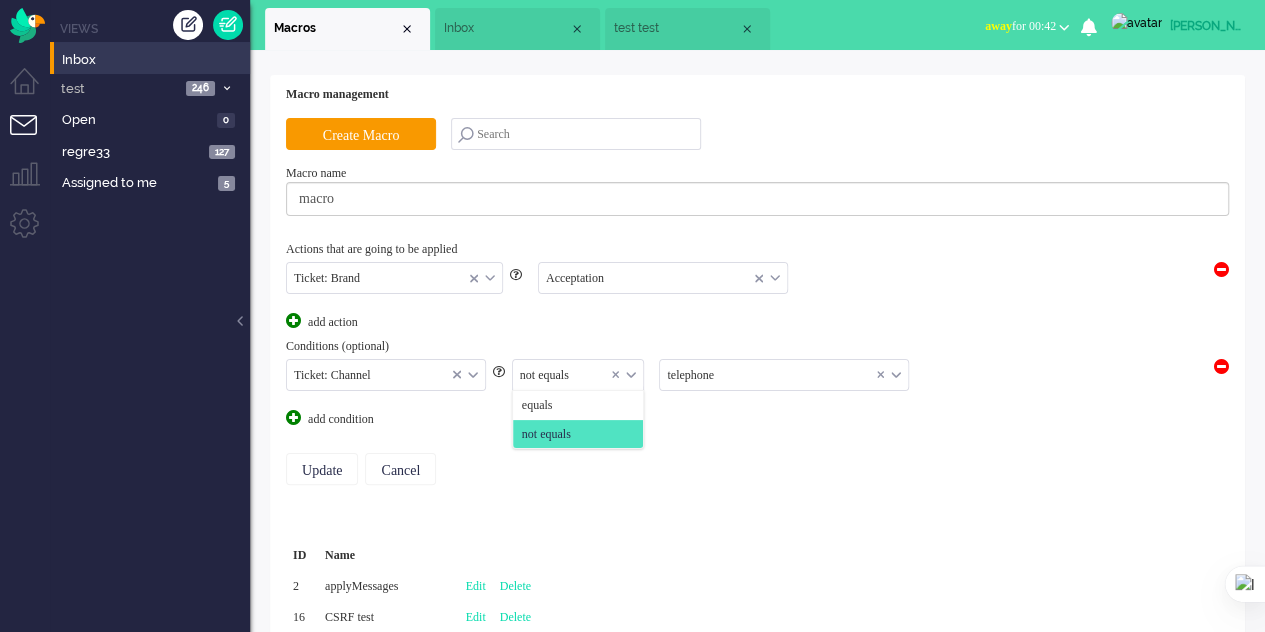 click on "not equals" at bounding box center [578, 375] 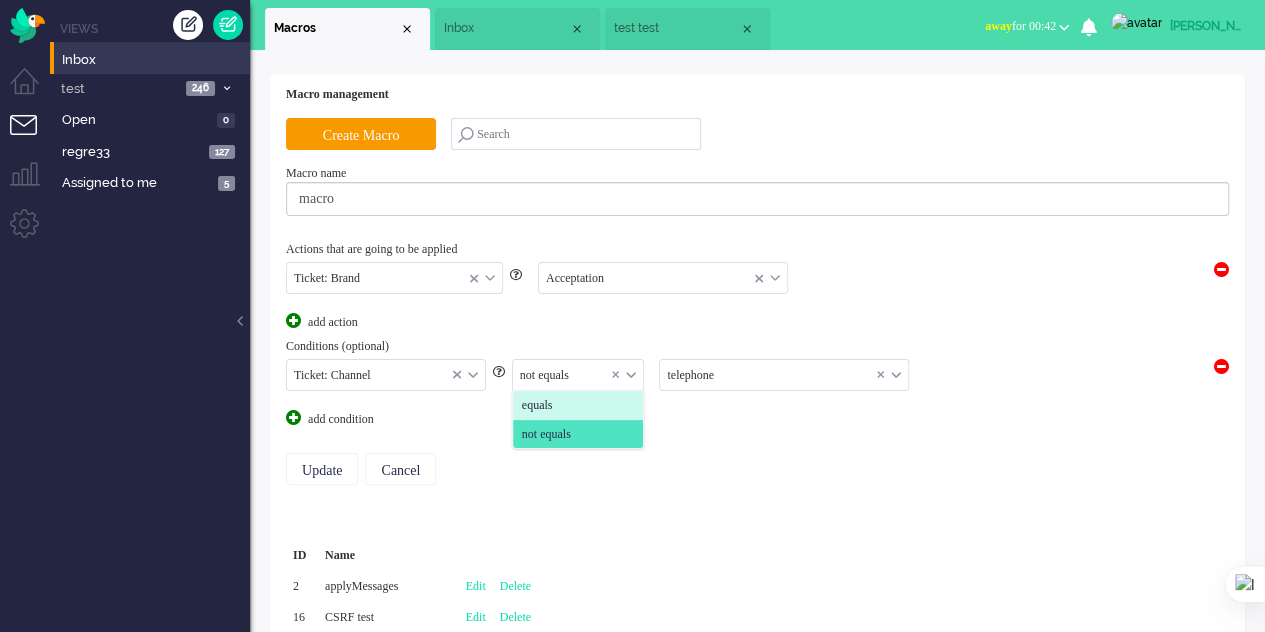 click on "equals" 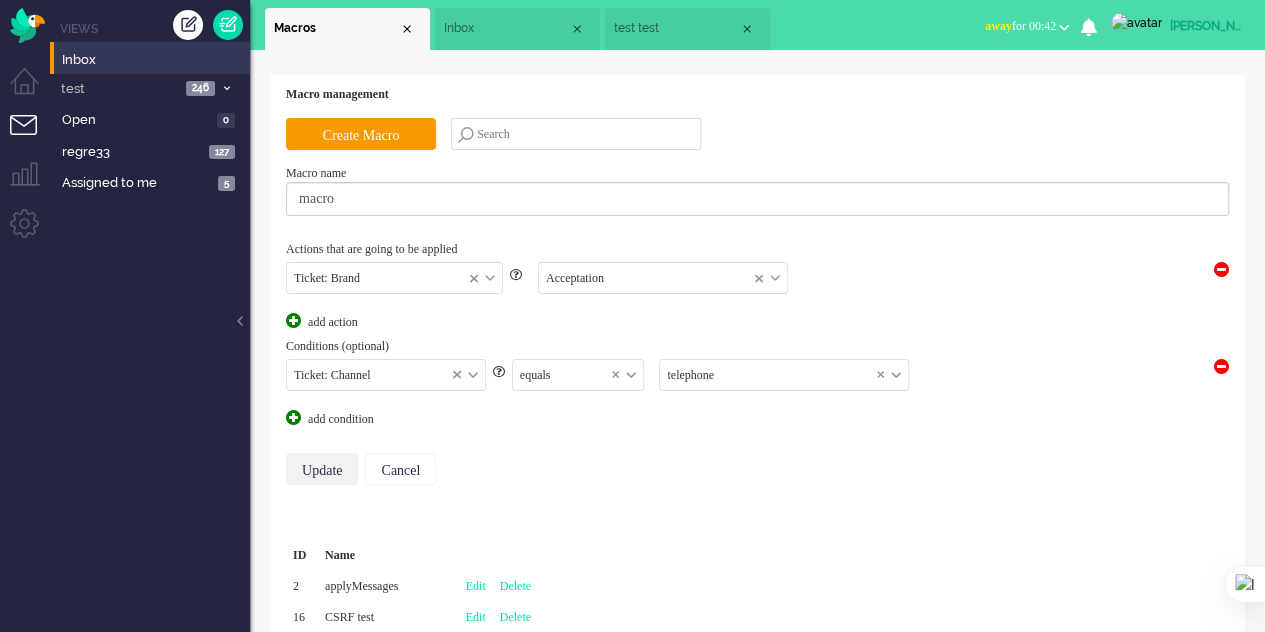click on "Update" at bounding box center [322, 469] 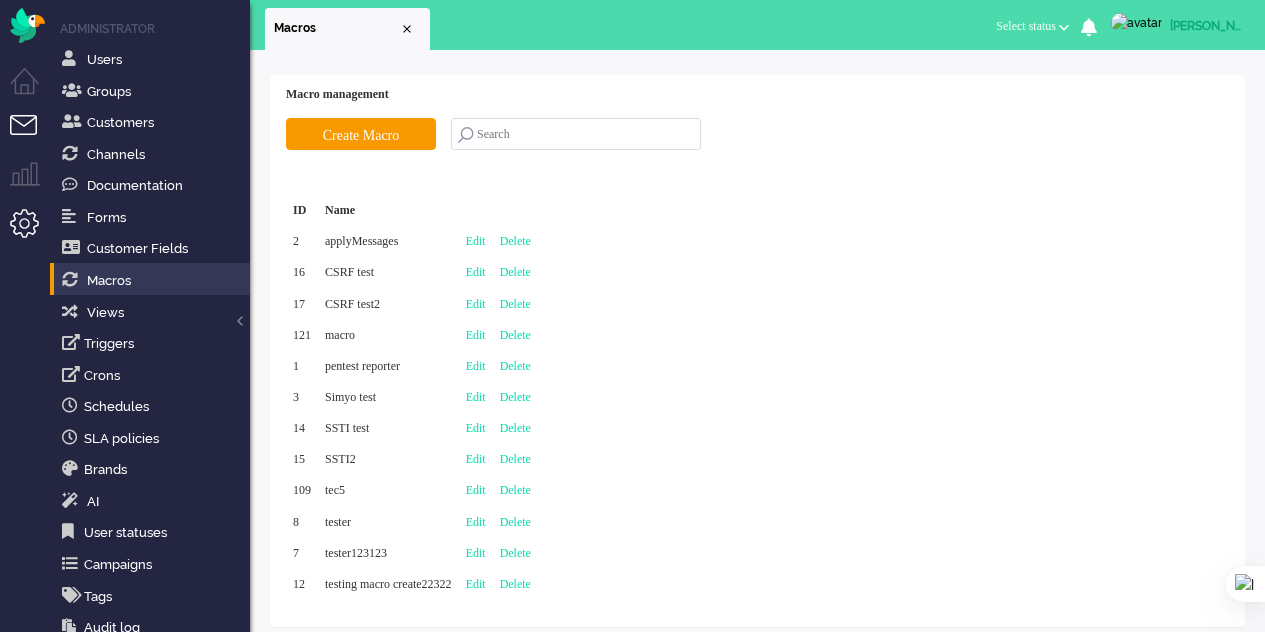 scroll, scrollTop: 0, scrollLeft: 0, axis: both 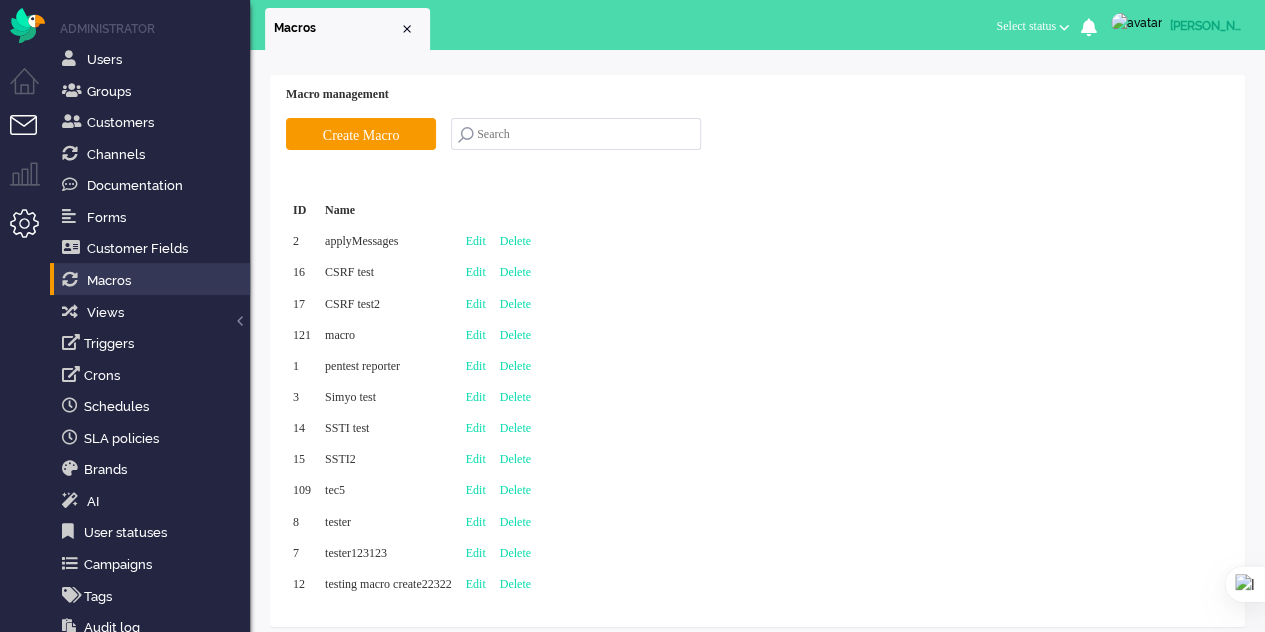 click at bounding box center [32, 137] 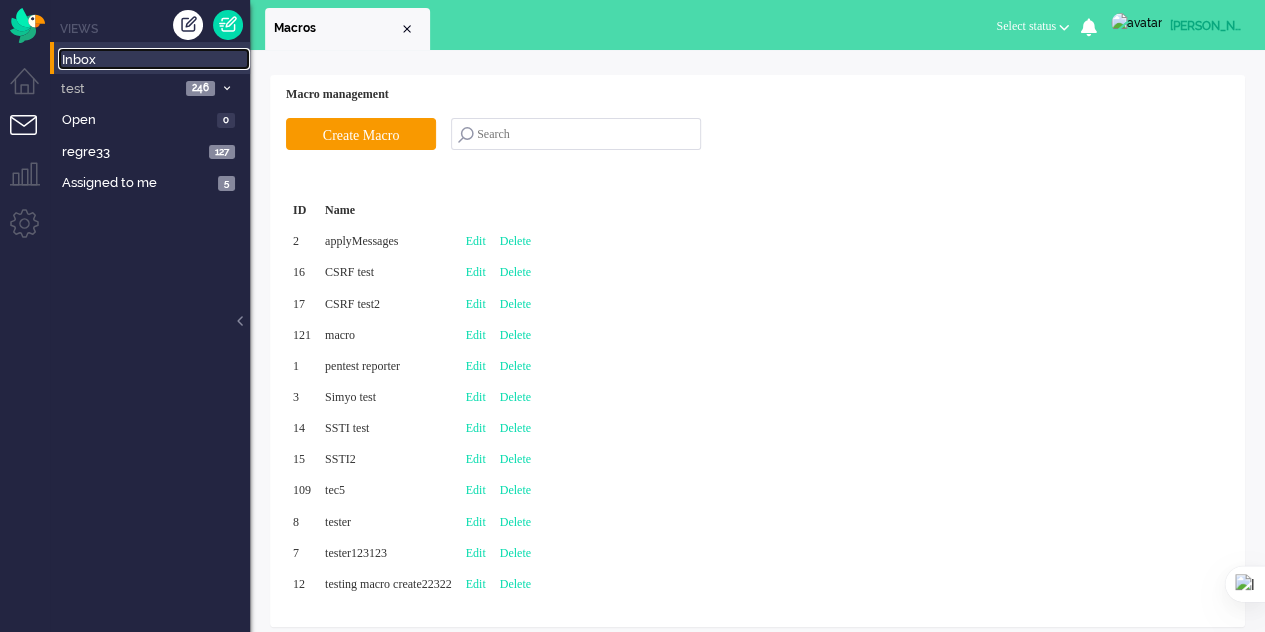 click on "Inbox" at bounding box center [156, 60] 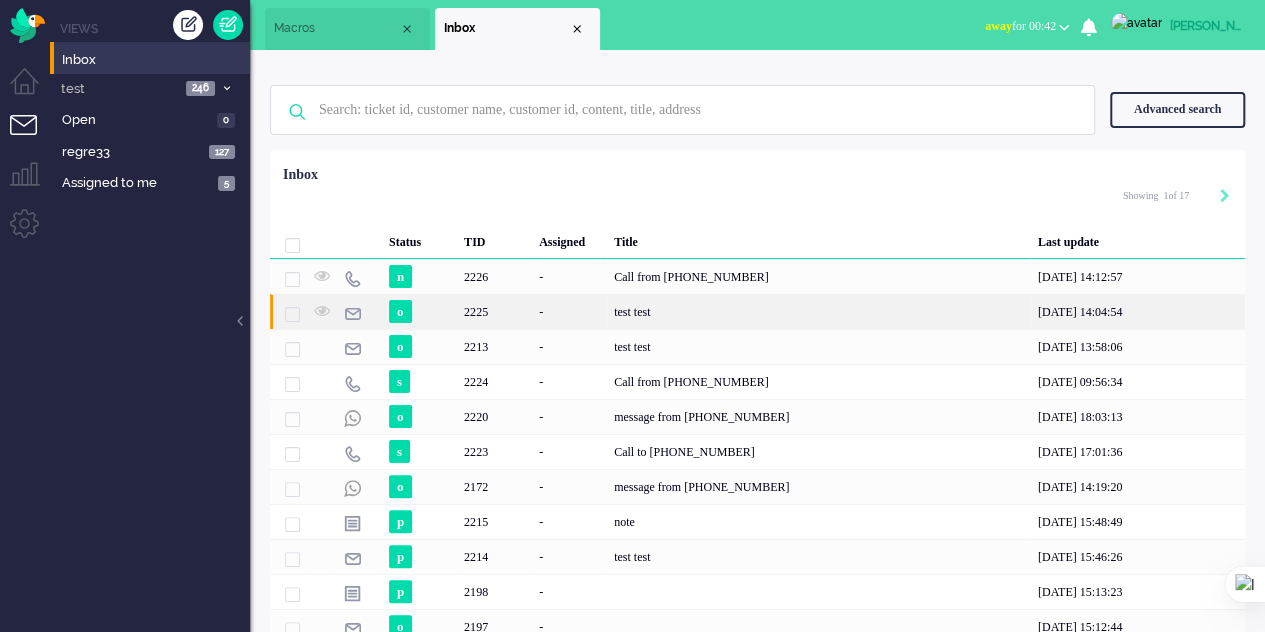 click on "2225" 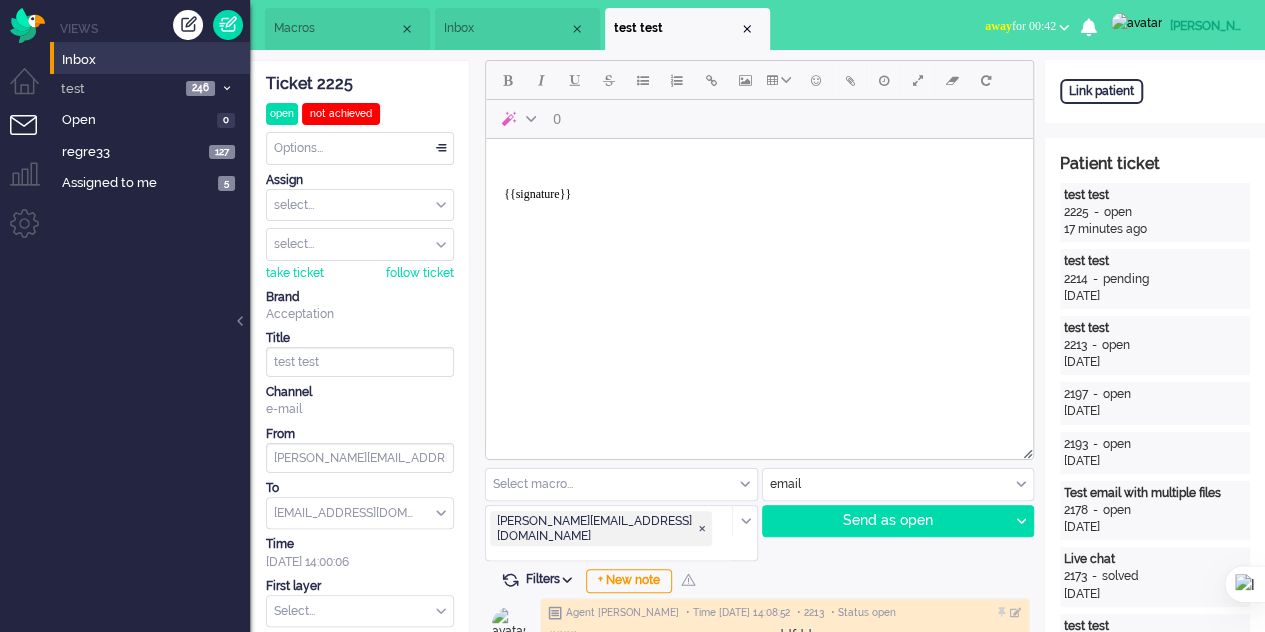 scroll, scrollTop: 0, scrollLeft: 0, axis: both 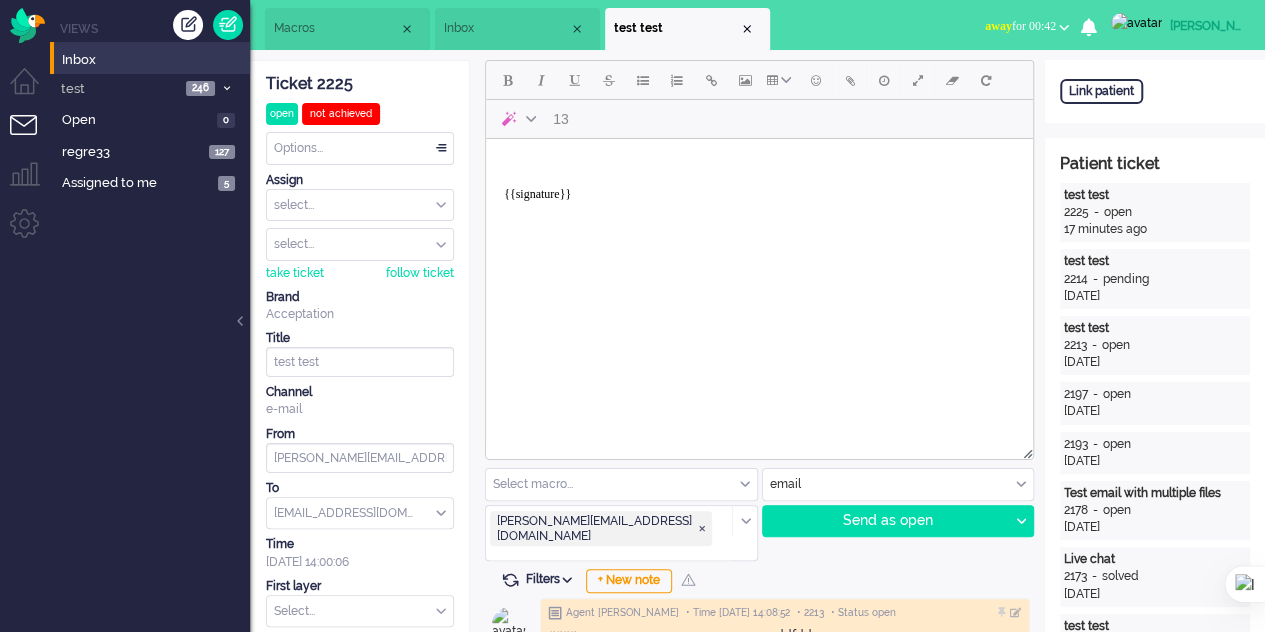 click on "Select macro..." at bounding box center [621, 484] 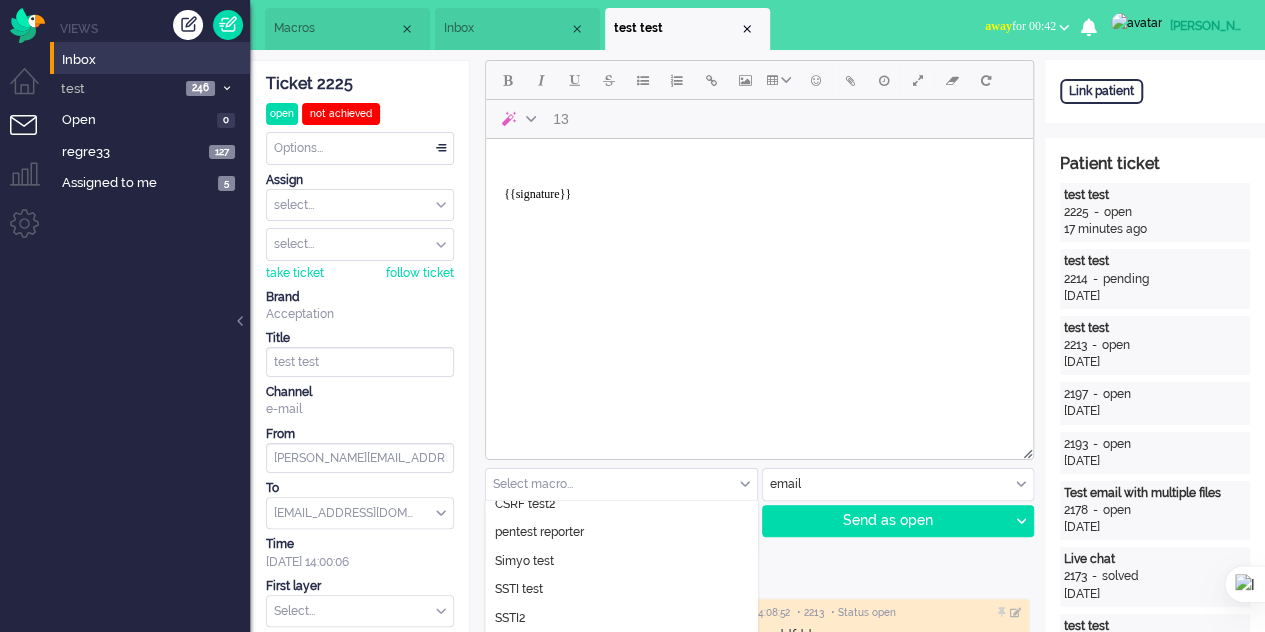 scroll, scrollTop: 100, scrollLeft: 0, axis: vertical 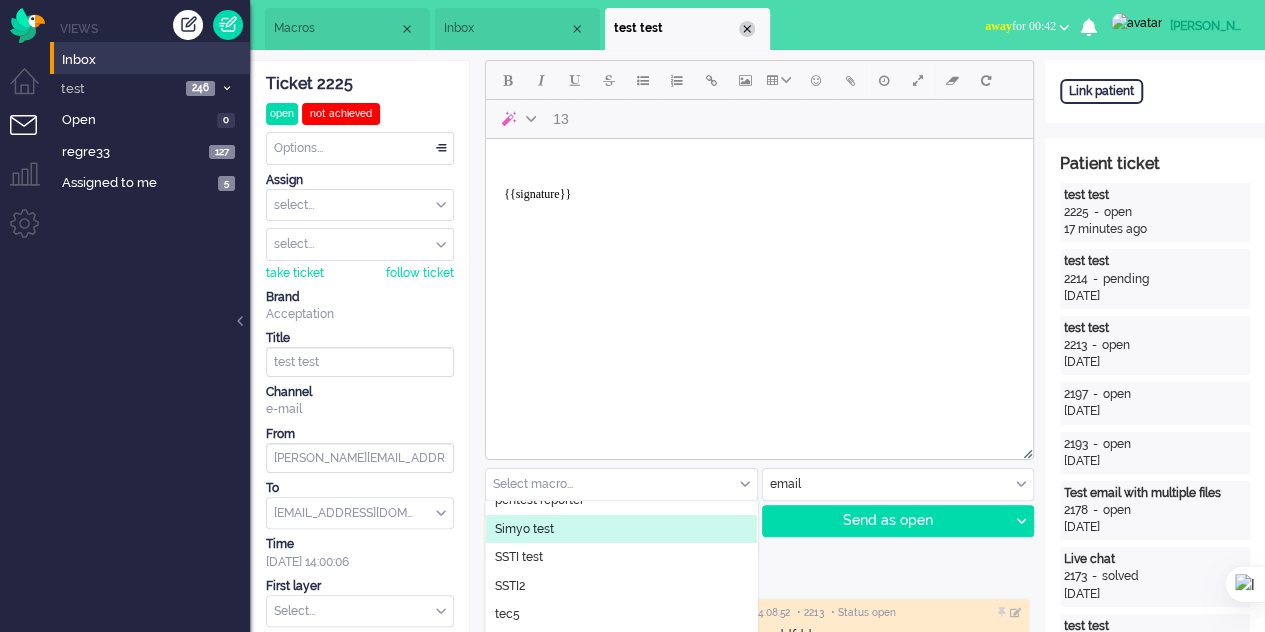 click at bounding box center [747, 29] 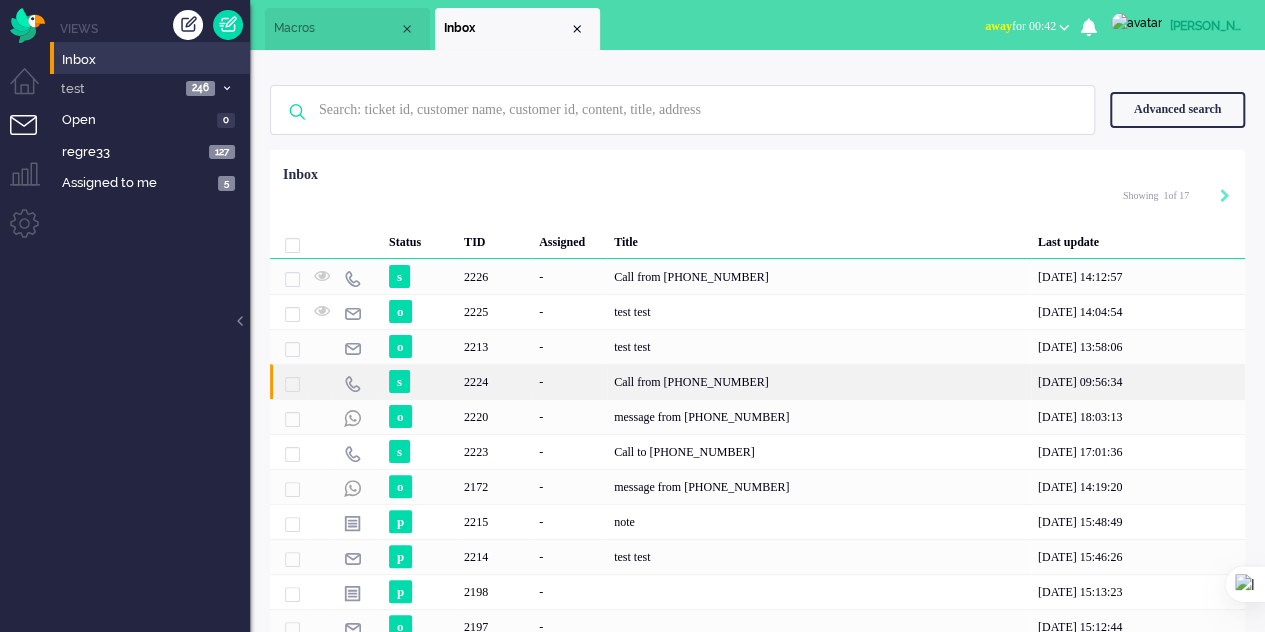click on "2224" 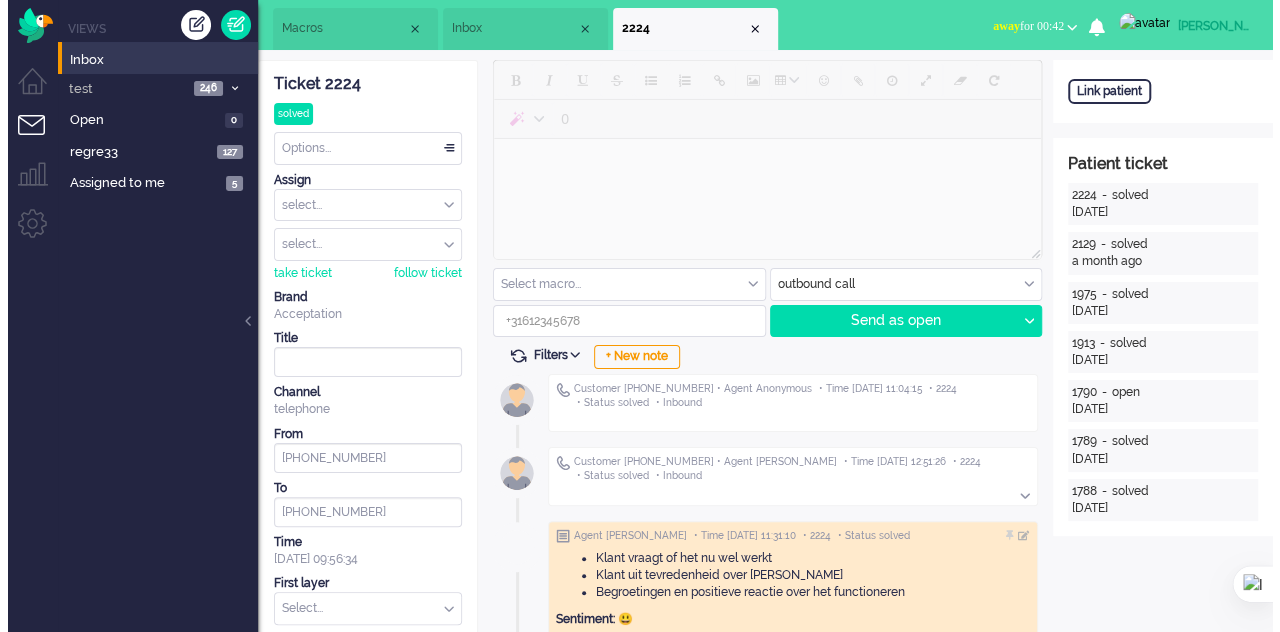 scroll, scrollTop: 0, scrollLeft: 0, axis: both 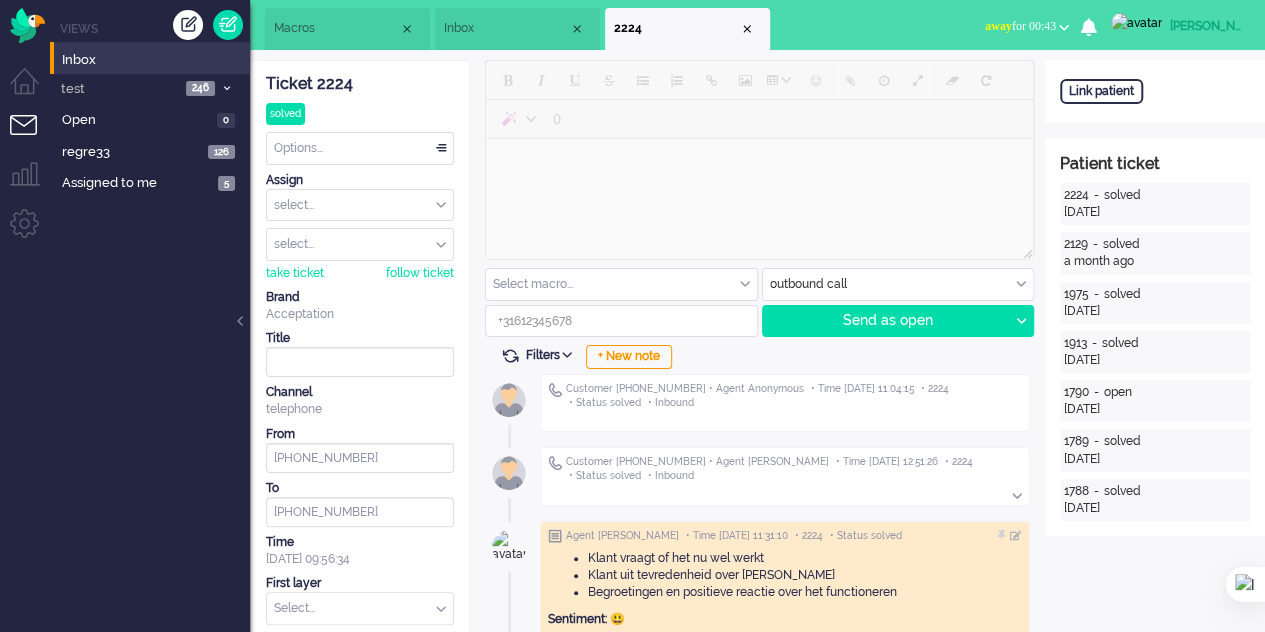 click at bounding box center [621, 284] 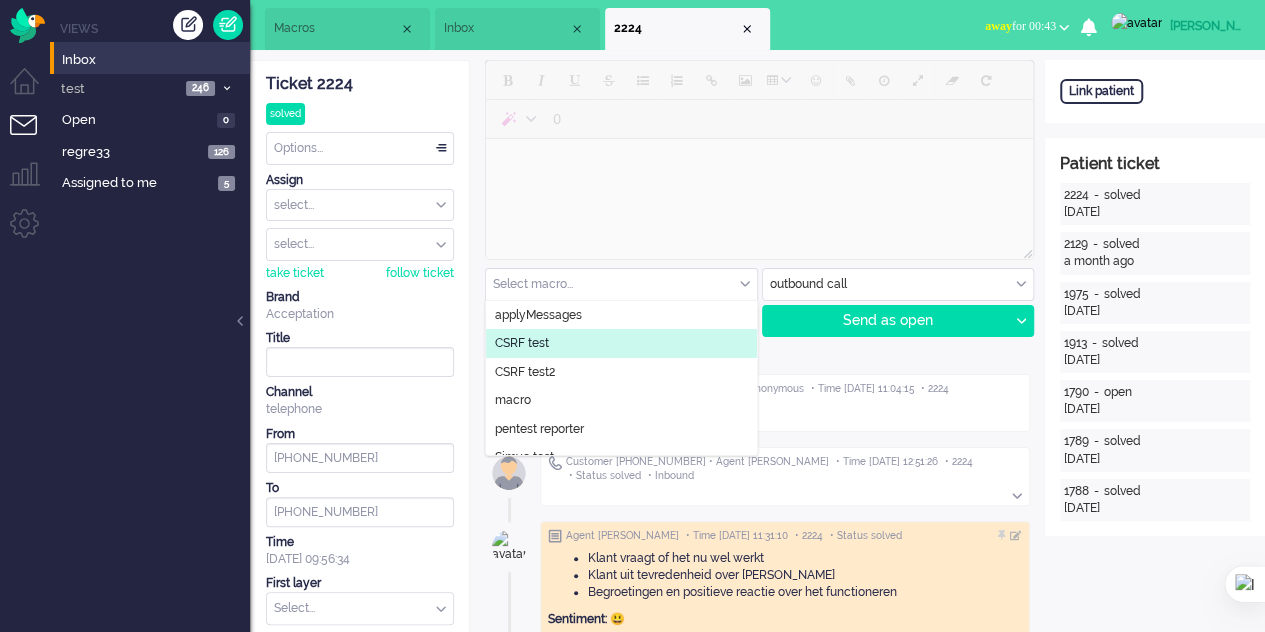 click on "Macros" at bounding box center (336, 28) 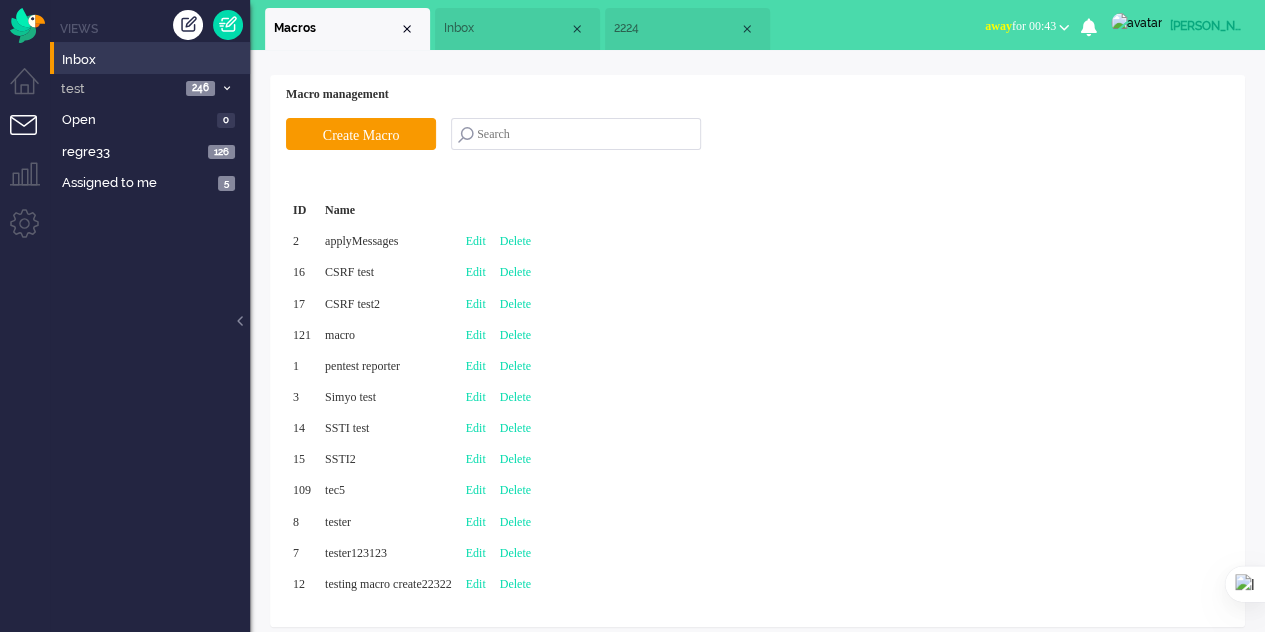 click on "Edit" at bounding box center [476, 335] 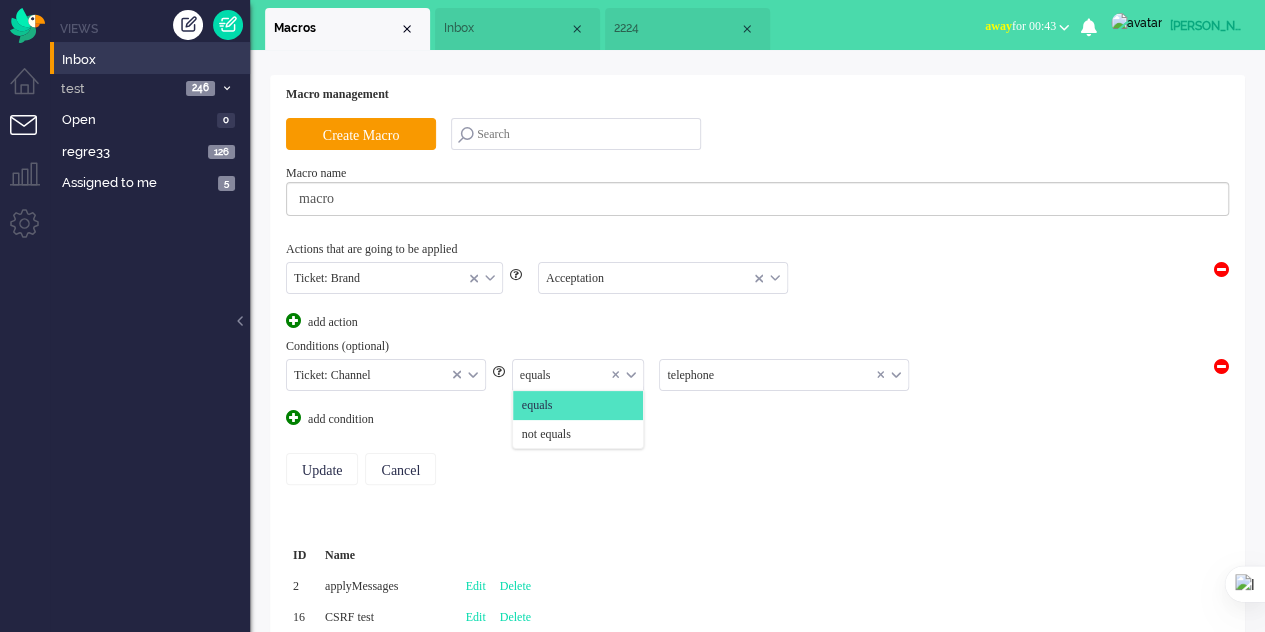 click on "equals" at bounding box center (578, 375) 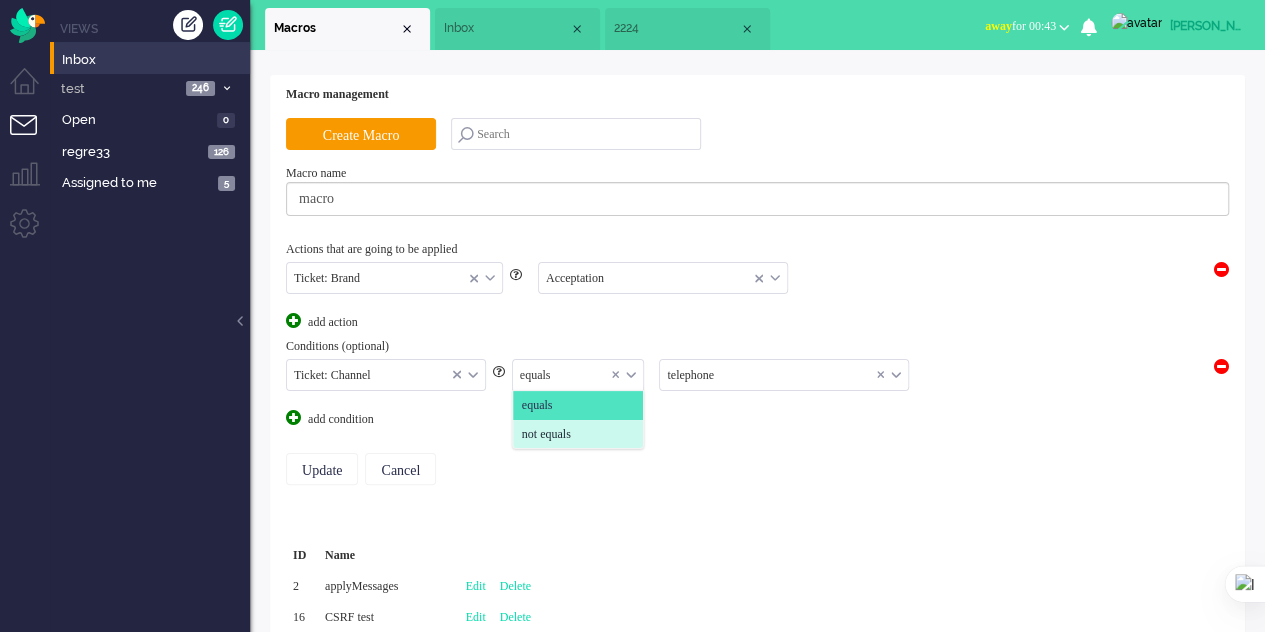 click on "not equals" 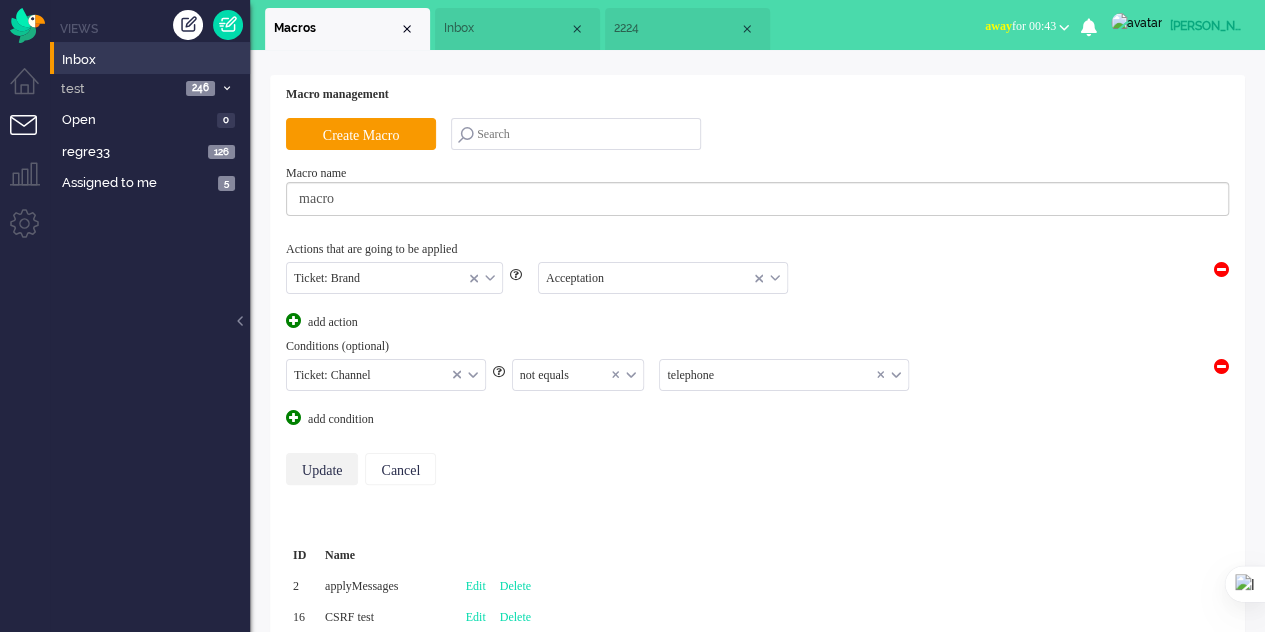 click on "Update" at bounding box center [322, 469] 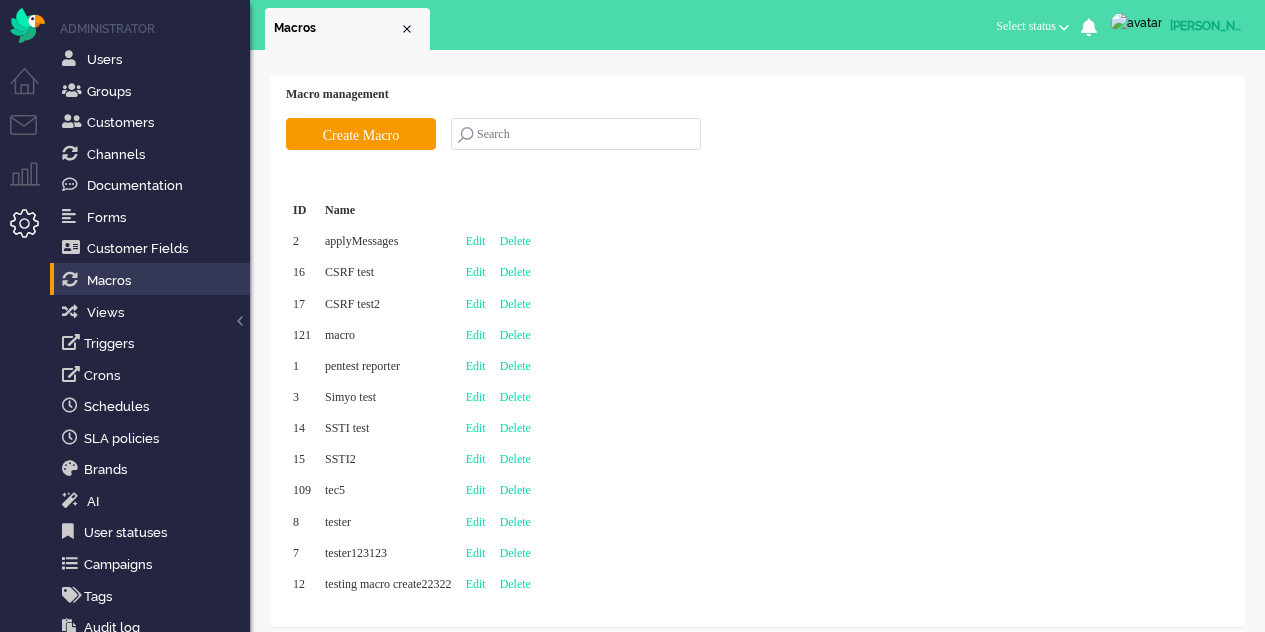 scroll, scrollTop: 0, scrollLeft: 0, axis: both 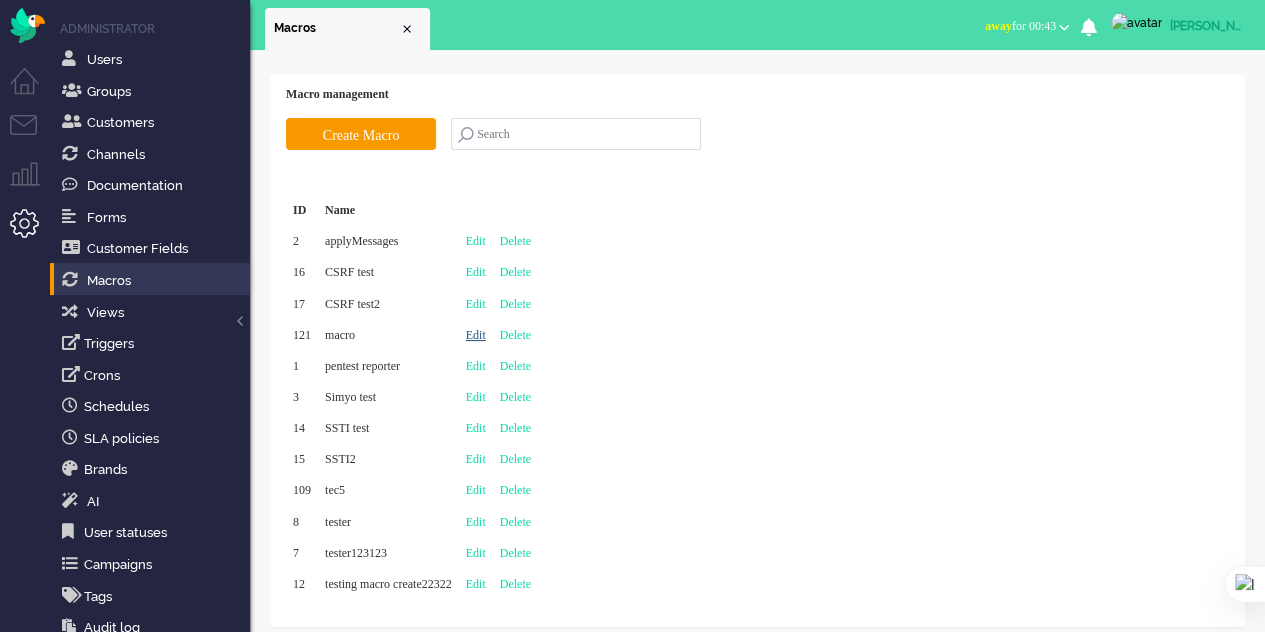 click on "Edit" at bounding box center [476, 335] 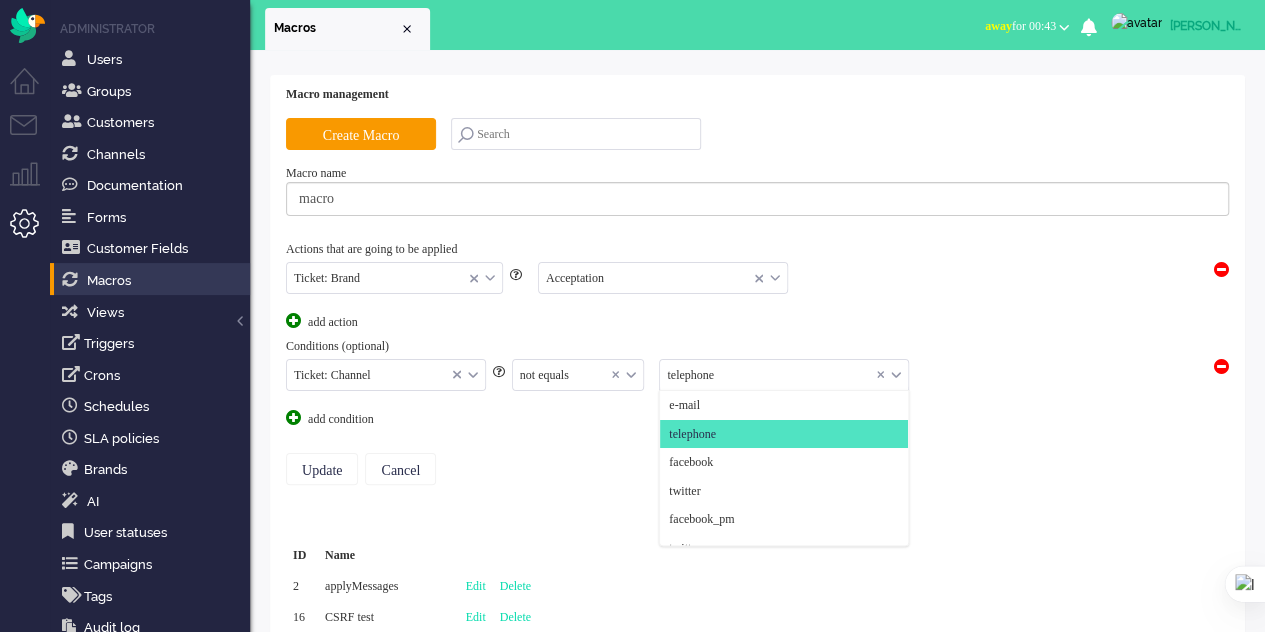 scroll, scrollTop: 29, scrollLeft: 0, axis: vertical 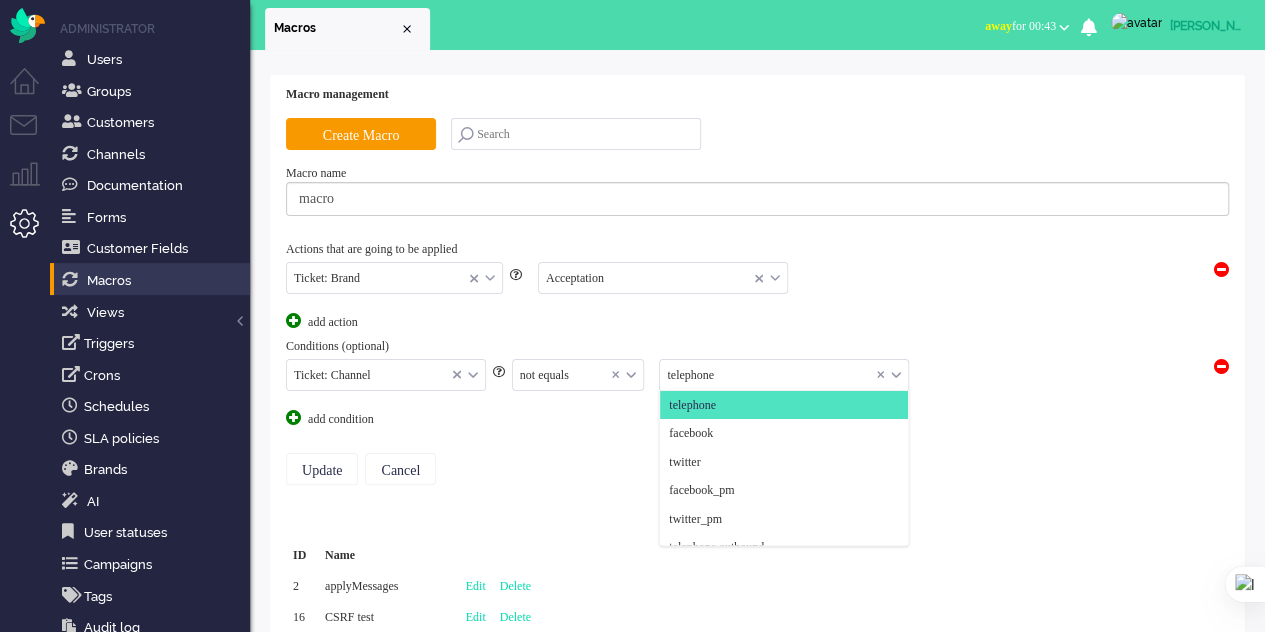 click at bounding box center (784, 375) 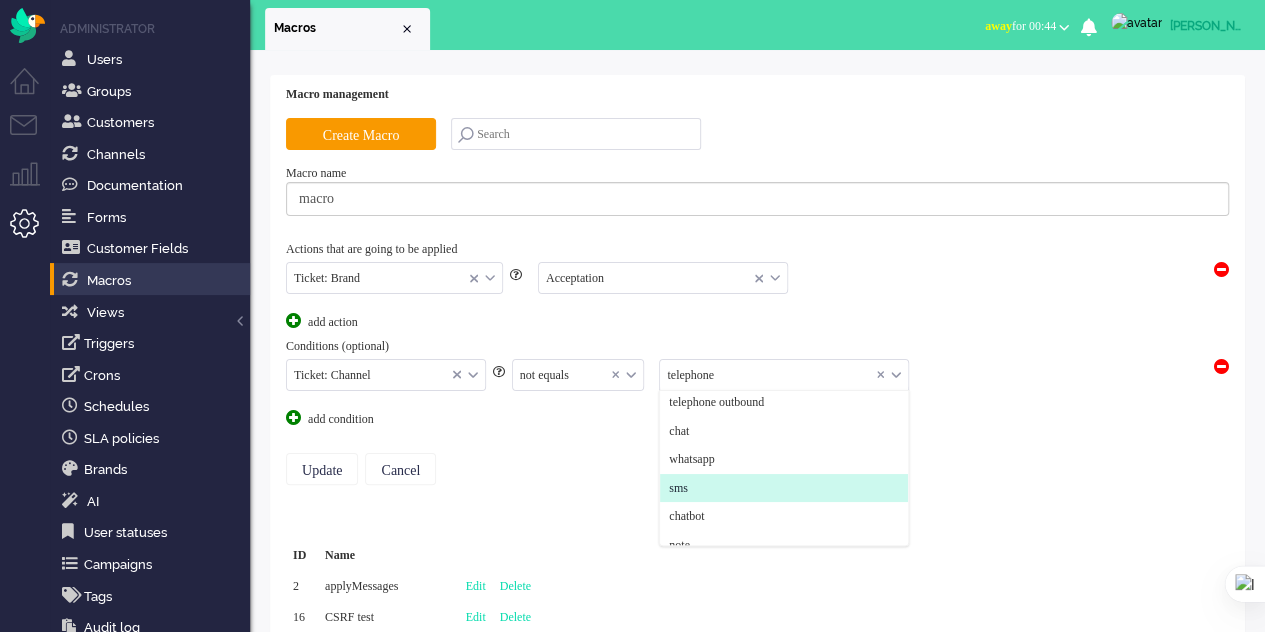 scroll, scrollTop: 216, scrollLeft: 0, axis: vertical 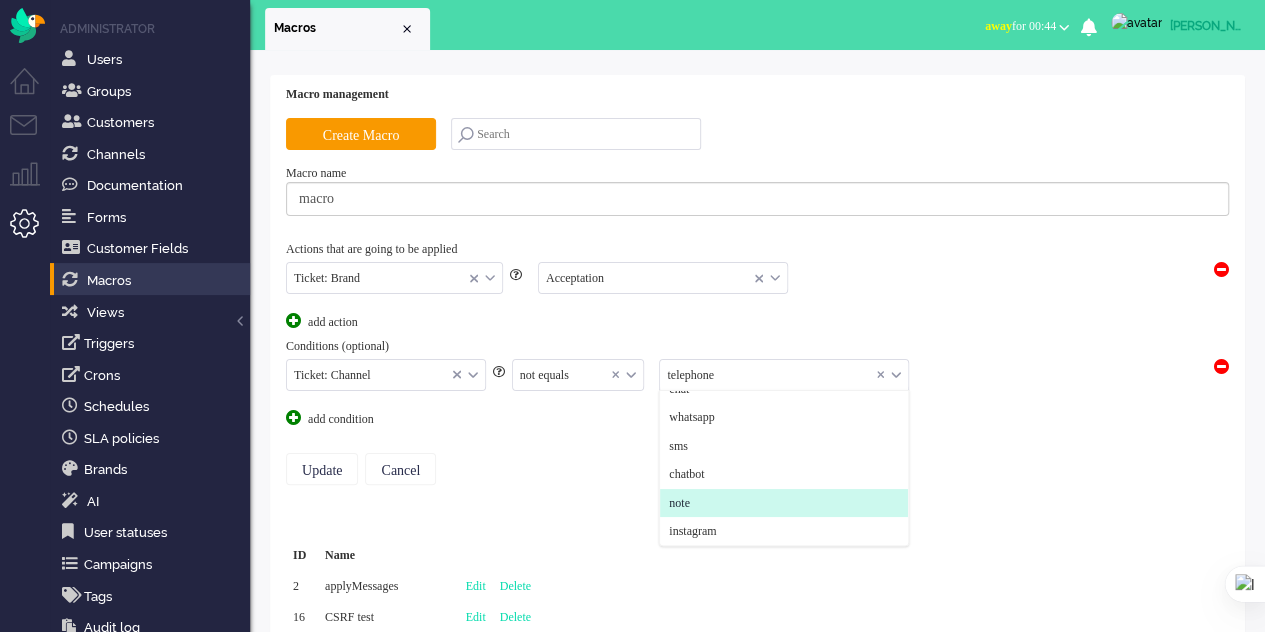 click on "note" 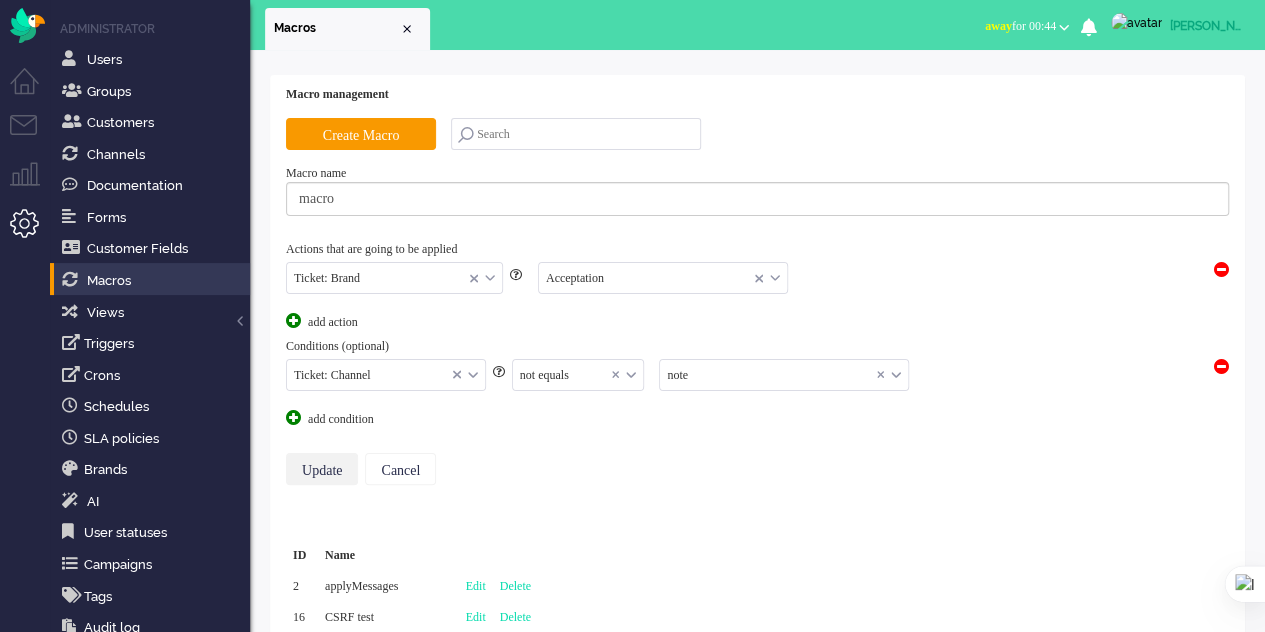 click on "Update" at bounding box center [322, 469] 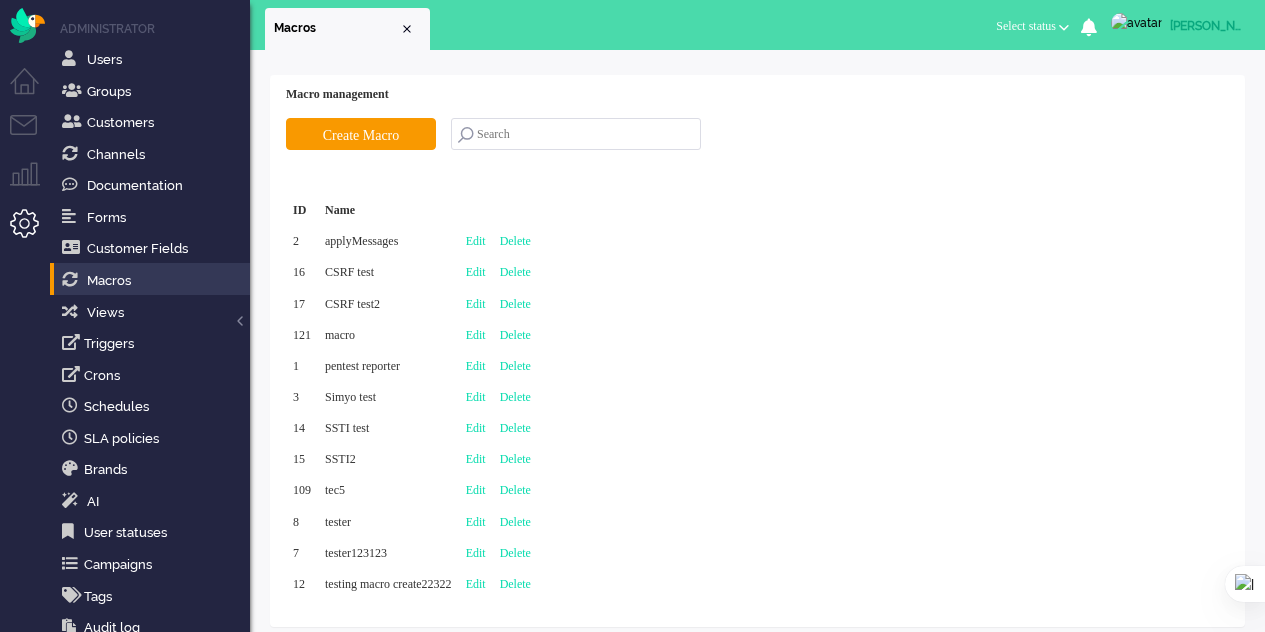 scroll, scrollTop: 0, scrollLeft: 0, axis: both 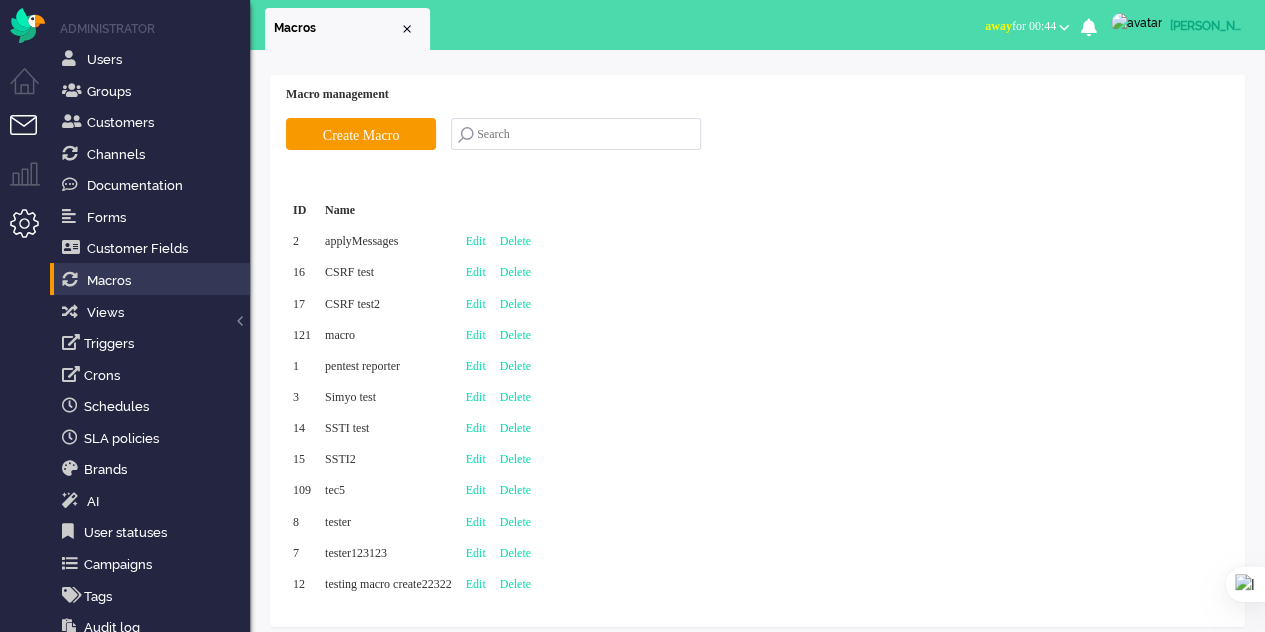 click at bounding box center [32, 137] 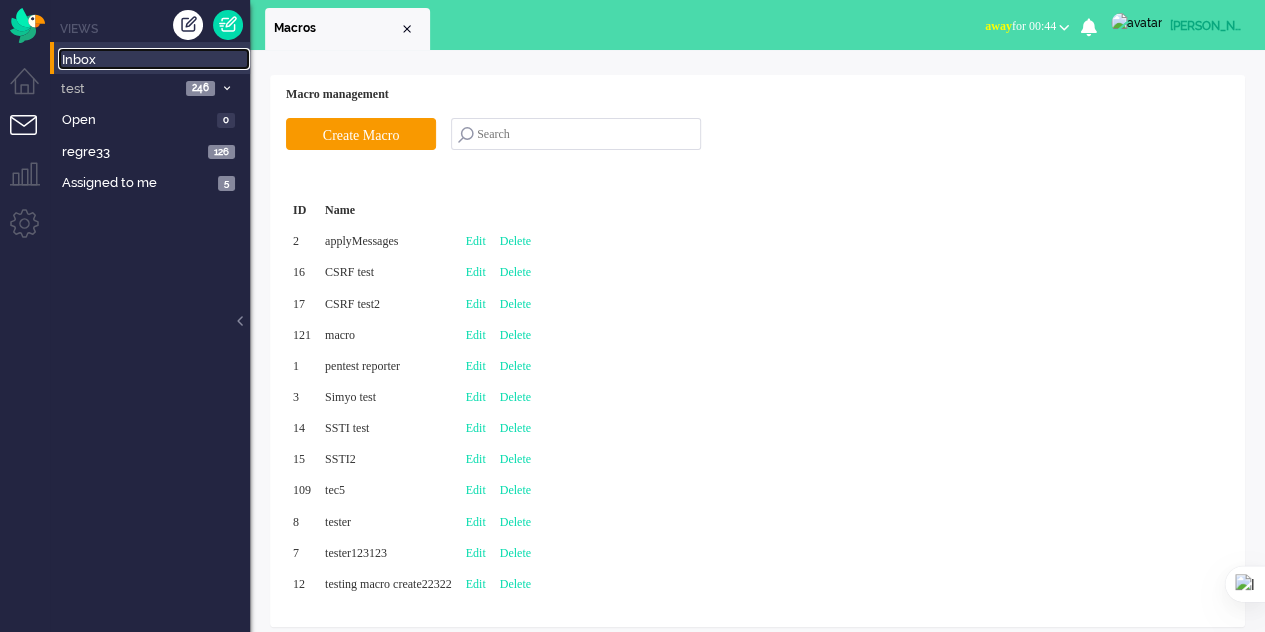click on "Inbox" at bounding box center (156, 60) 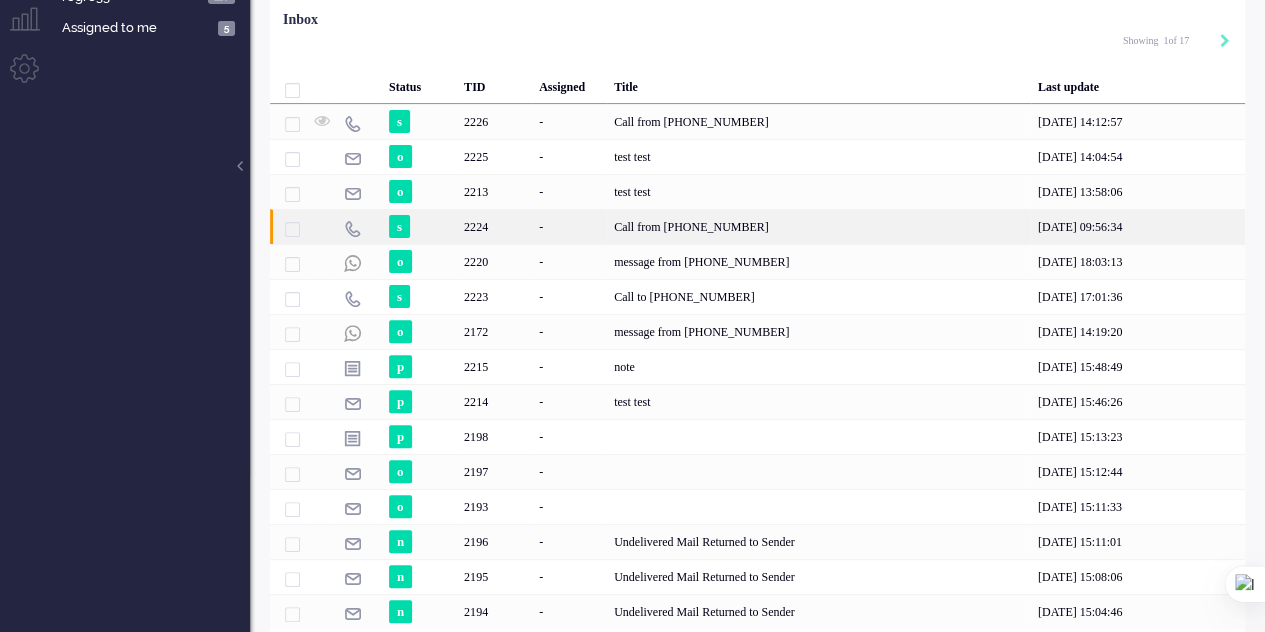 scroll, scrollTop: 200, scrollLeft: 0, axis: vertical 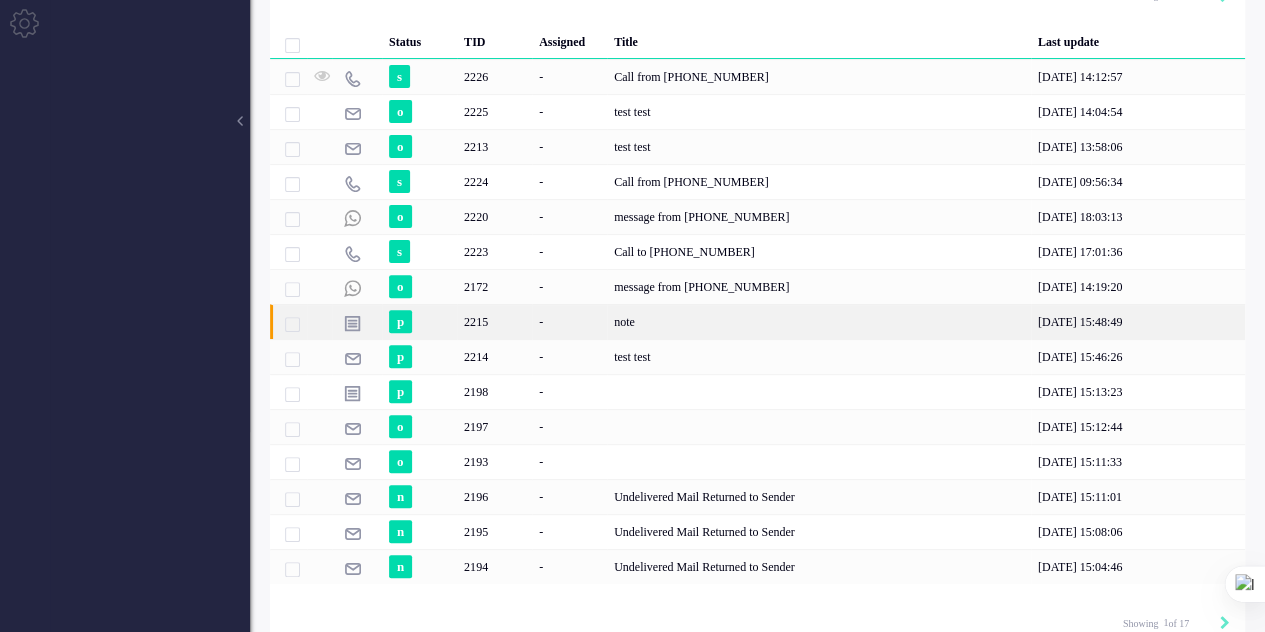 click on "2215" 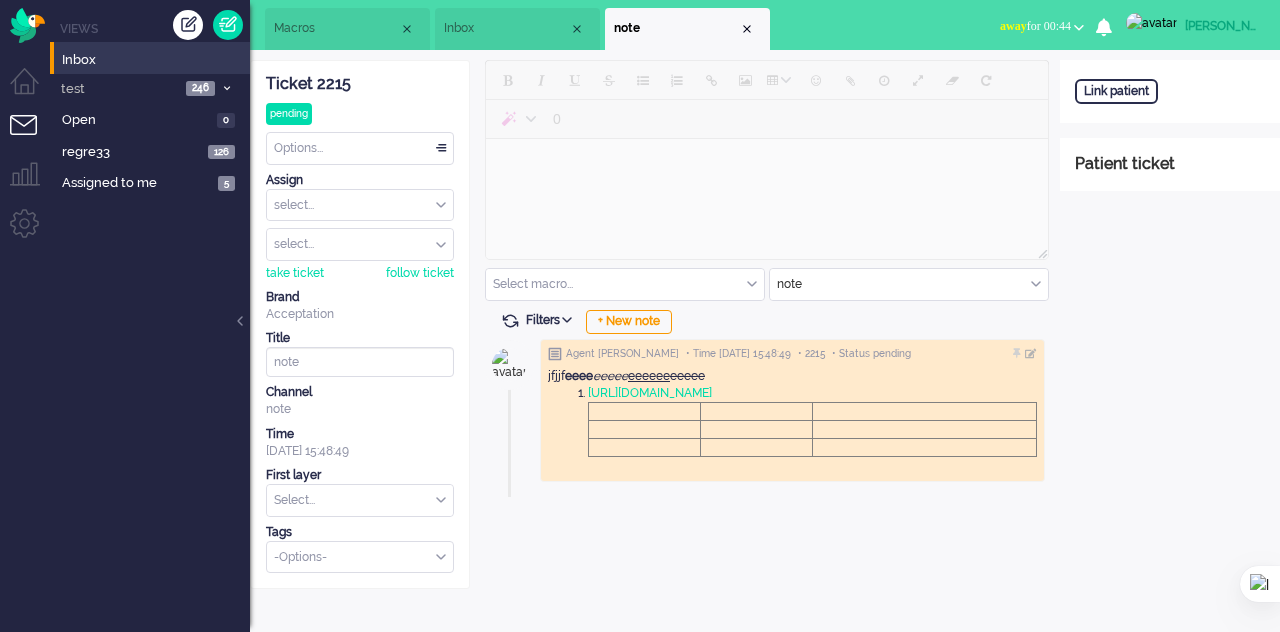 scroll, scrollTop: 0, scrollLeft: 0, axis: both 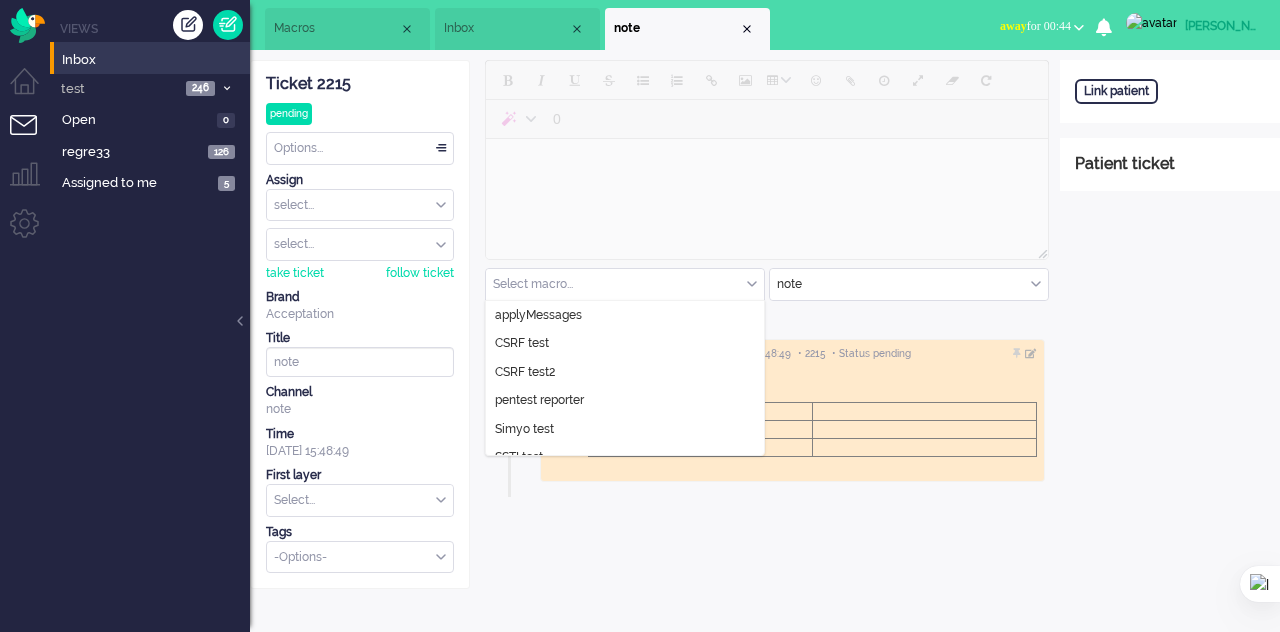 click on "Select macro..." at bounding box center [625, 284] 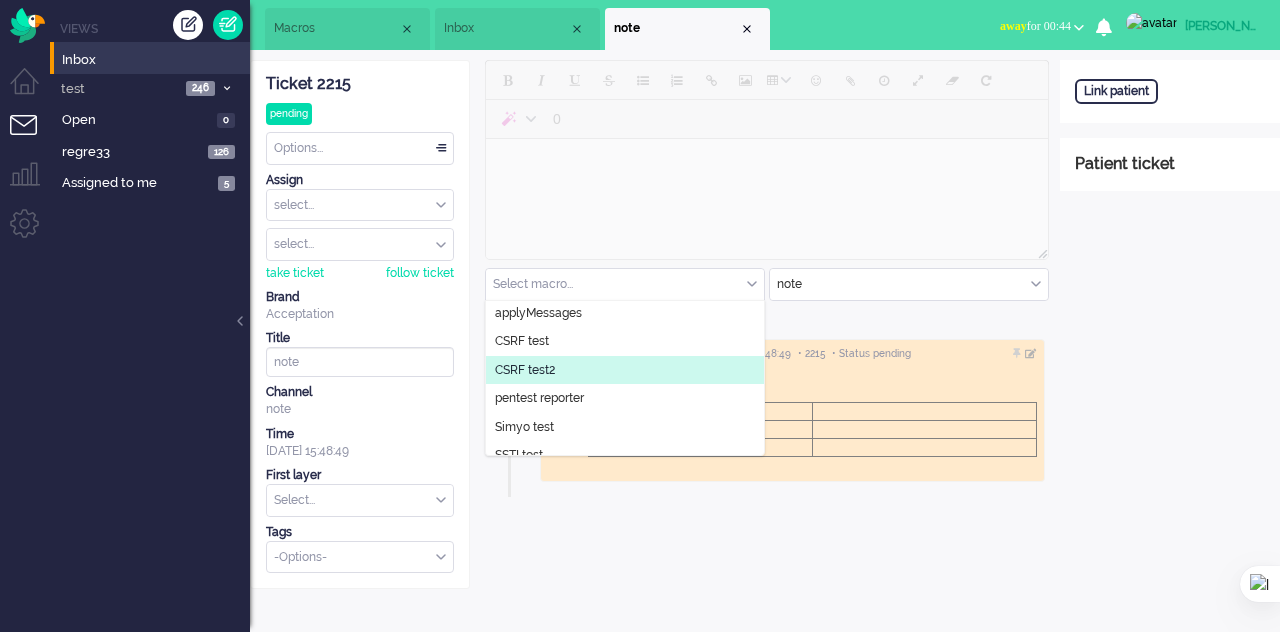 scroll, scrollTop: 0, scrollLeft: 0, axis: both 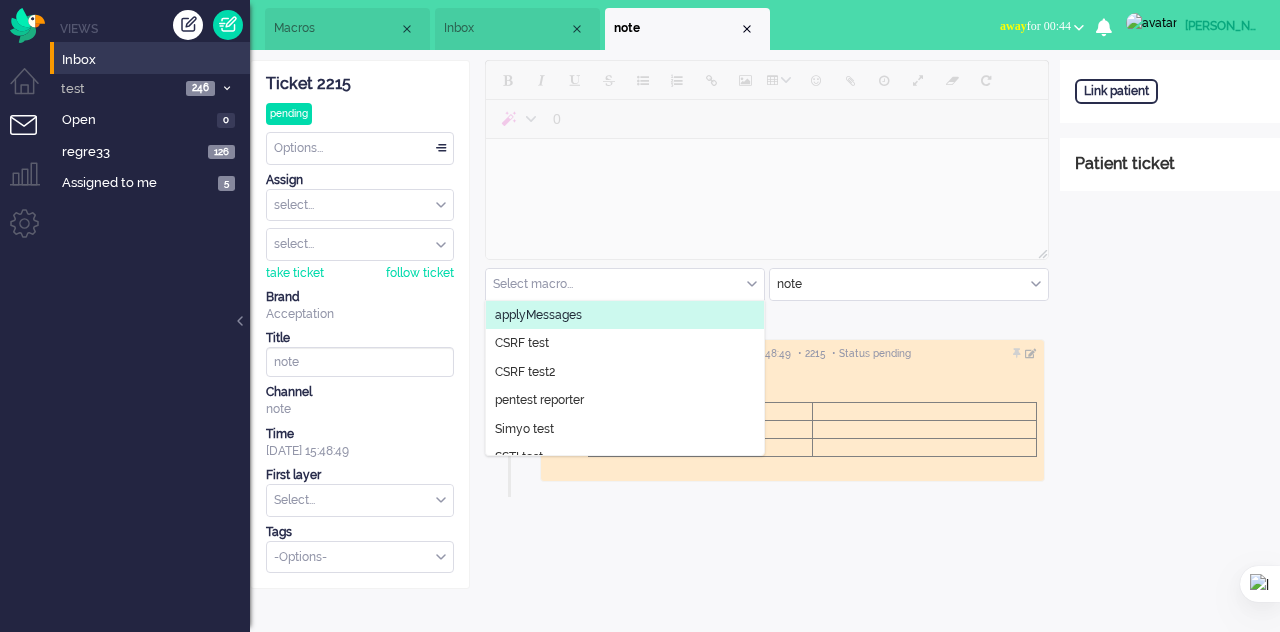 drag, startPoint x: 324, startPoint y: 12, endPoint x: 314, endPoint y: 17, distance: 11.18034 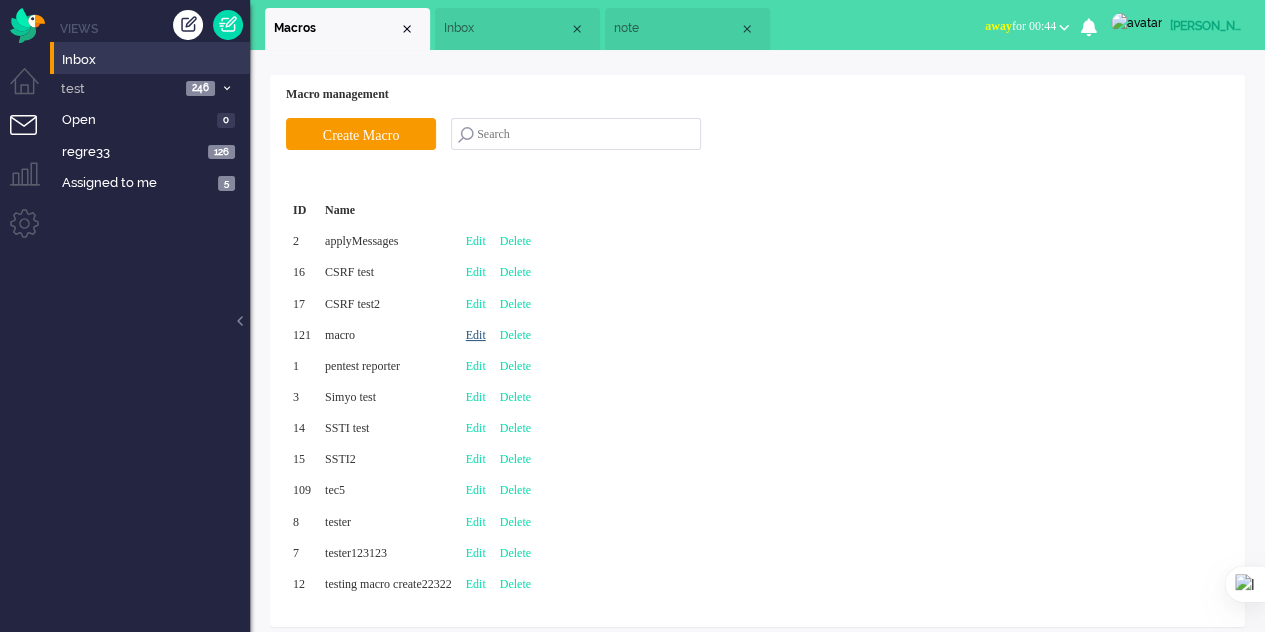 click on "Edit" at bounding box center (476, 335) 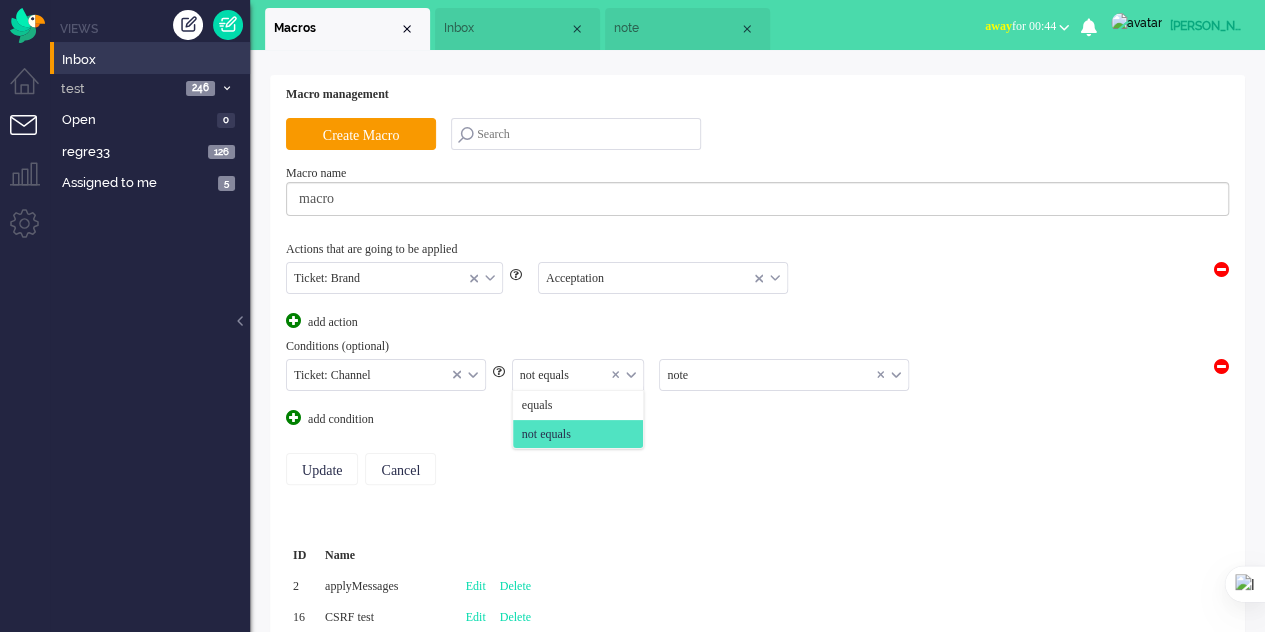 click at bounding box center (578, 375) 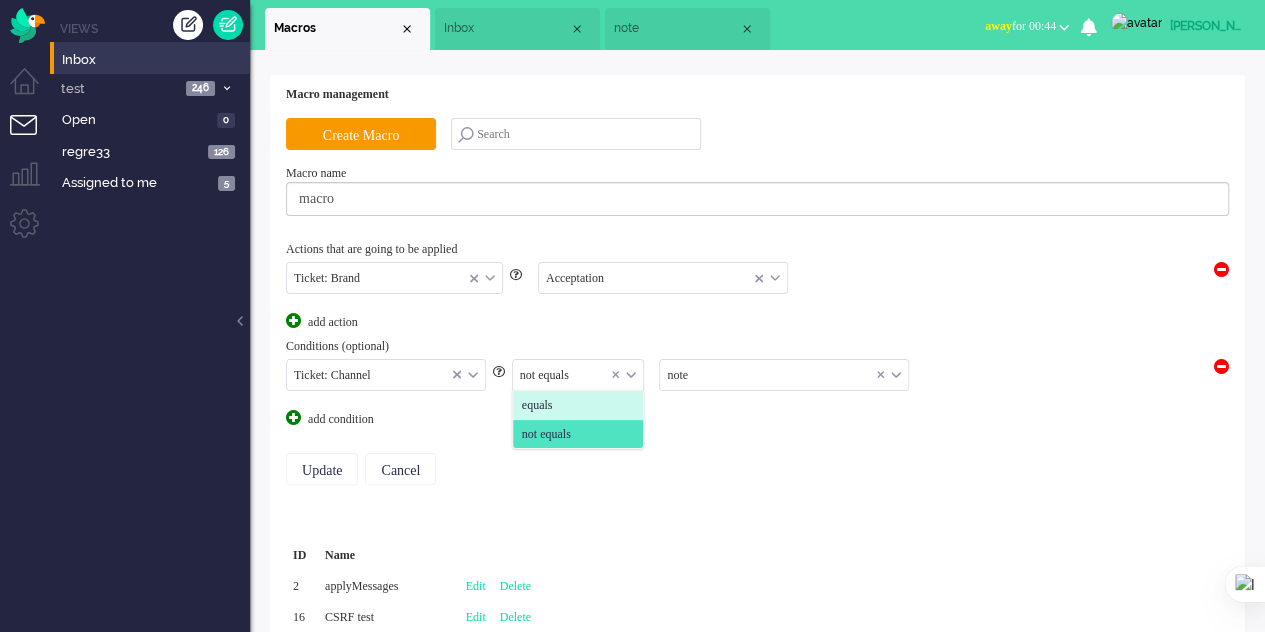 click on "equals" 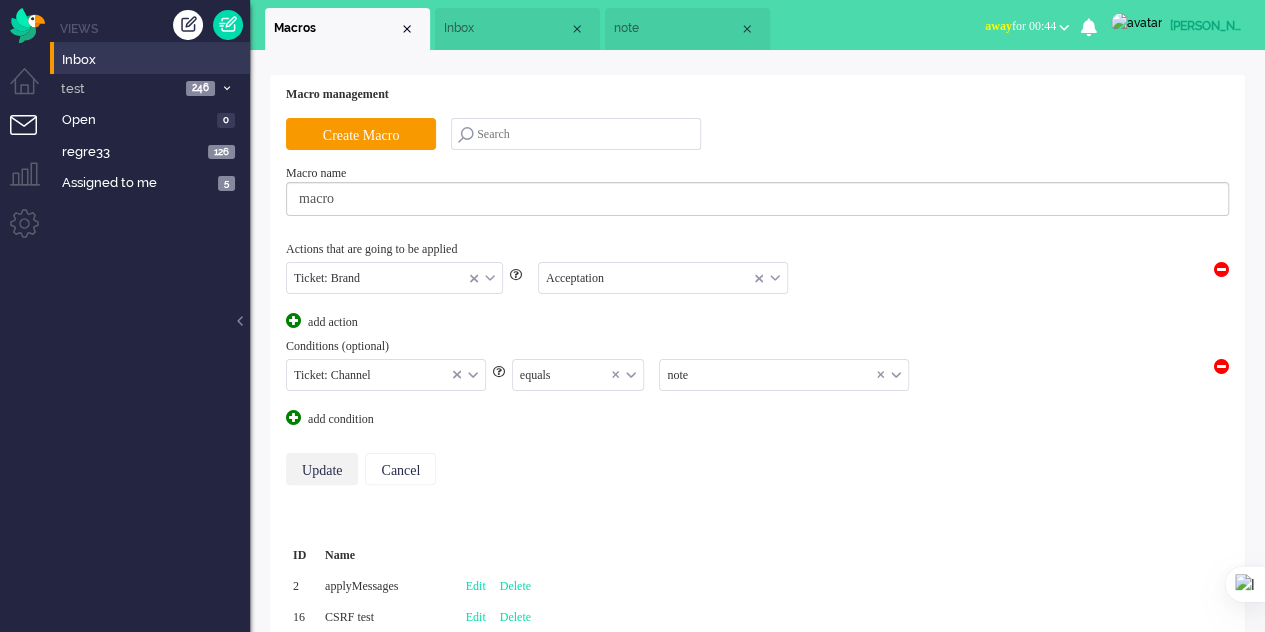 click on "Update" at bounding box center [322, 469] 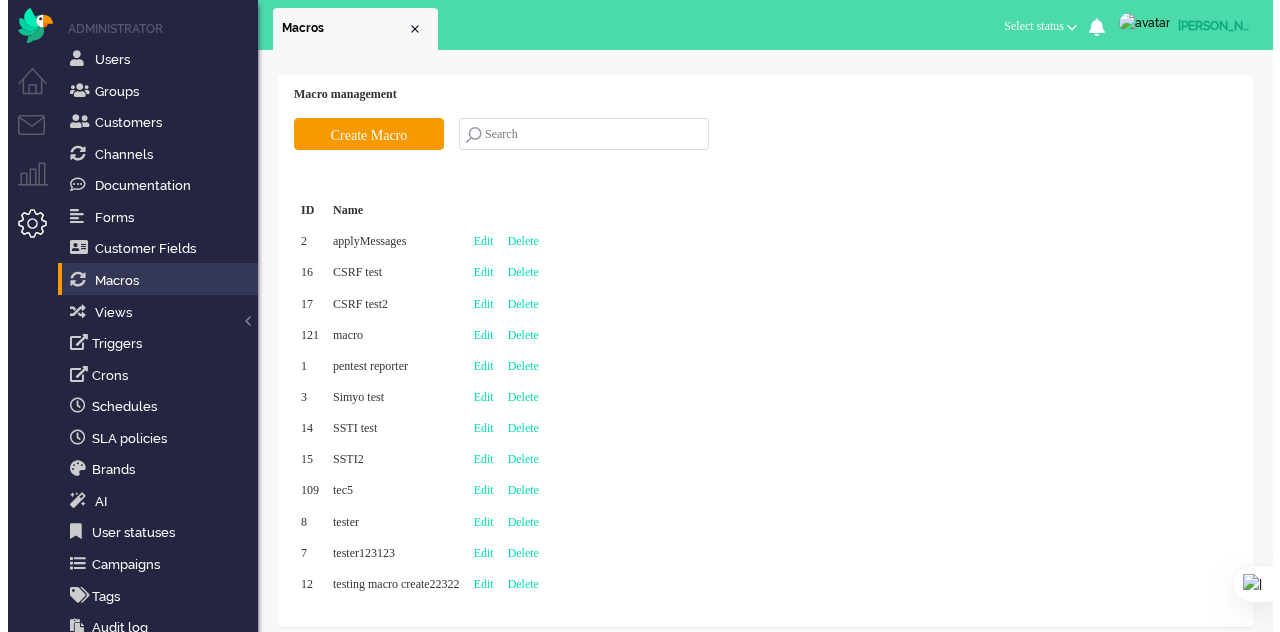 scroll, scrollTop: 0, scrollLeft: 0, axis: both 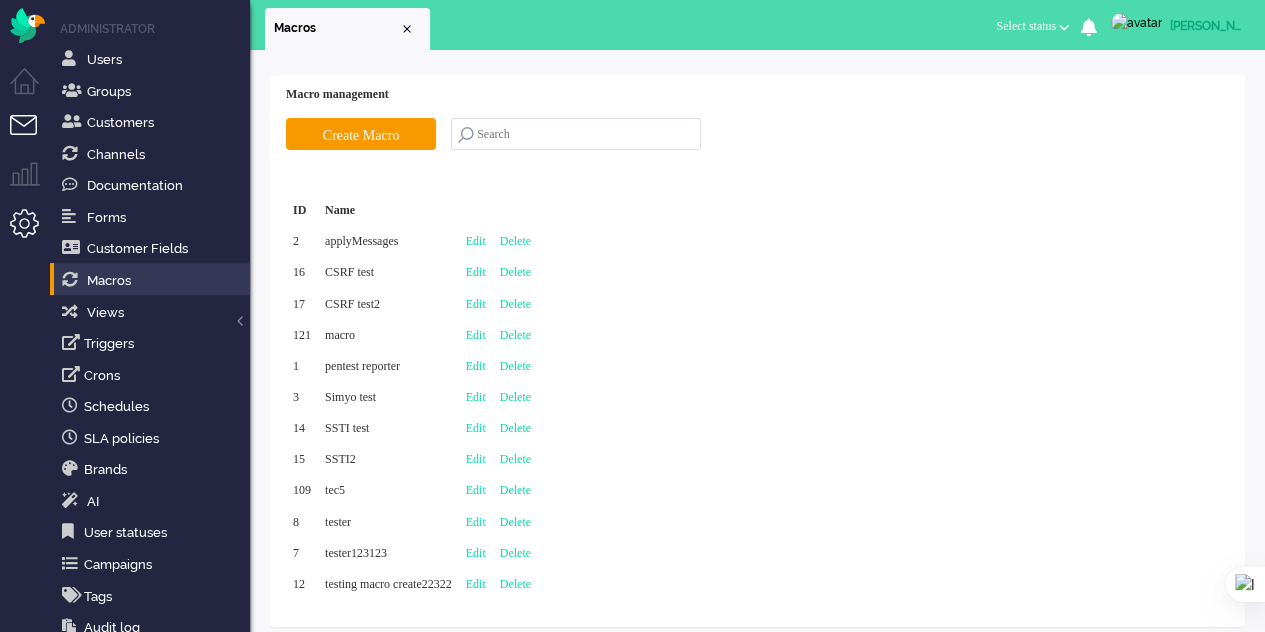 click at bounding box center (32, 137) 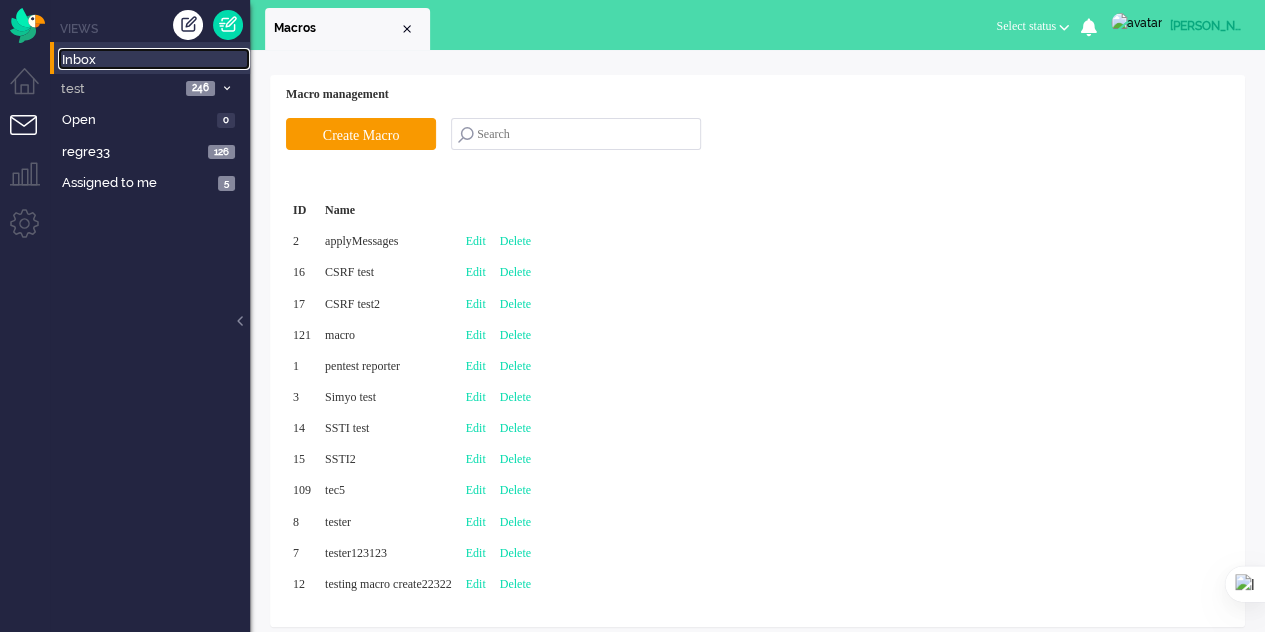 click on "Inbox" at bounding box center [156, 60] 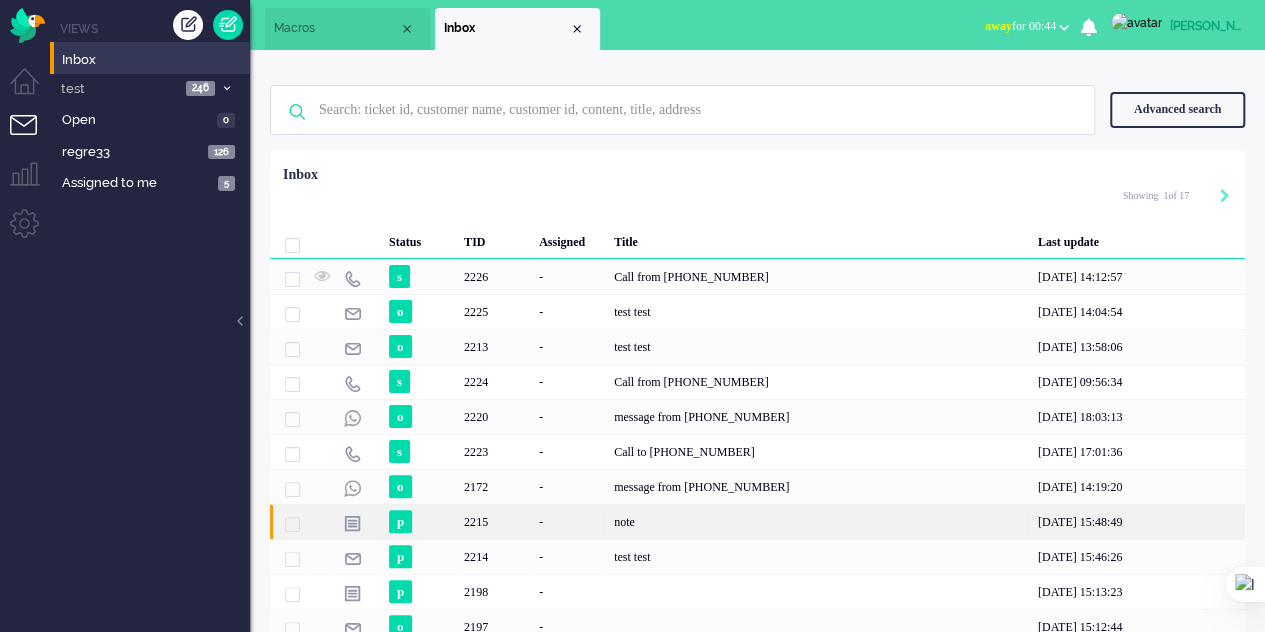 click on "-" 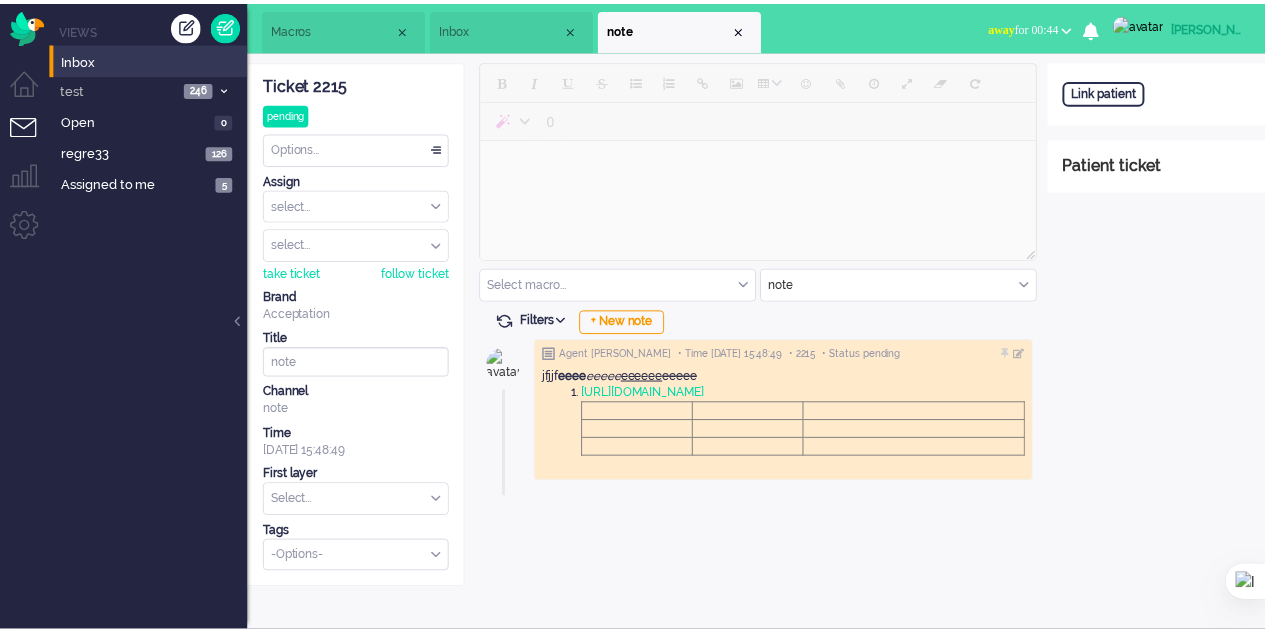 scroll, scrollTop: 0, scrollLeft: 0, axis: both 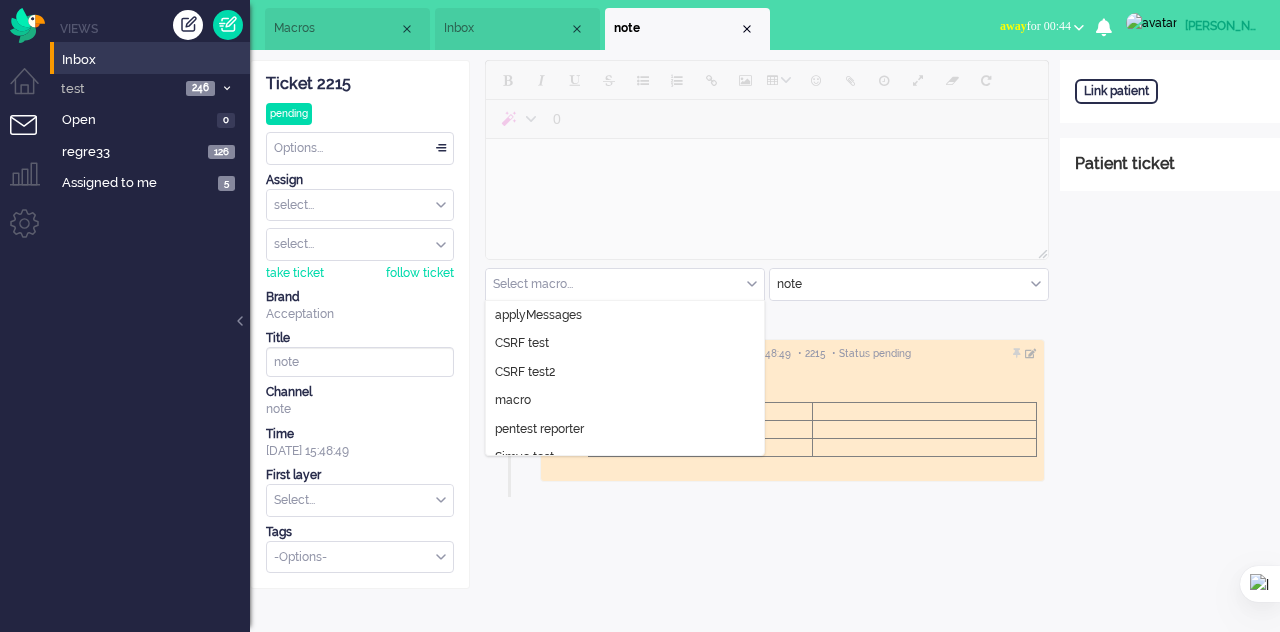 click at bounding box center (625, 284) 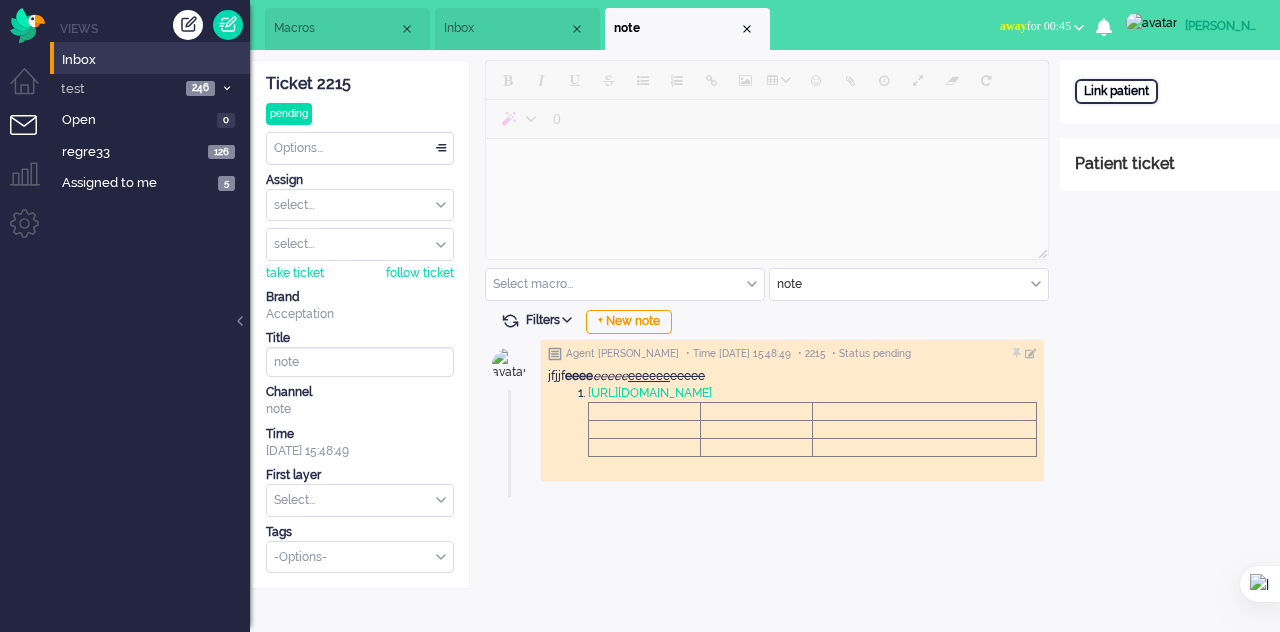 click on "Link patient" at bounding box center (1116, 91) 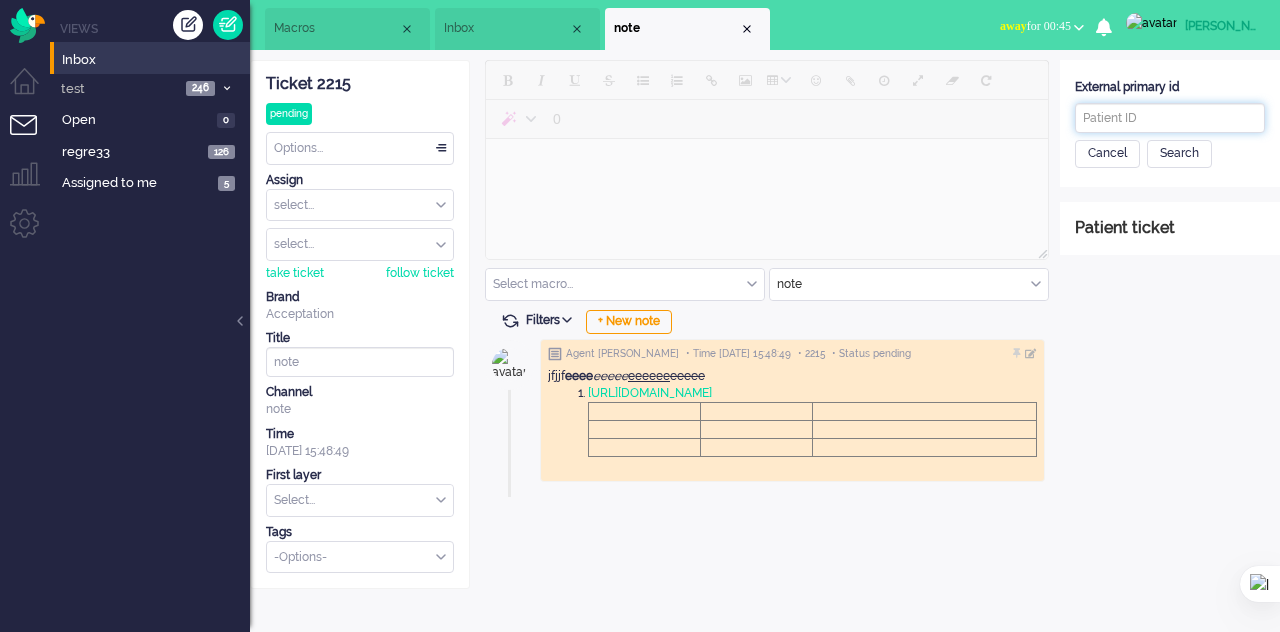 click at bounding box center [1170, 118] 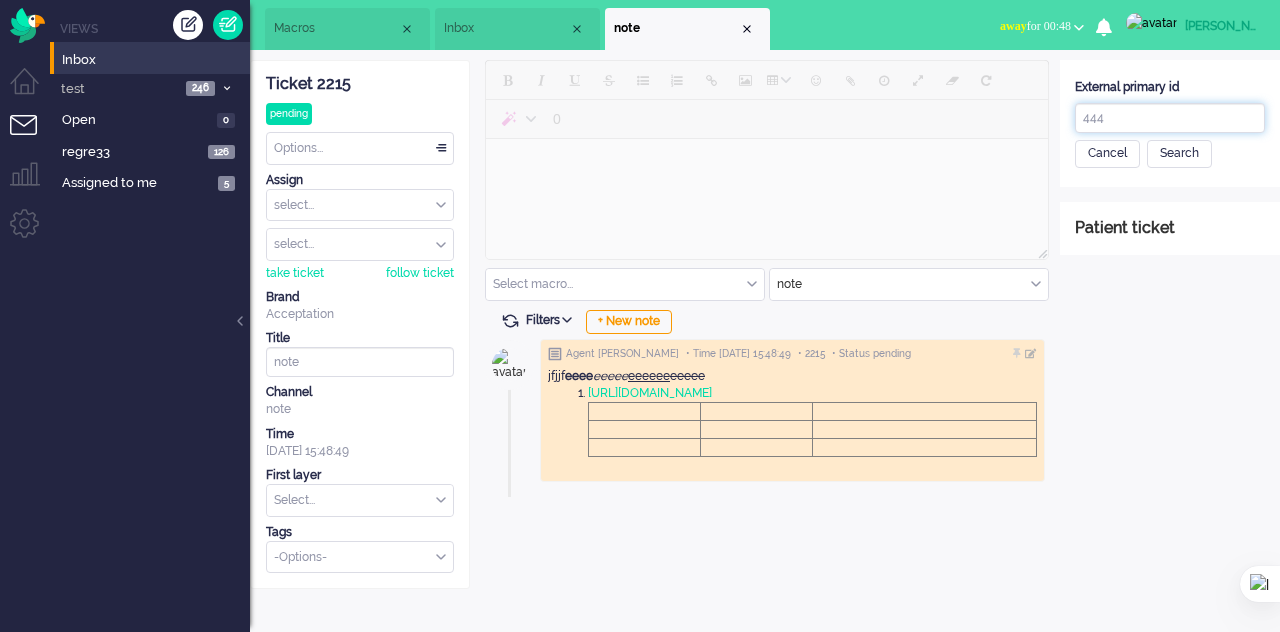 type on "444" 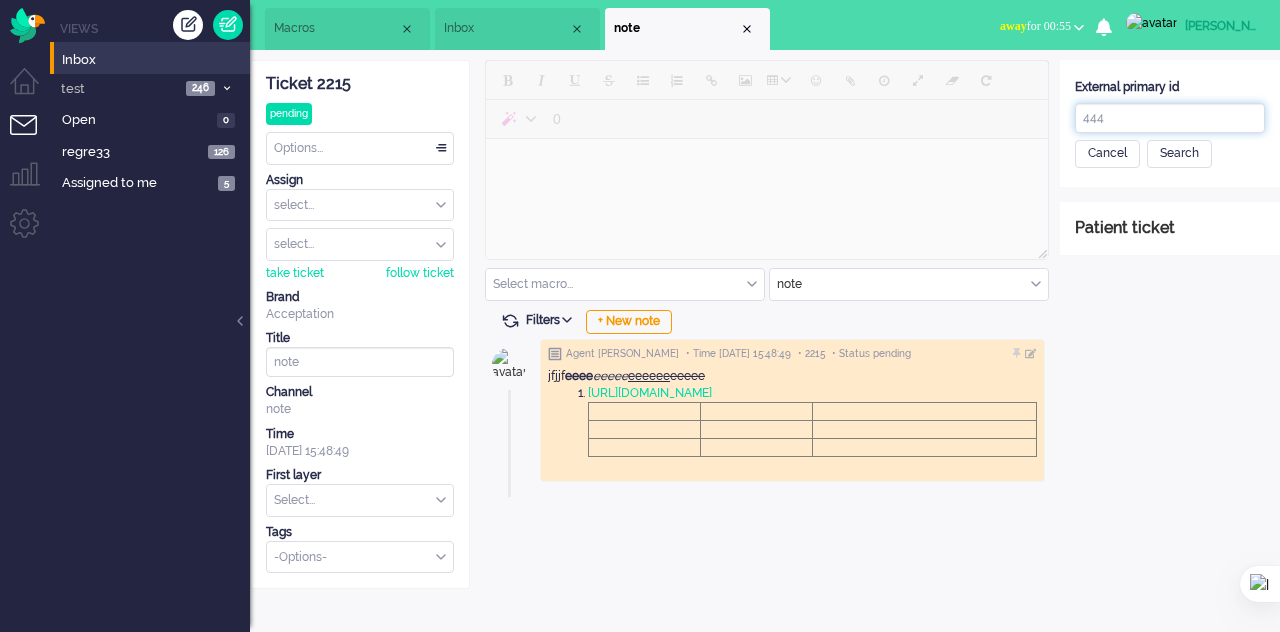 click on "Inbox" at bounding box center (506, 28) 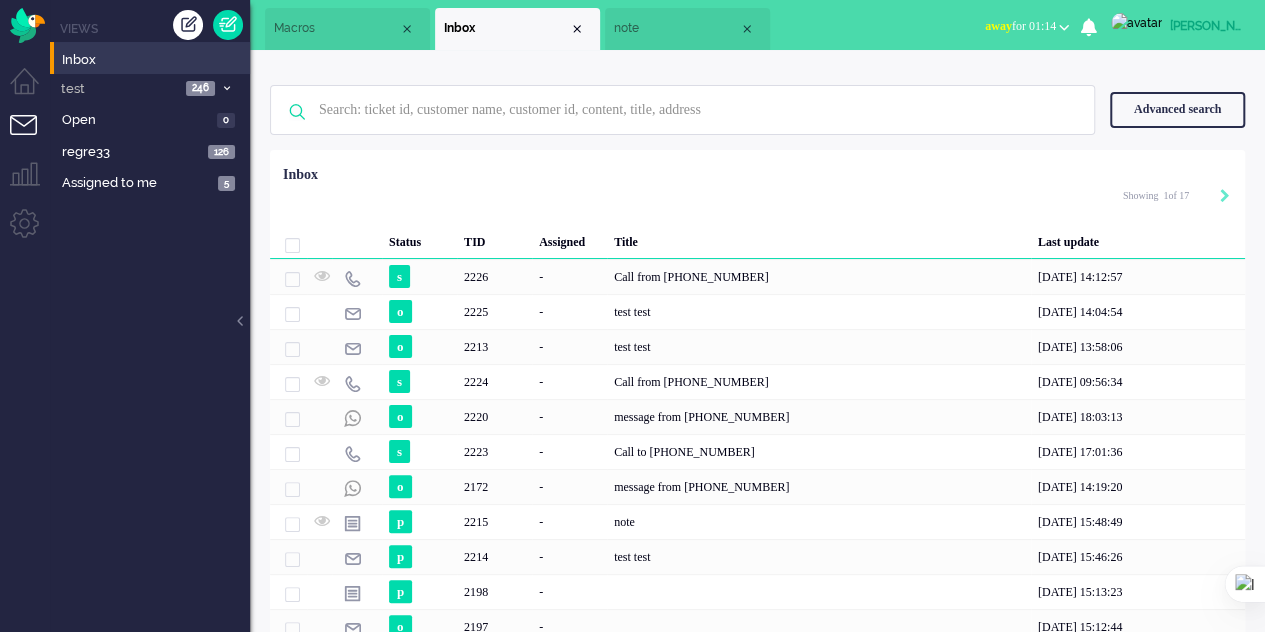 click on "Advanced search" at bounding box center (1177, 109) 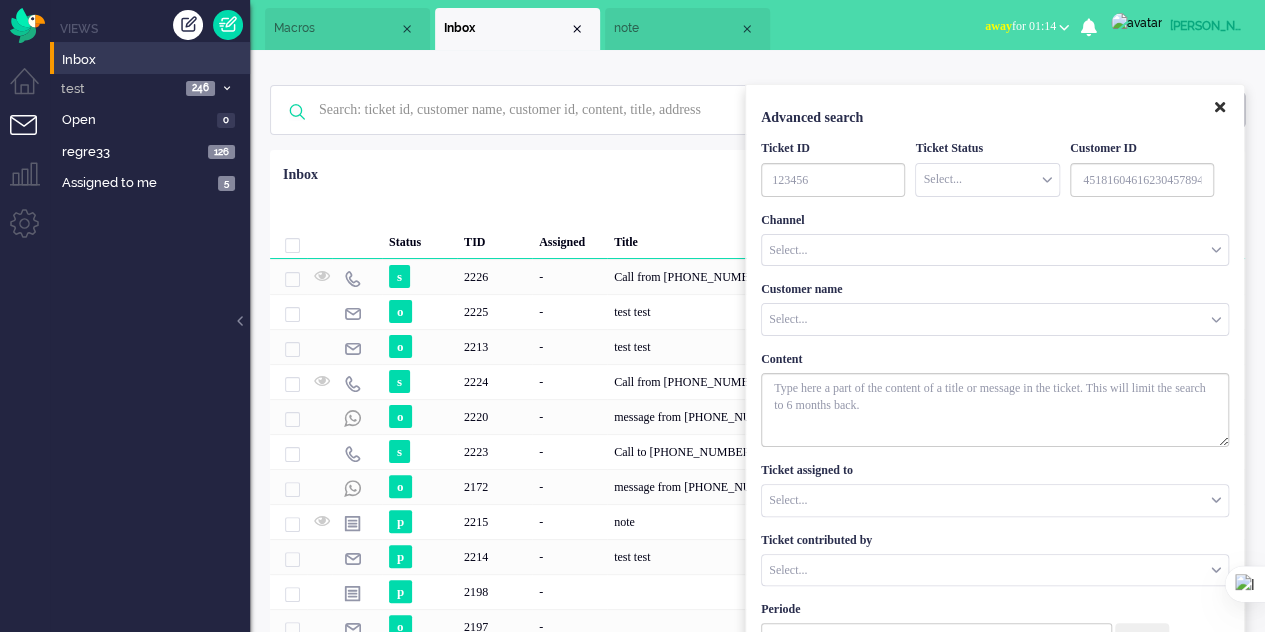drag, startPoint x: 1221, startPoint y: 102, endPoint x: 1207, endPoint y: 105, distance: 14.3178215 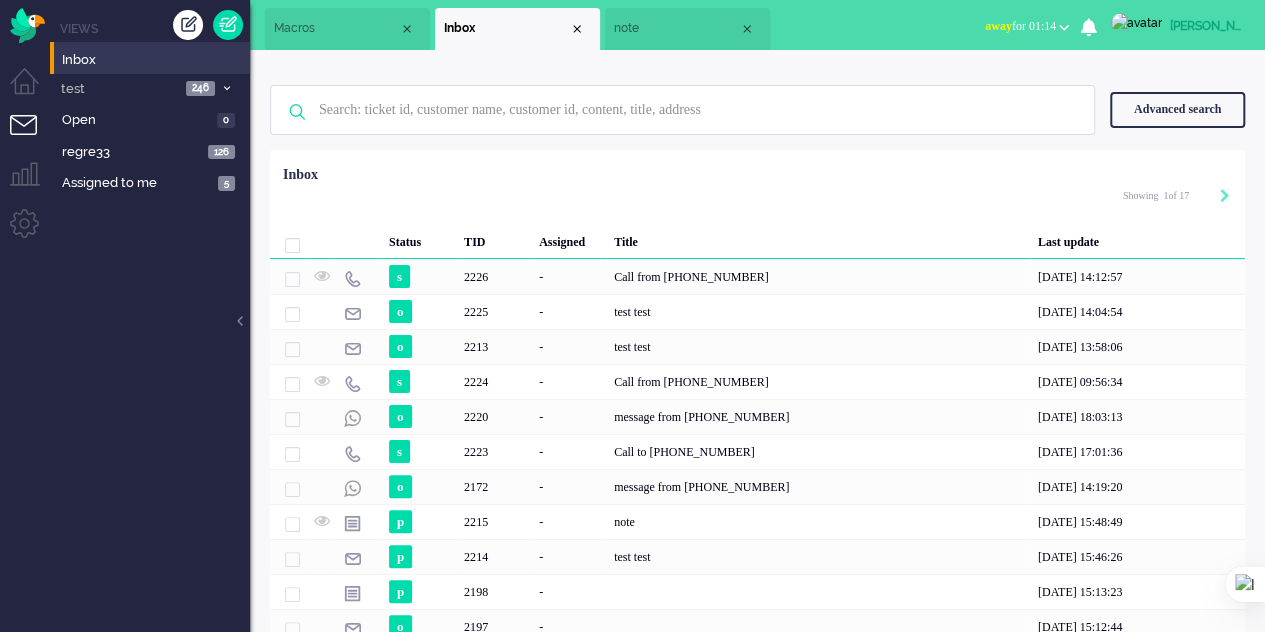 click on "note" at bounding box center (687, 29) 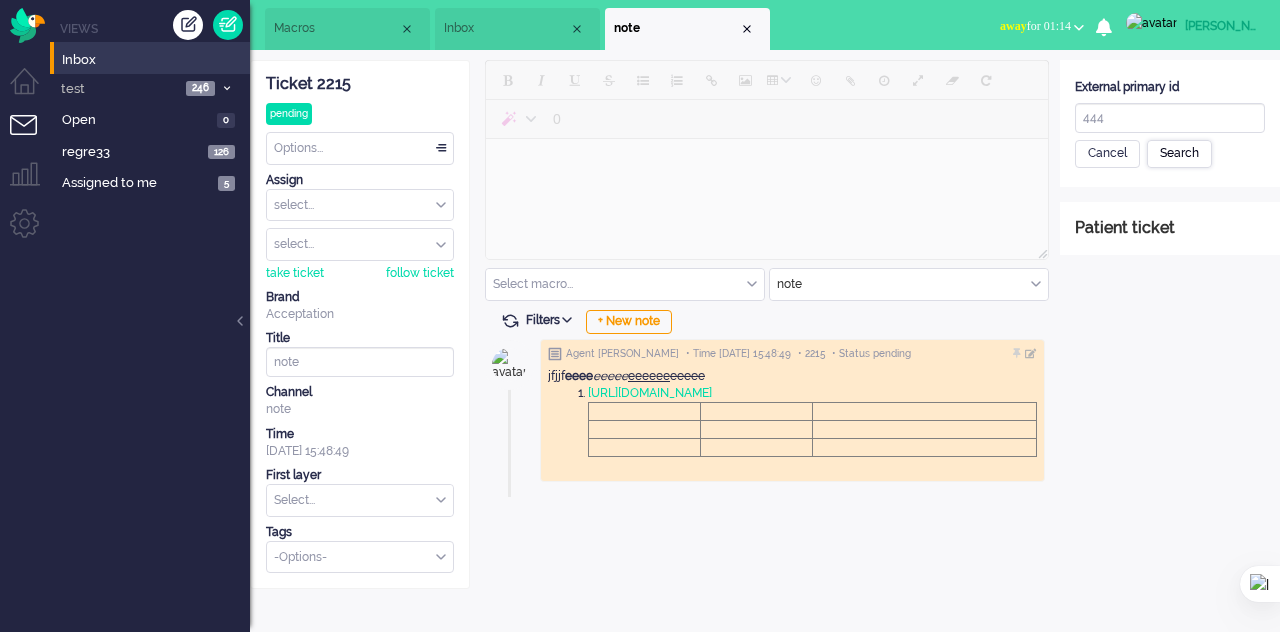 click on "Search" at bounding box center (1179, 154) 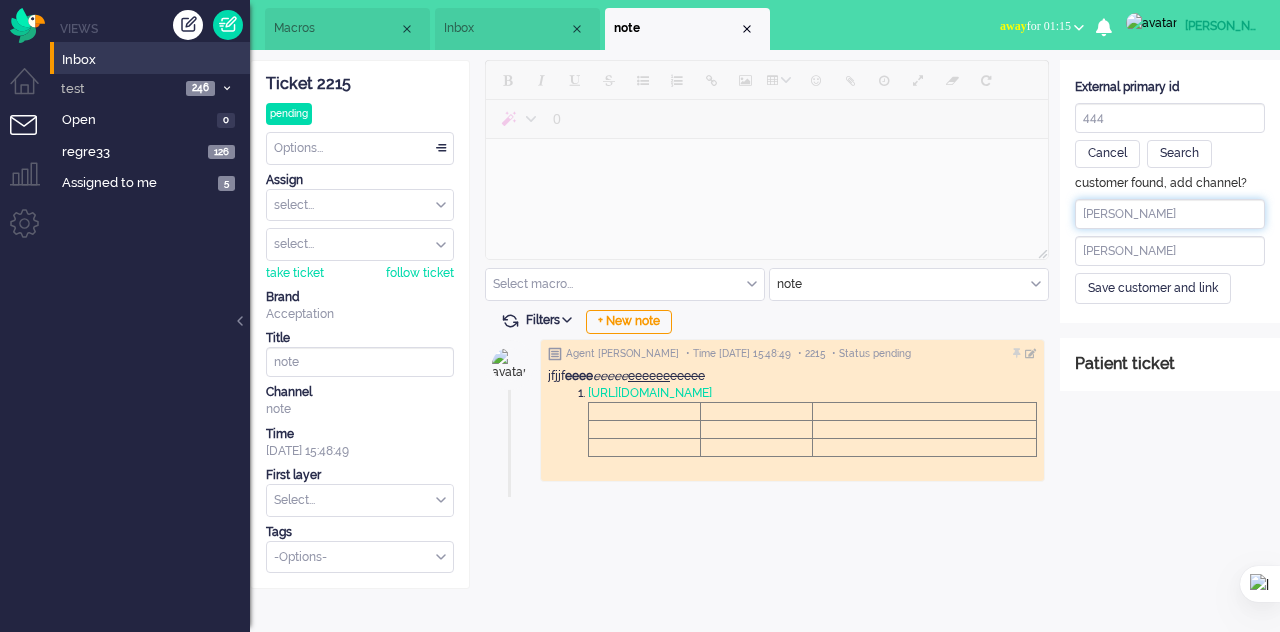 click on "[PERSON_NAME]" at bounding box center (1170, 214) 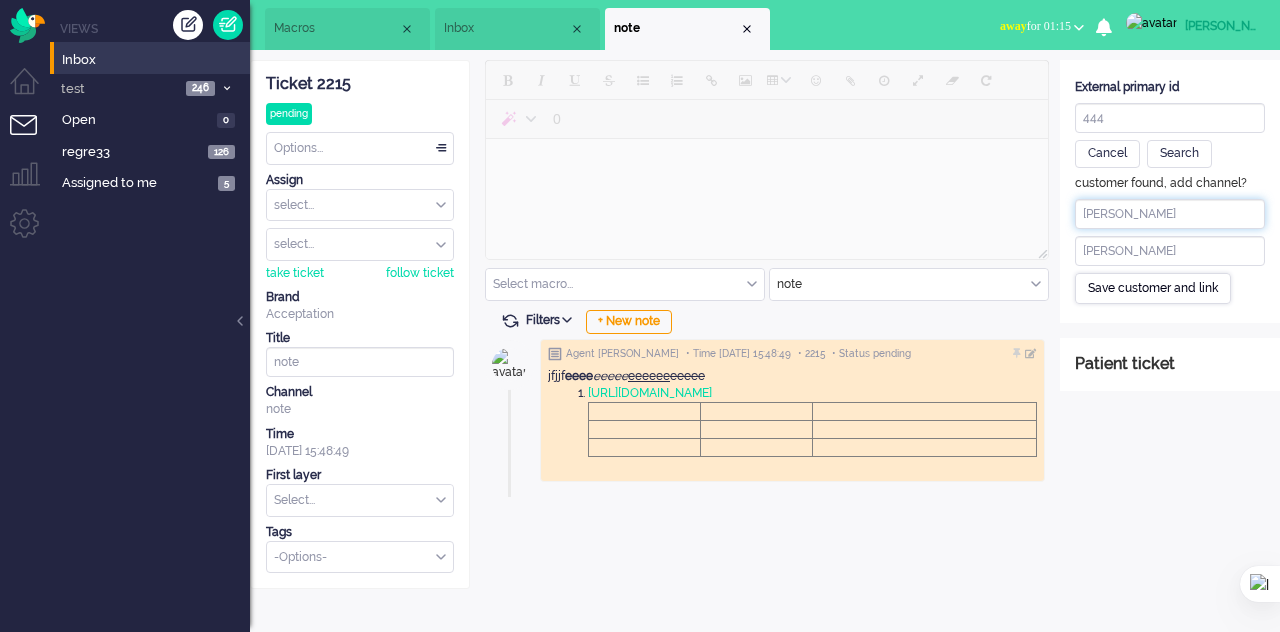 type on "[PERSON_NAME]" 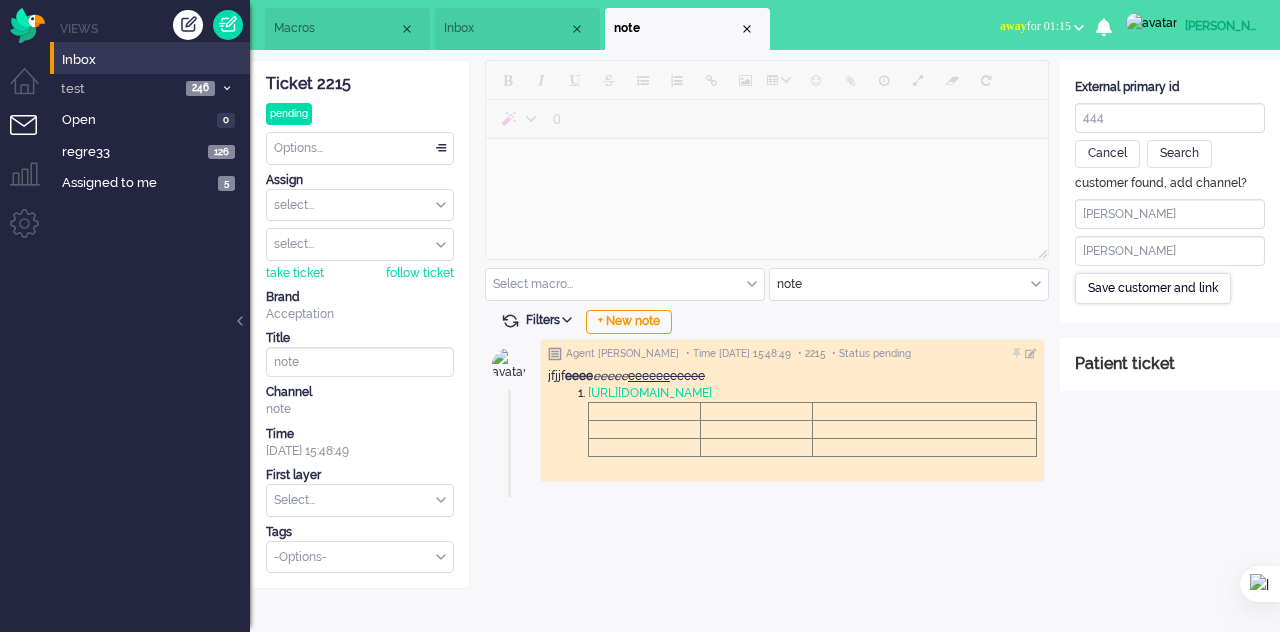 click on "Save customer and link" at bounding box center [1153, 288] 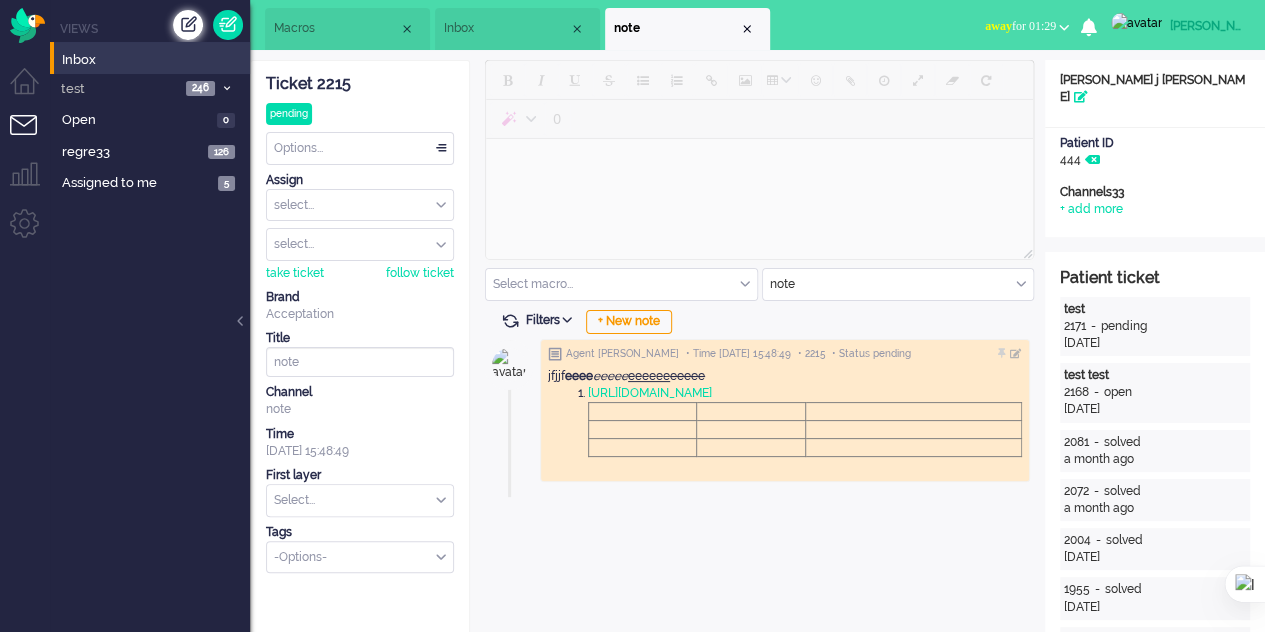 click at bounding box center [188, 25] 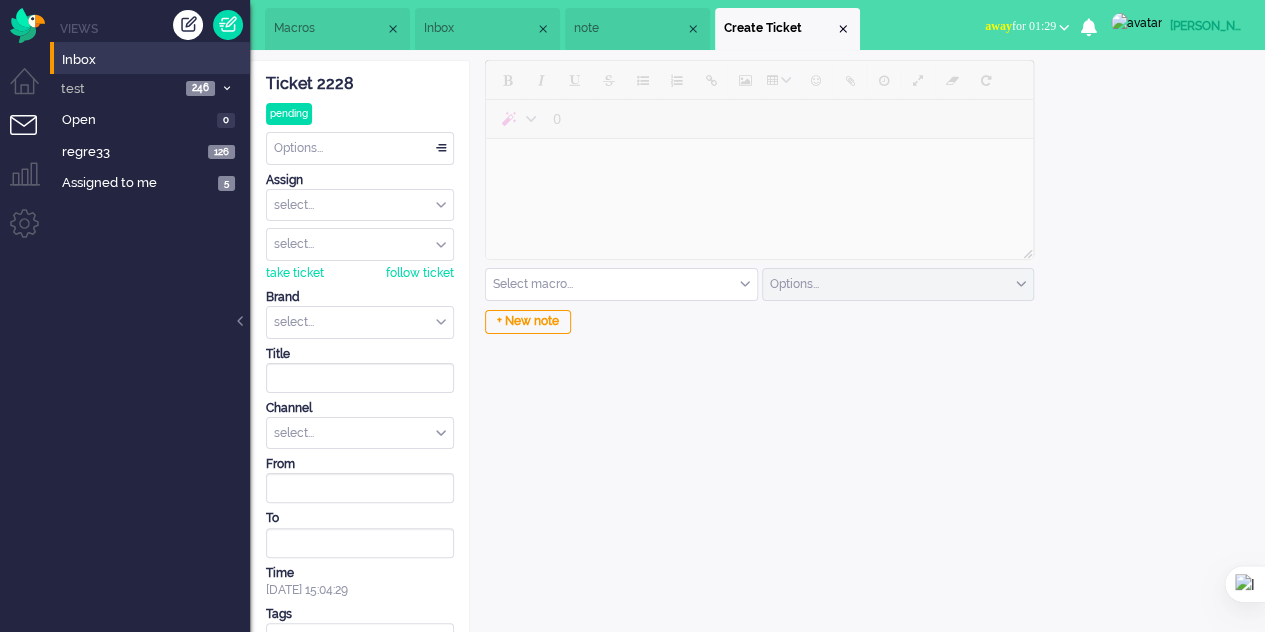 scroll, scrollTop: 0, scrollLeft: 0, axis: both 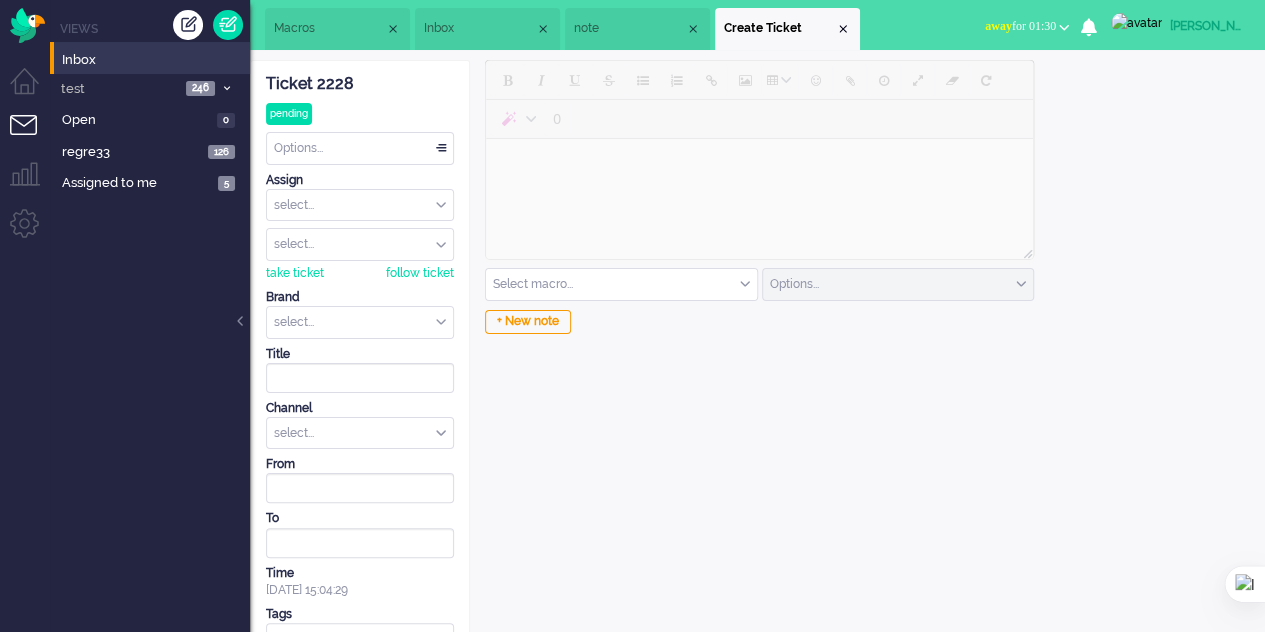 click on "Inbox" at bounding box center (479, 28) 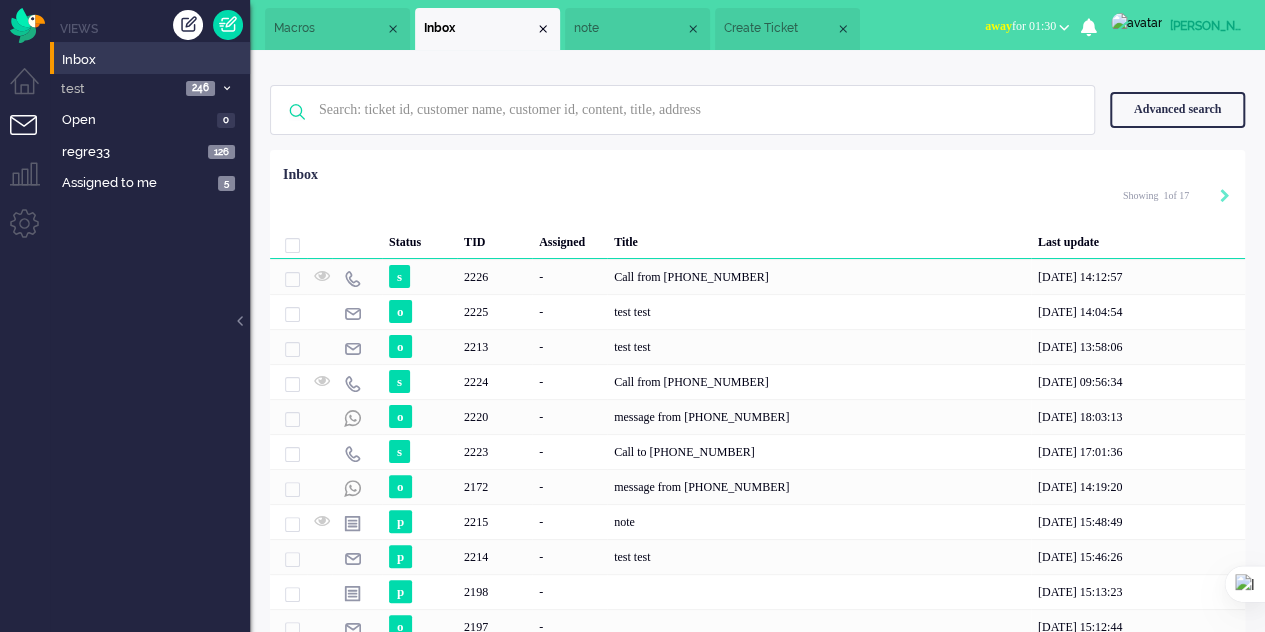 click on "Macros" at bounding box center (337, 29) 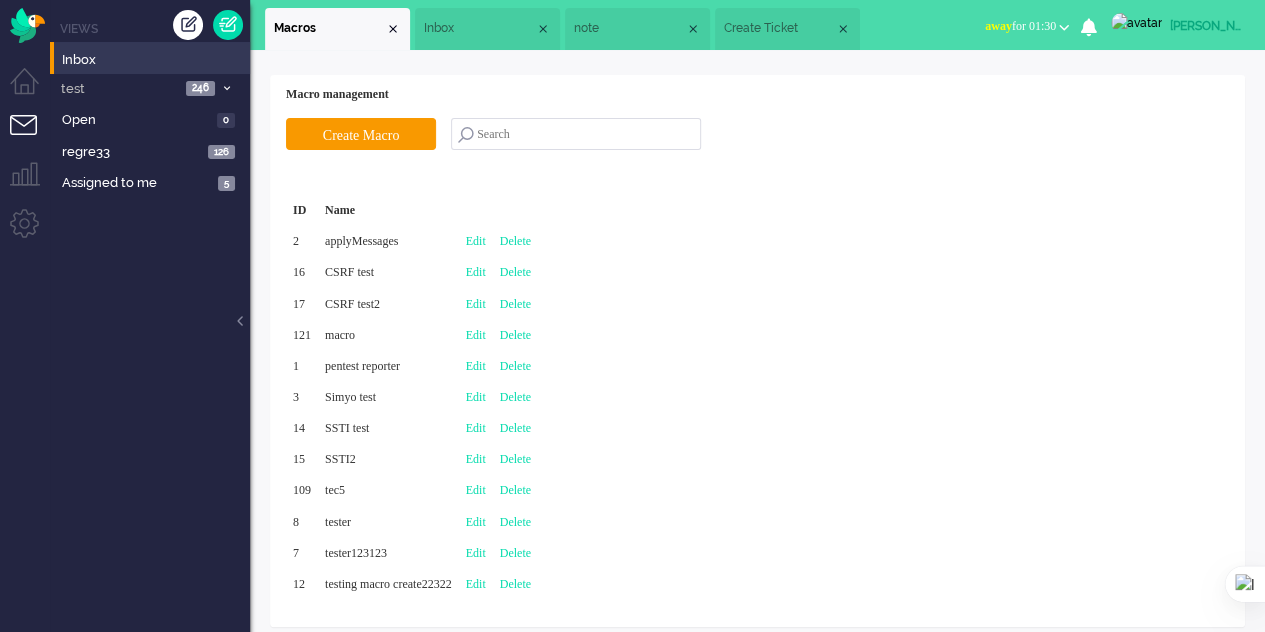 drag, startPoint x: 453, startPoint y: 21, endPoint x: 444, endPoint y: 33, distance: 15 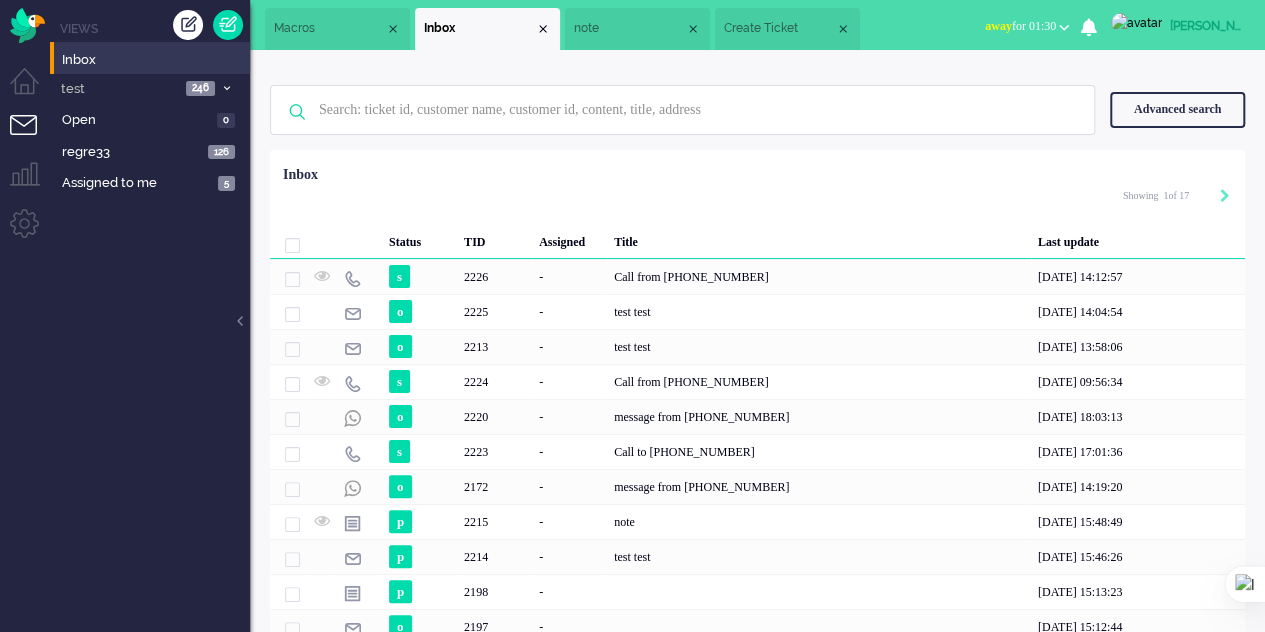 click on "note" at bounding box center (629, 28) 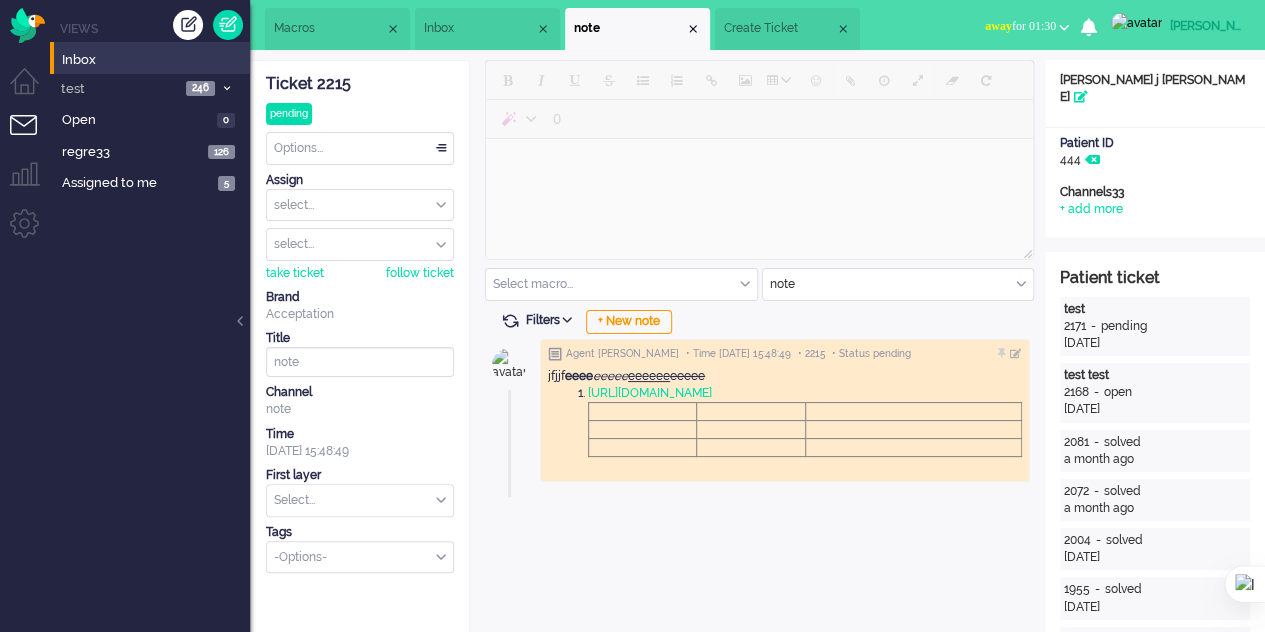 click on "Create Ticket" at bounding box center [779, 28] 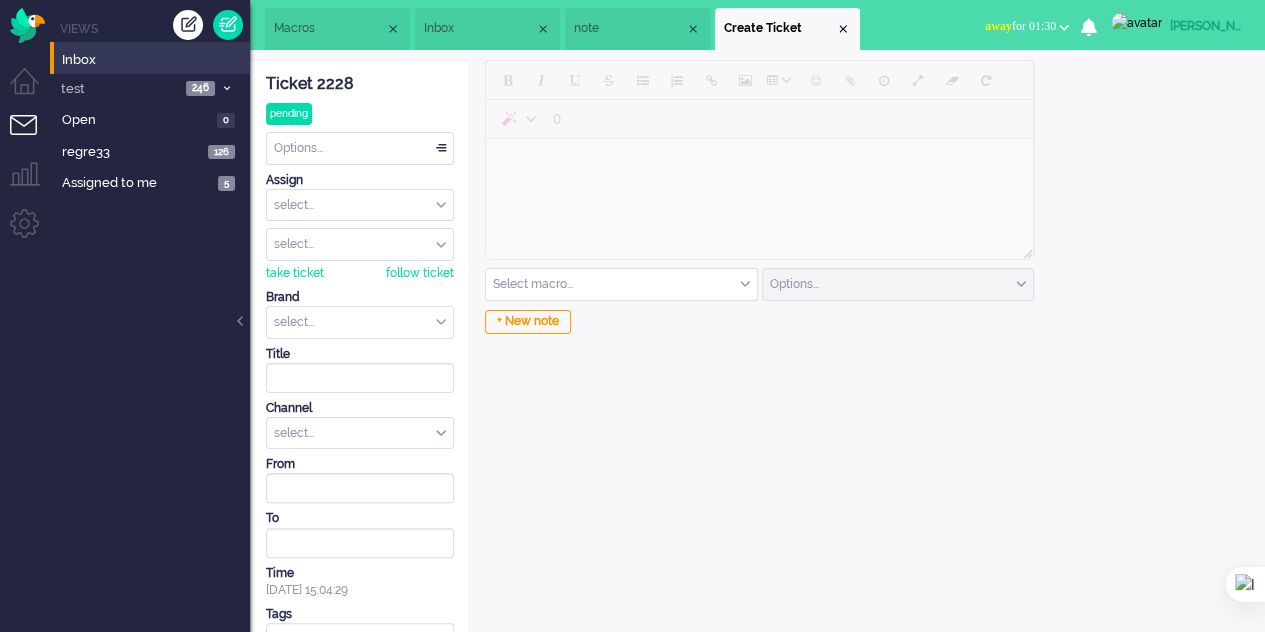 click on "note" at bounding box center (629, 28) 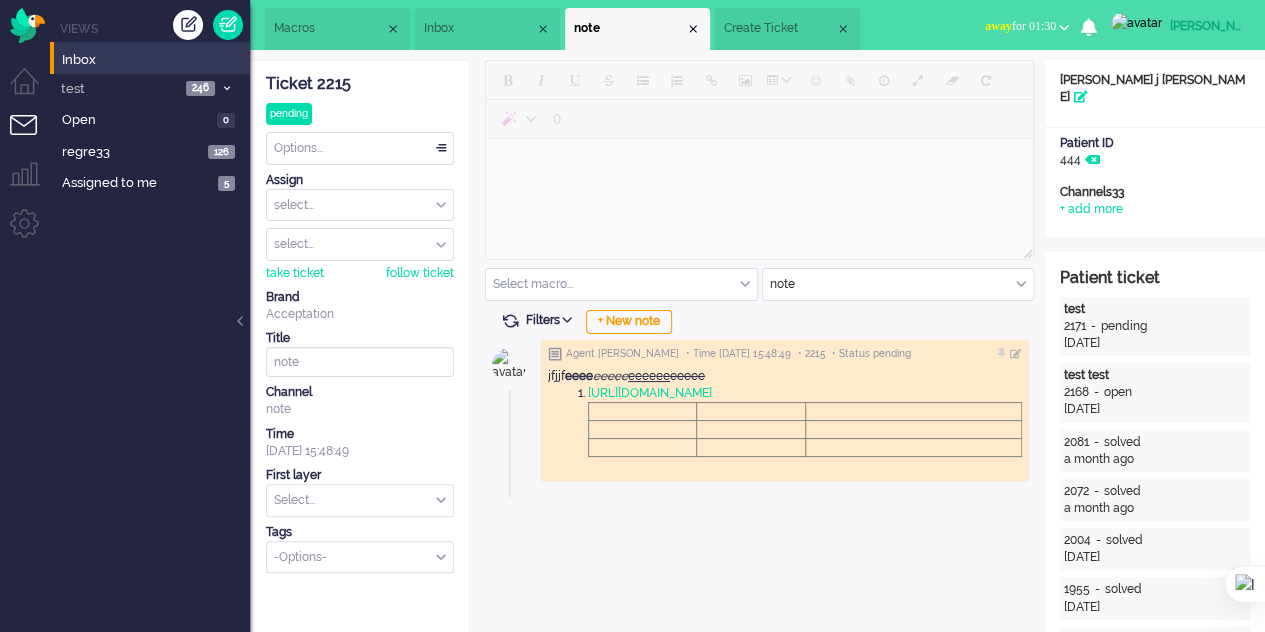 scroll, scrollTop: 1, scrollLeft: 0, axis: vertical 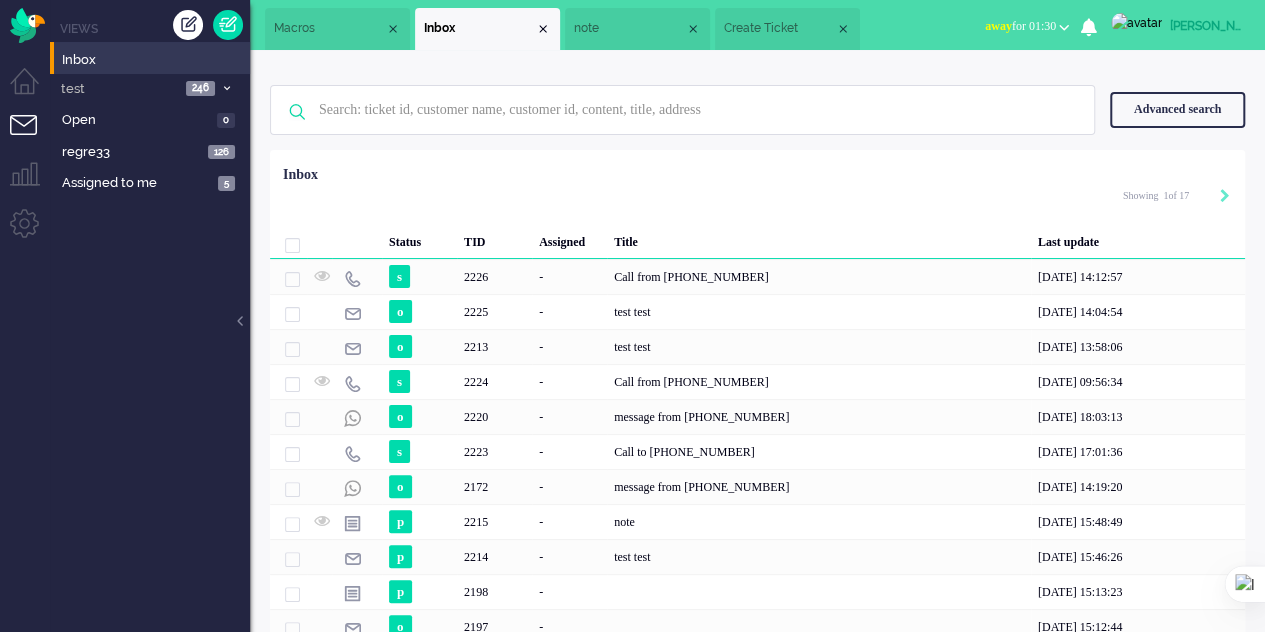 click on "Macros" at bounding box center (329, 28) 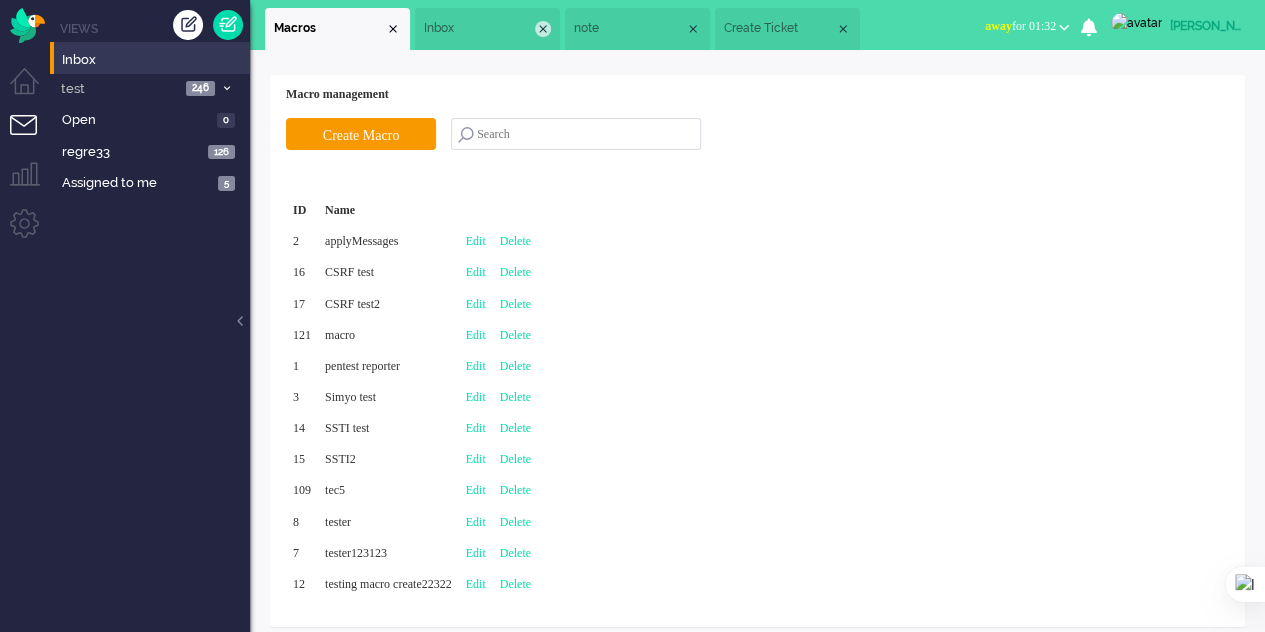 click at bounding box center (543, 29) 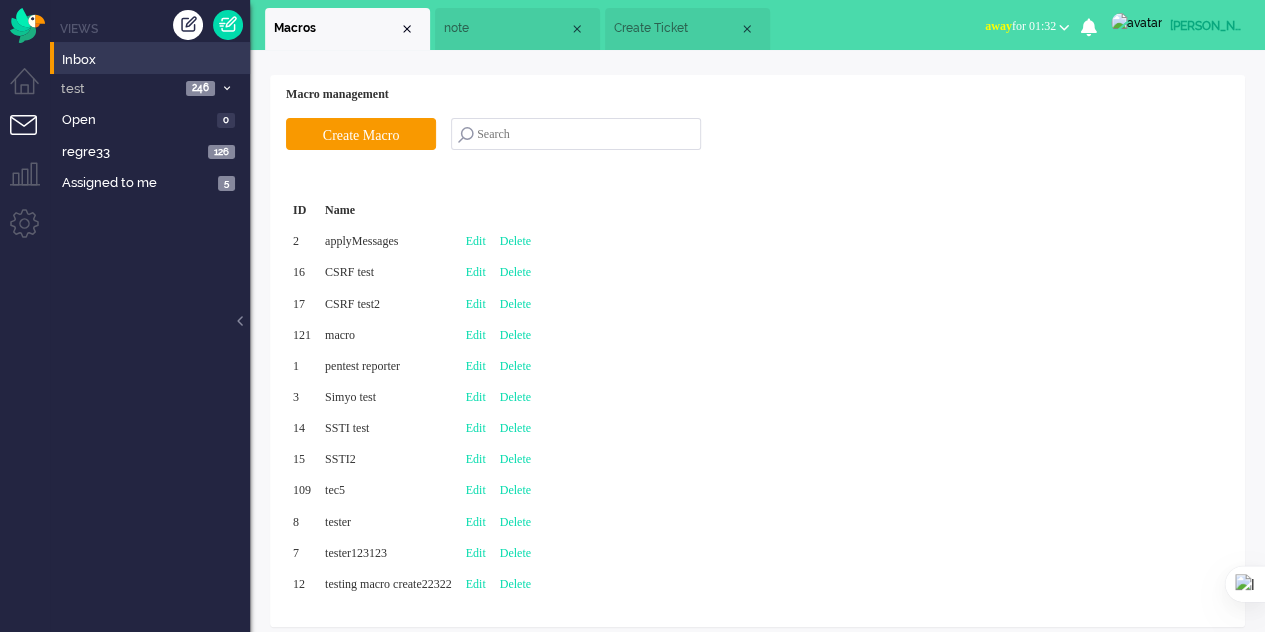 click at bounding box center [577, 29] 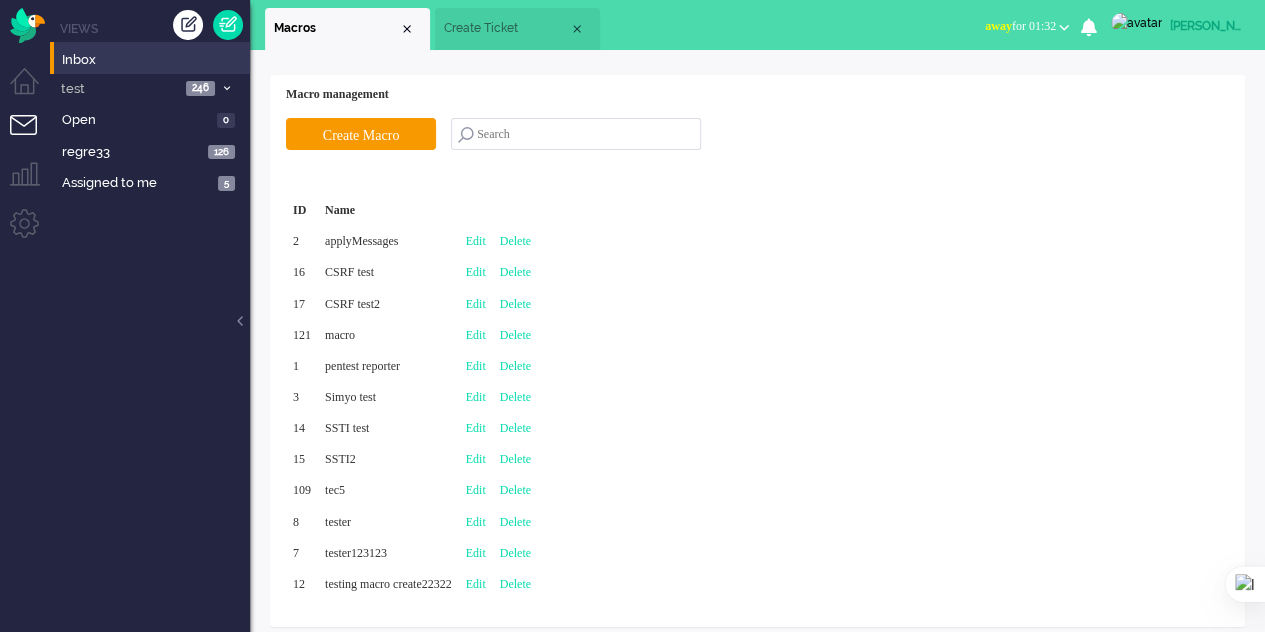 click on "Create Ticket" at bounding box center [506, 28] 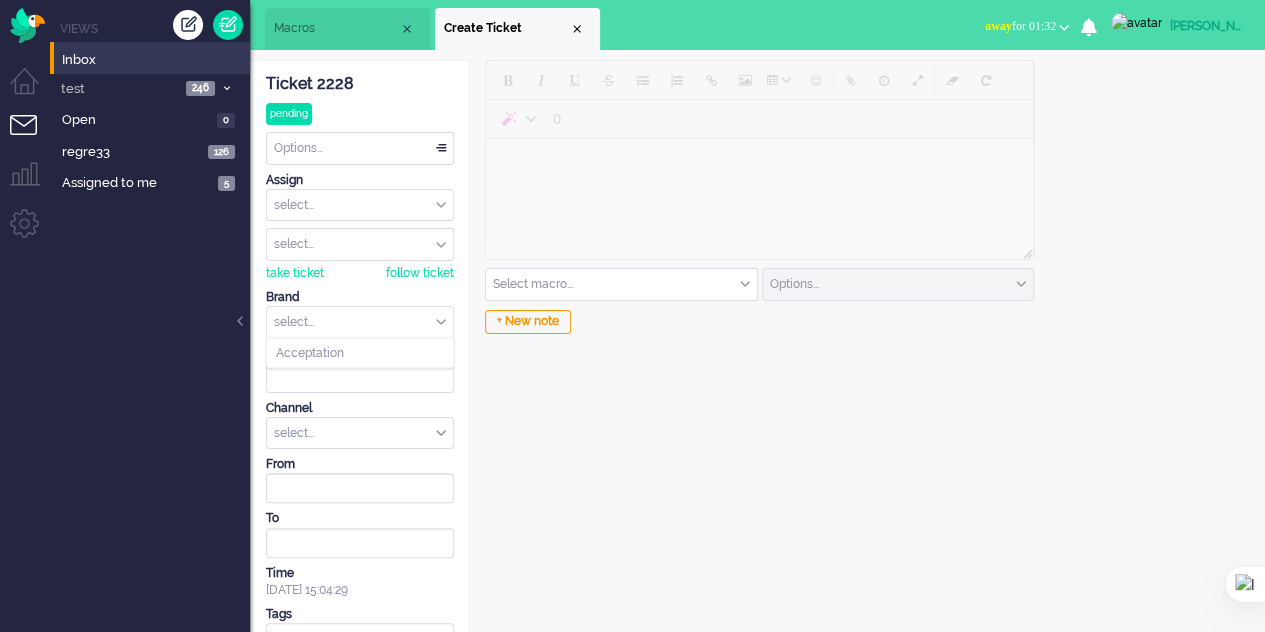 click at bounding box center [360, 322] 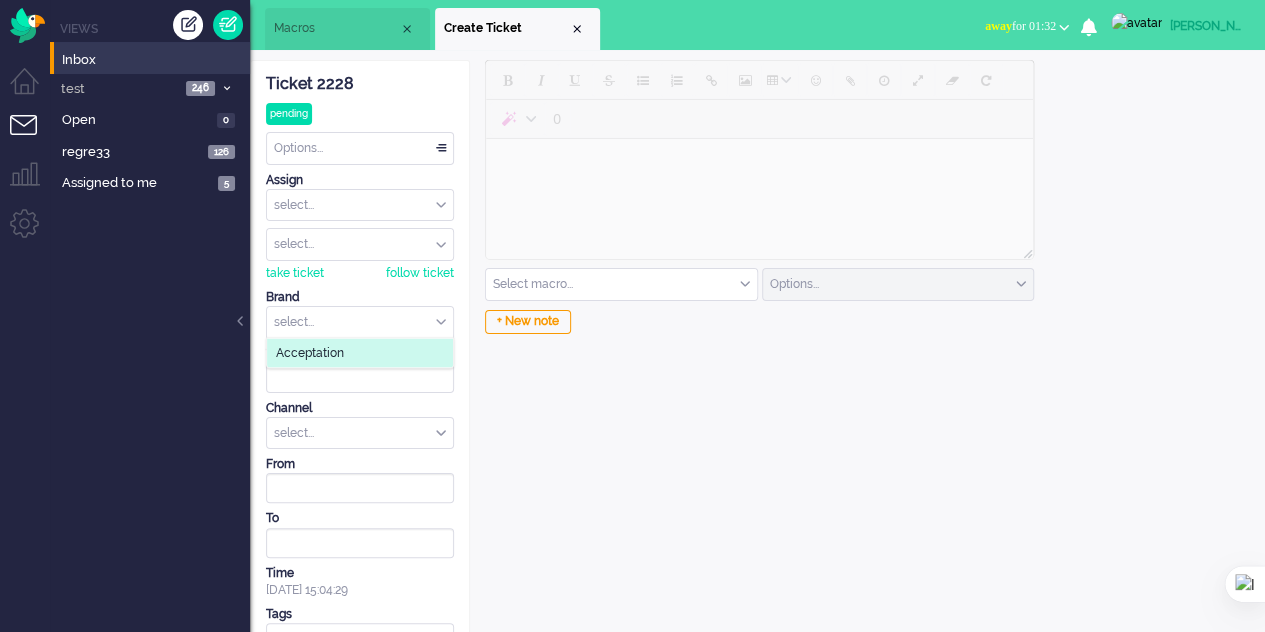 click on "Acceptation" 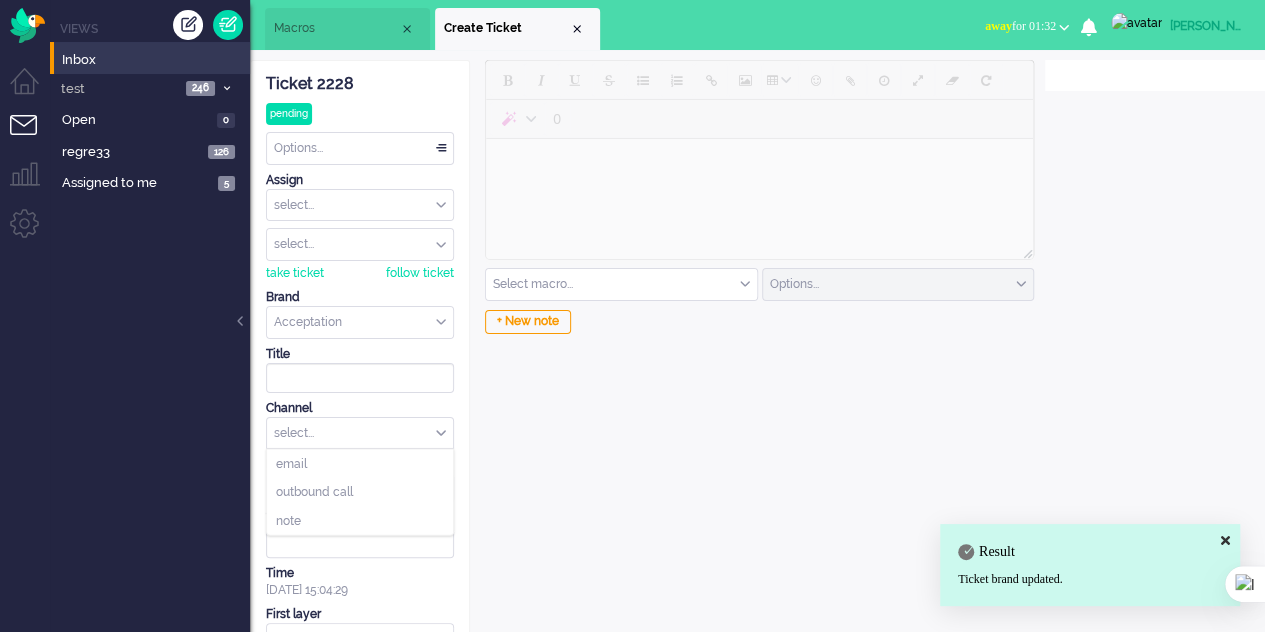 click on "select..." at bounding box center [360, 433] 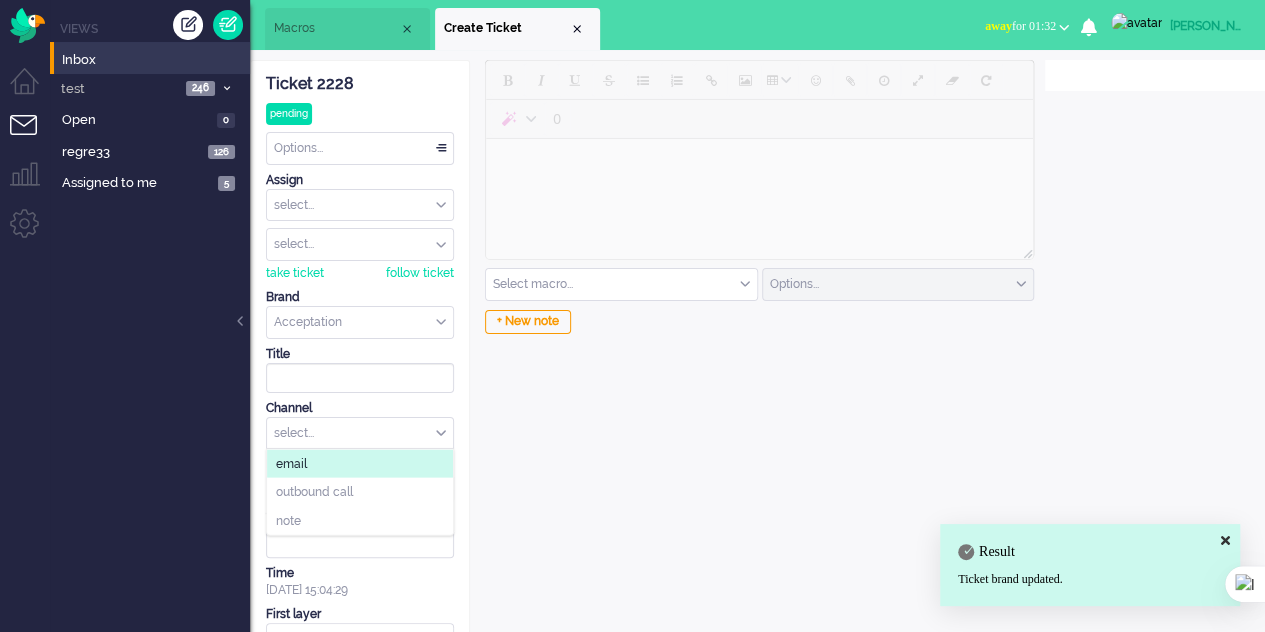 click on "email" 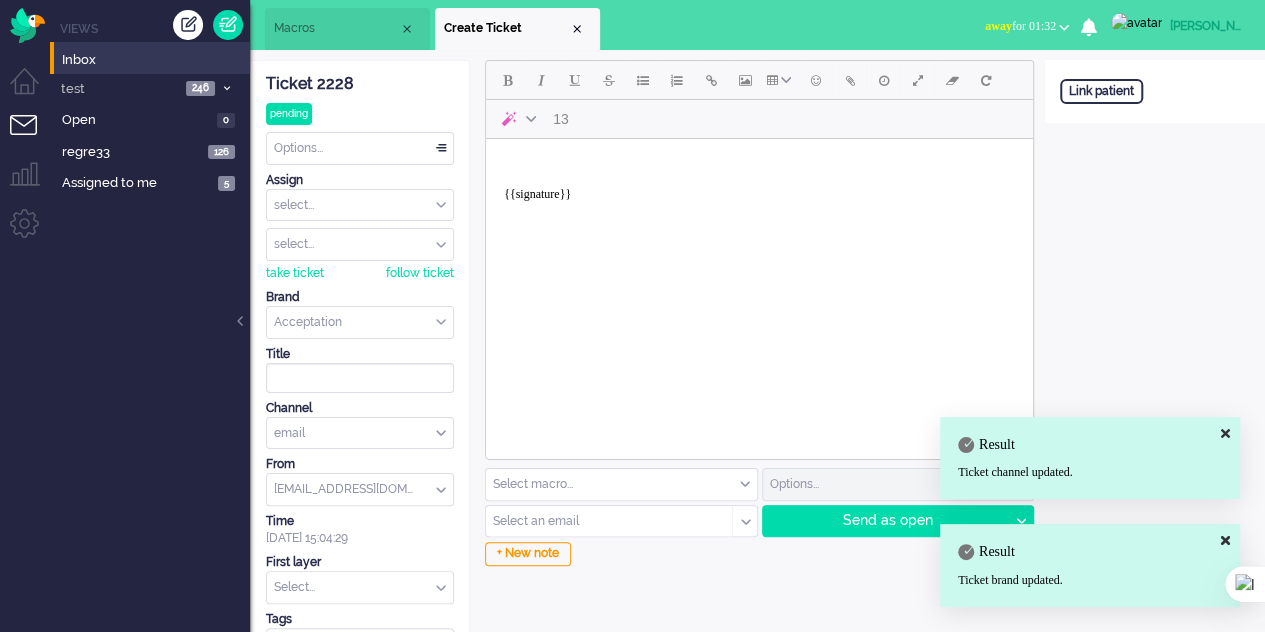 click on "{{signature}}" at bounding box center (759, 187) 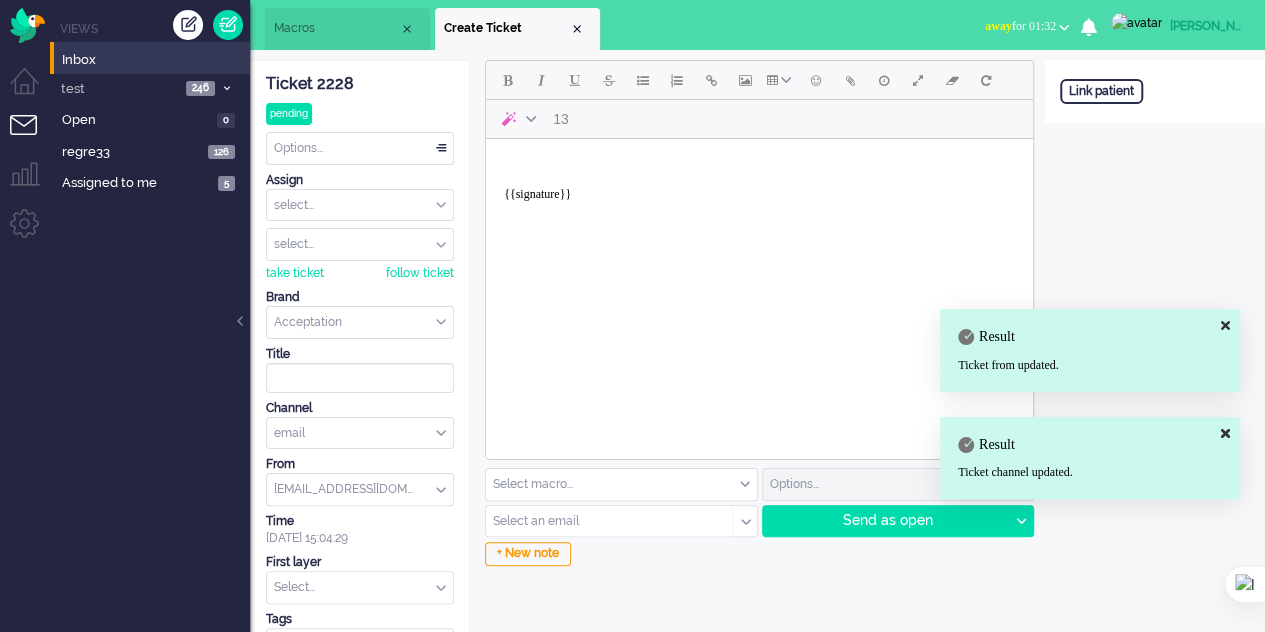 type 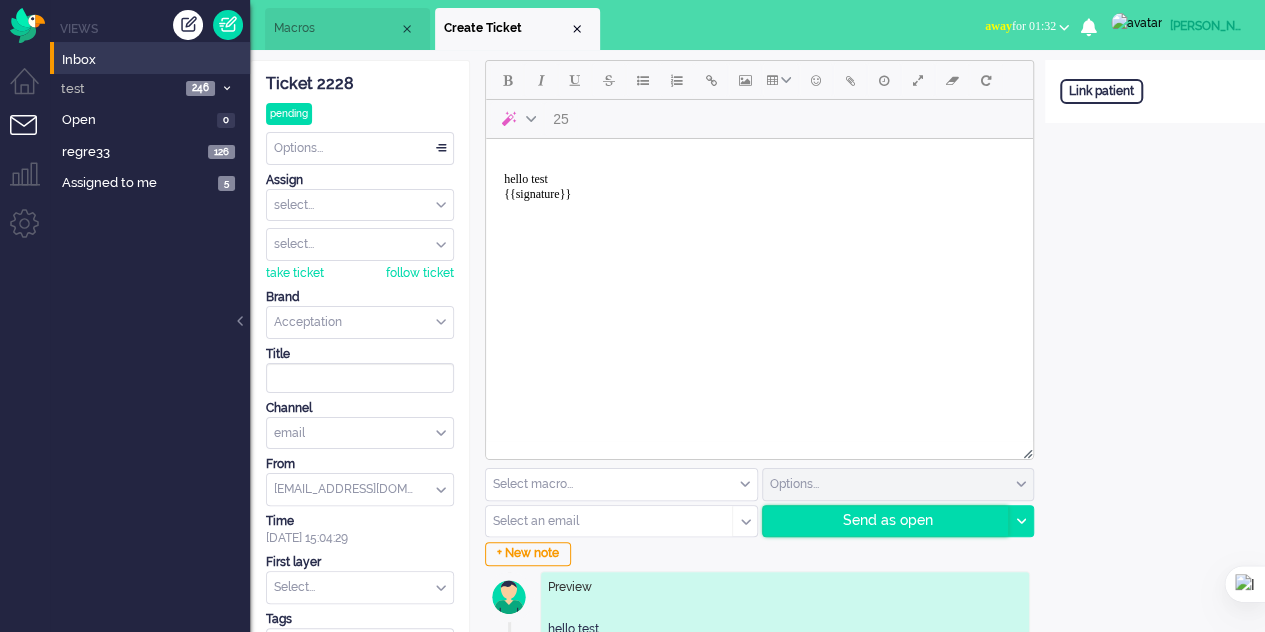 click on "Send as open" at bounding box center (886, 521) 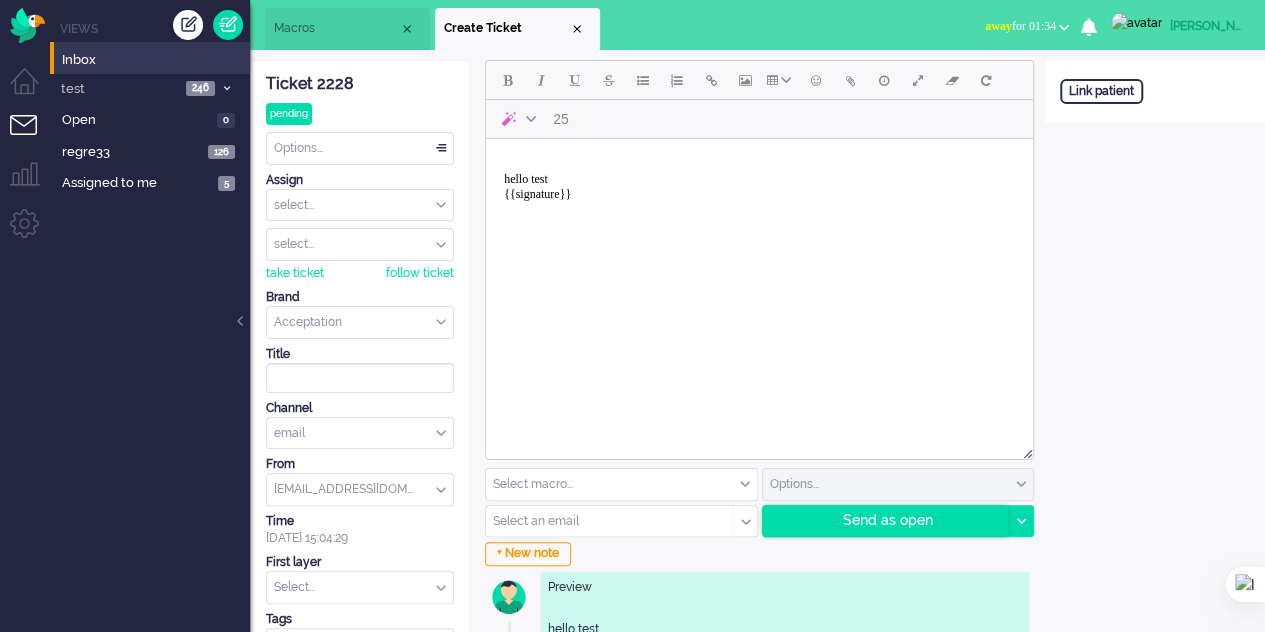 click on "Send as open" at bounding box center [886, 521] 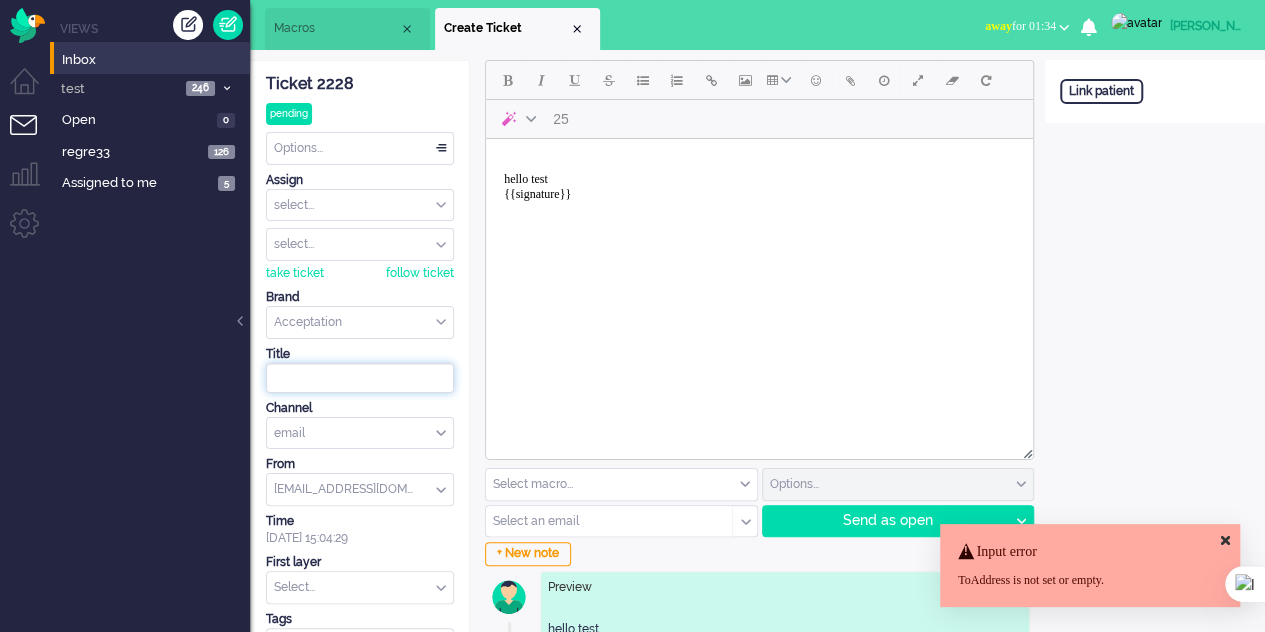 click at bounding box center [360, 378] 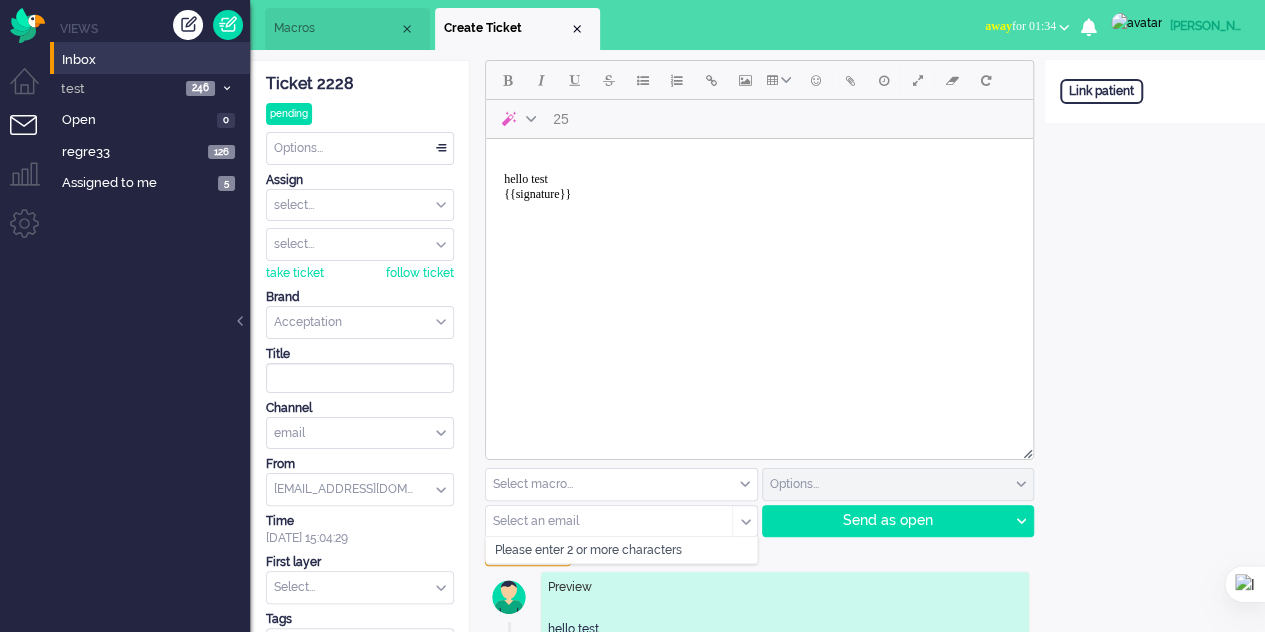 click at bounding box center [602, 521] 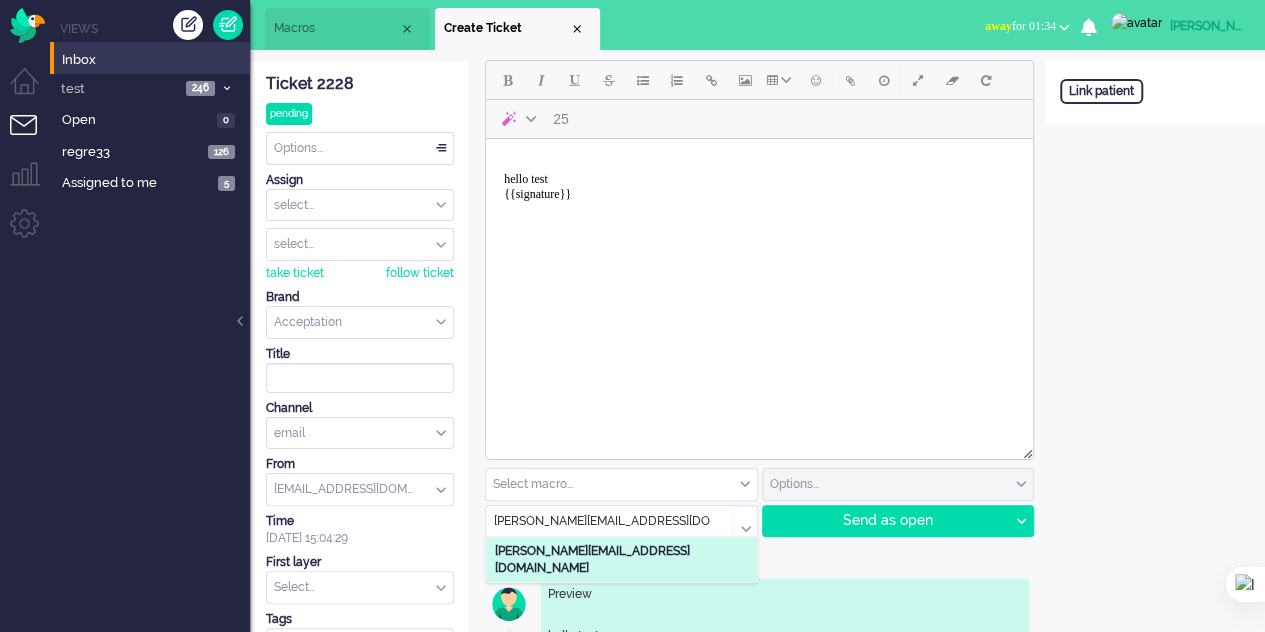 type on "[PERSON_NAME][EMAIL_ADDRESS][DOMAIN_NAME]" 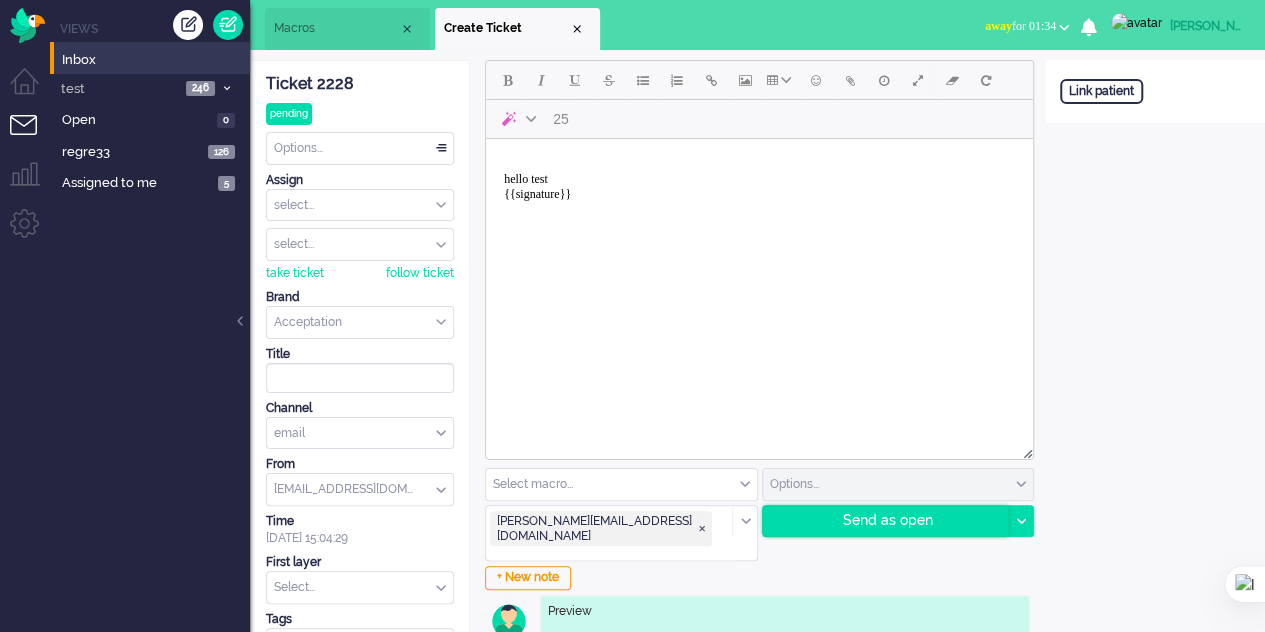 click on "Send as open" at bounding box center (886, 521) 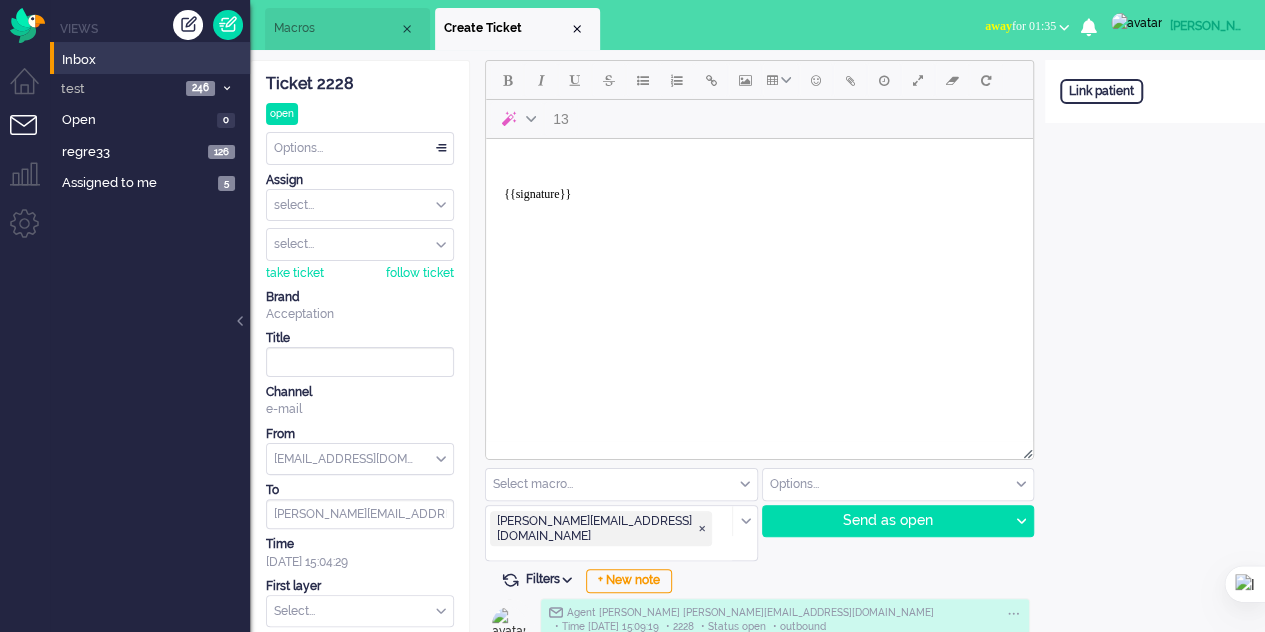 click on "{{signature}}" at bounding box center [759, 187] 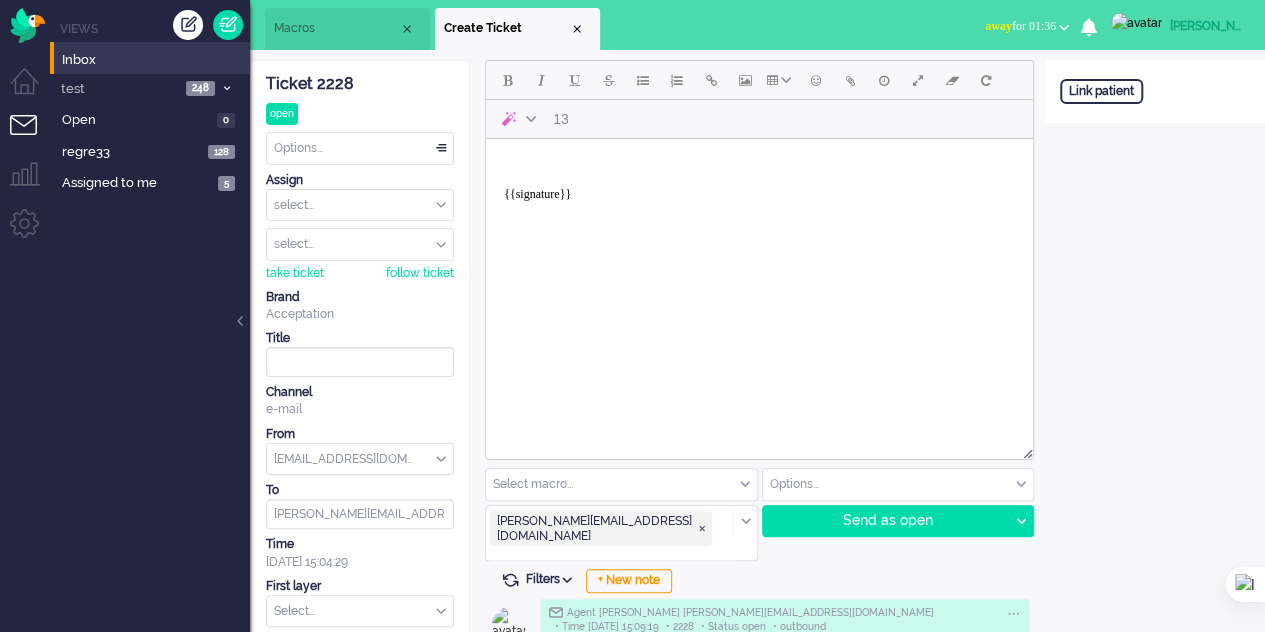 scroll, scrollTop: 65, scrollLeft: 0, axis: vertical 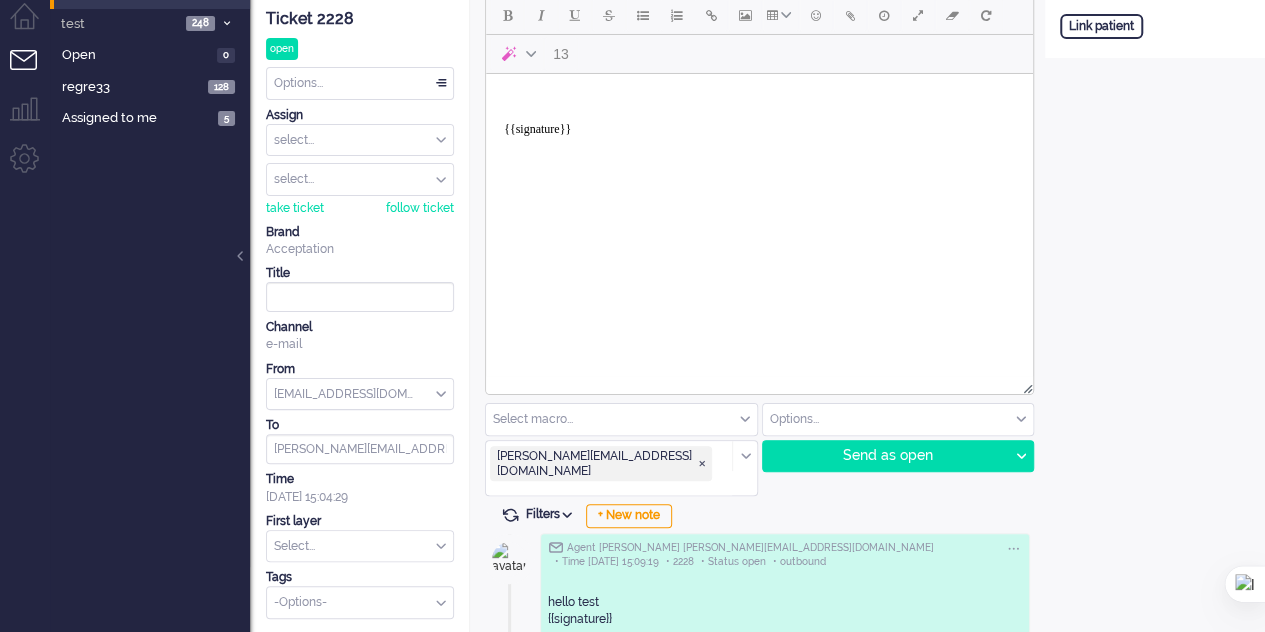 click on "{{signature}}" at bounding box center [759, 122] 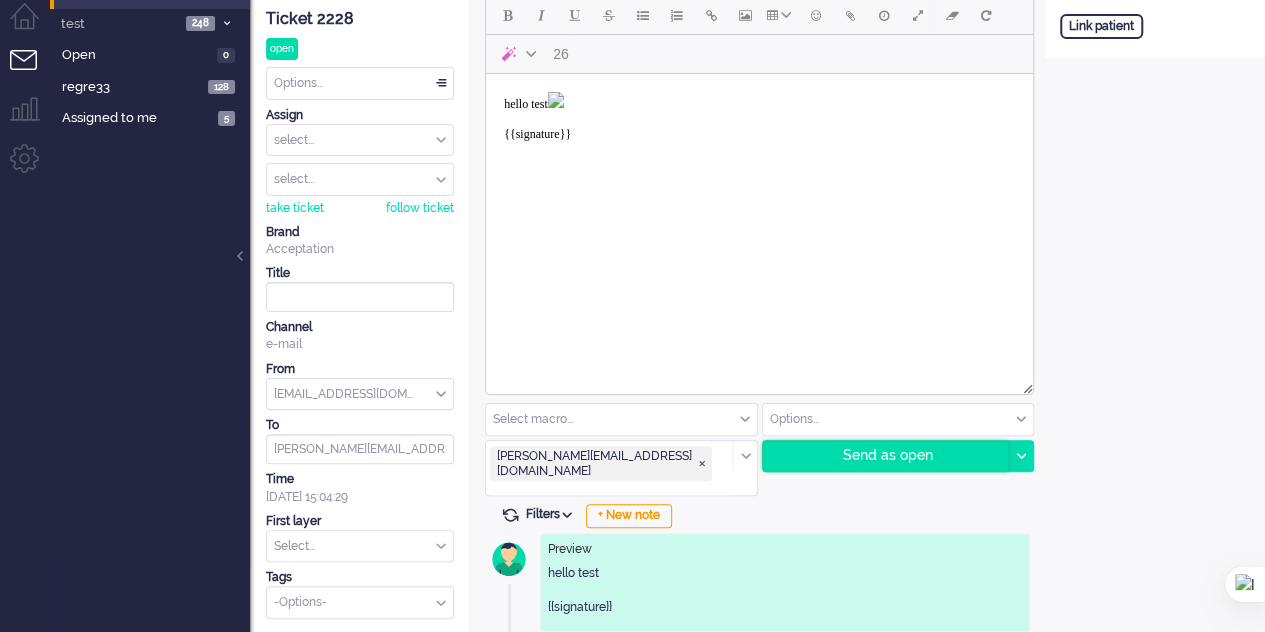 click on "Send as open" at bounding box center [886, 456] 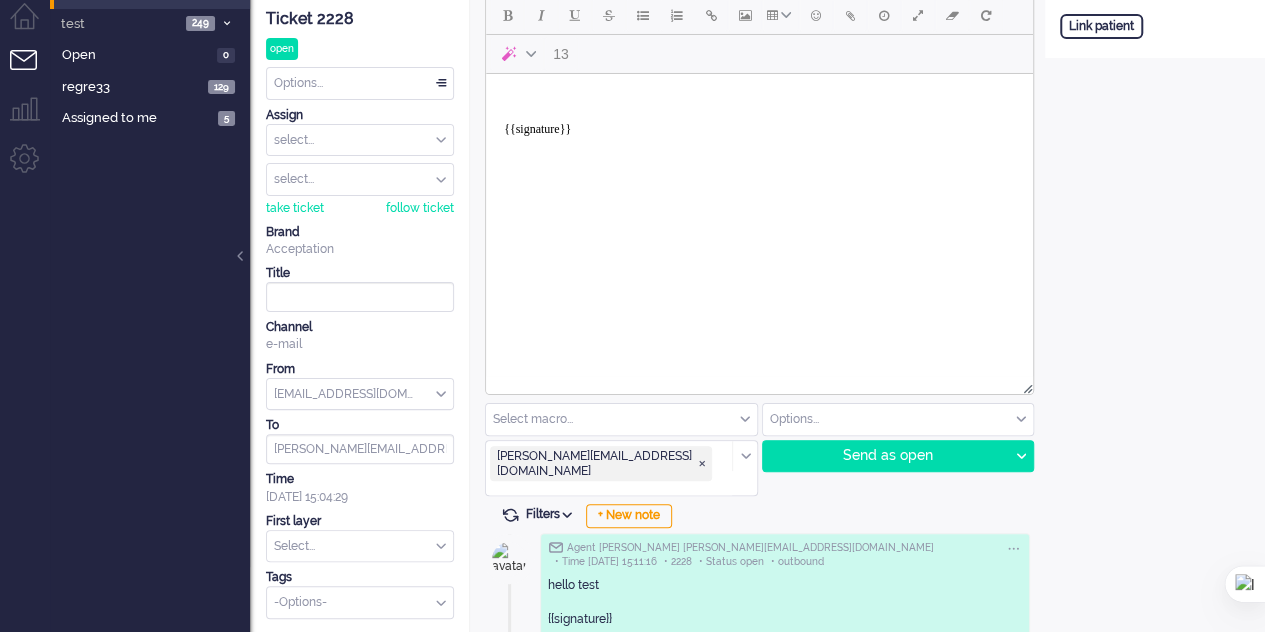 scroll, scrollTop: 0, scrollLeft: 0, axis: both 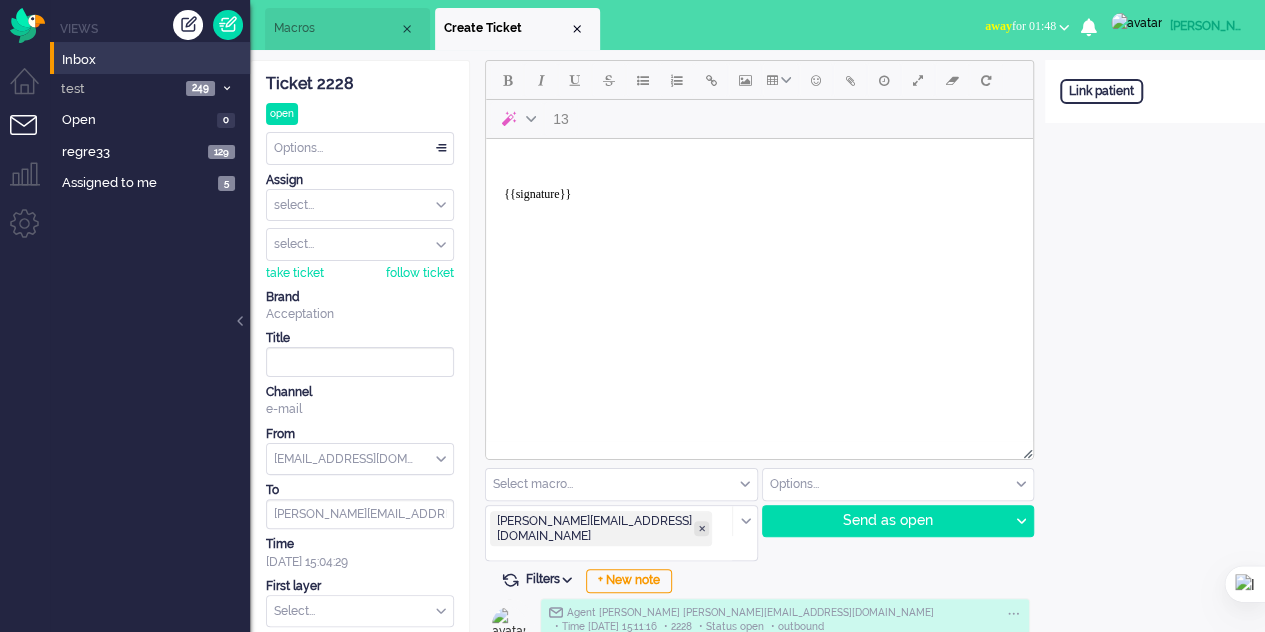 click at bounding box center (701, 528) 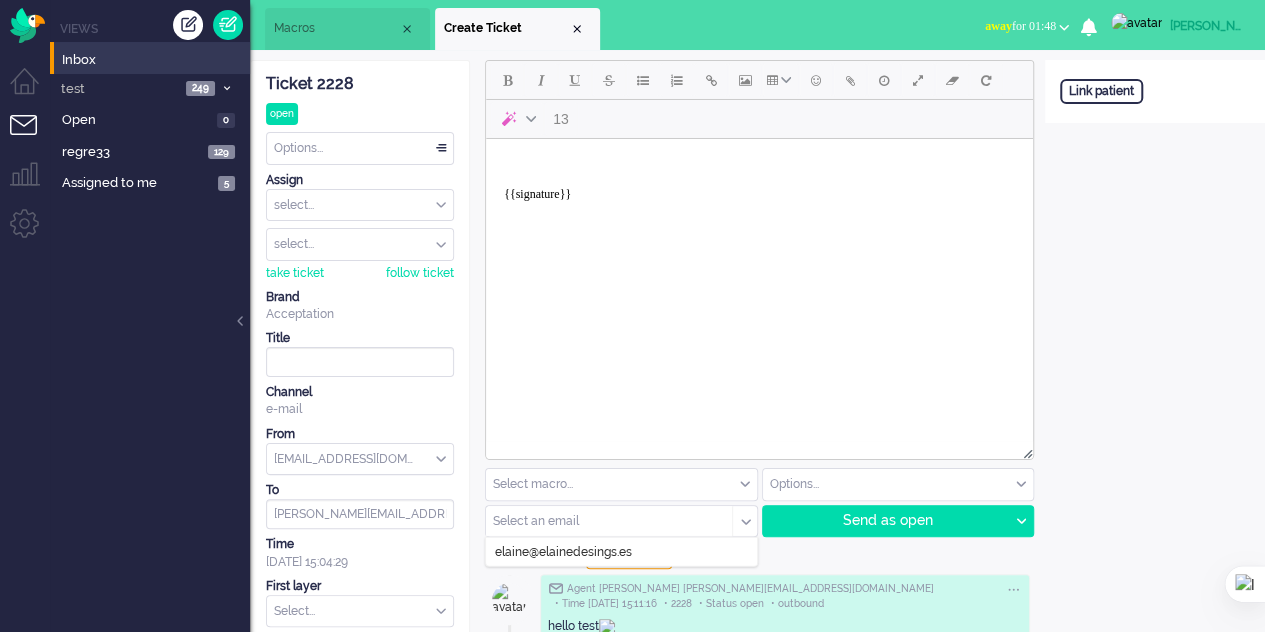 click at bounding box center (602, 521) 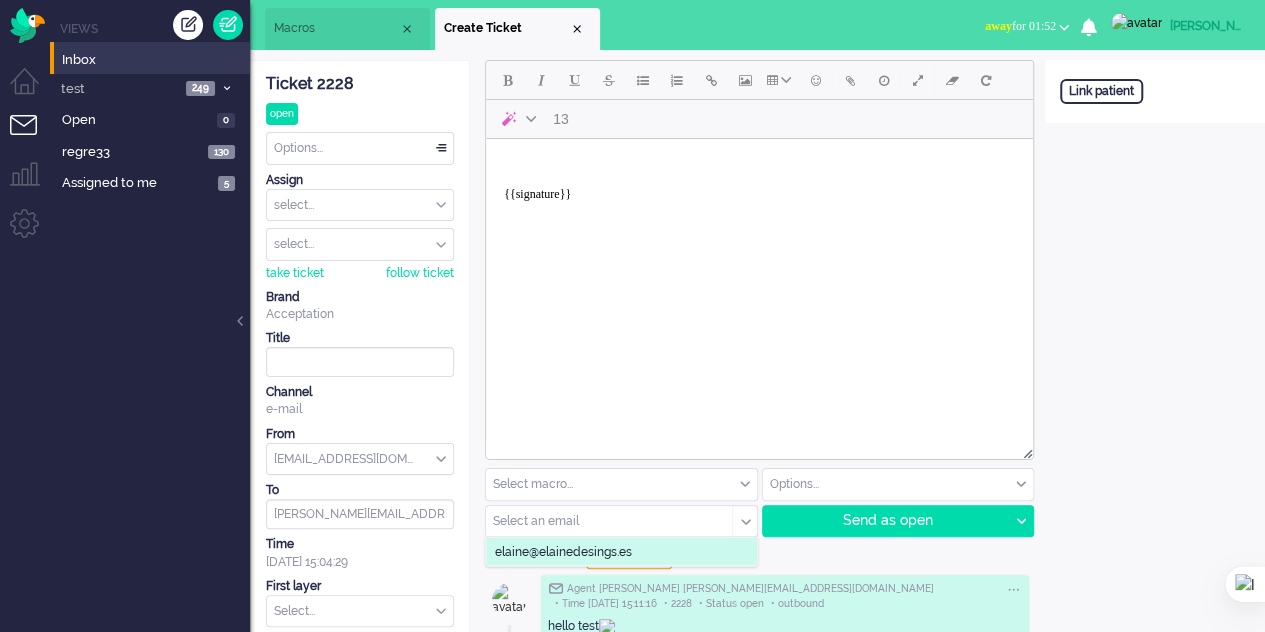 click on "Macros" at bounding box center [347, 29] 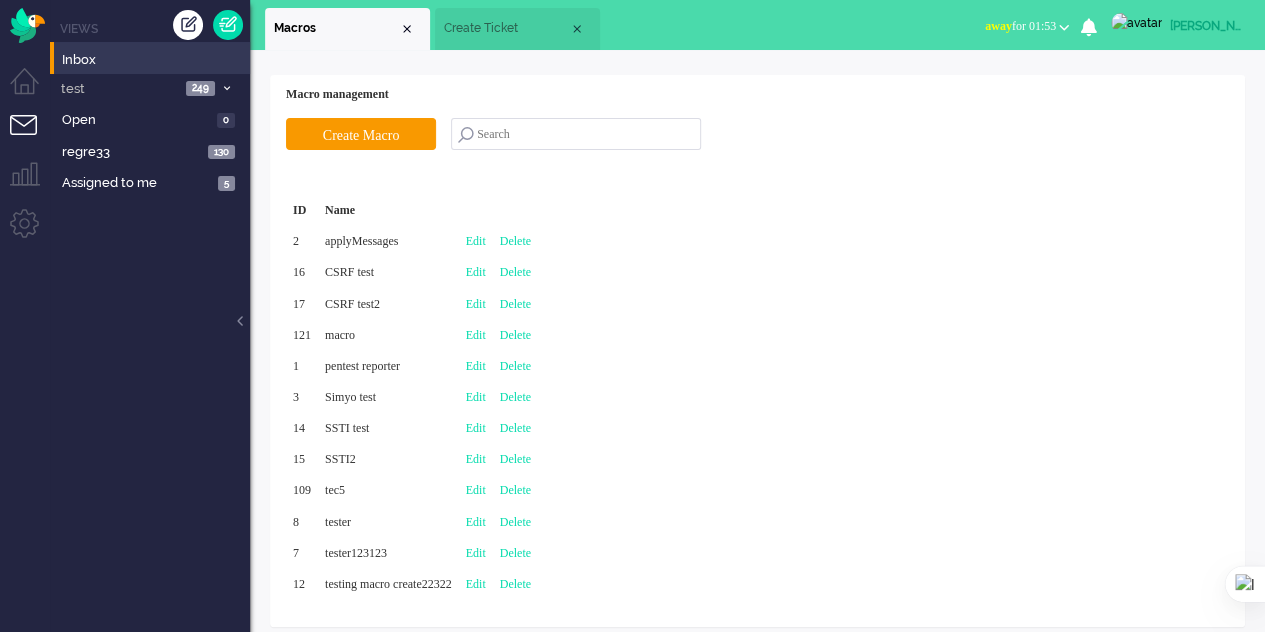 click on "Create Ticket" at bounding box center (506, 28) 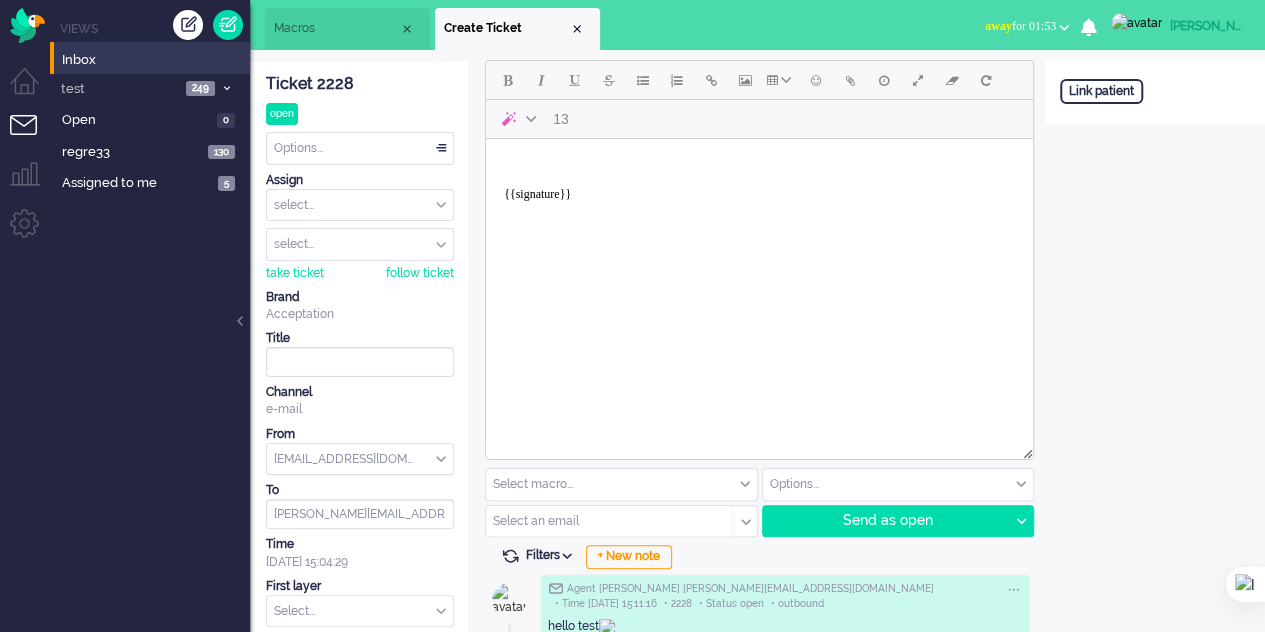 click at bounding box center (602, 521) 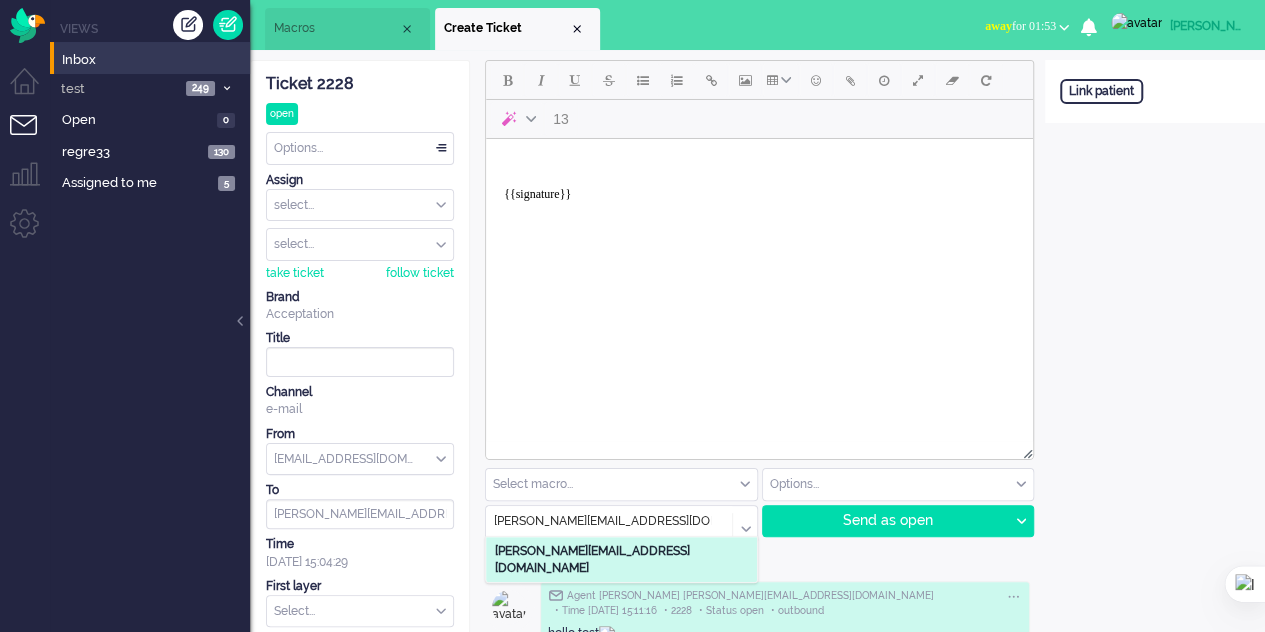 type on "[PERSON_NAME][EMAIL_ADDRESS][DOMAIN_NAME]" 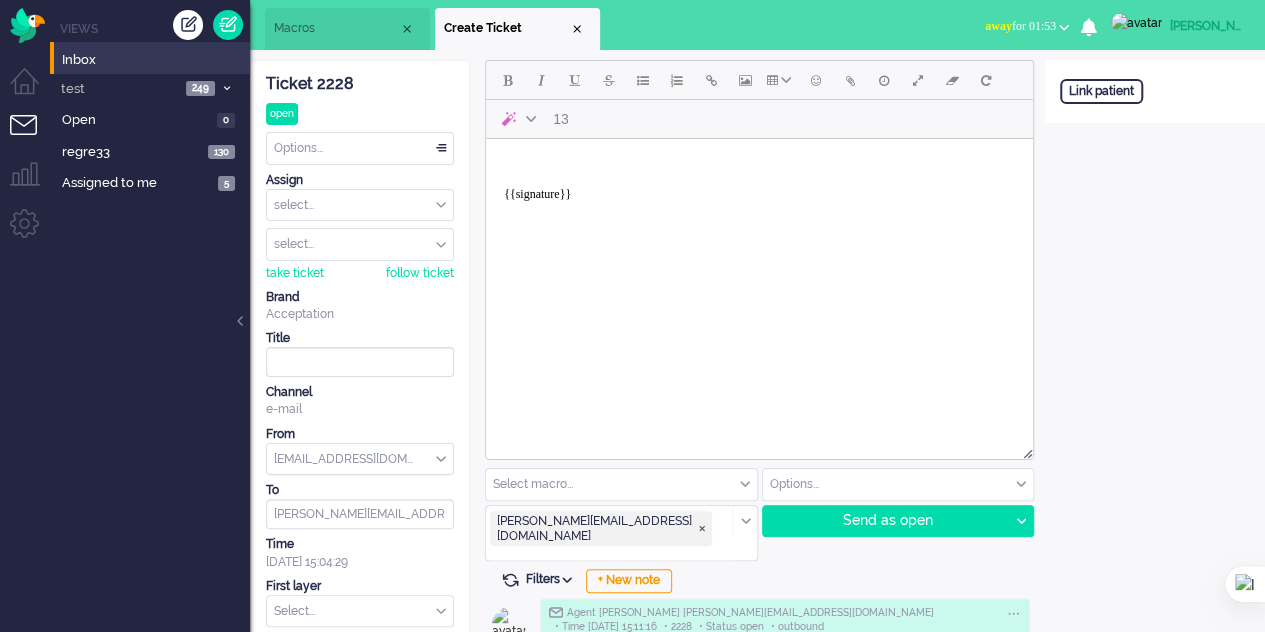 click on "{{signature}}" at bounding box center (759, 187) 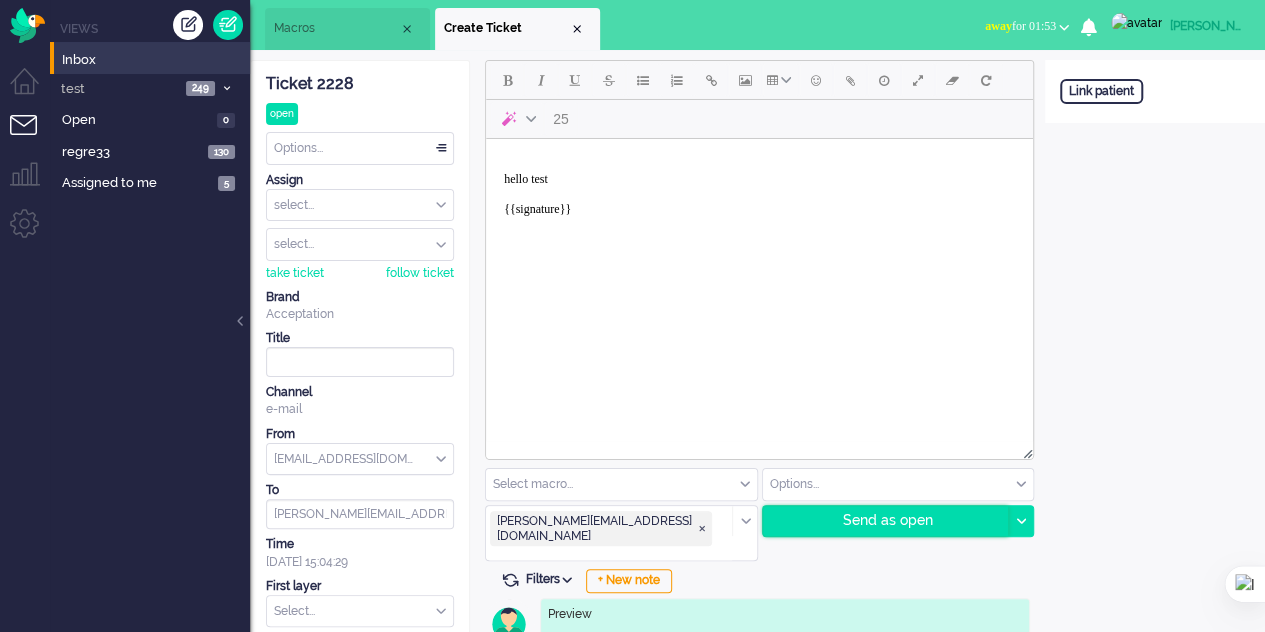 click on "Send as open" at bounding box center [886, 521] 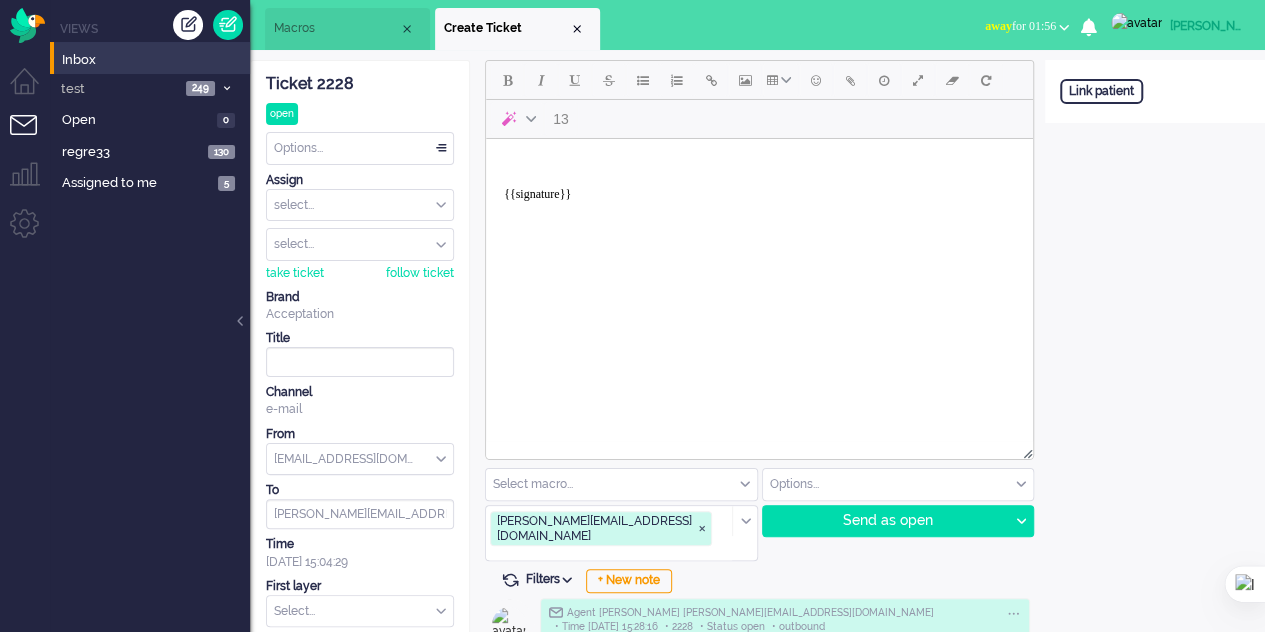 click on "{{signature}}" at bounding box center (759, 187) 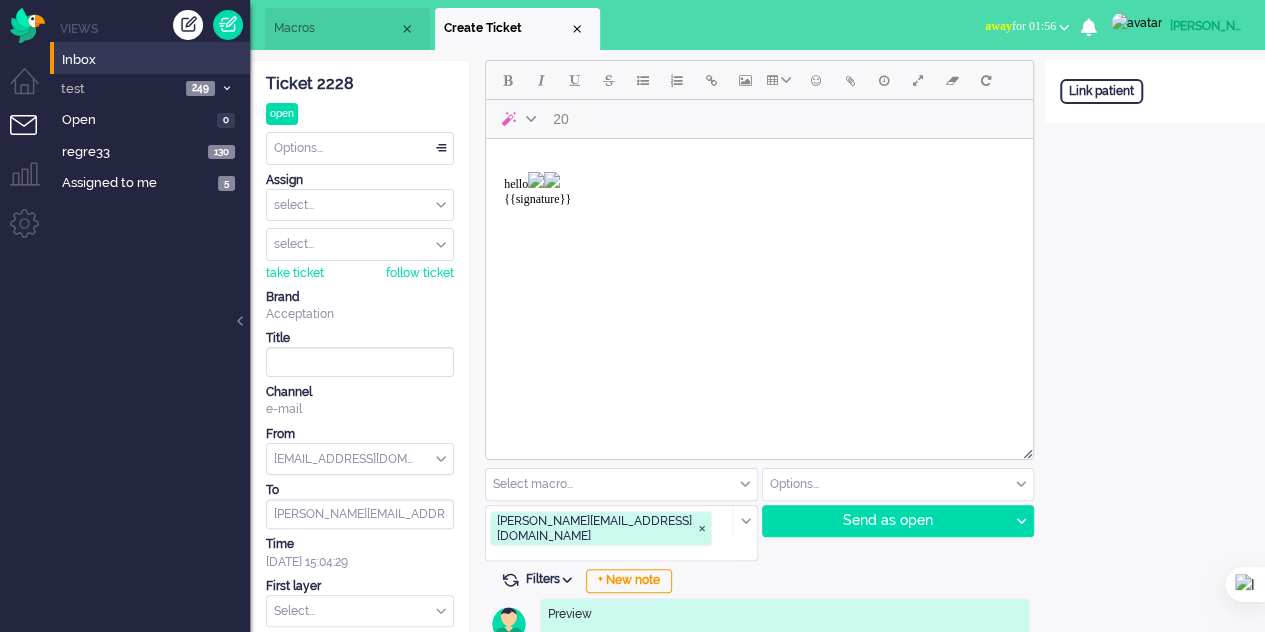 scroll, scrollTop: 400, scrollLeft: 0, axis: vertical 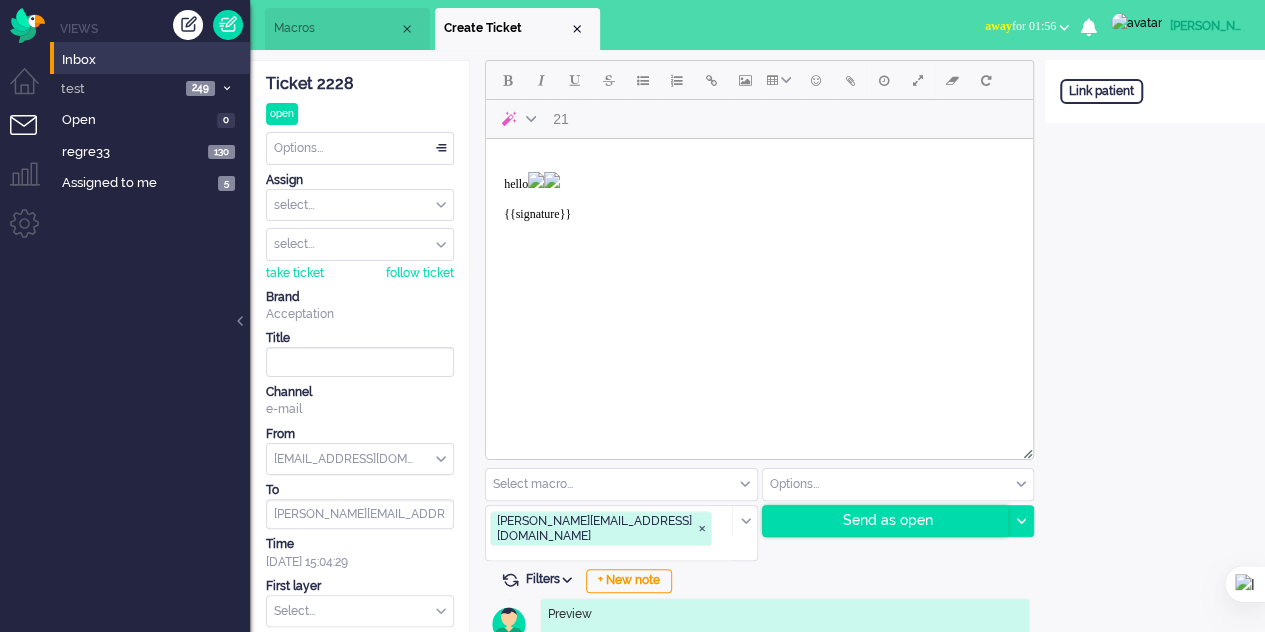 click on "Send as open" at bounding box center [886, 521] 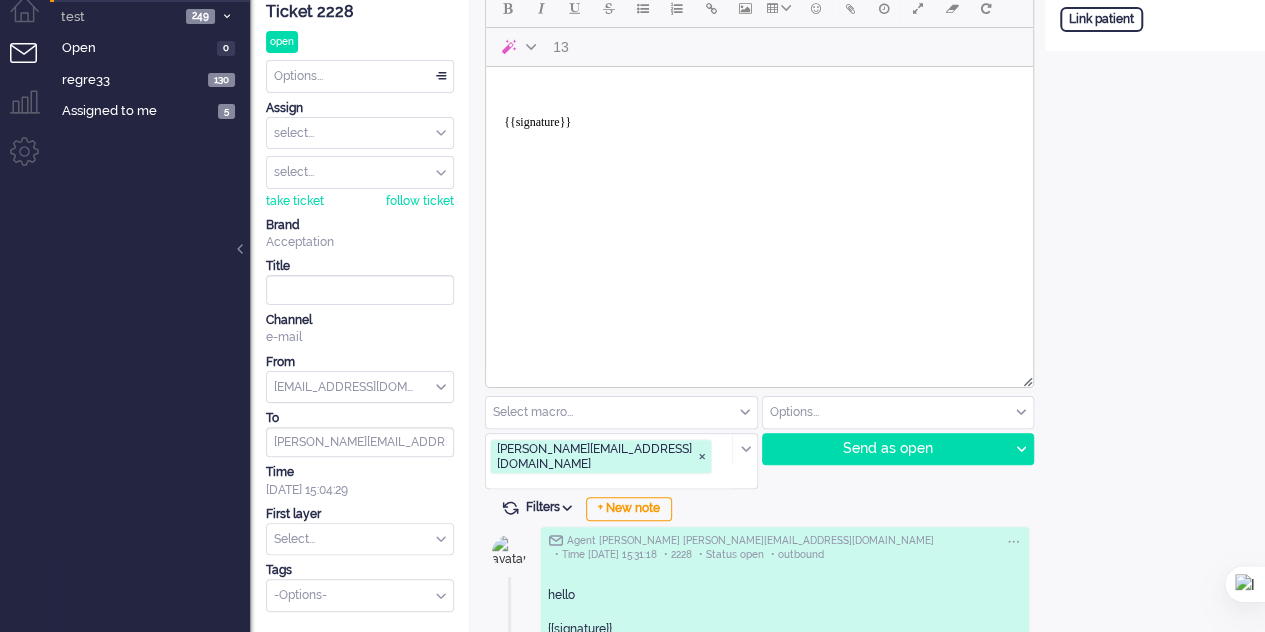 scroll, scrollTop: 0, scrollLeft: 0, axis: both 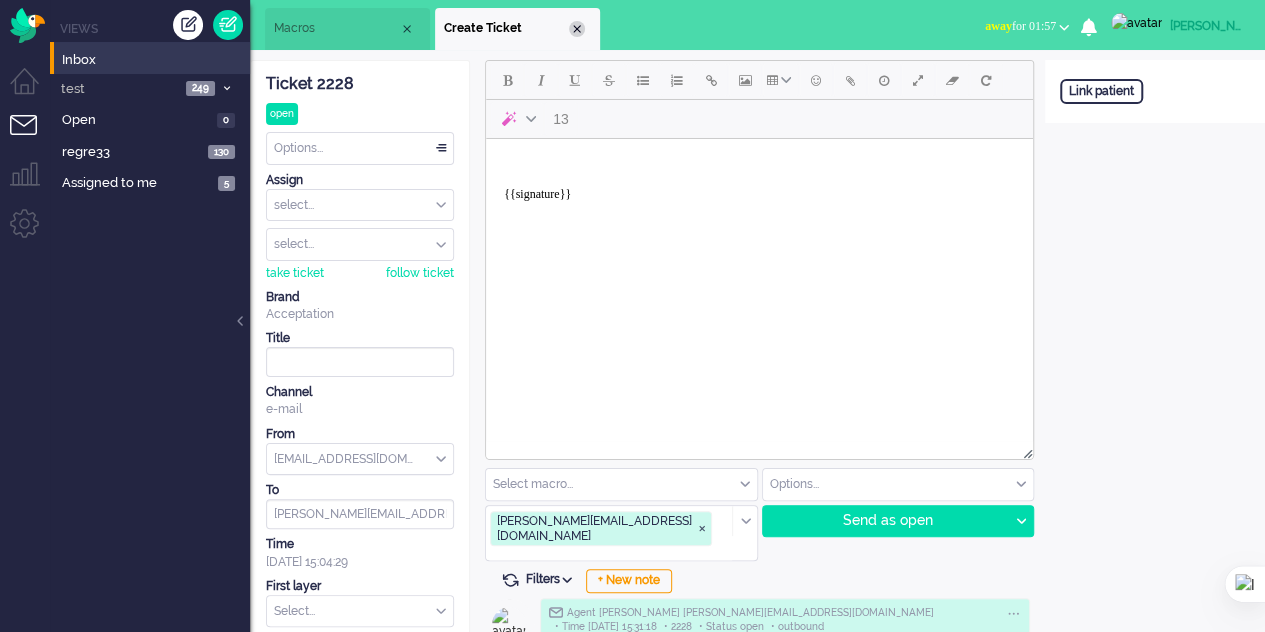 click at bounding box center (577, 29) 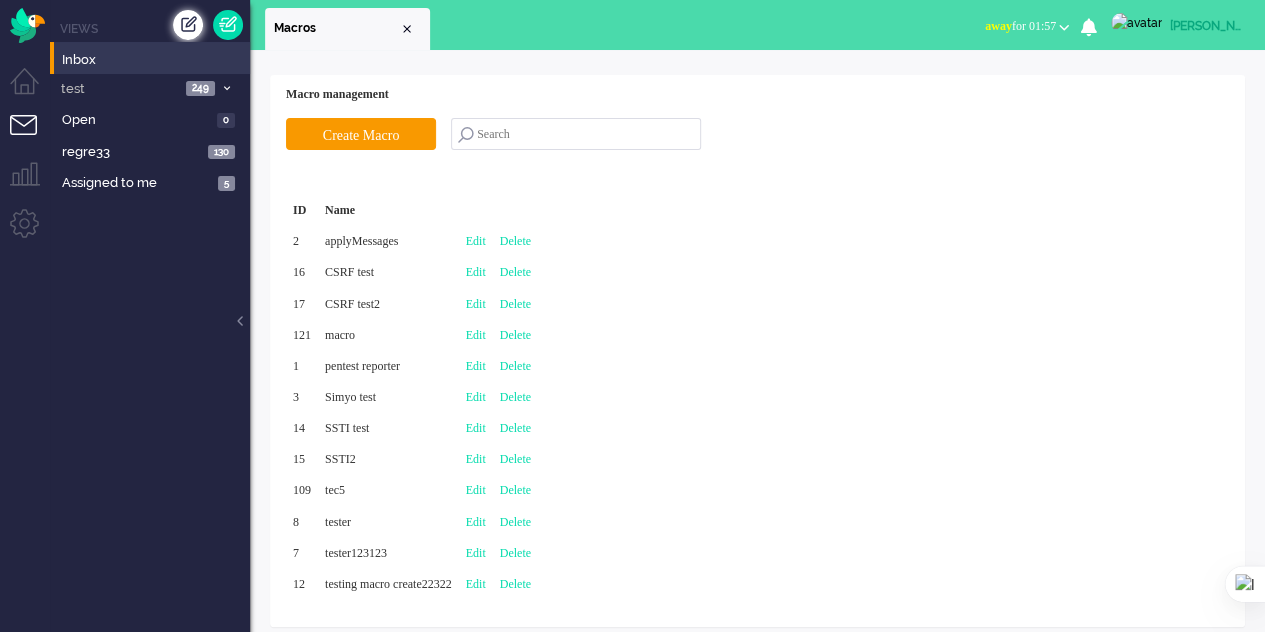 click at bounding box center (188, 25) 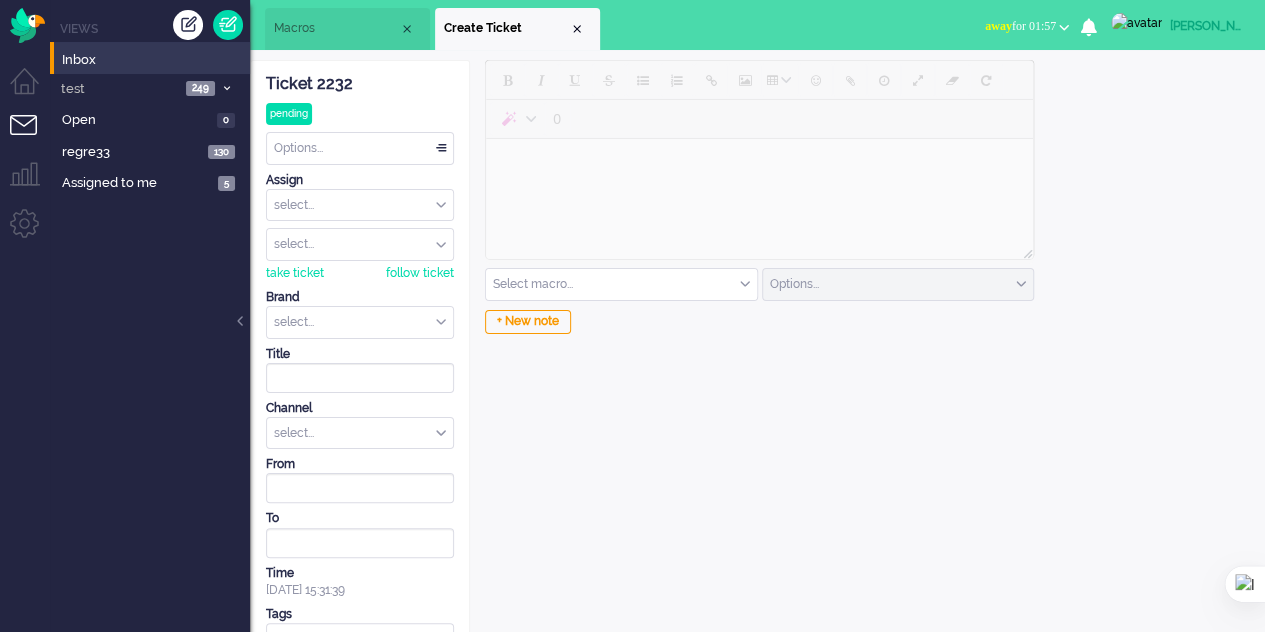 scroll, scrollTop: 0, scrollLeft: 0, axis: both 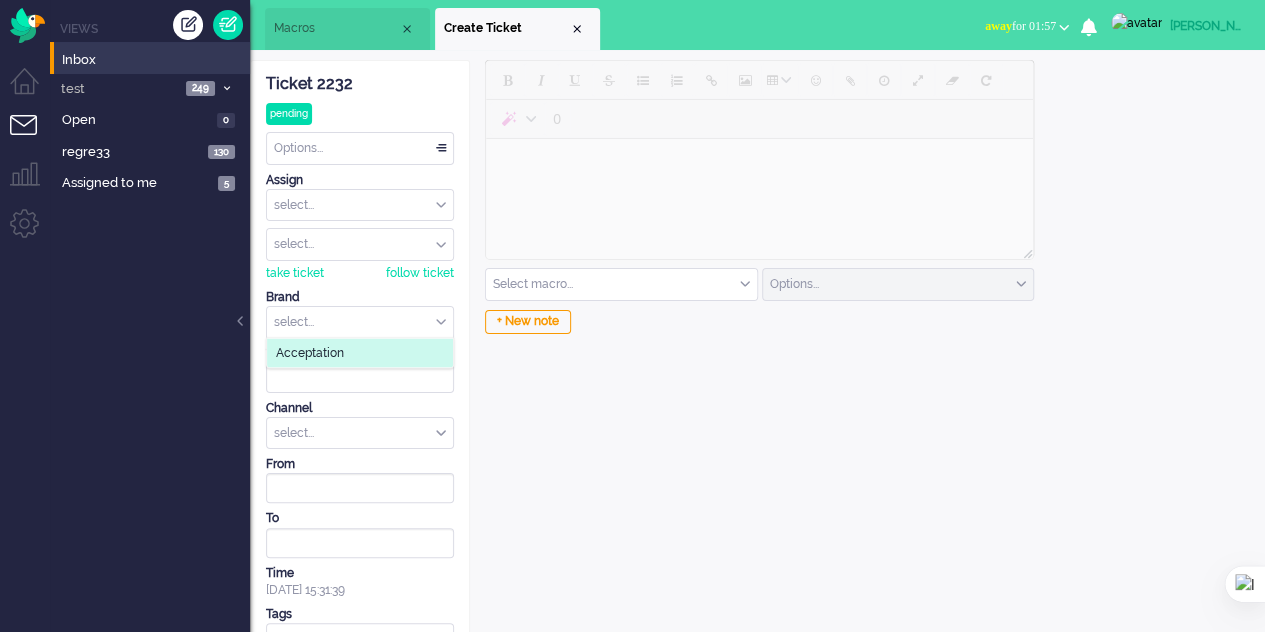 click on "Acceptation" 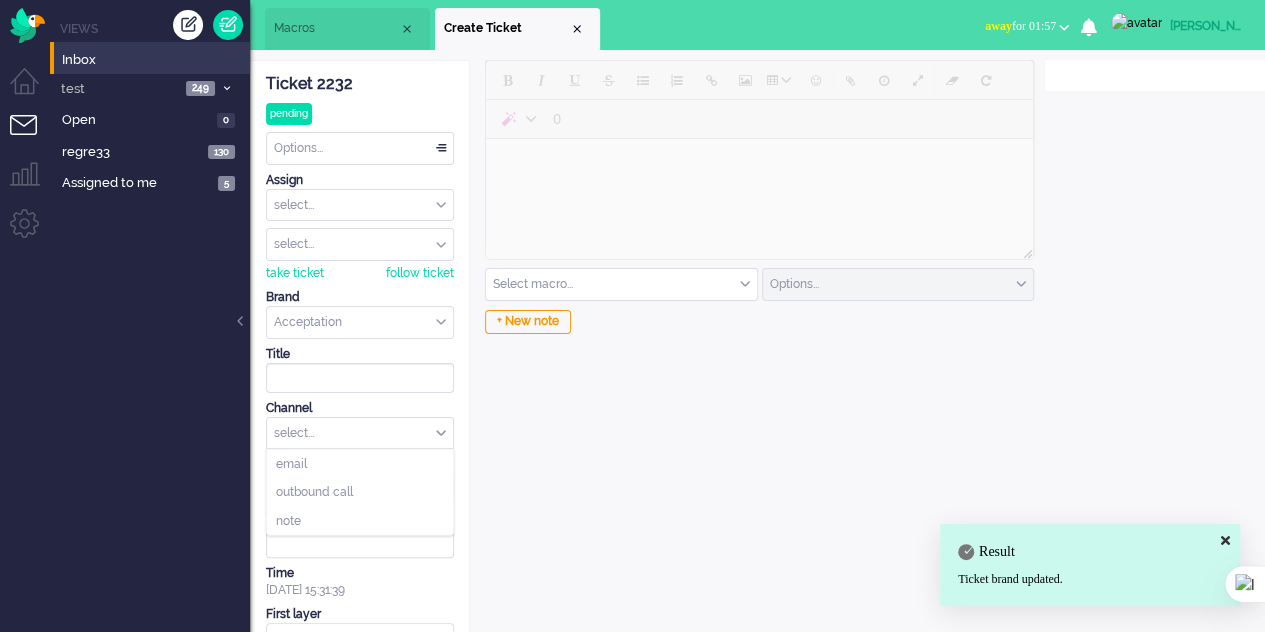 click on "select..." at bounding box center [360, 433] 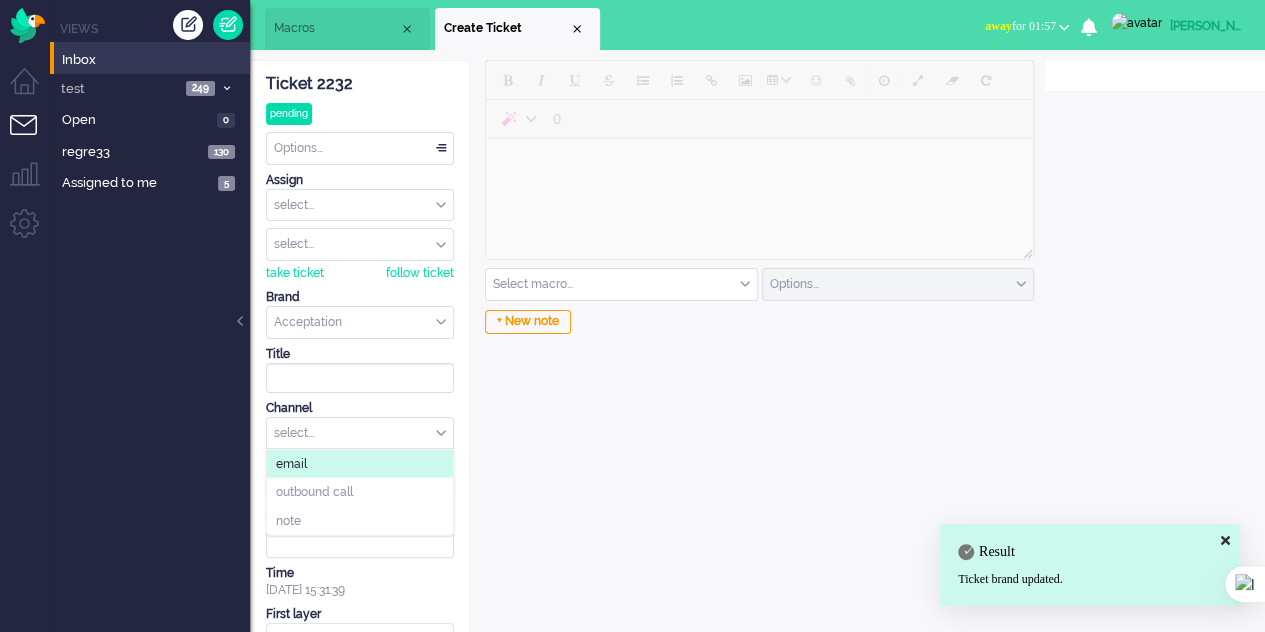 click on "email" 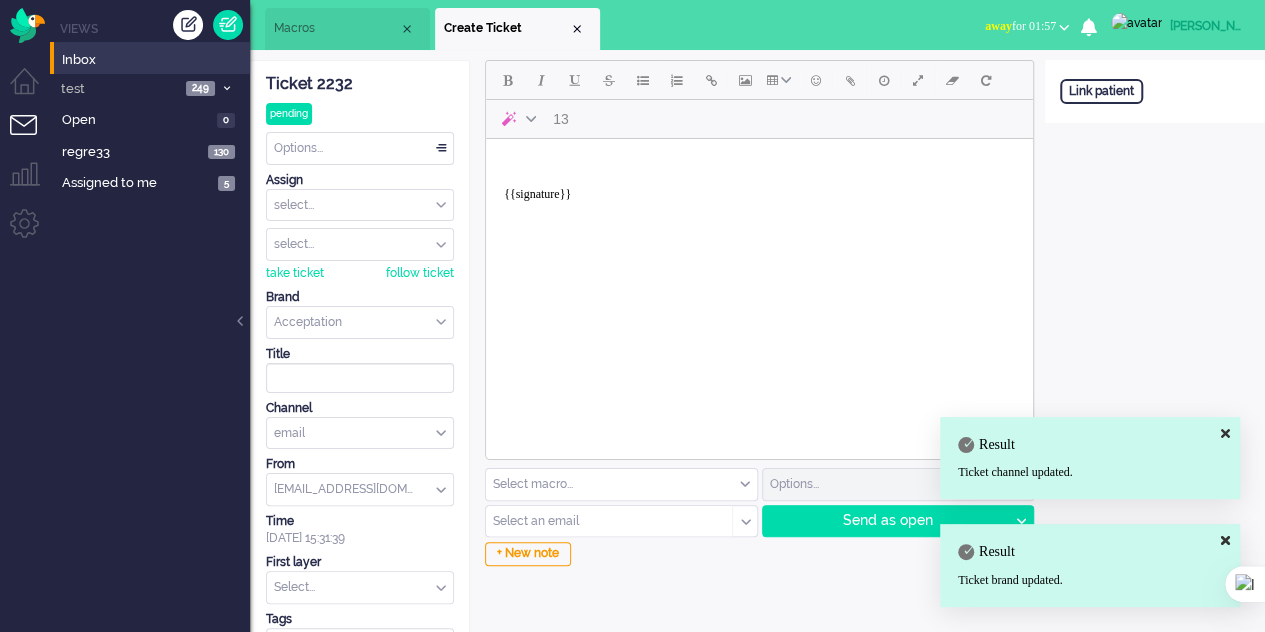 click at bounding box center (602, 521) 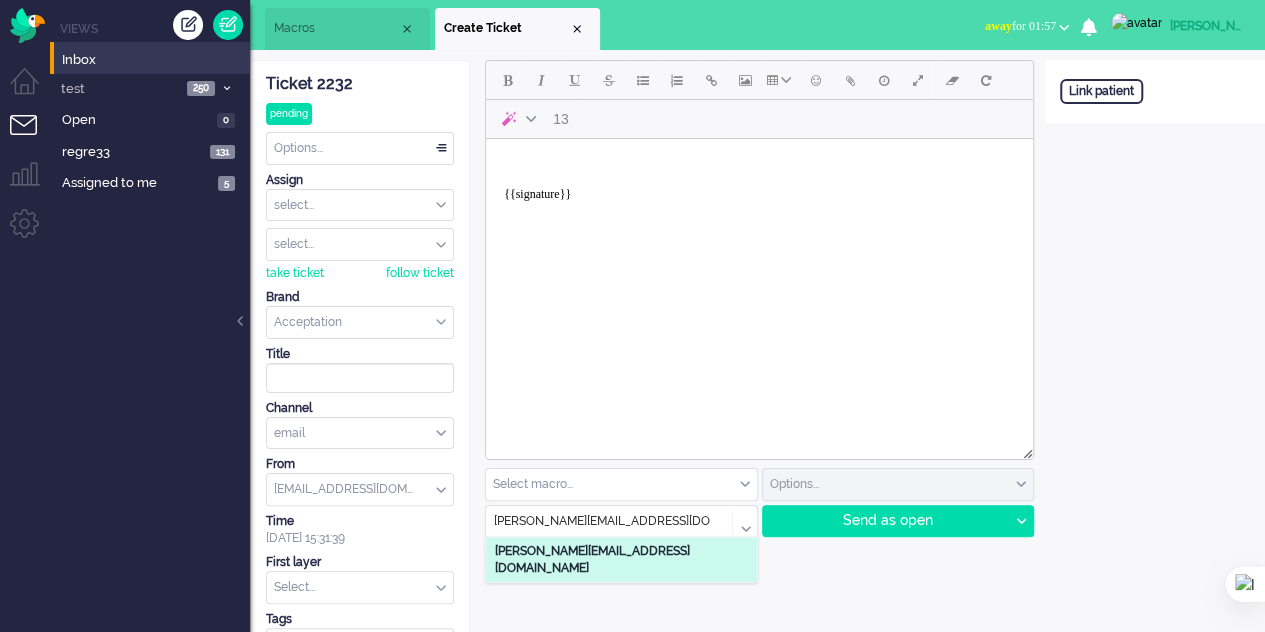 type on "[PERSON_NAME][EMAIL_ADDRESS][DOMAIN_NAME]" 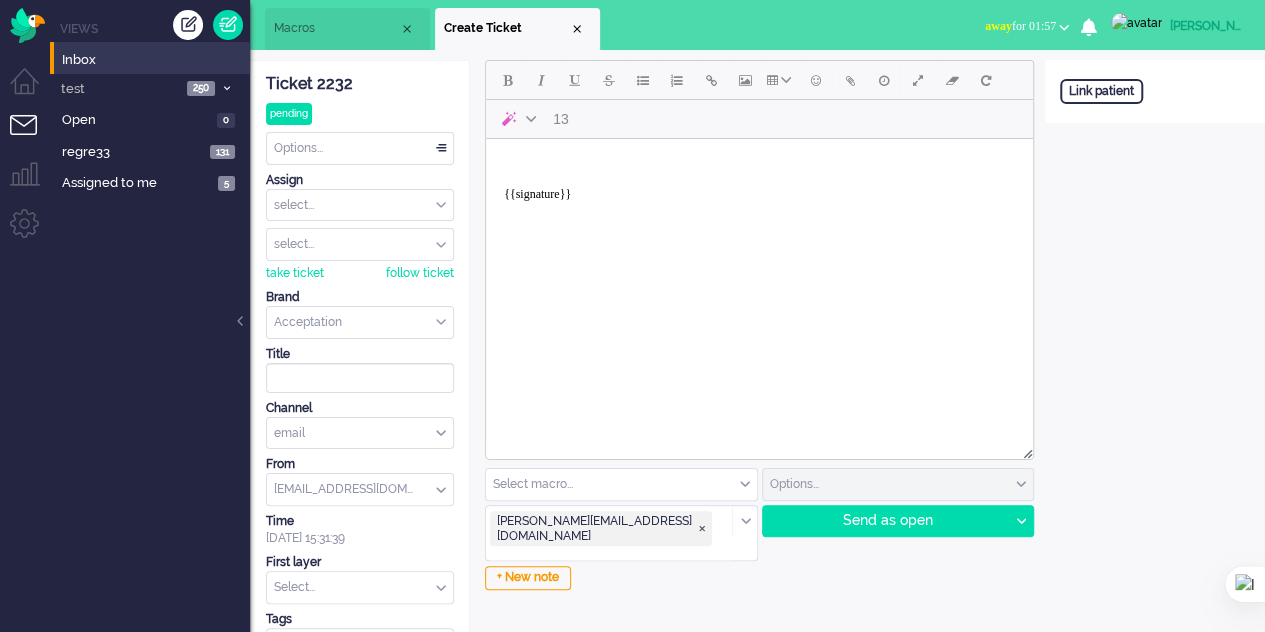 click on "{{signature}}" at bounding box center (759, 187) 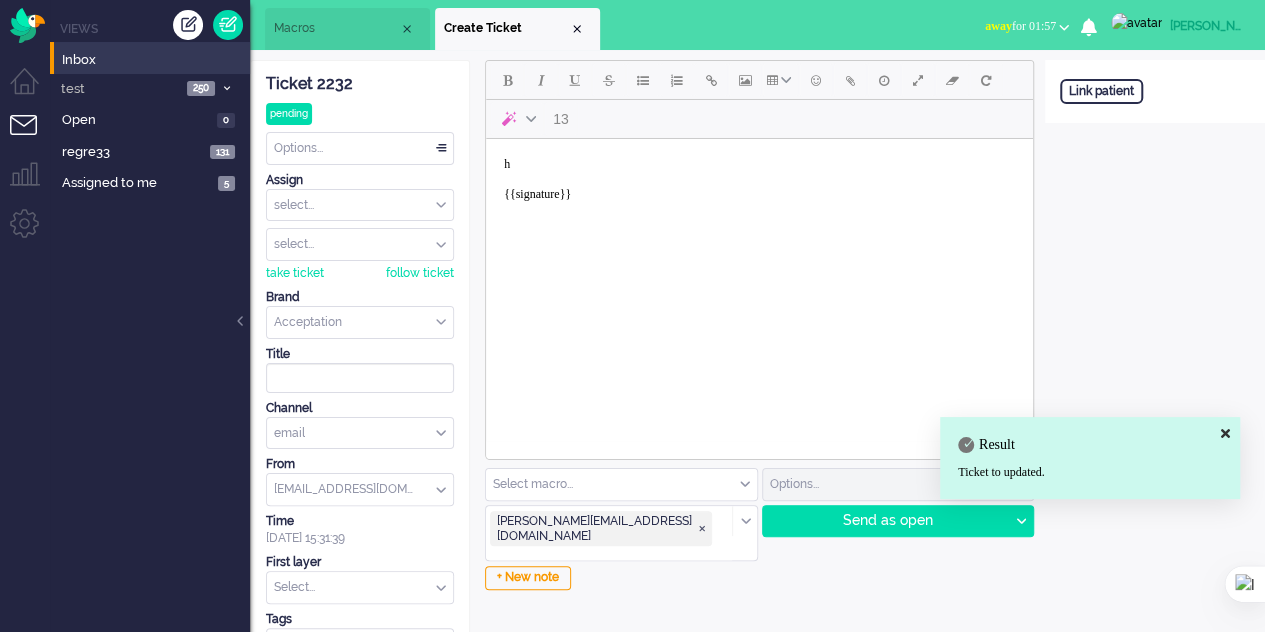 type 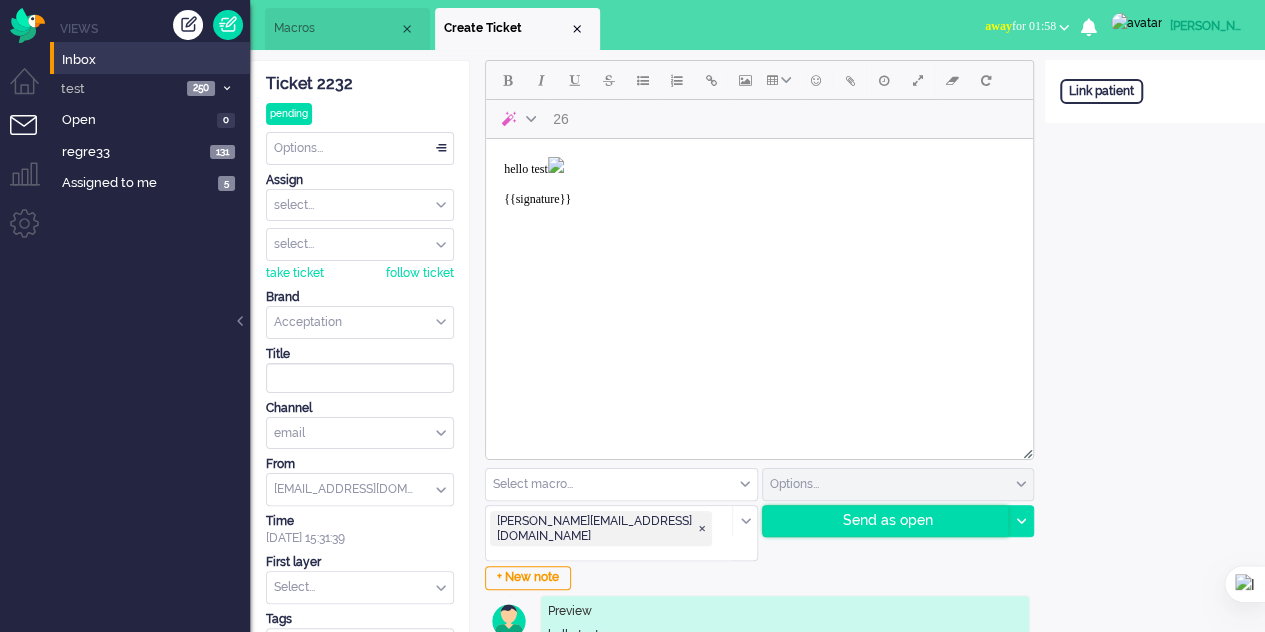 click on "Send as open" at bounding box center [886, 521] 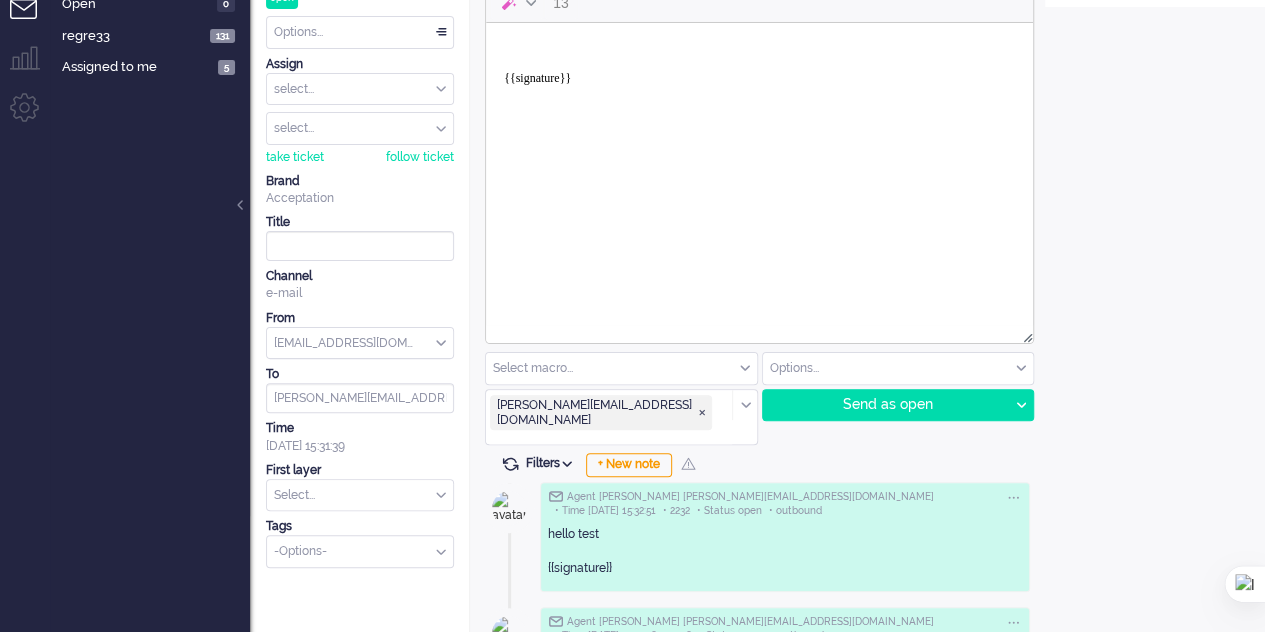 scroll, scrollTop: 0, scrollLeft: 0, axis: both 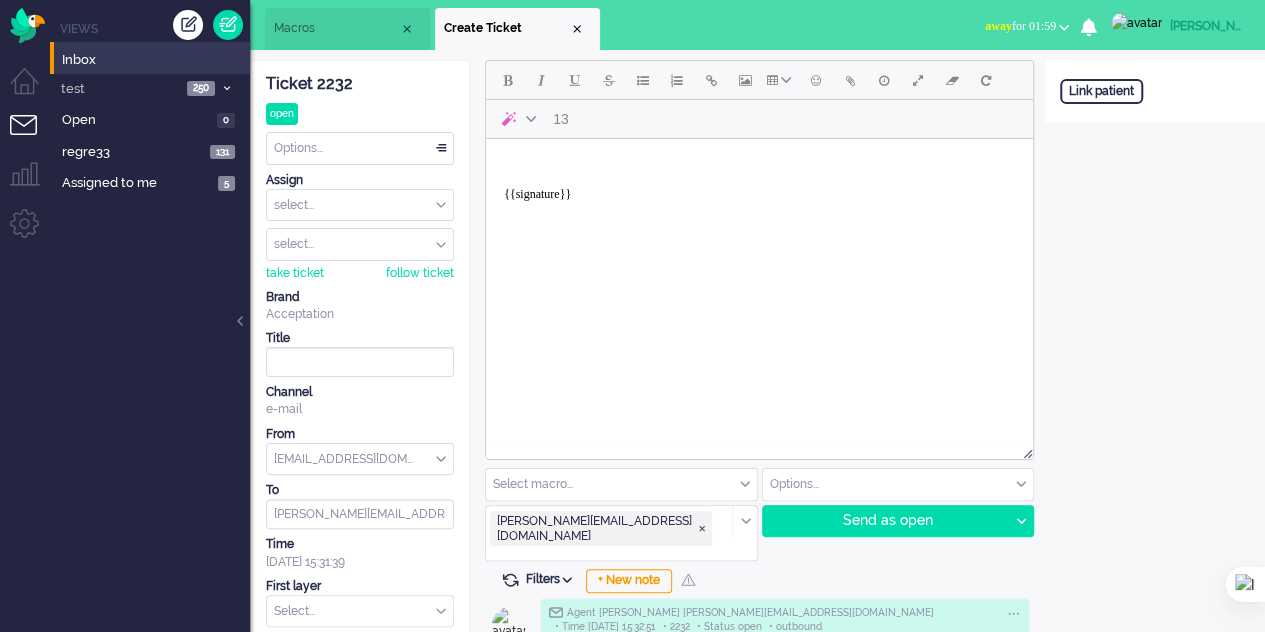 click on "{{signature}}" at bounding box center [759, 187] 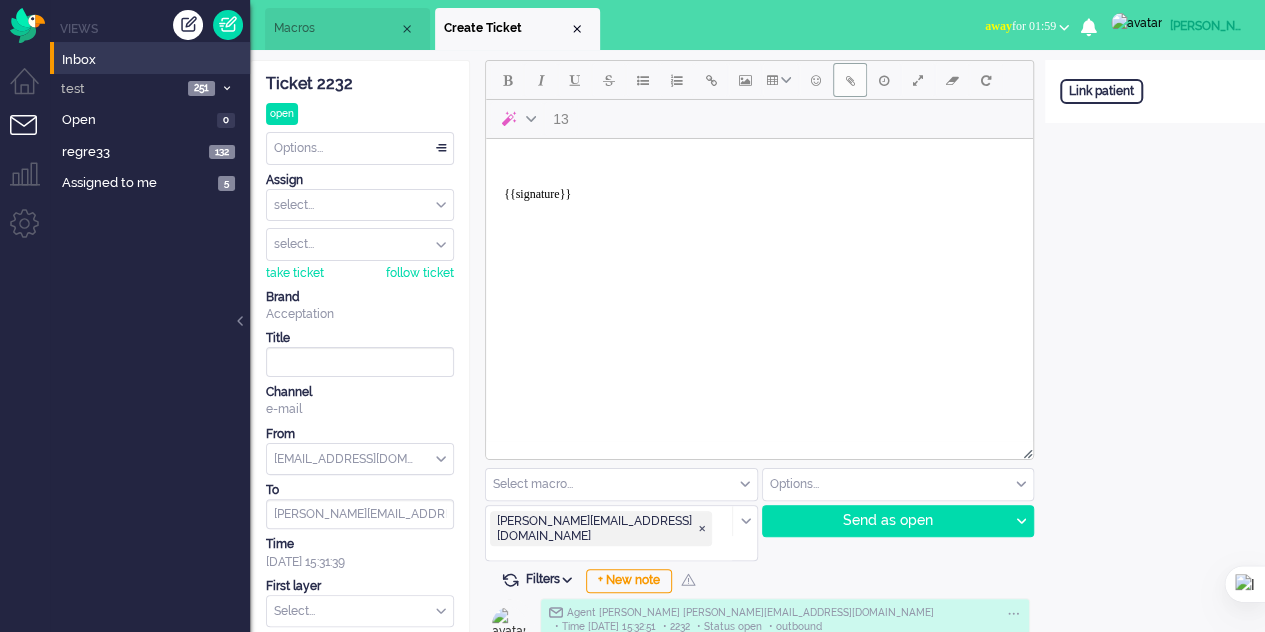 click at bounding box center [850, 80] 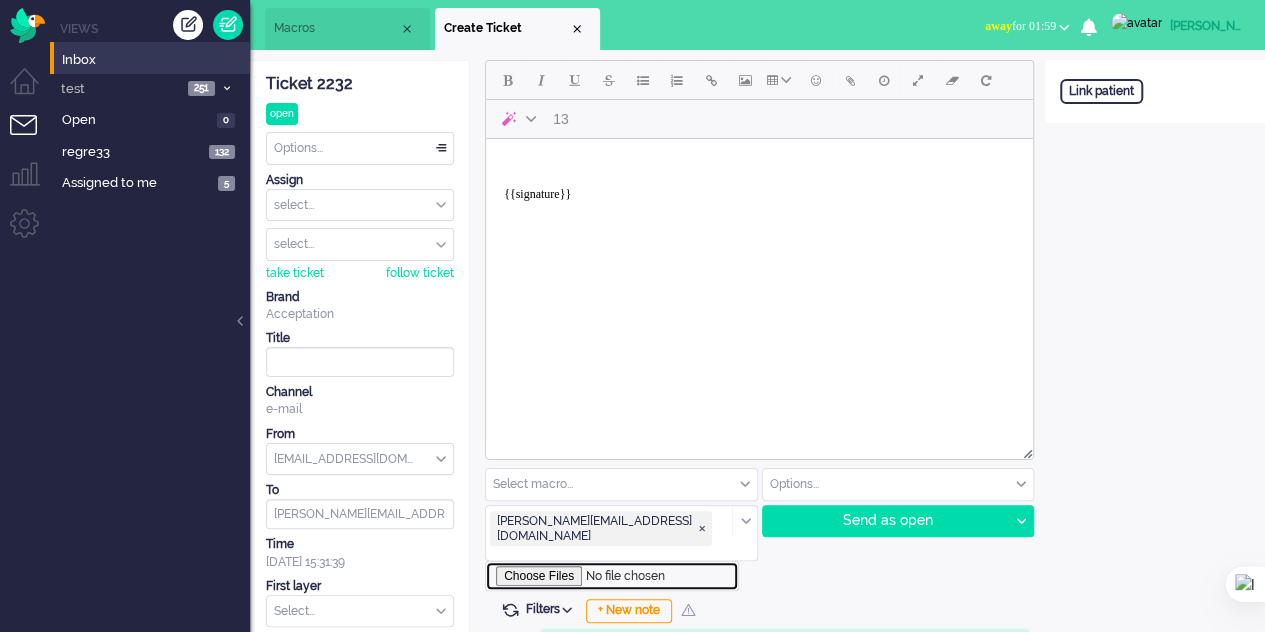 click at bounding box center [612, 576] 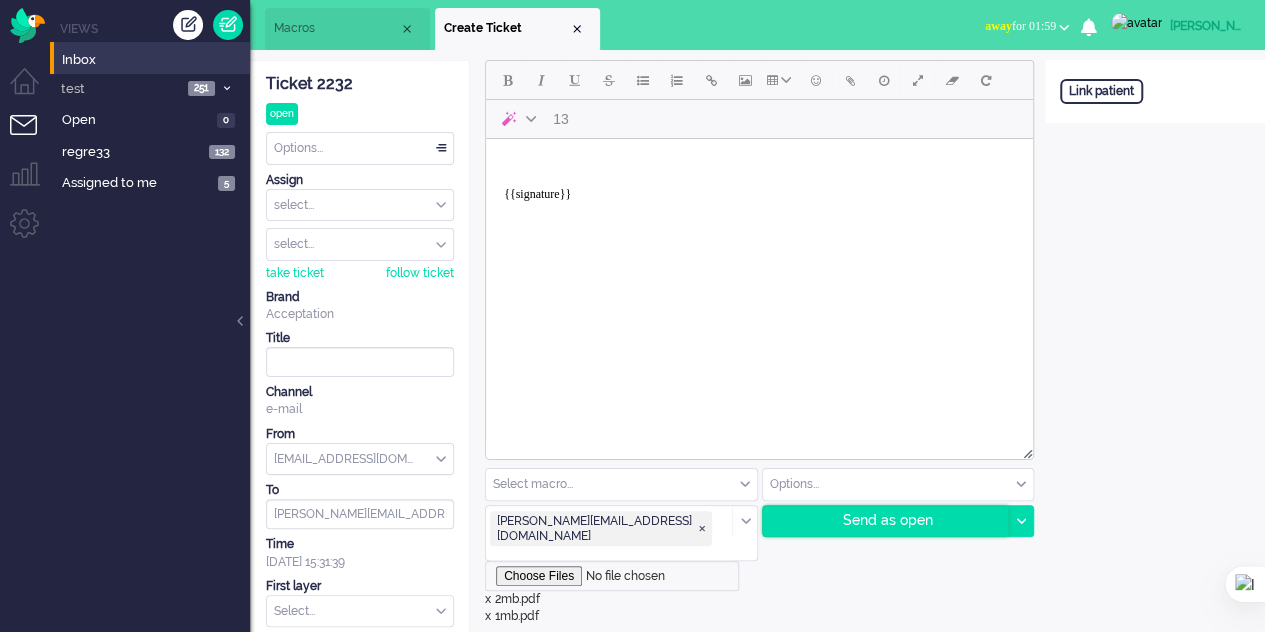 click on "Send as open" at bounding box center (886, 521) 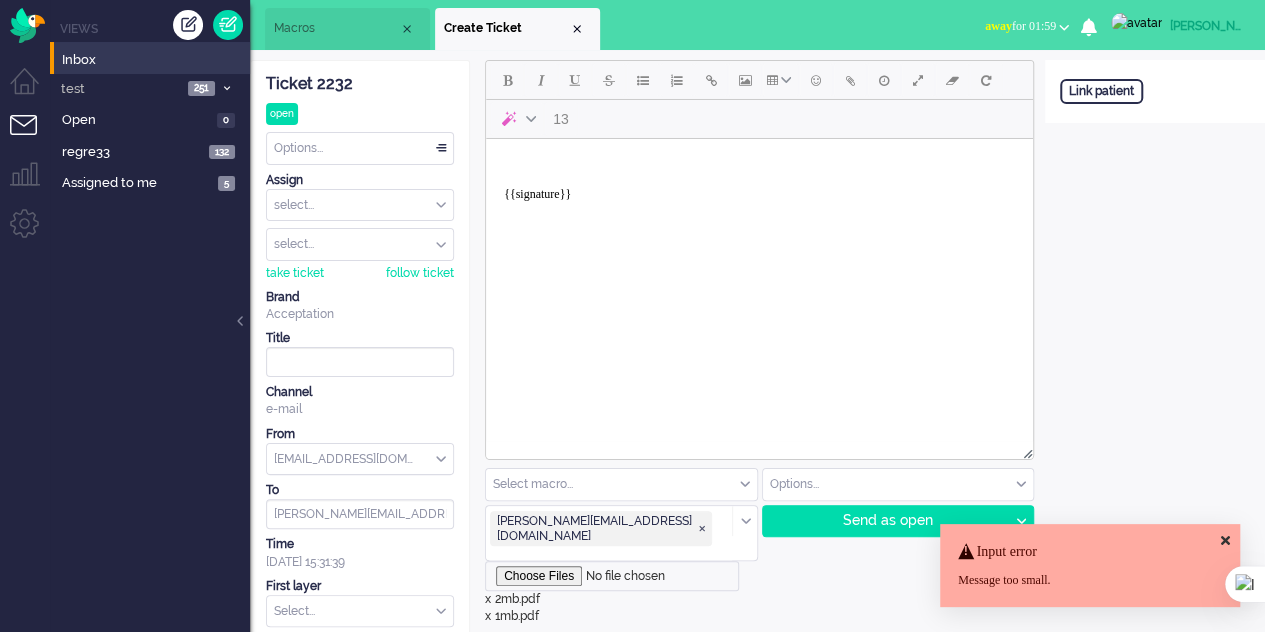 click on "{{signature}}" at bounding box center [759, 187] 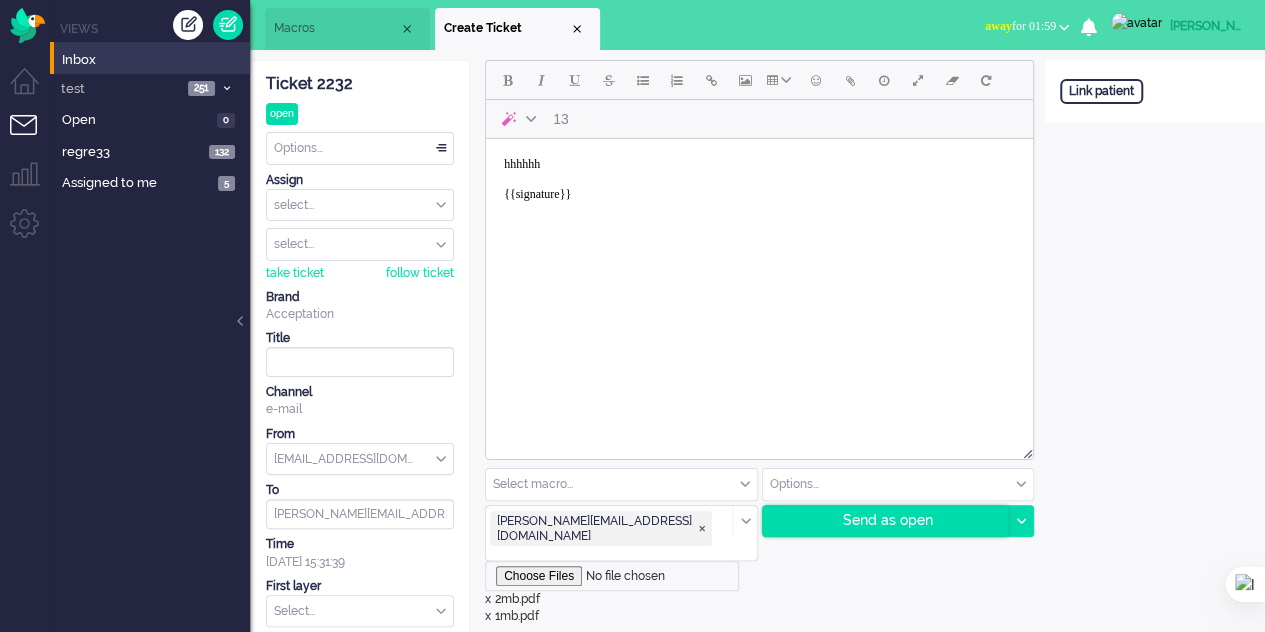 click on "Send as open" at bounding box center (886, 521) 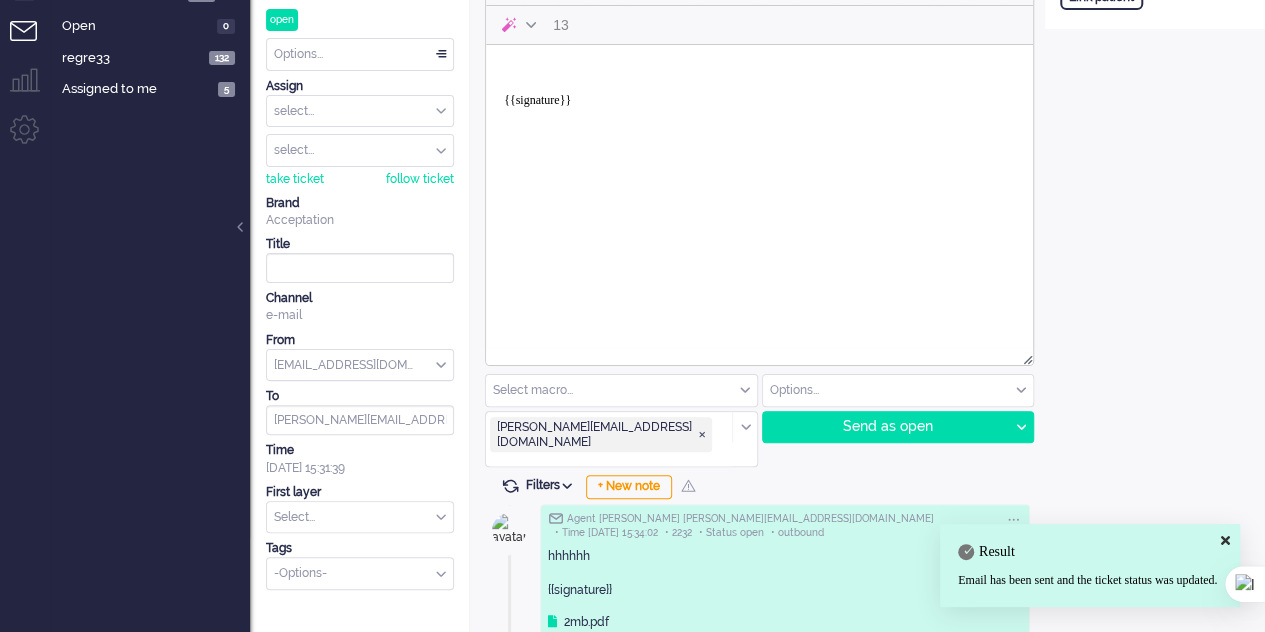 scroll, scrollTop: 300, scrollLeft: 0, axis: vertical 